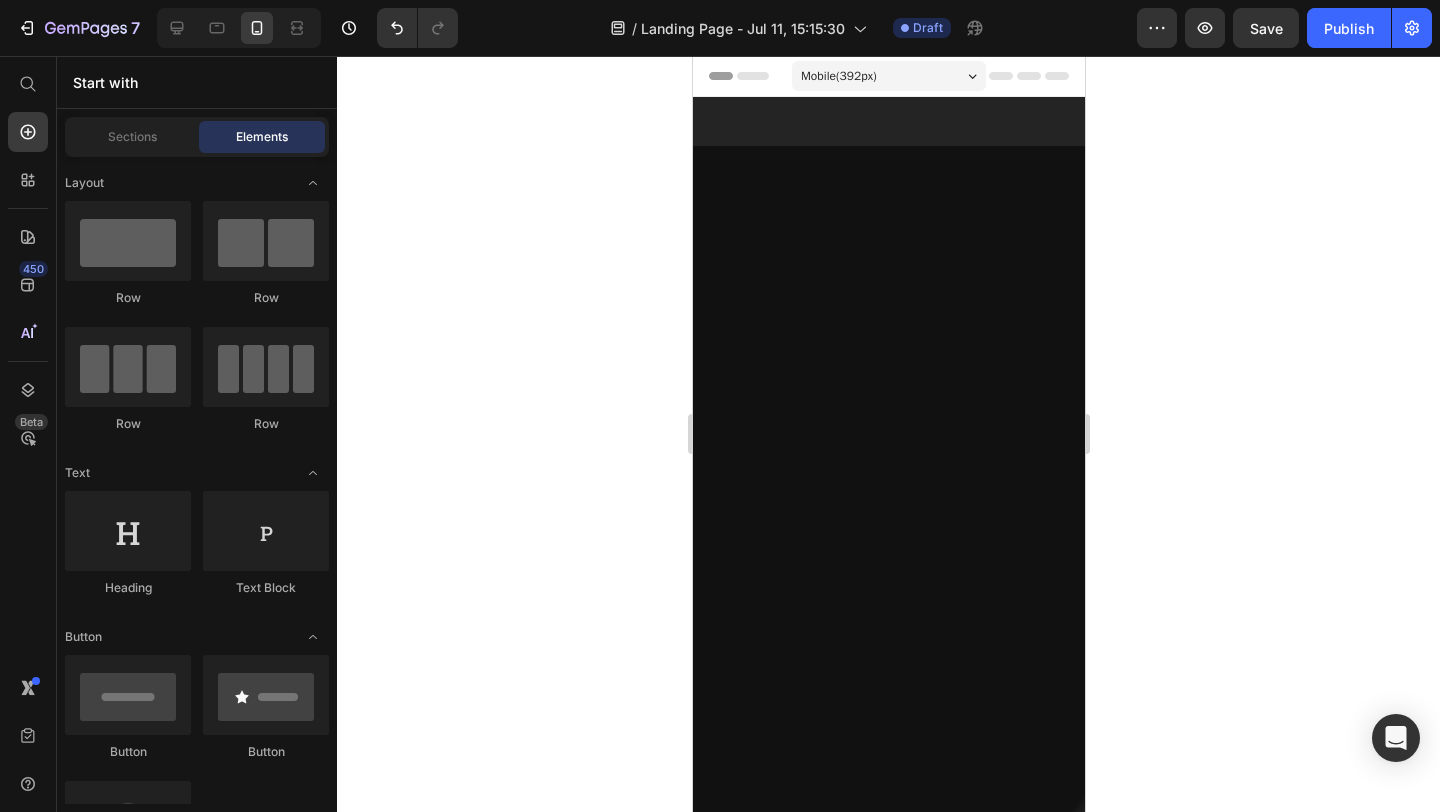 scroll, scrollTop: 2136, scrollLeft: 0, axis: vertical 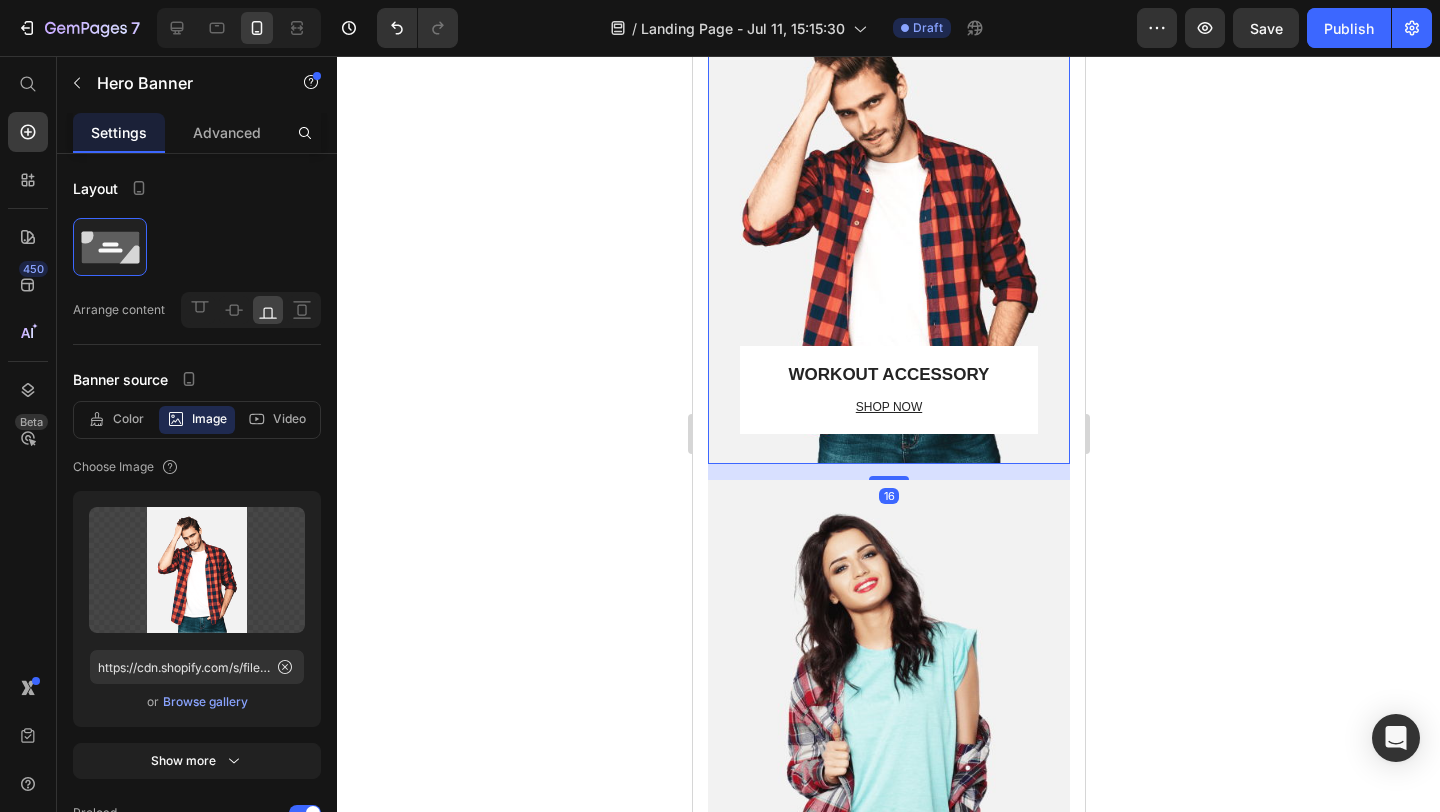 click at bounding box center [888, 230] 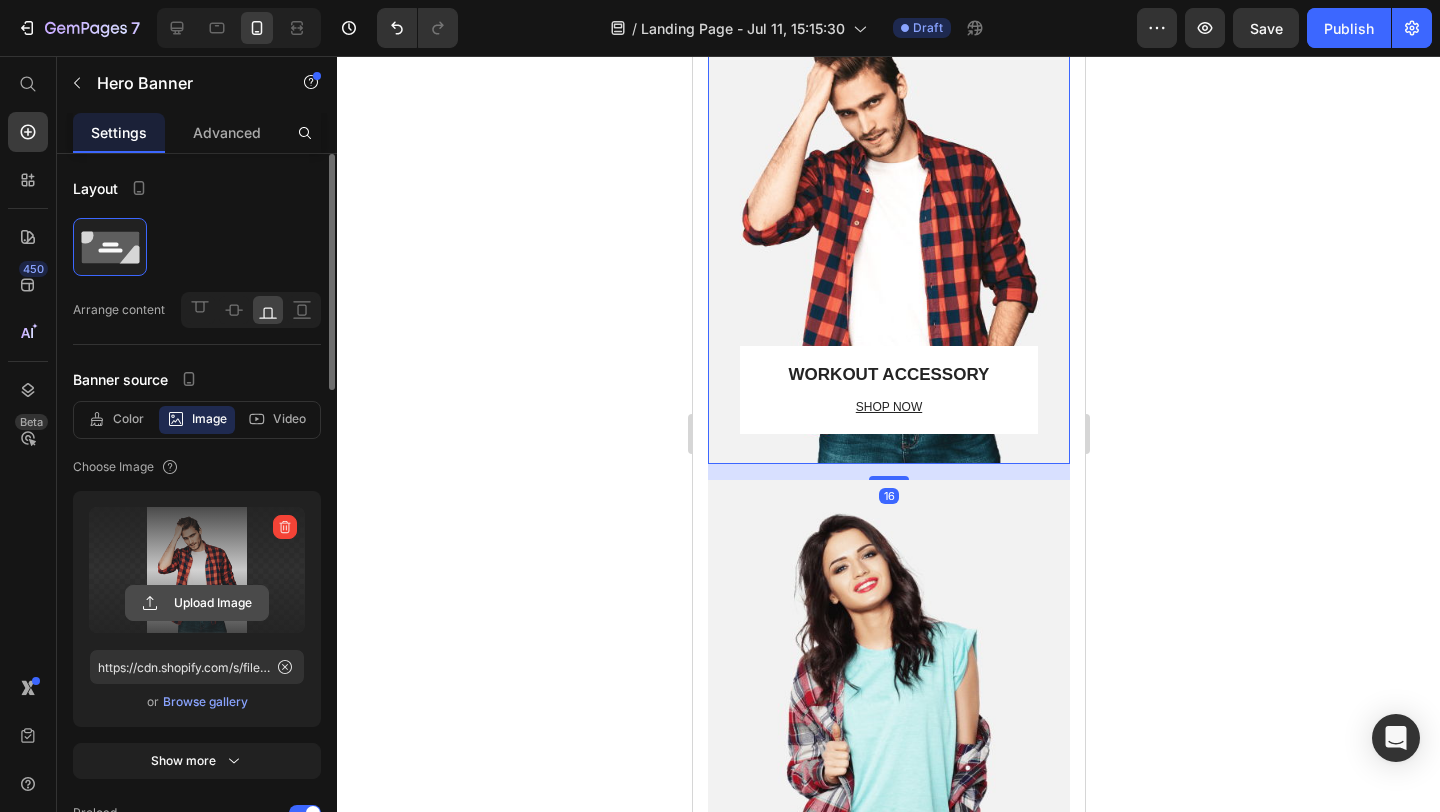 click 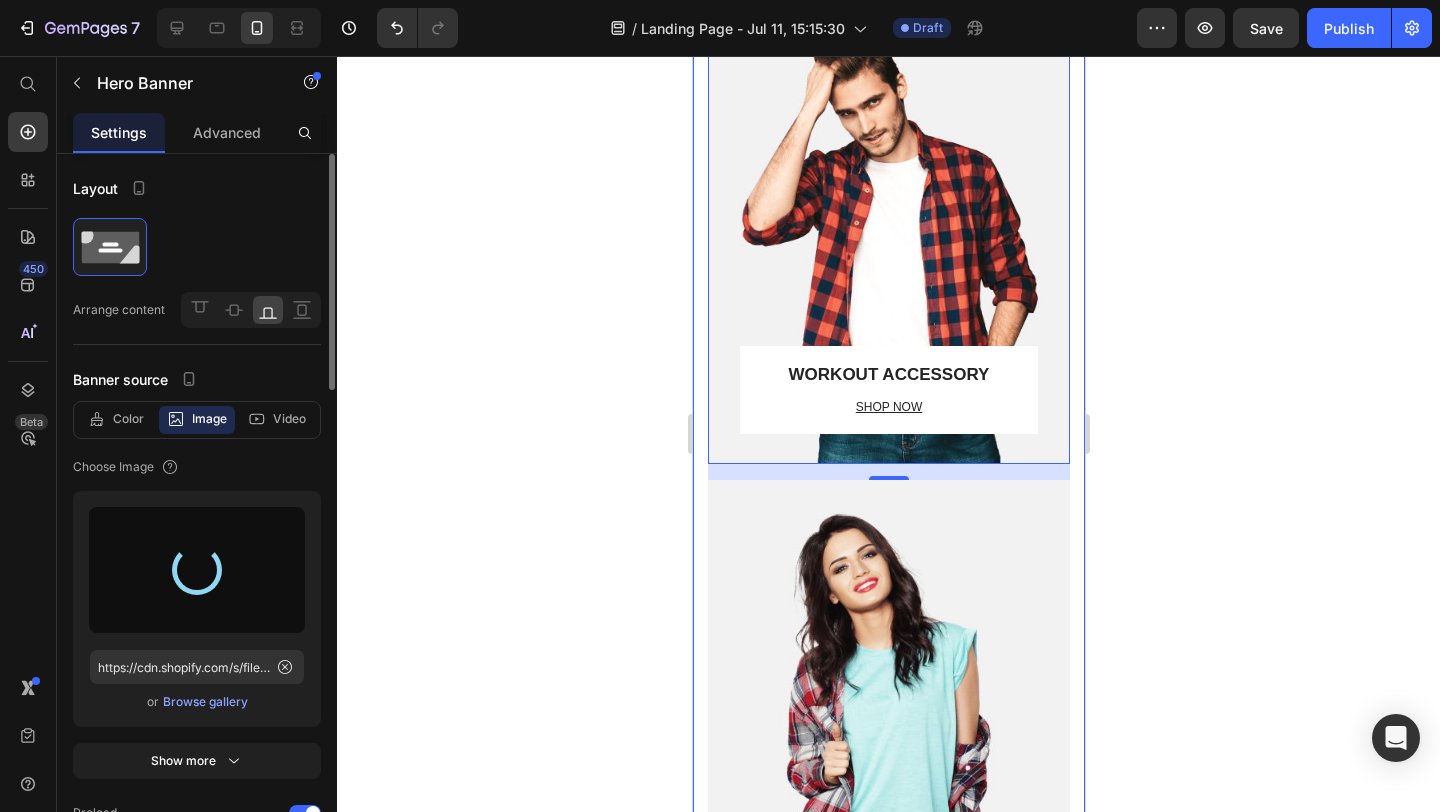 click 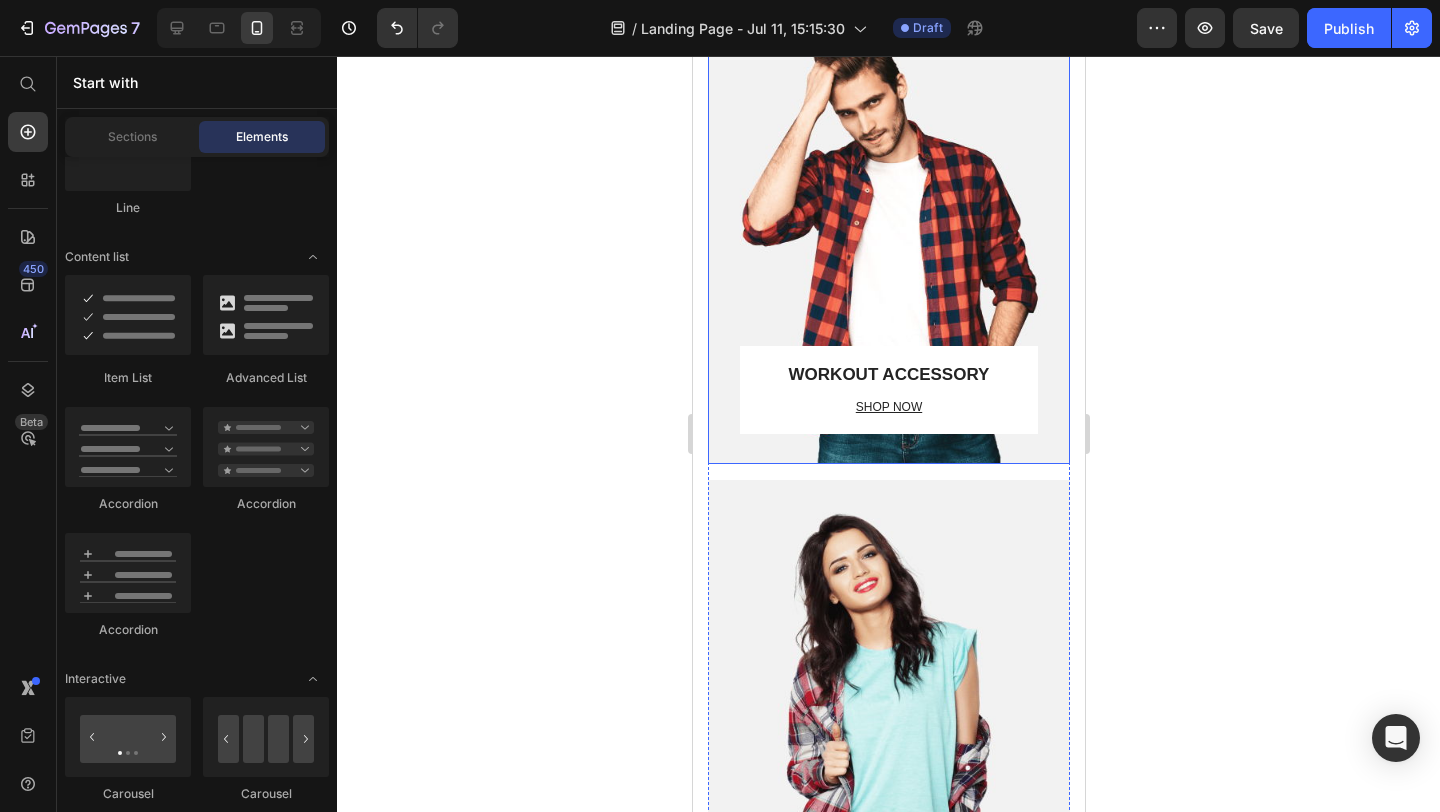 click at bounding box center (888, 230) 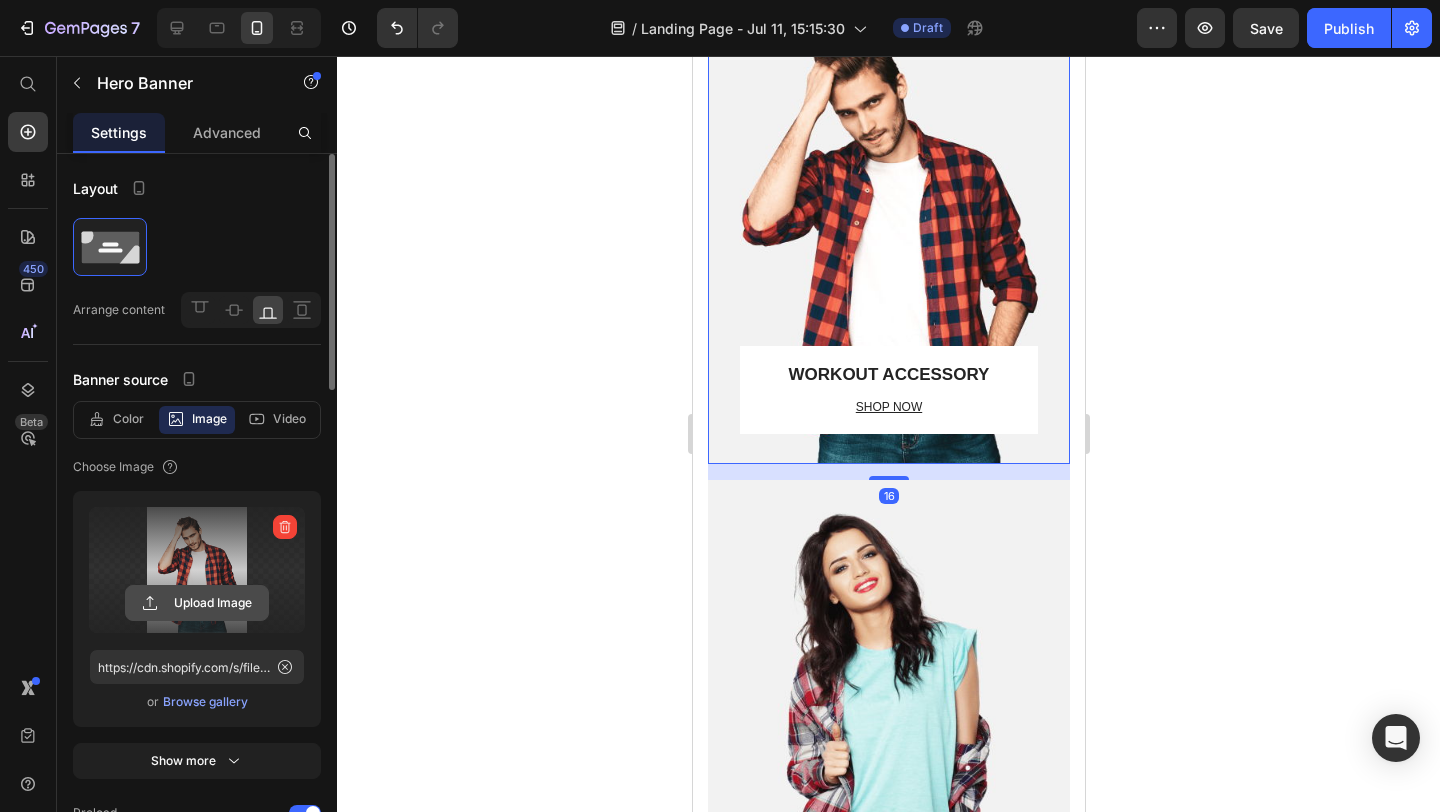 click 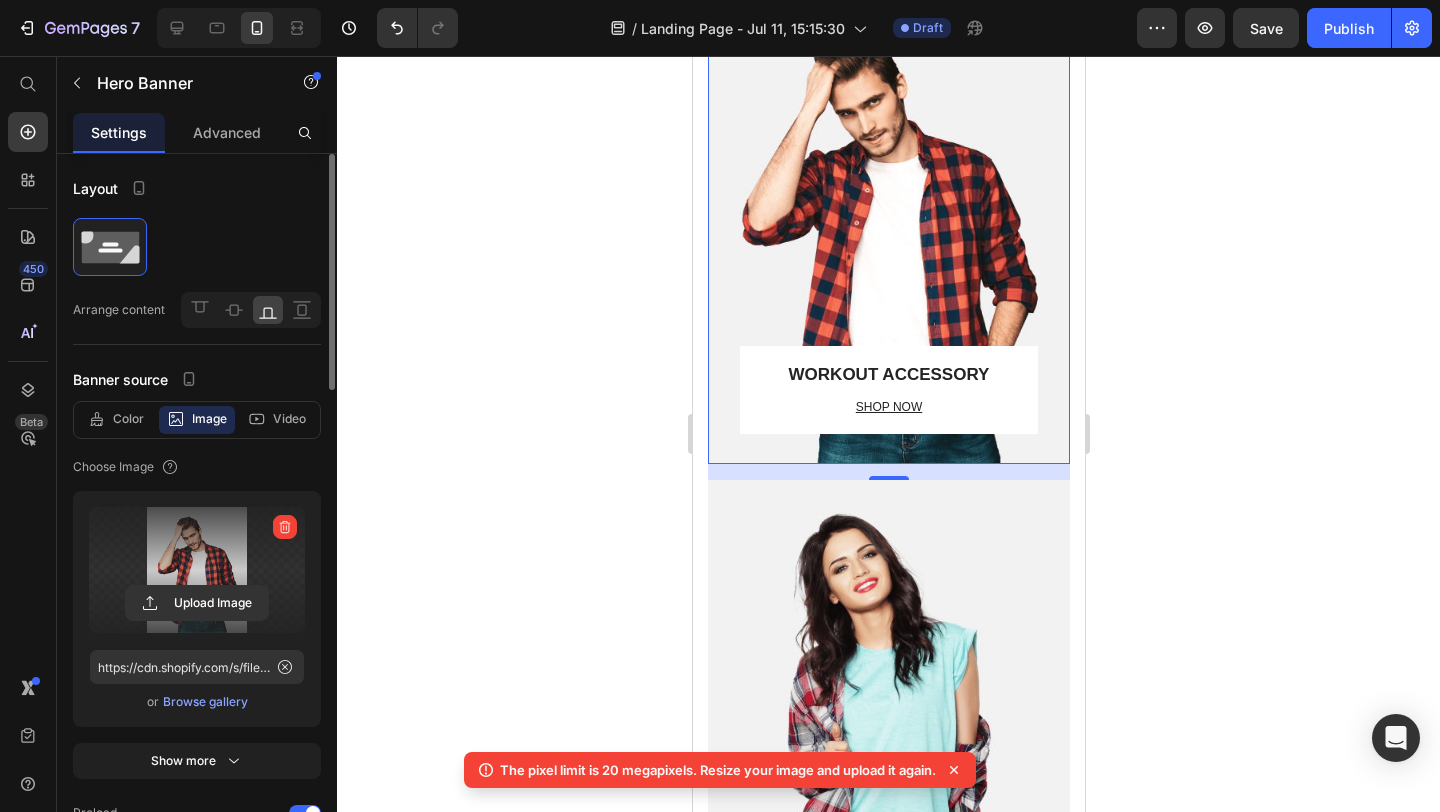 click on "The pixel limit is 20 megapixels. Resize your image and upload it again." at bounding box center [718, 770] 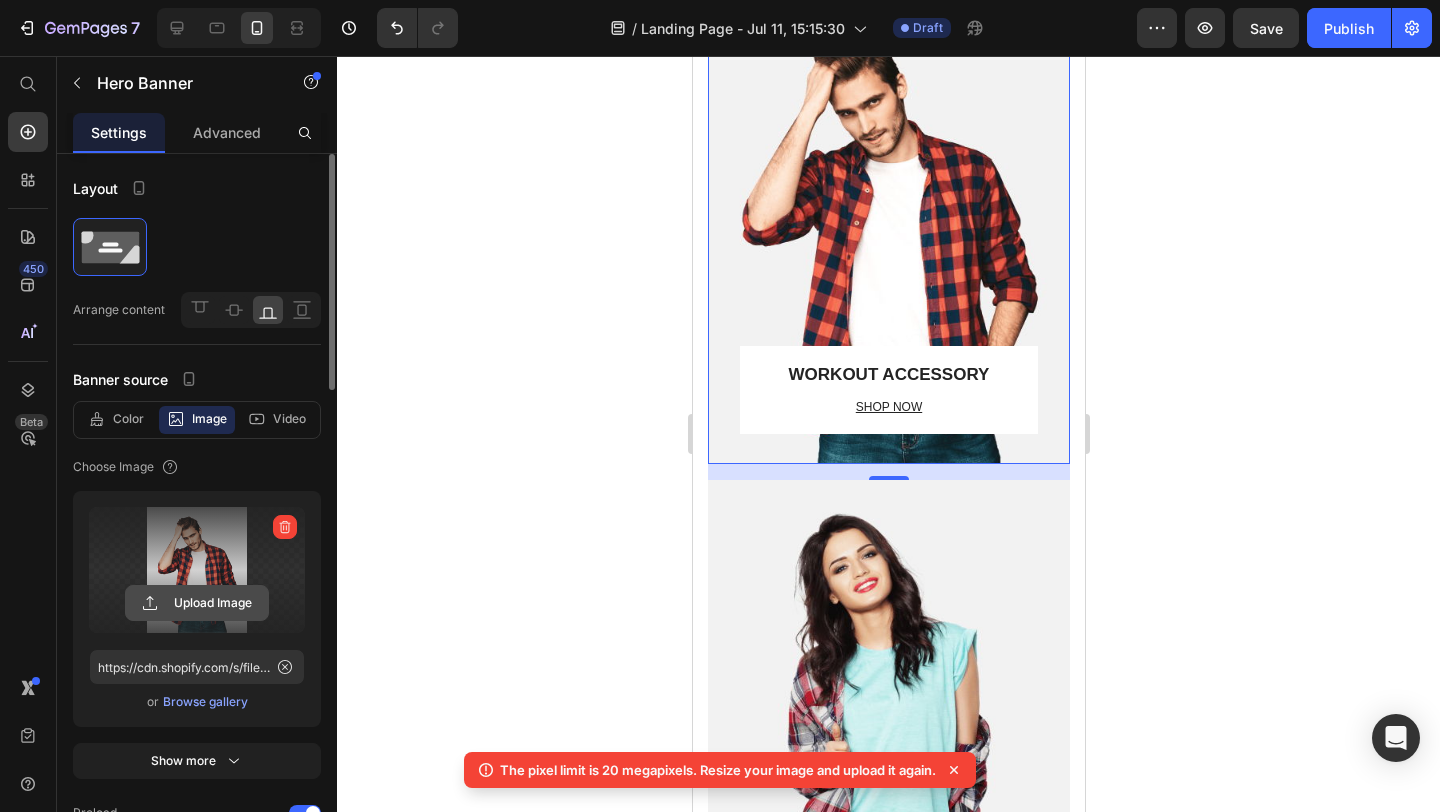 click 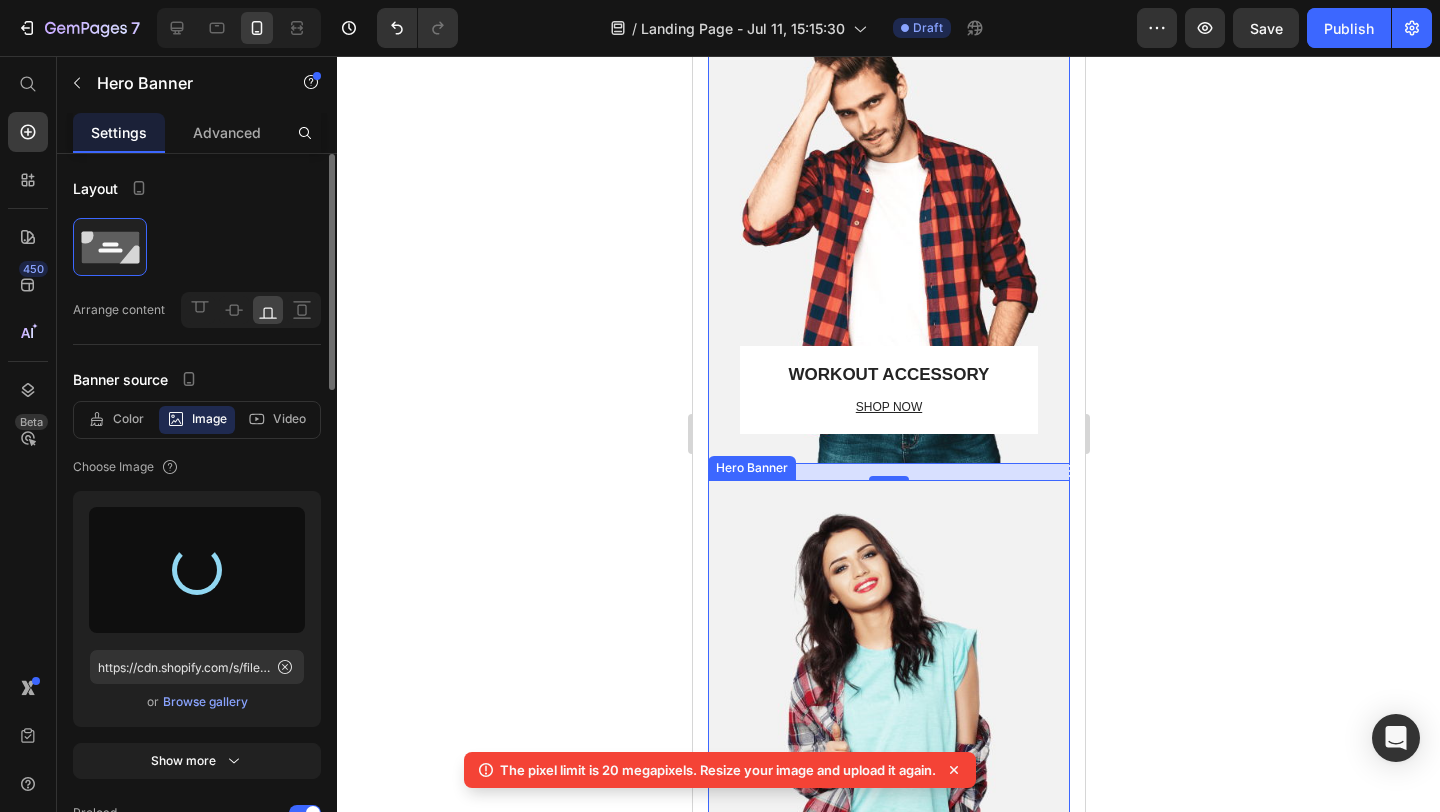type on "https://cdn.shopify.com/s/files/1/0770/5251/0444/files/gempages_574324883538838576-4c6cc829-3aa9-4316-ada5-17cde56203ac.jpg" 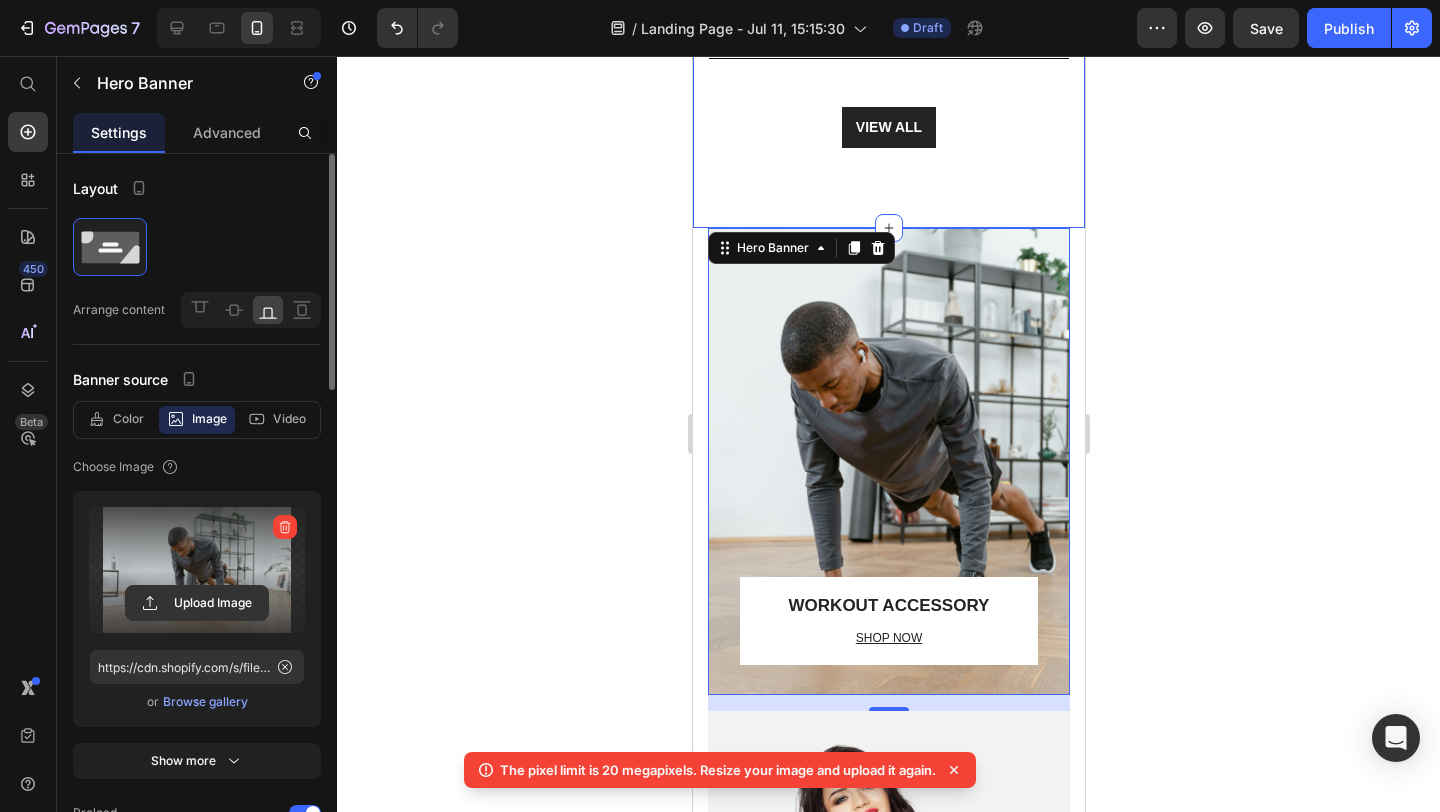 scroll, scrollTop: 1910, scrollLeft: 0, axis: vertical 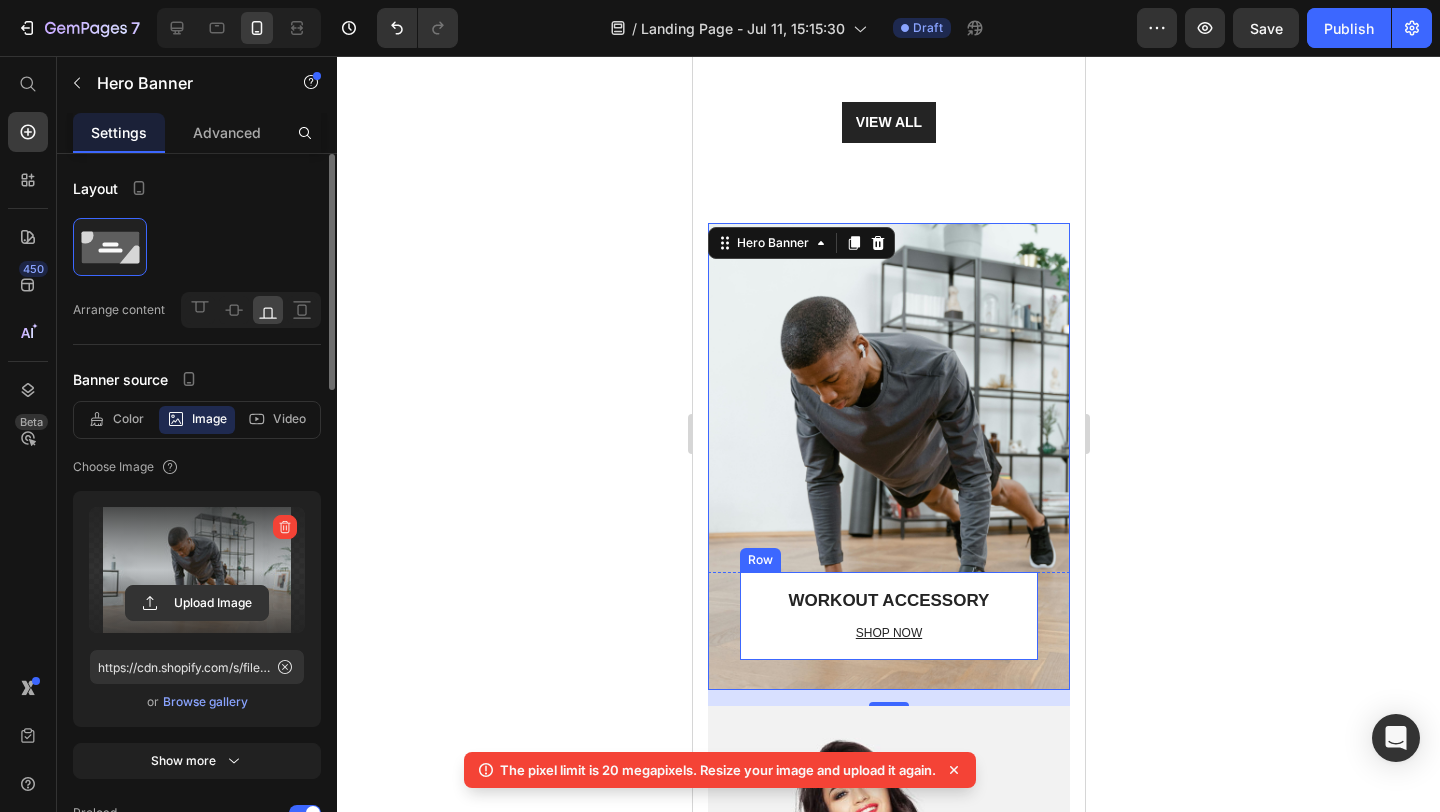 click on "WORKOUT ACCESSORY Heading SHOP NOW Text block Row" at bounding box center [888, 616] 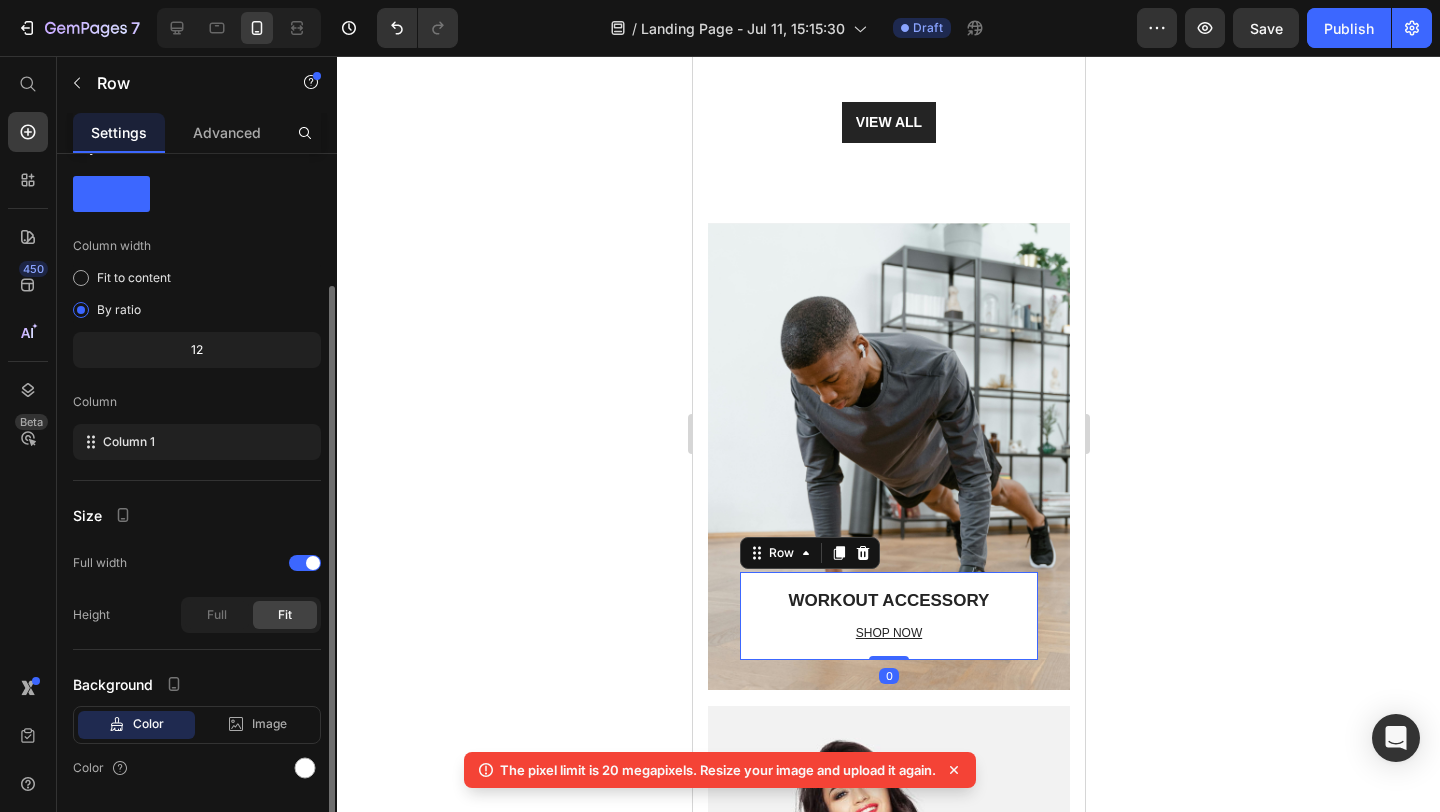 scroll, scrollTop: 101, scrollLeft: 0, axis: vertical 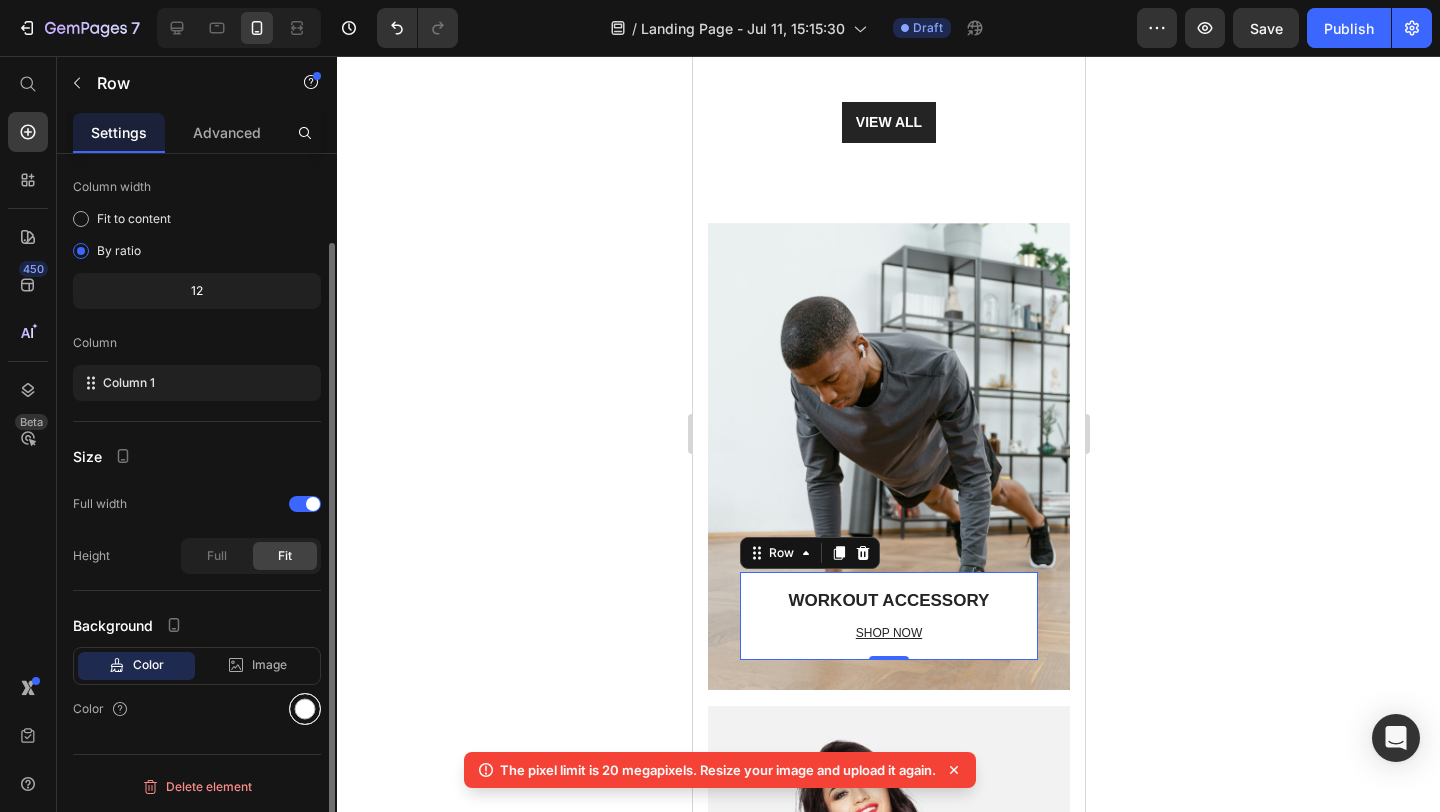 click at bounding box center (305, 709) 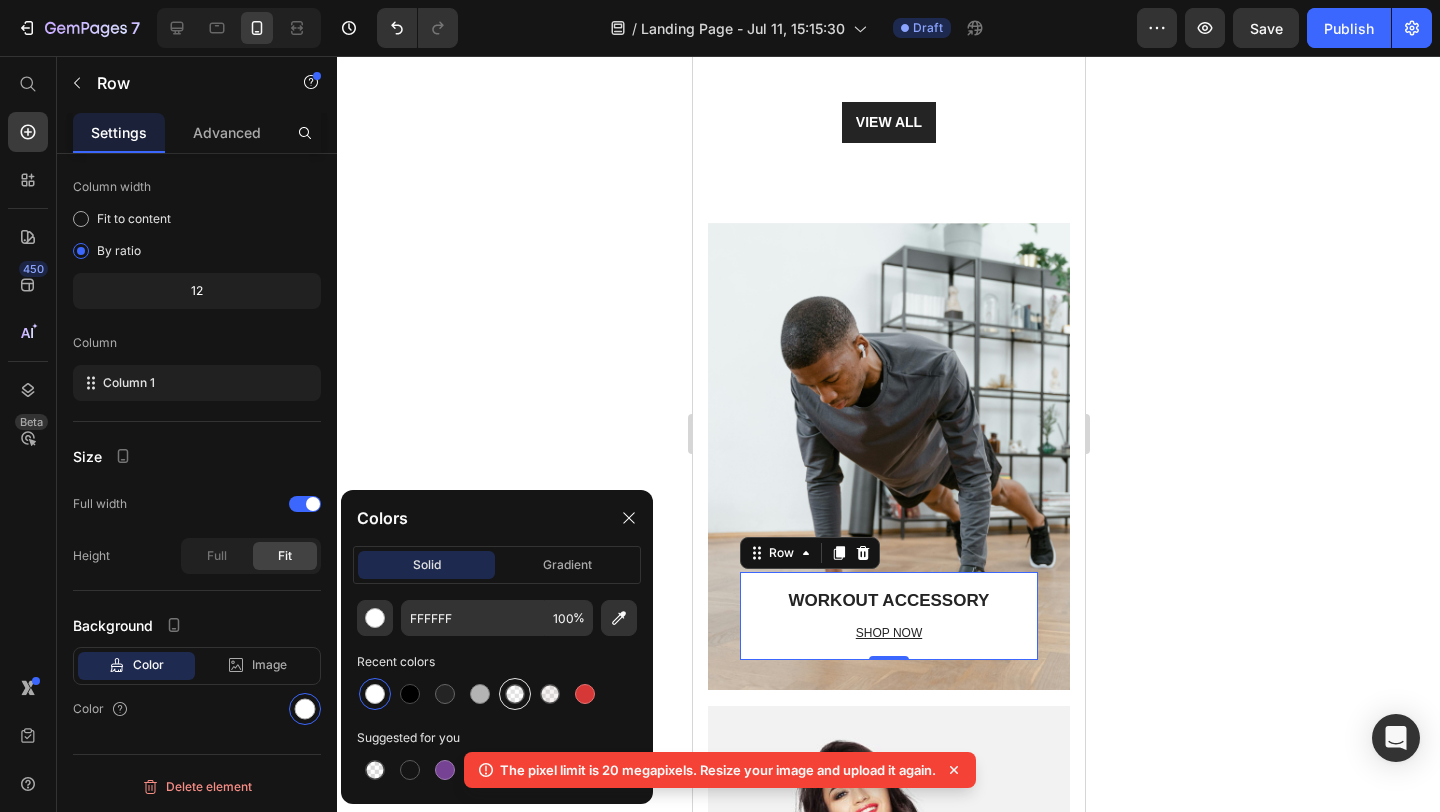 click at bounding box center (515, 694) 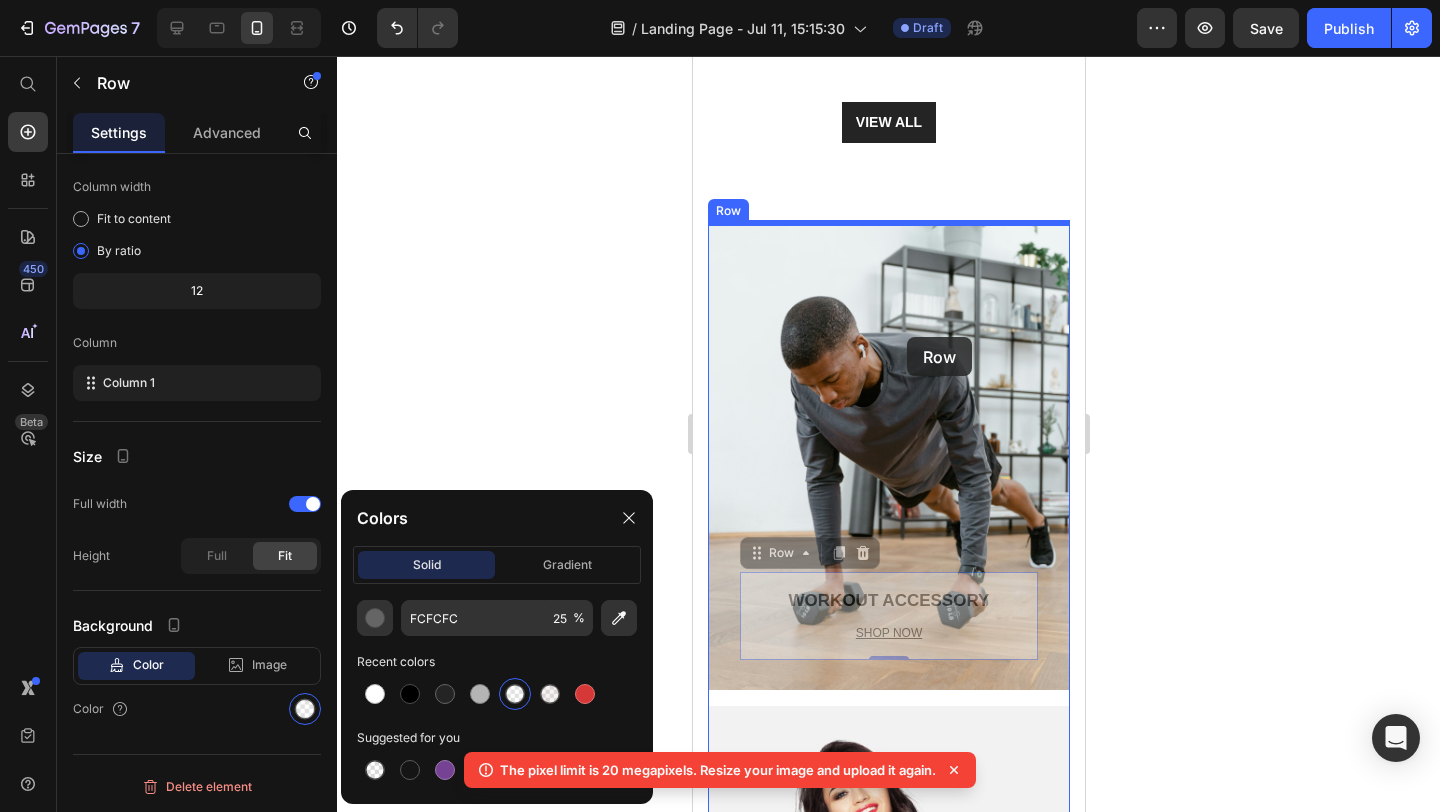 drag, startPoint x: 927, startPoint y: 580, endPoint x: 906, endPoint y: 333, distance: 247.8911 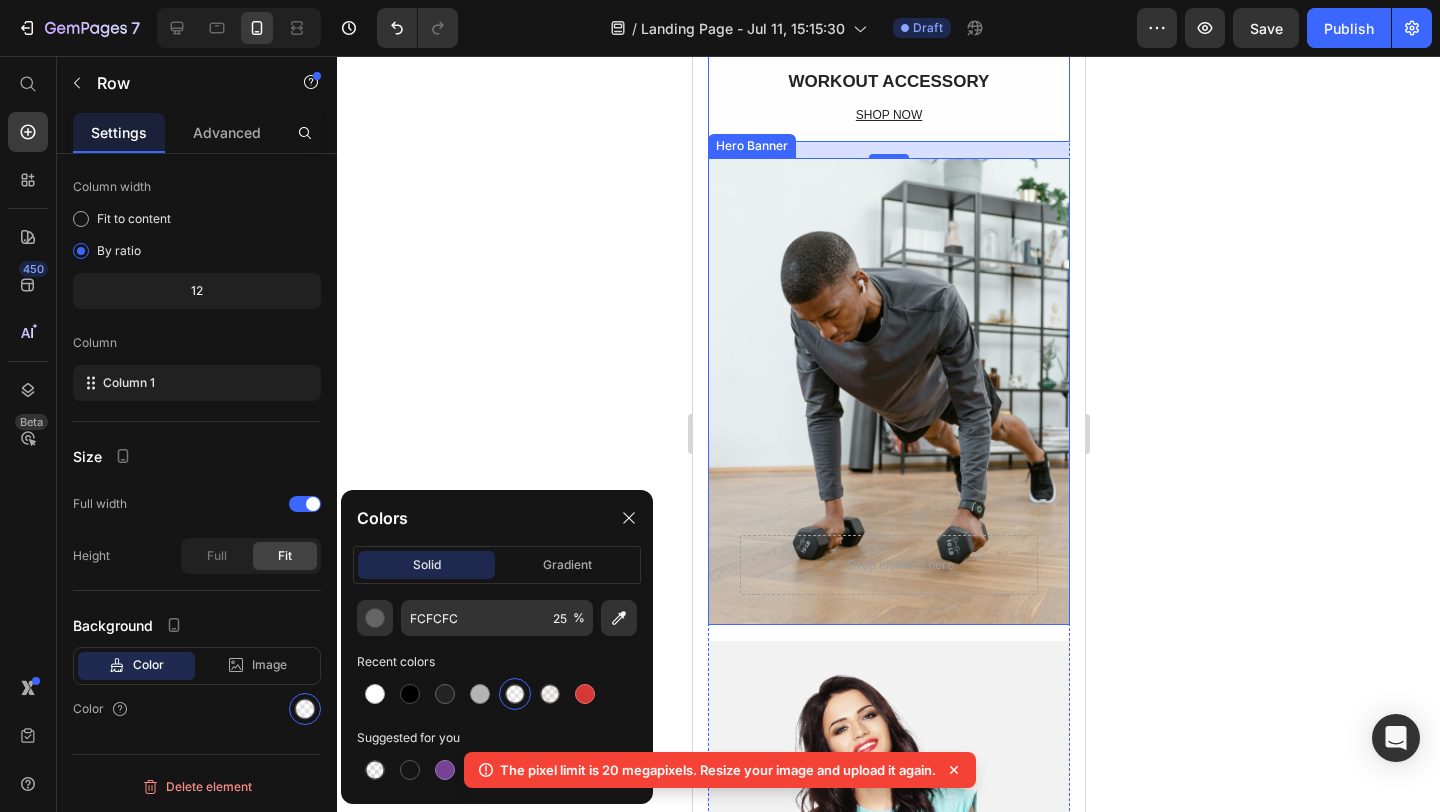 scroll, scrollTop: 2086, scrollLeft: 0, axis: vertical 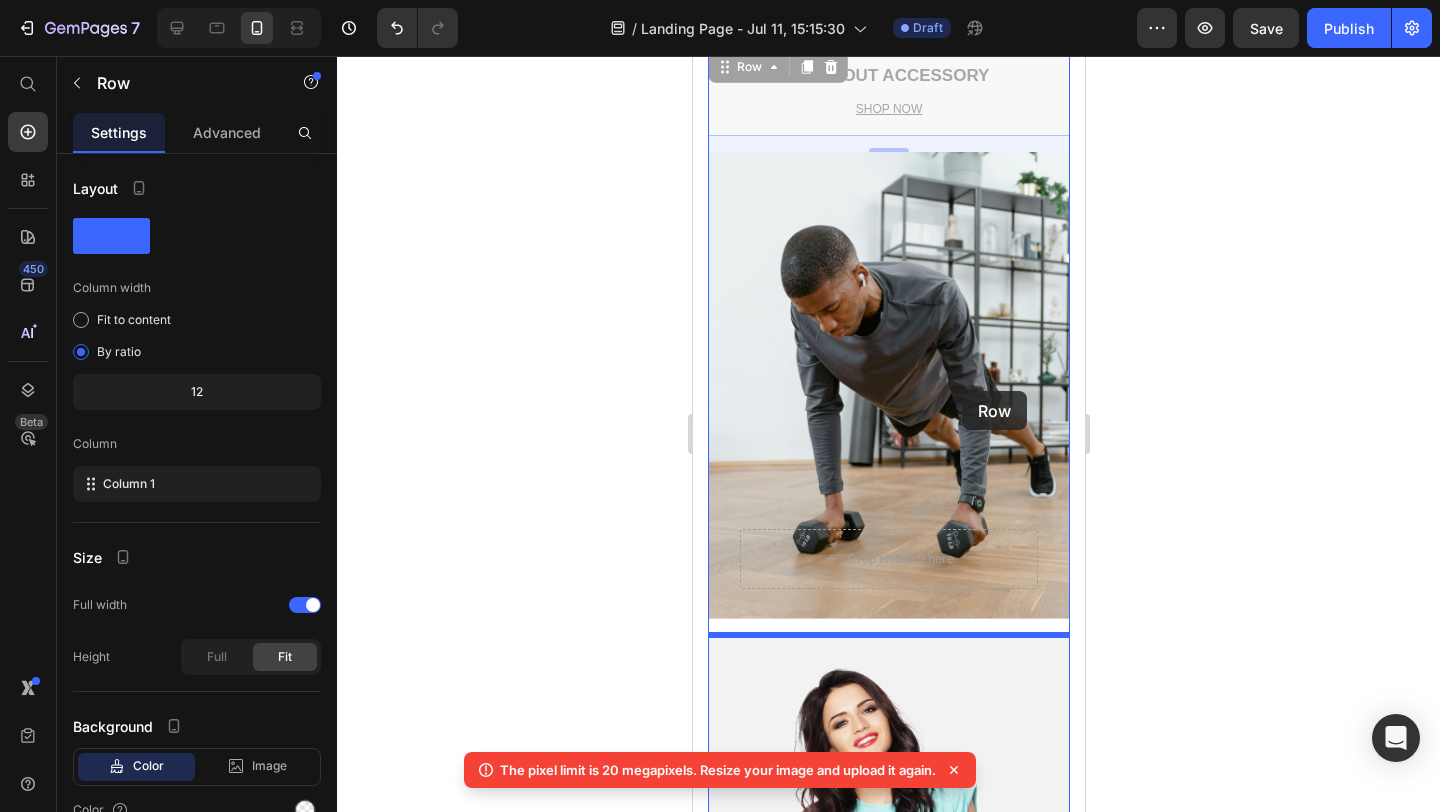 drag, startPoint x: 1051, startPoint y: 87, endPoint x: 961, endPoint y: 391, distance: 317.04257 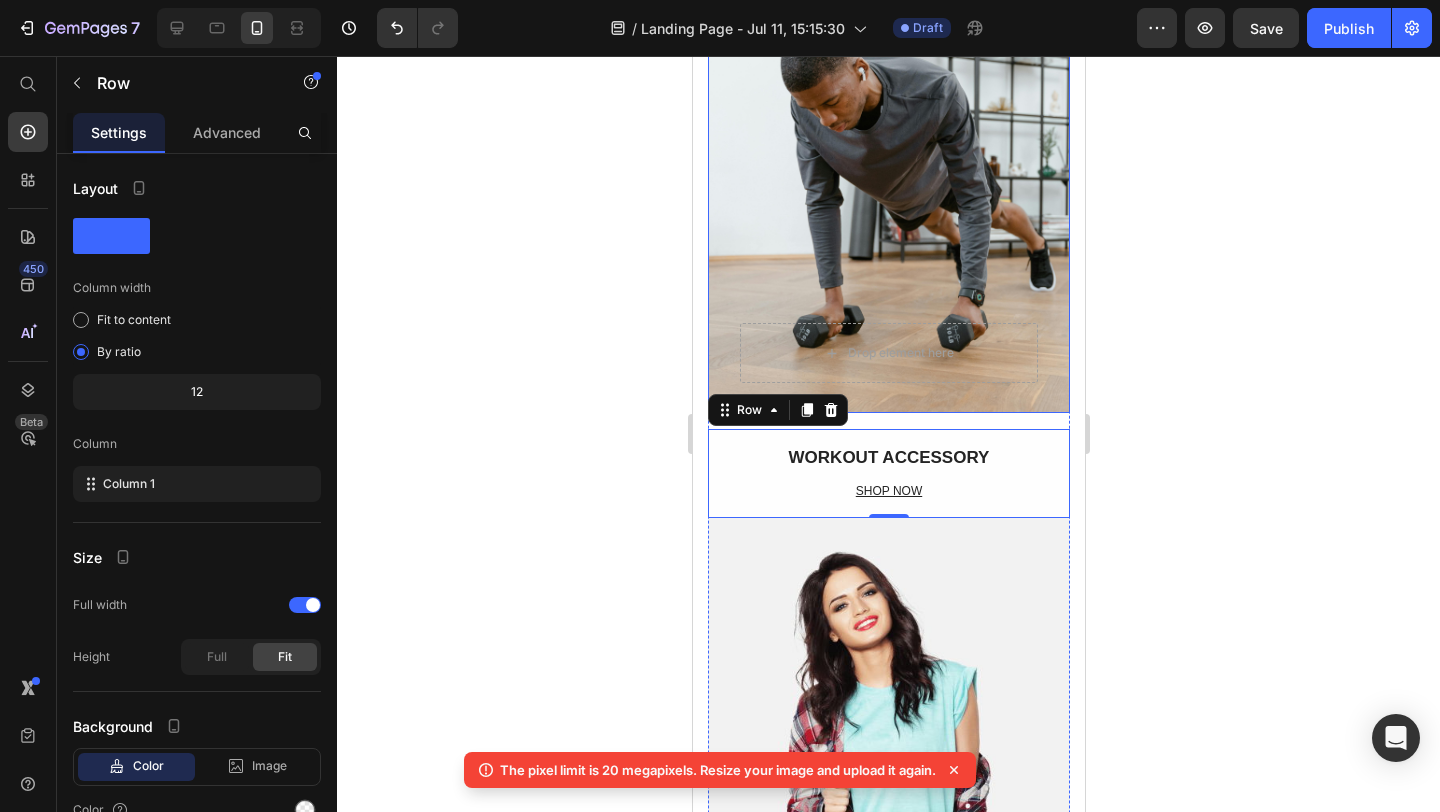 scroll, scrollTop: 2188, scrollLeft: 0, axis: vertical 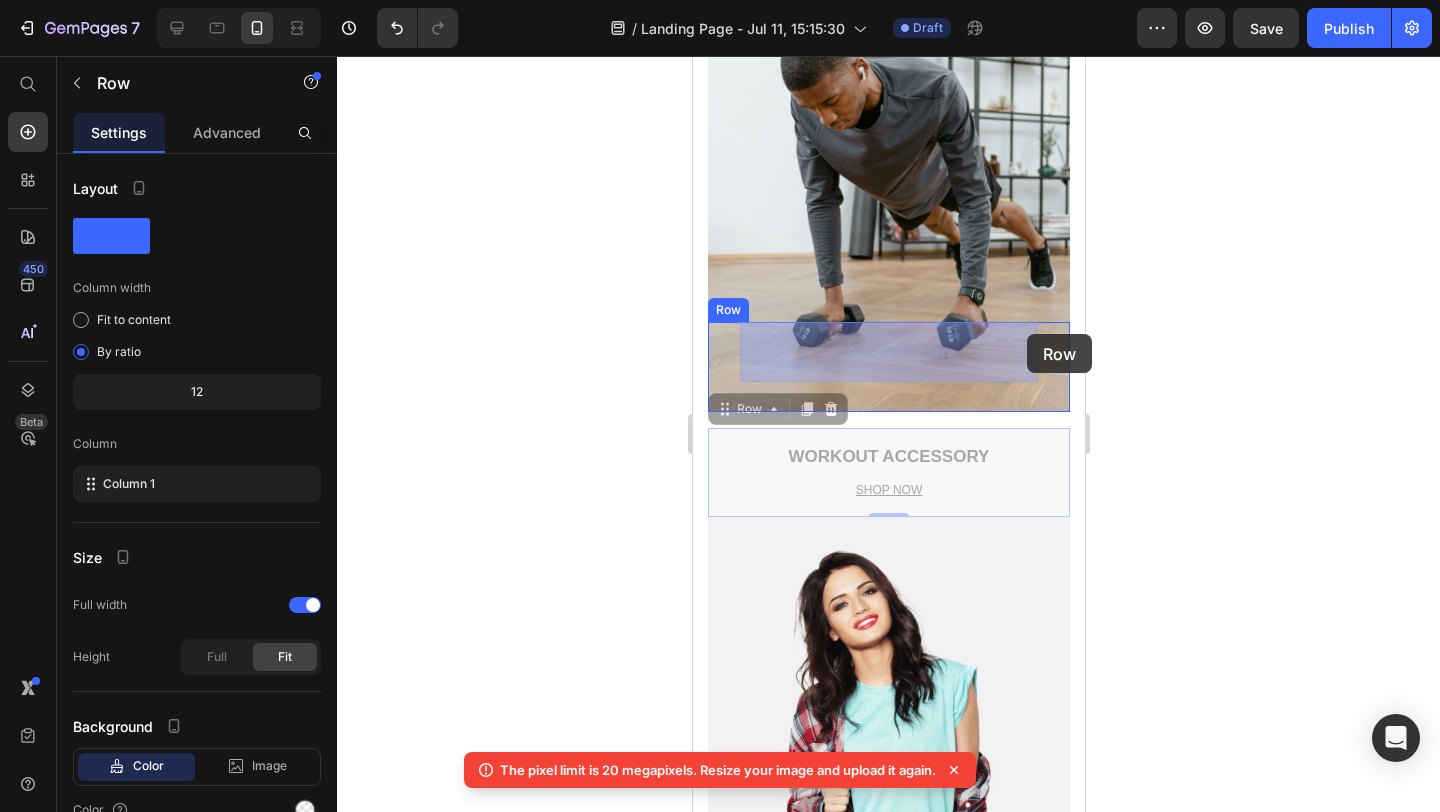 drag, startPoint x: 1054, startPoint y: 428, endPoint x: 1026, endPoint y: 334, distance: 98.0816 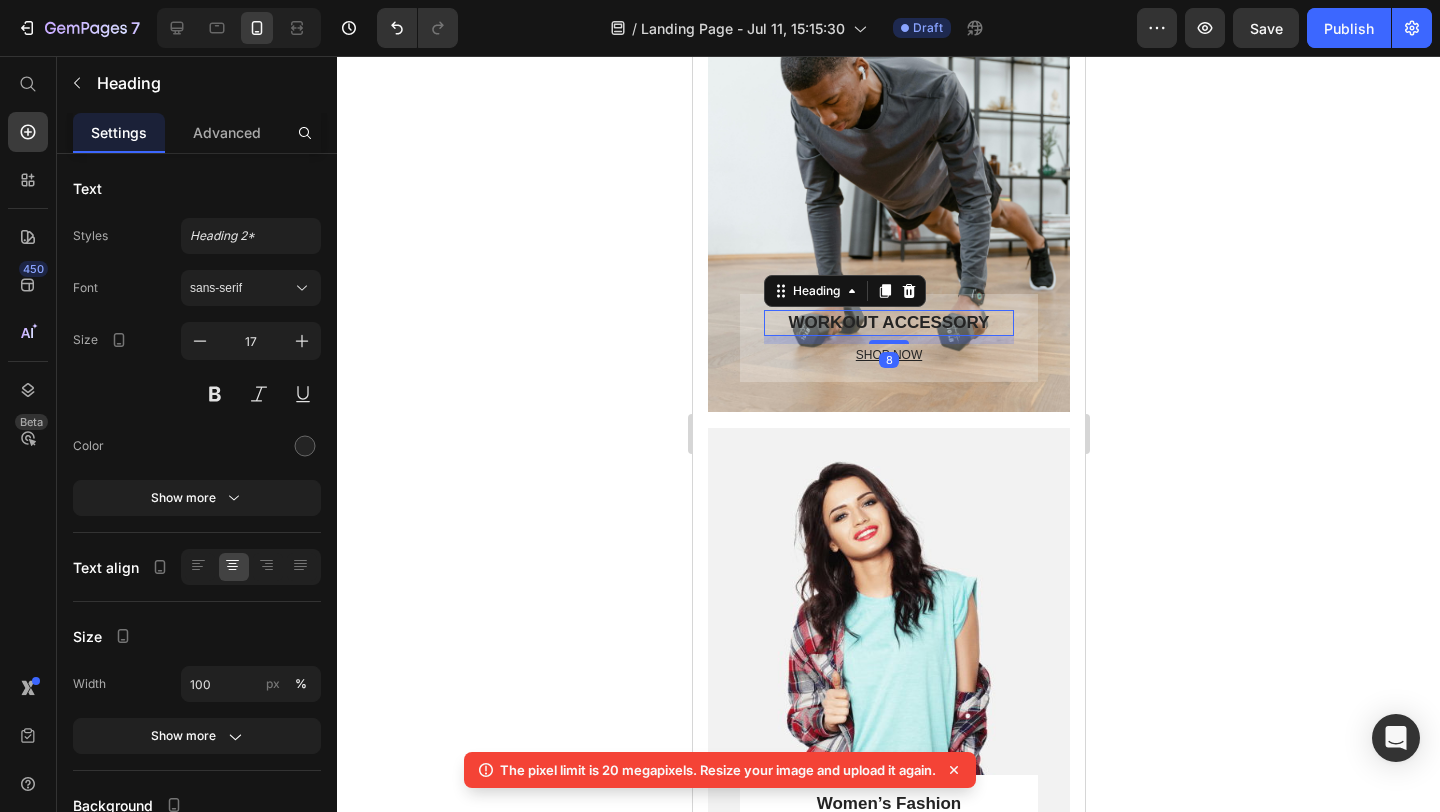 click on "WORKOUT ACCESSORY" at bounding box center (888, 323) 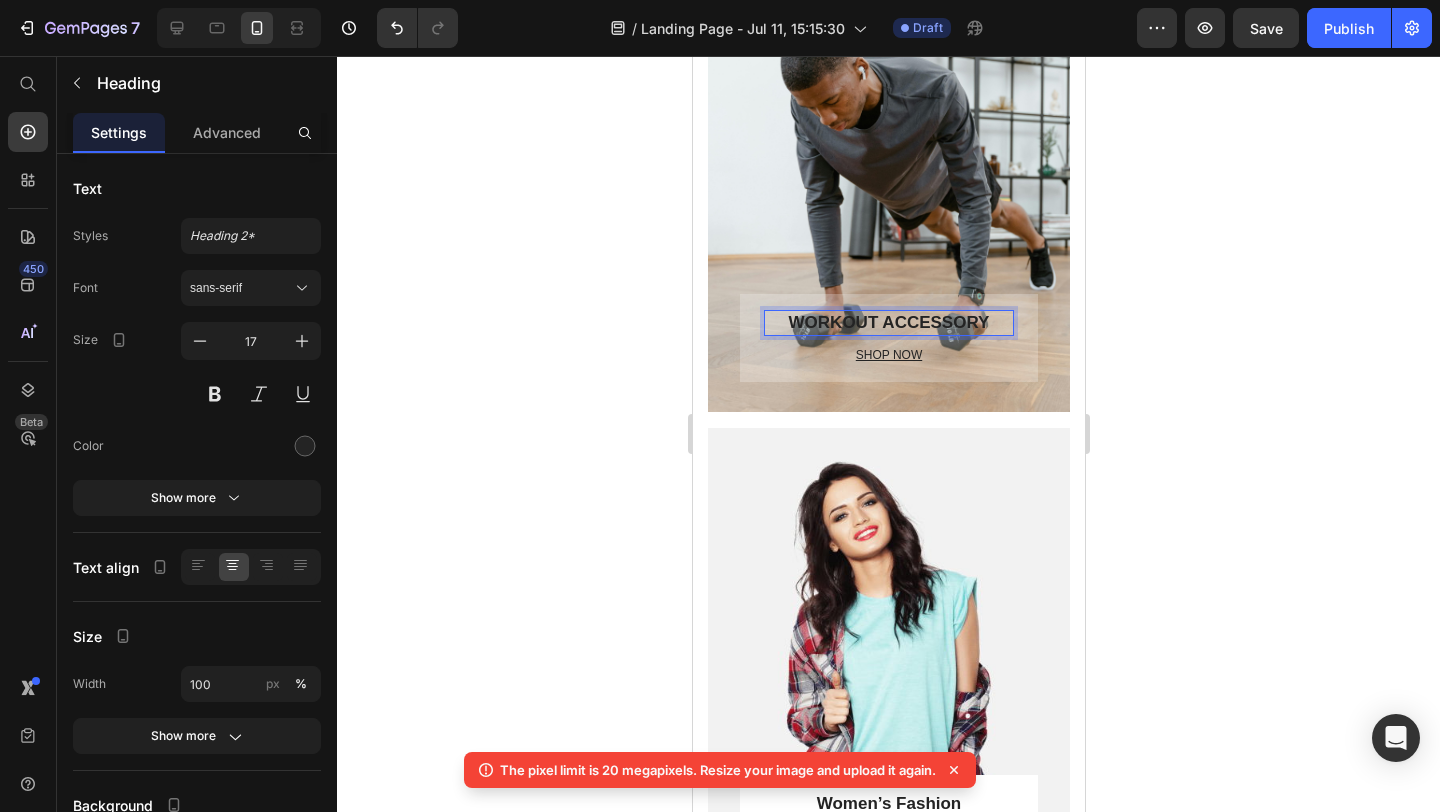click on "WORKOUT ACCESSORY" at bounding box center (888, 323) 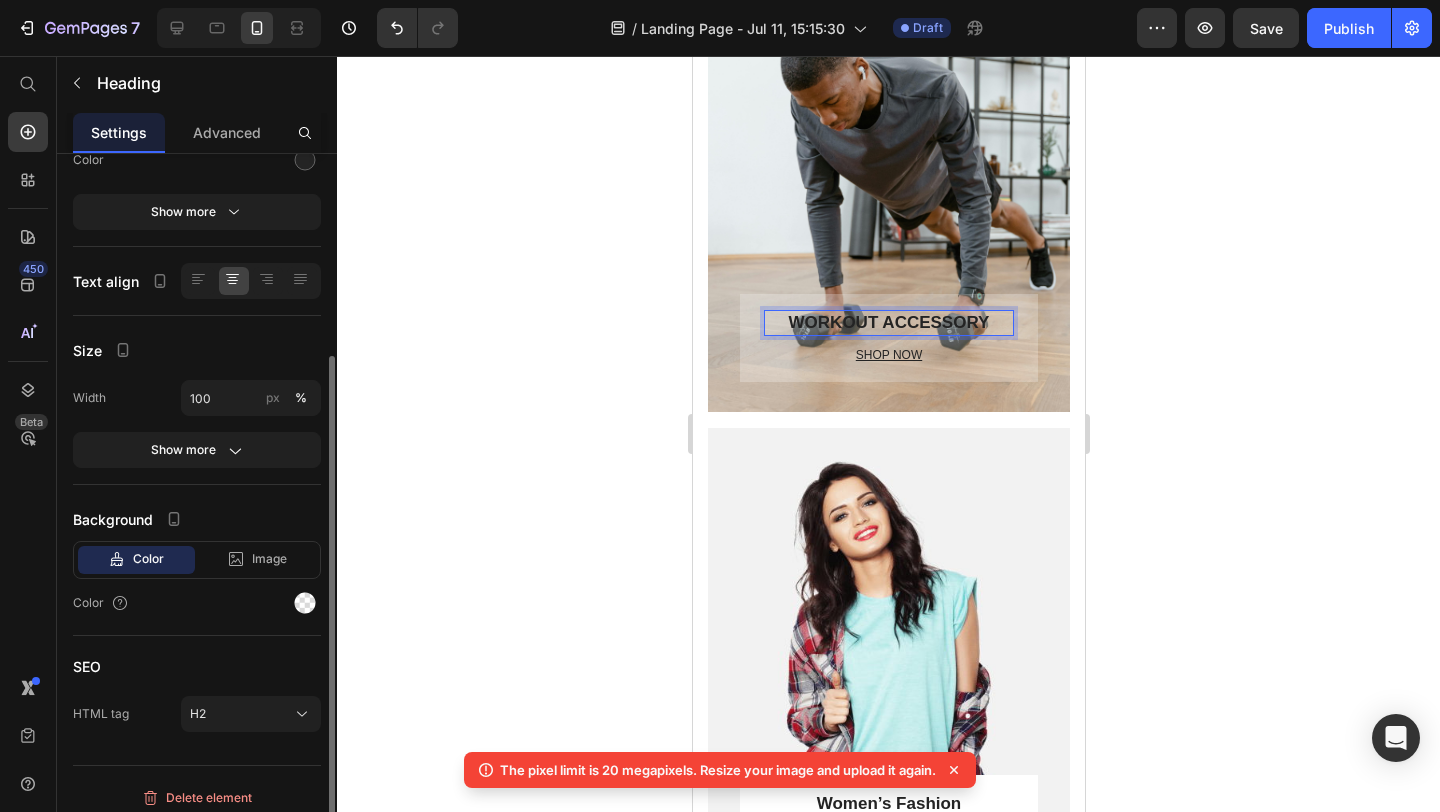 scroll, scrollTop: 290, scrollLeft: 0, axis: vertical 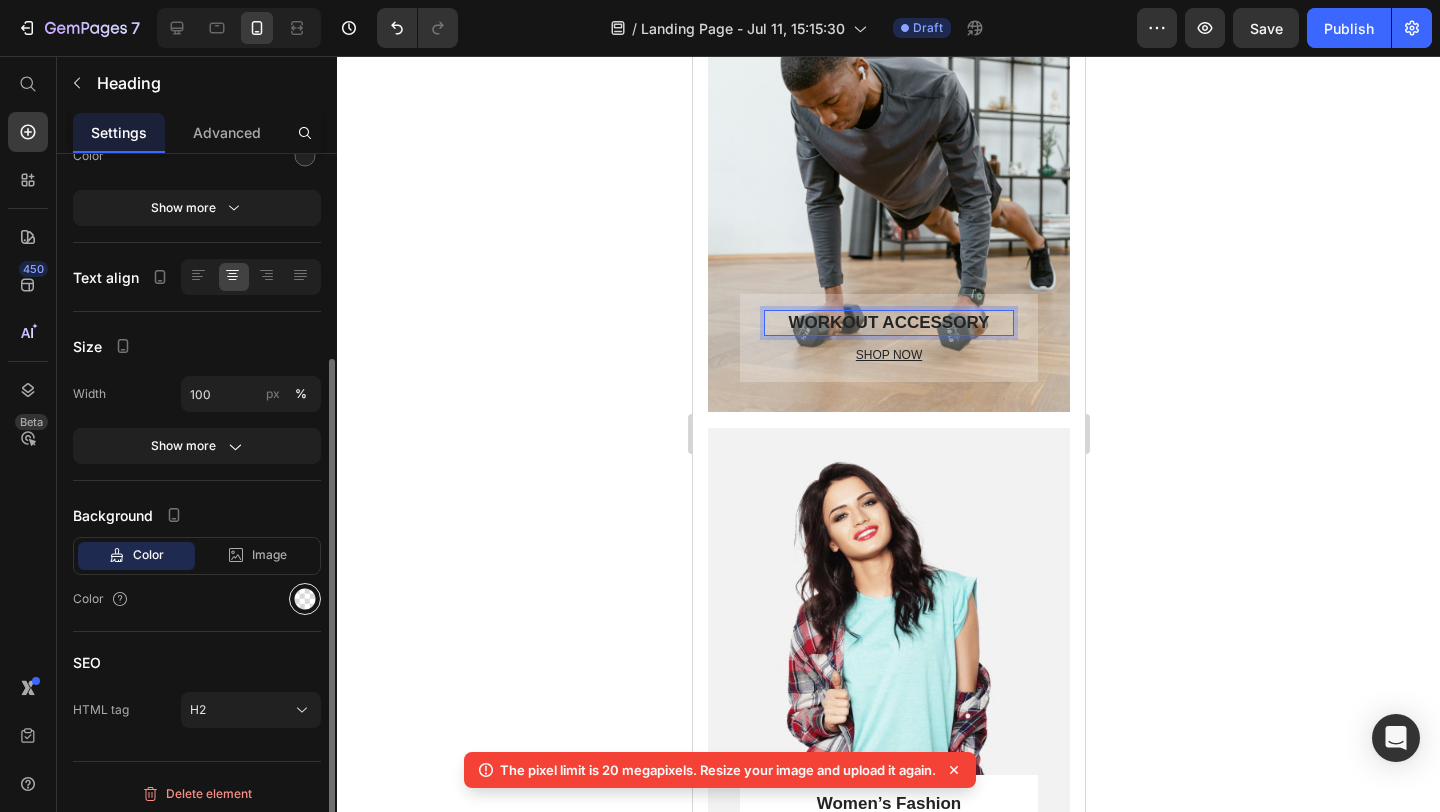 click at bounding box center [305, 599] 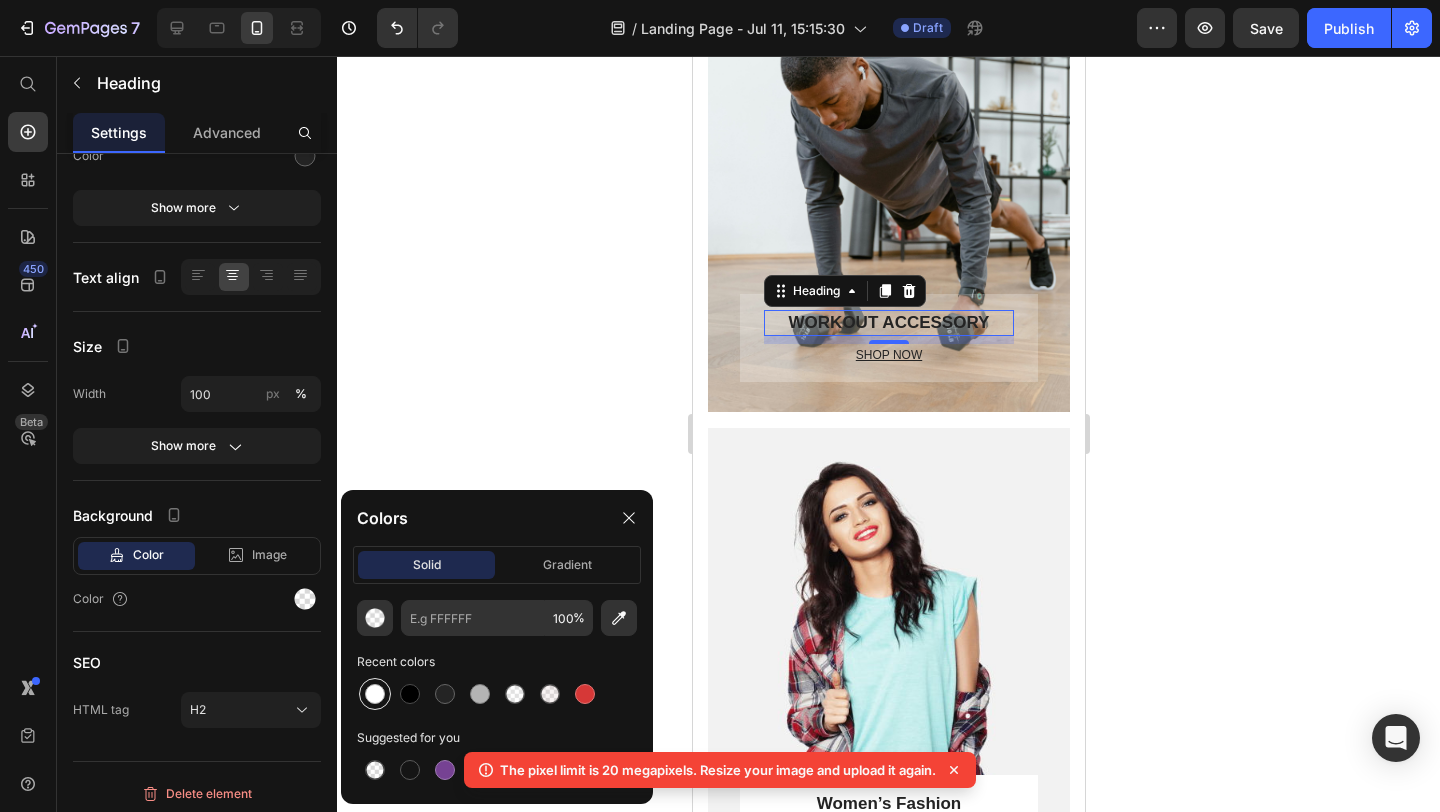 click at bounding box center (375, 694) 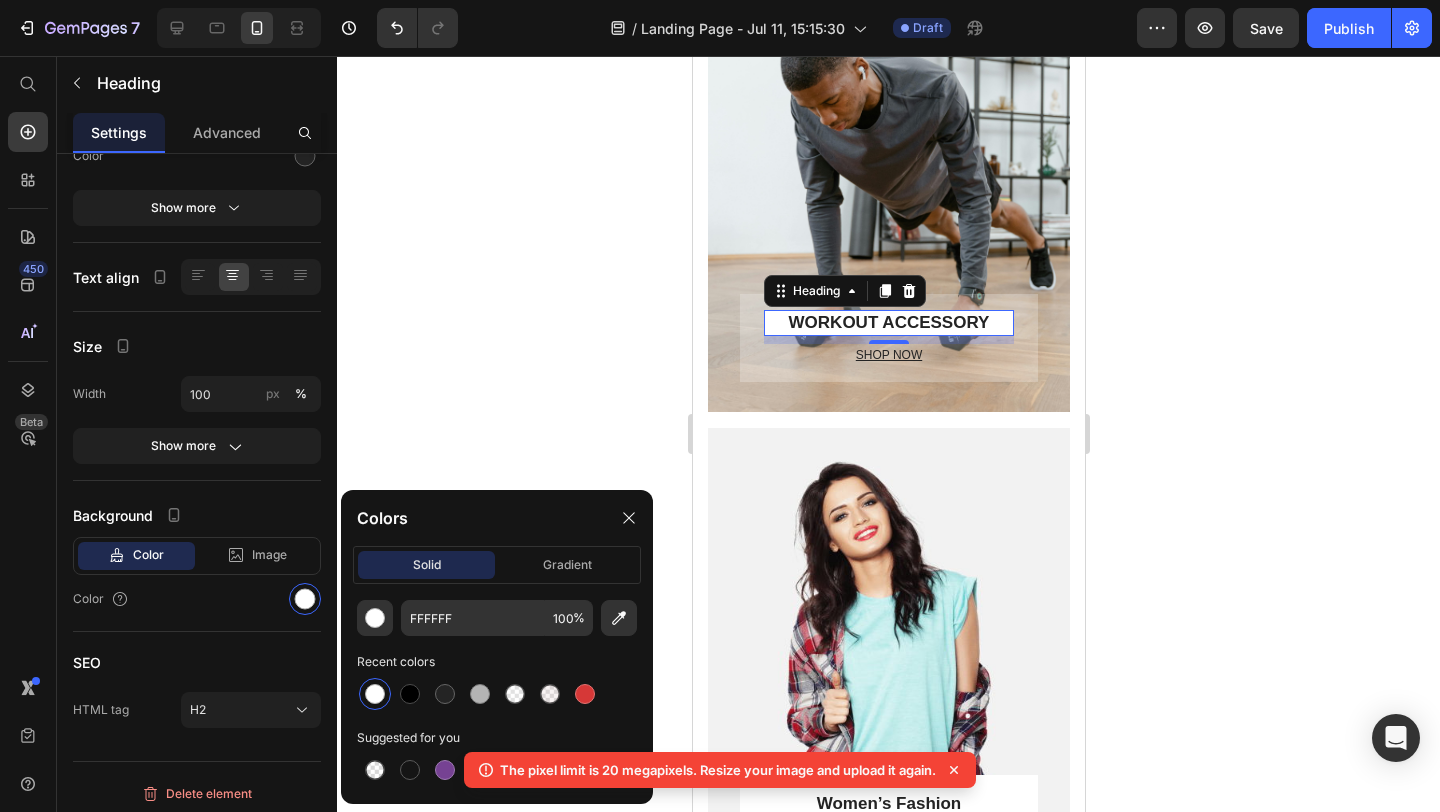 click on "8" at bounding box center [888, 360] 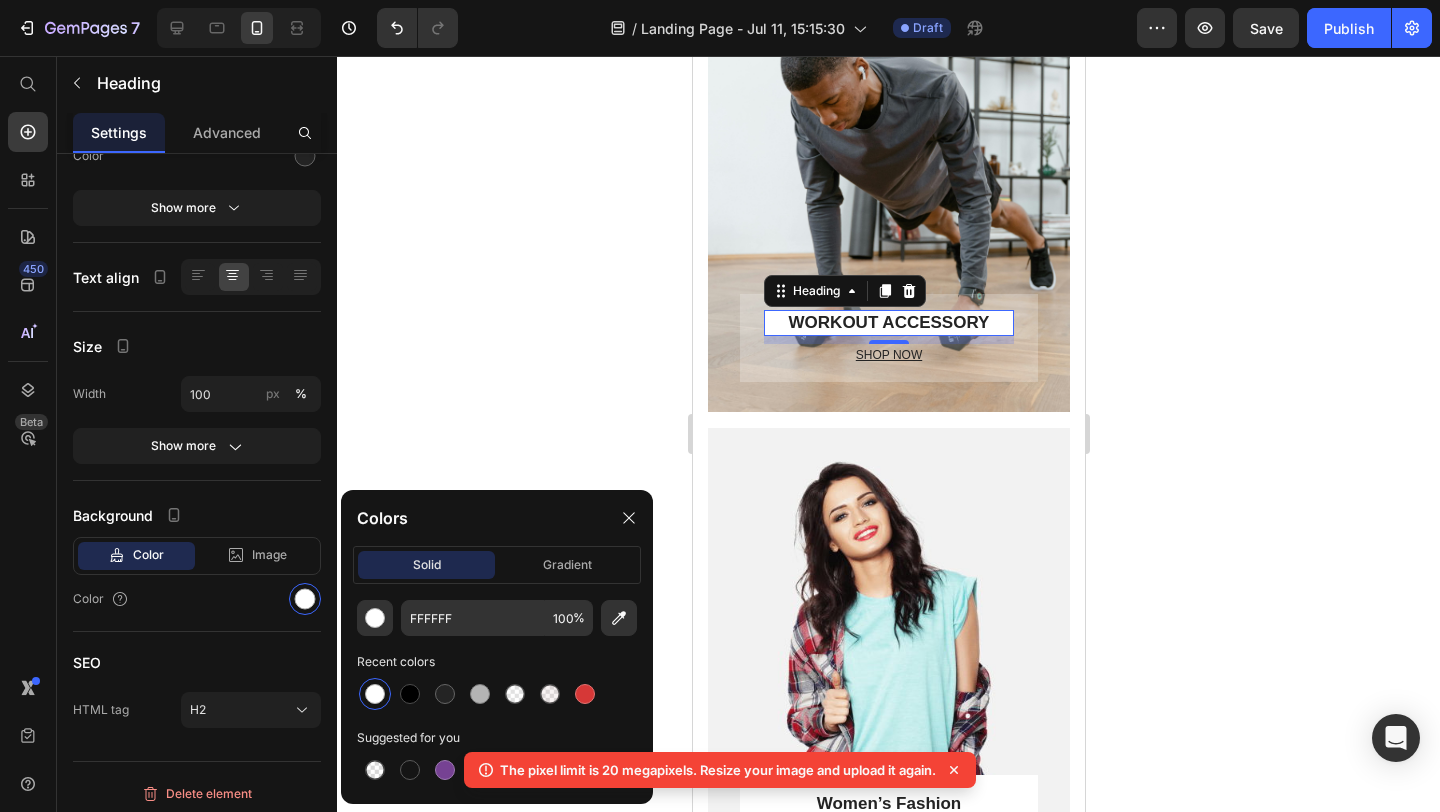 click 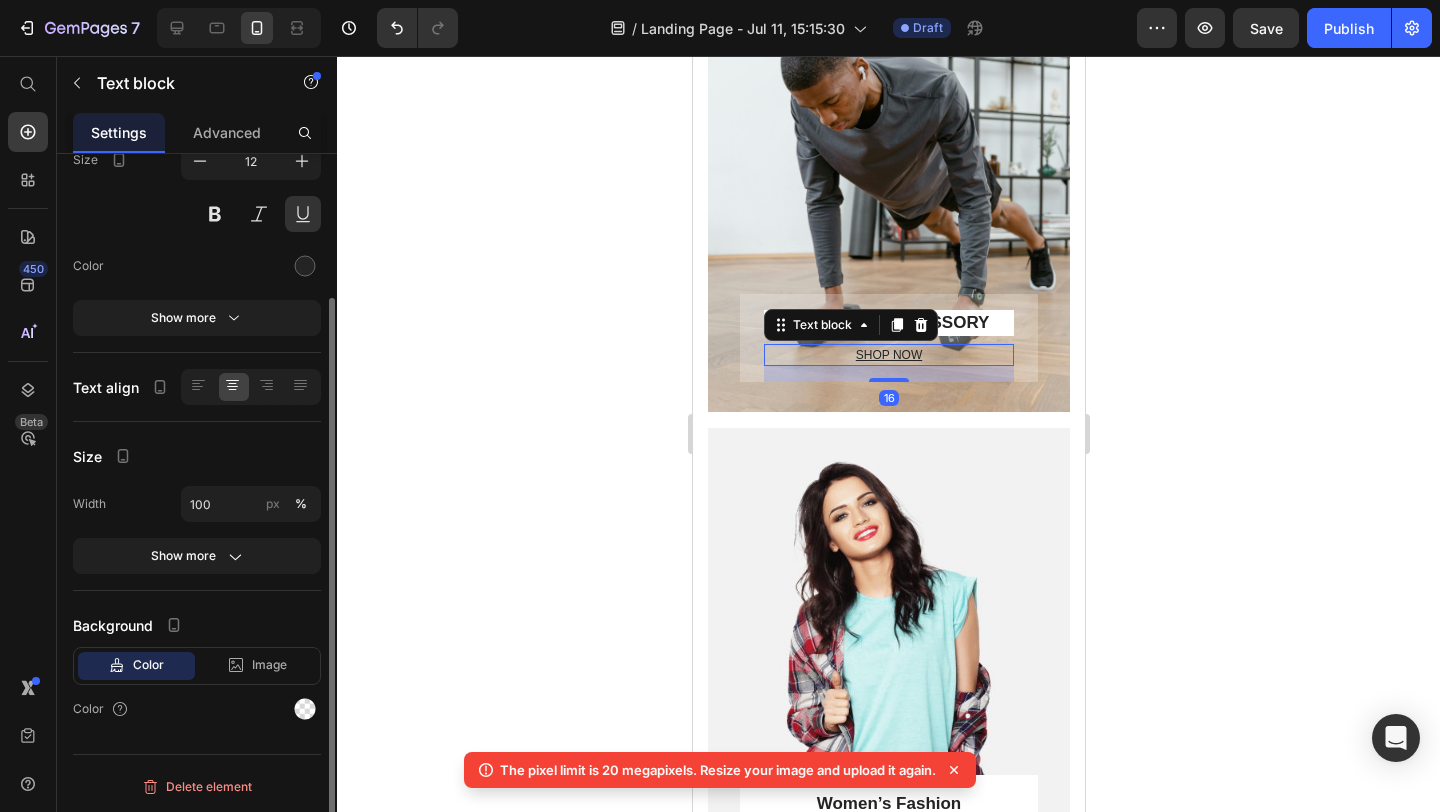 click on "SHOP NOW" at bounding box center [888, 355] 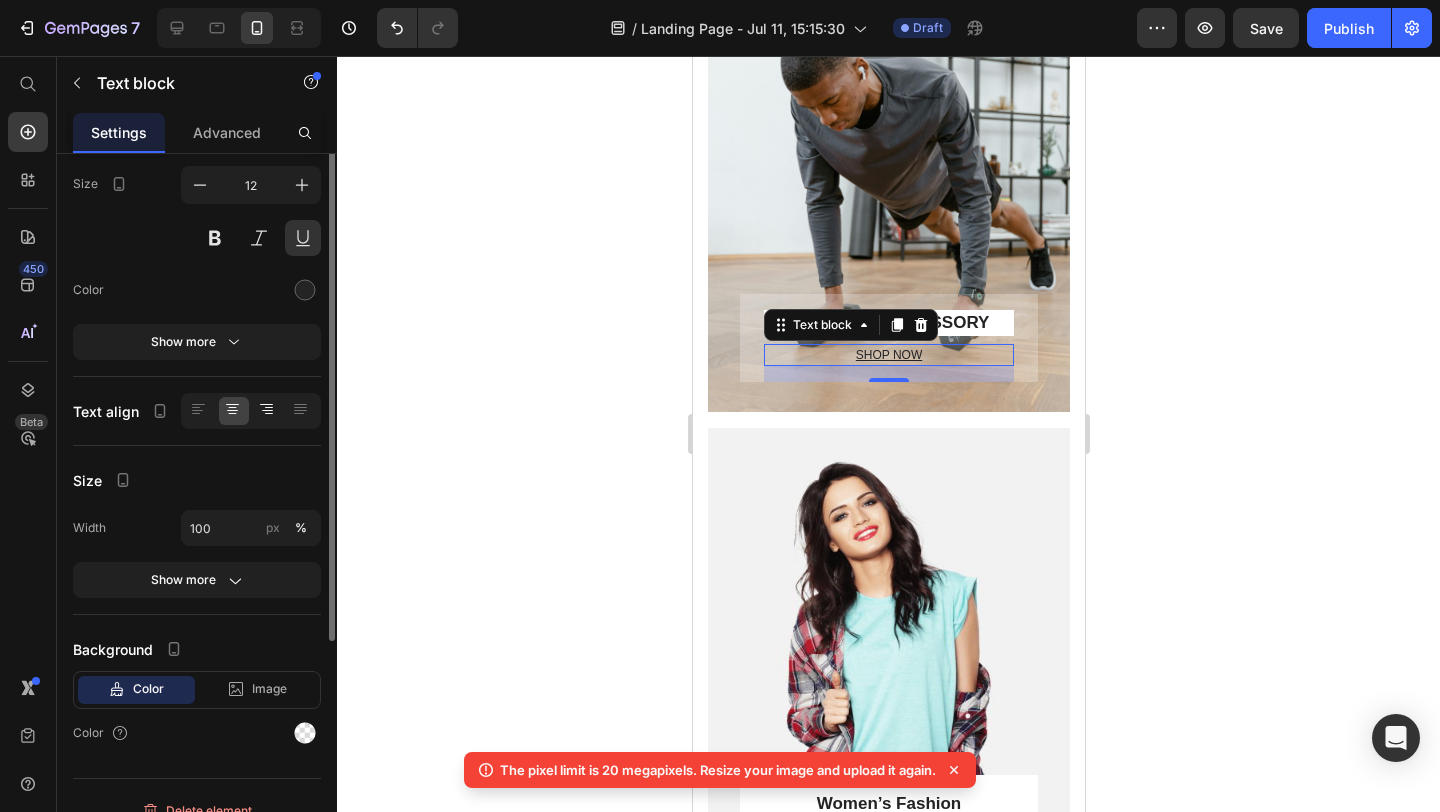 scroll, scrollTop: 180, scrollLeft: 0, axis: vertical 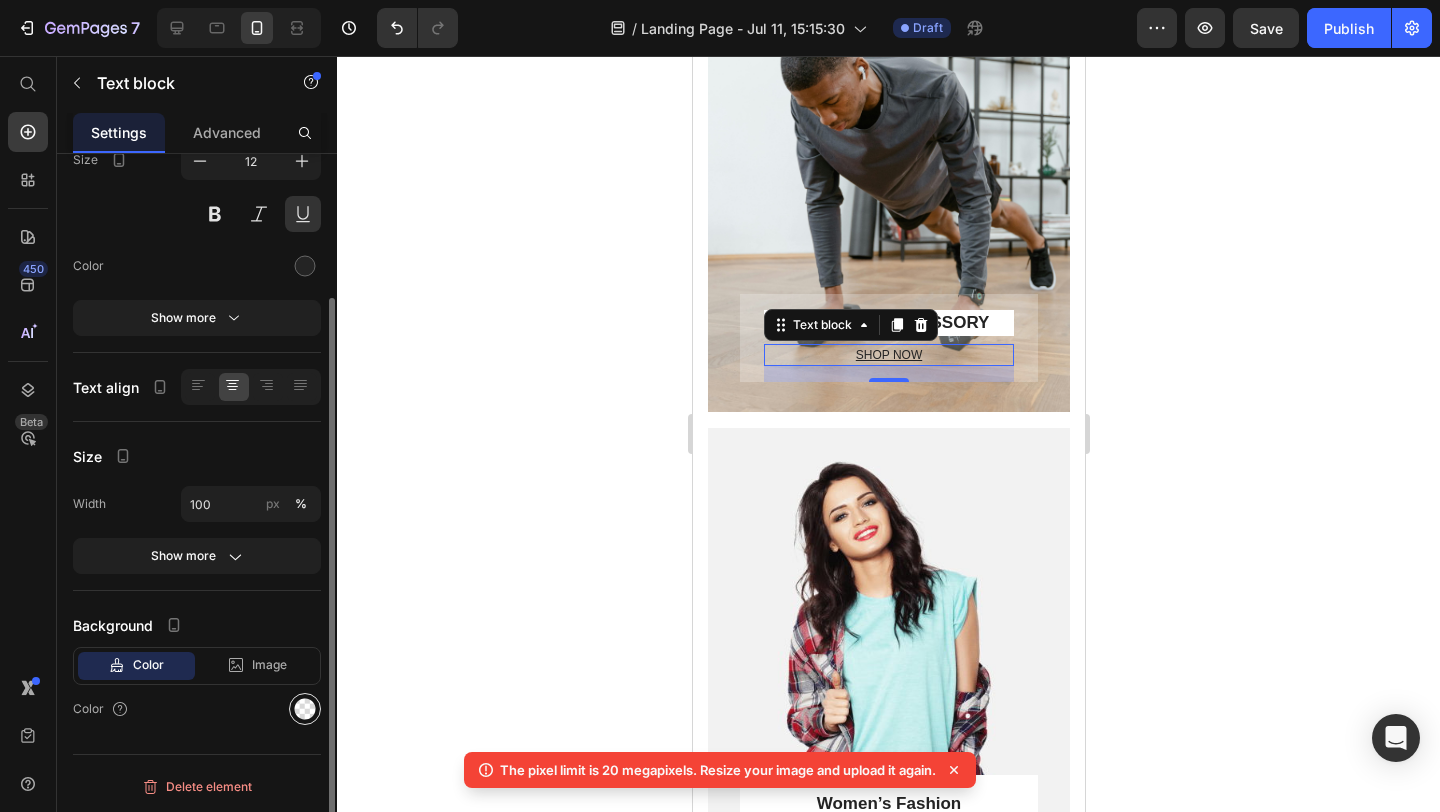 click 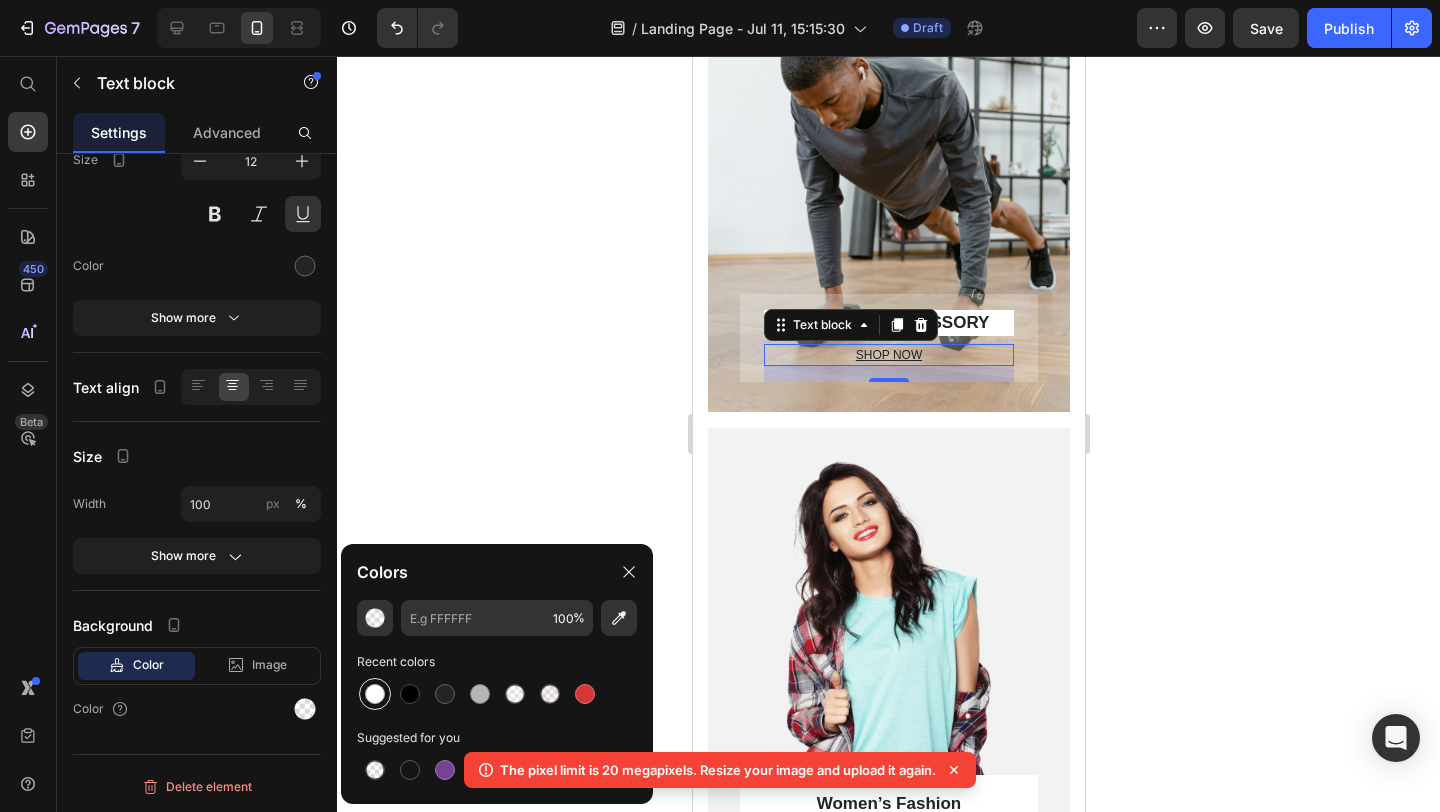 click at bounding box center (375, 694) 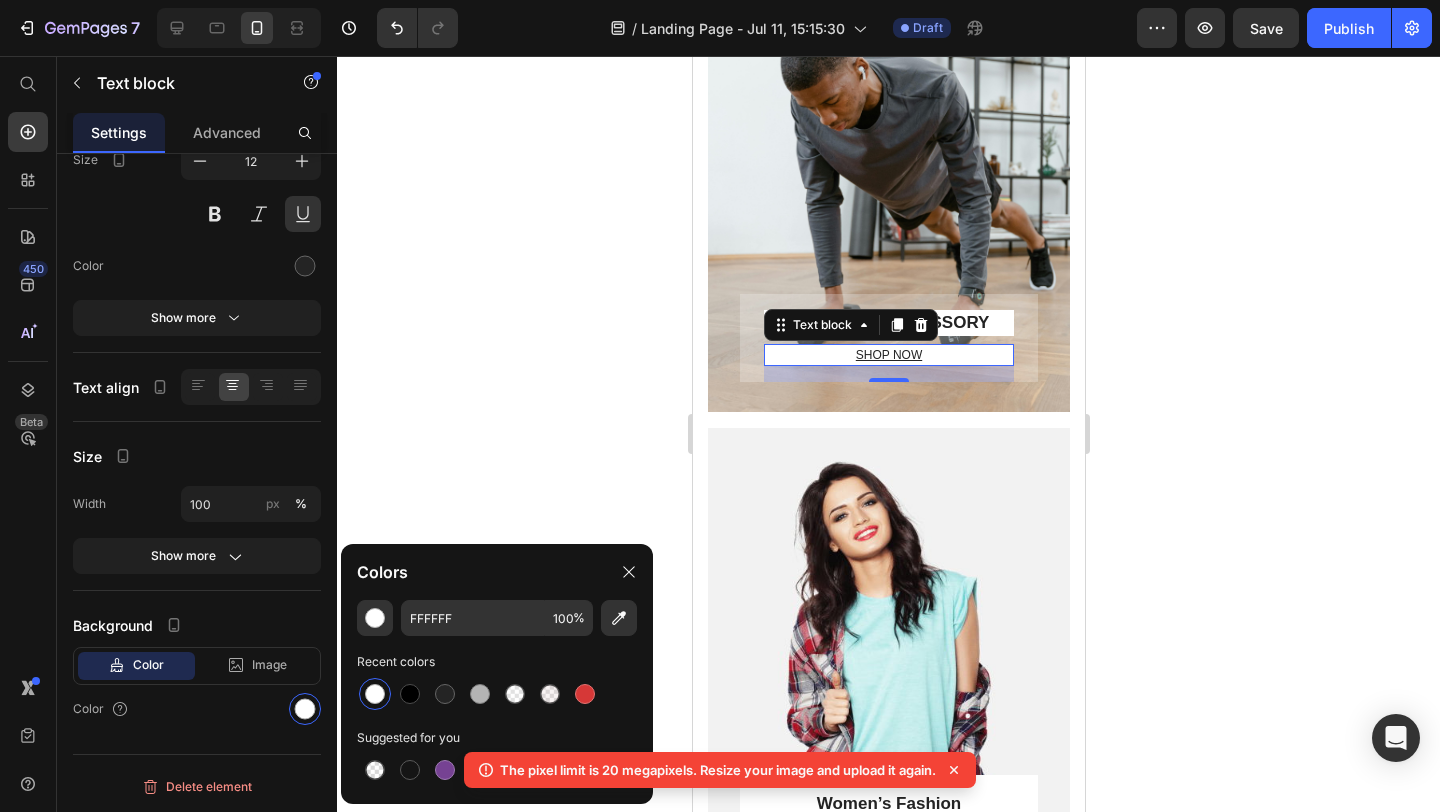 click 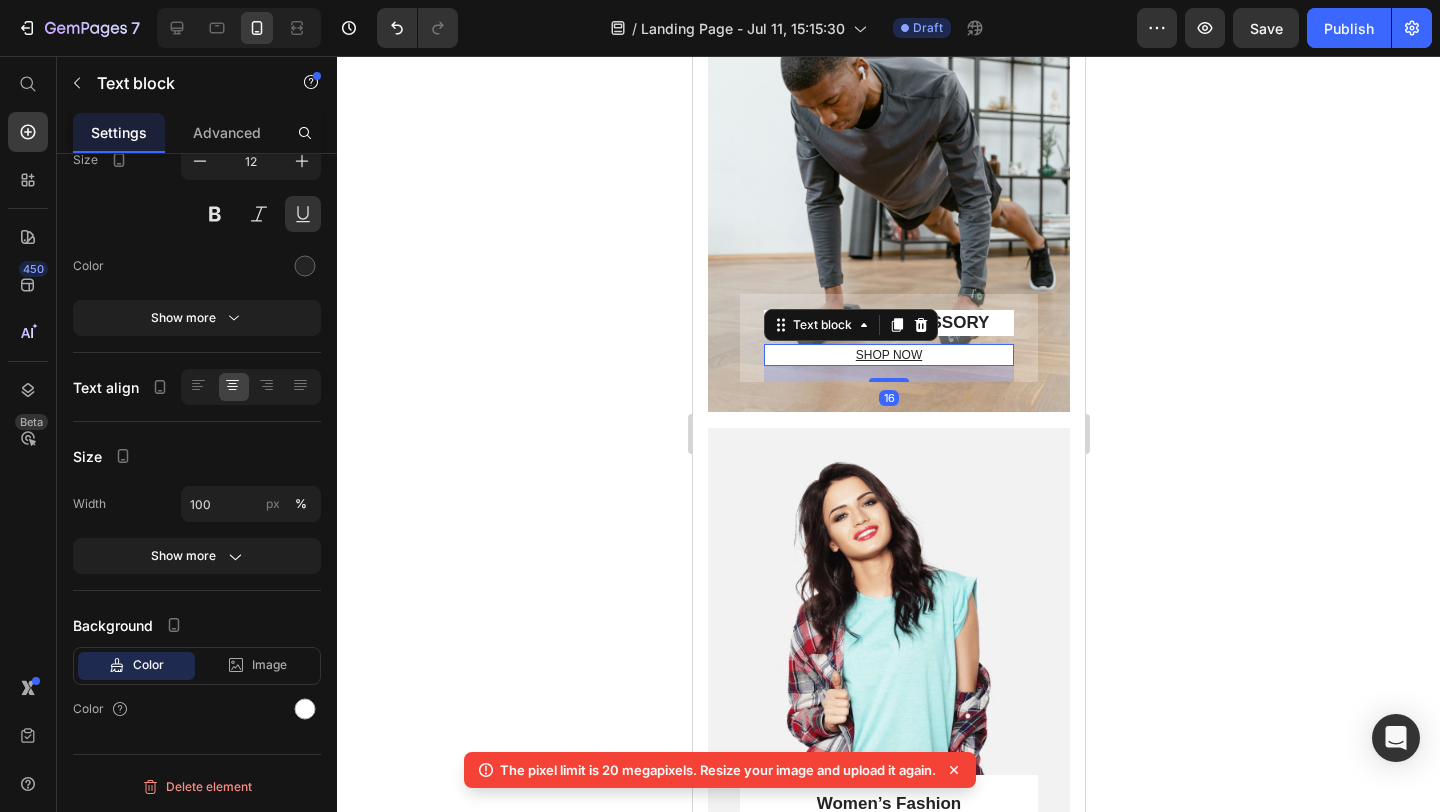 click on "SHOP NOW" at bounding box center (888, 355) 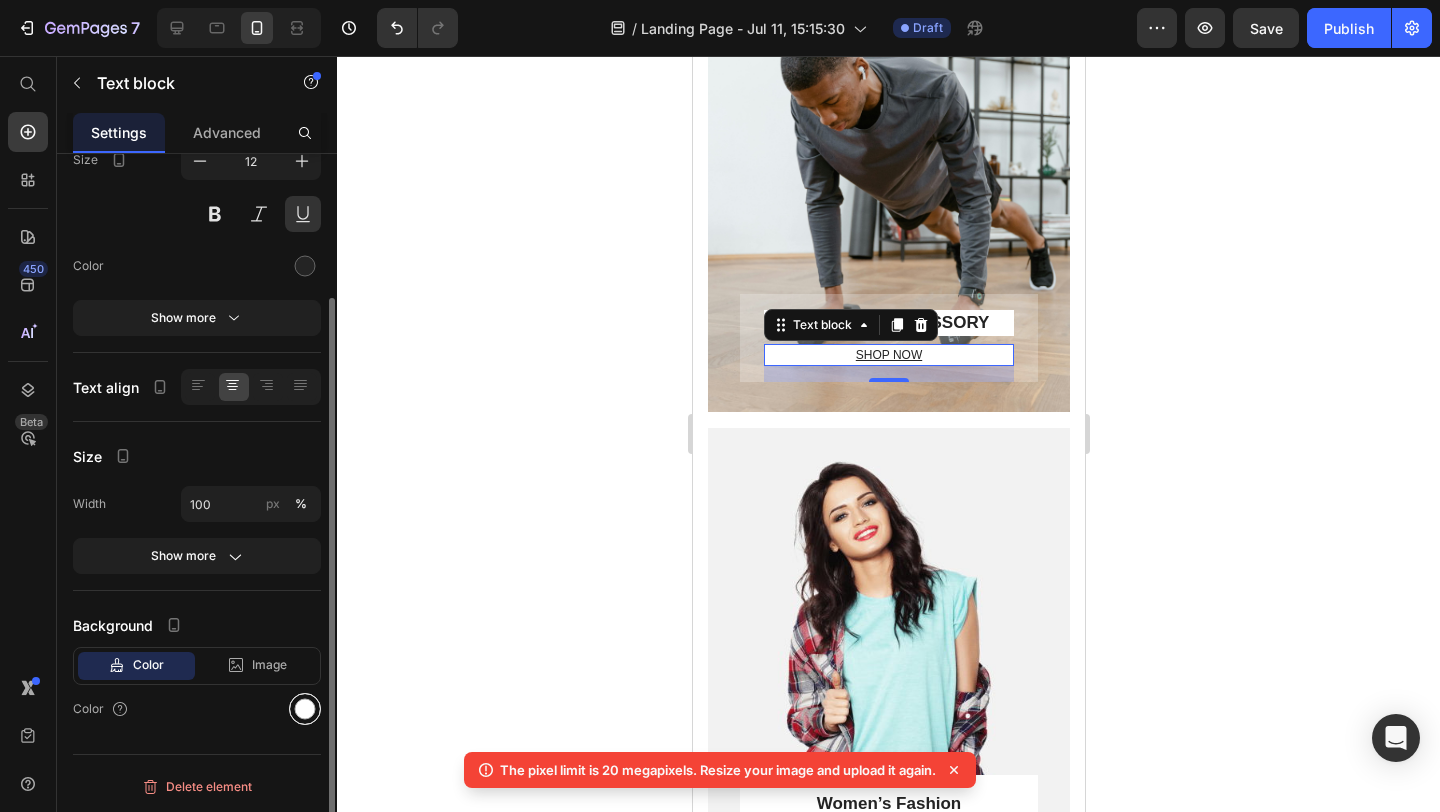 click at bounding box center (305, 709) 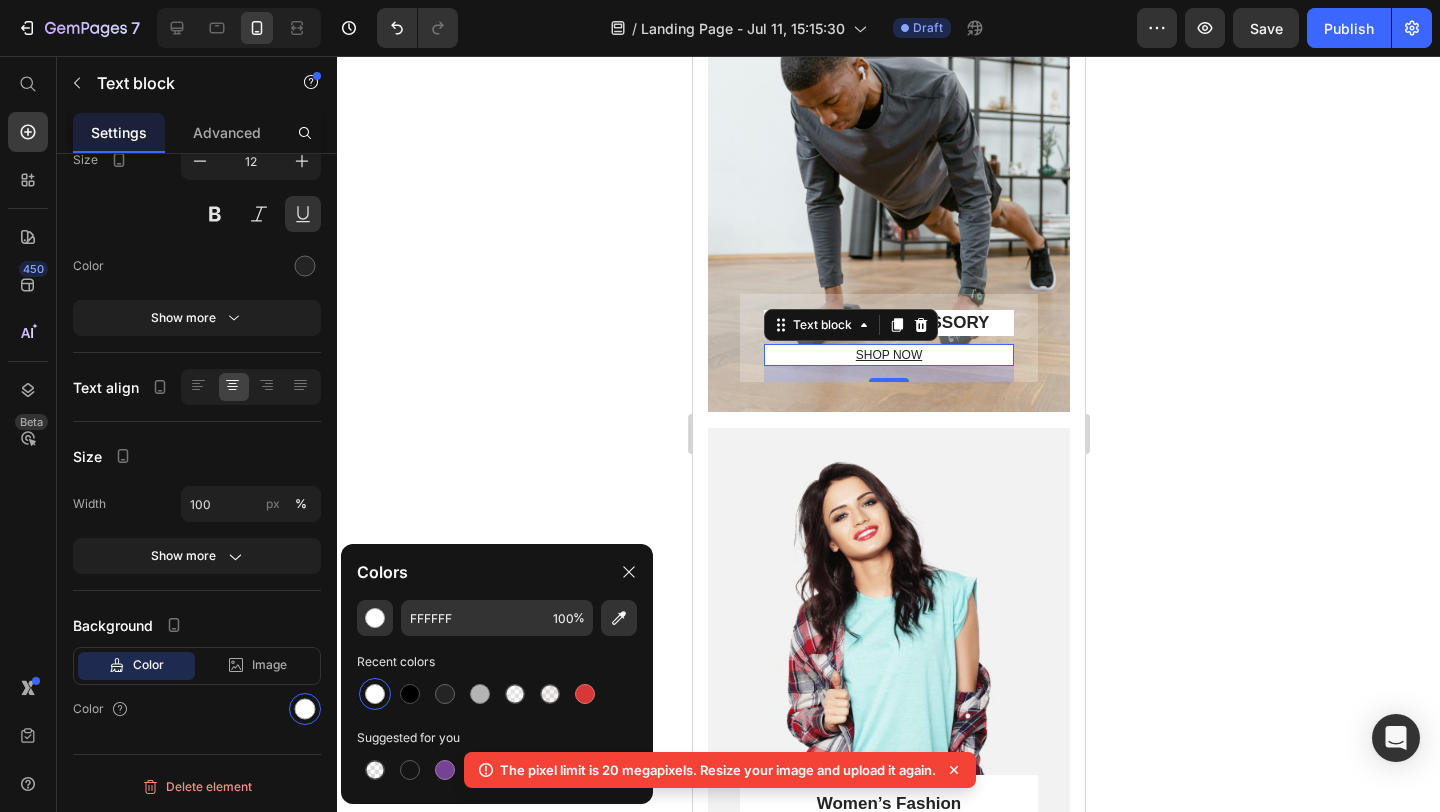 click 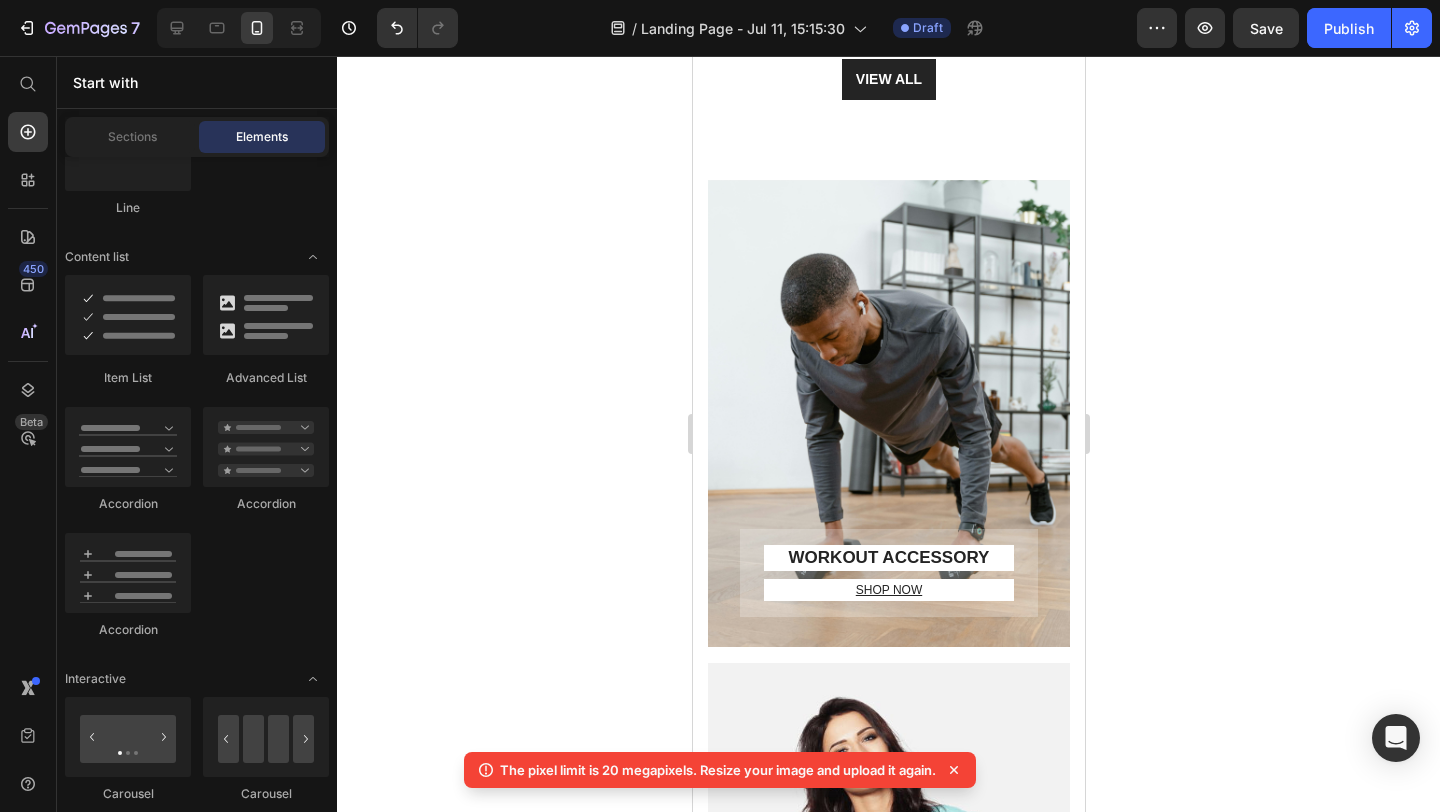 scroll, scrollTop: 1412, scrollLeft: 0, axis: vertical 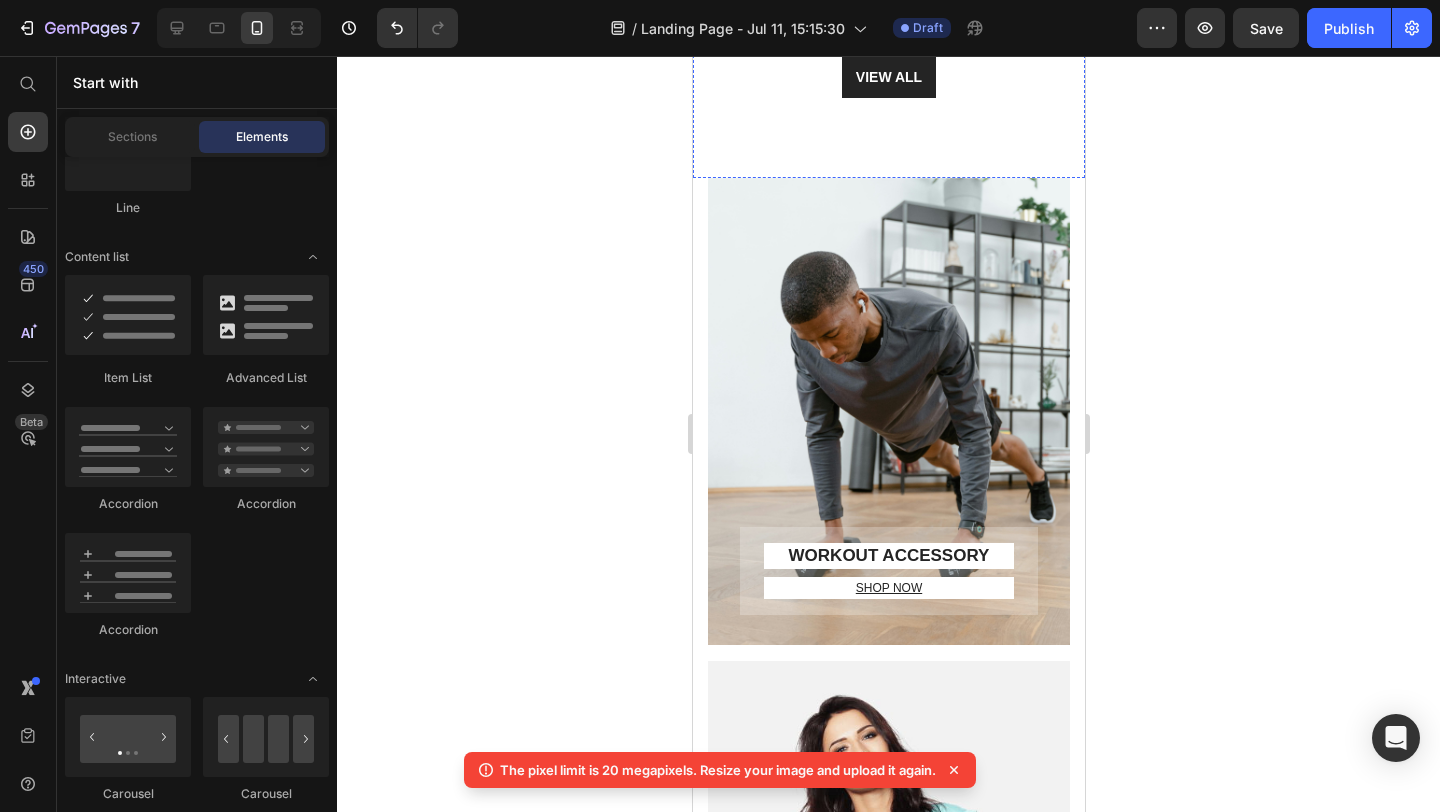 click on "Accordion 1" at bounding box center (904, -220) 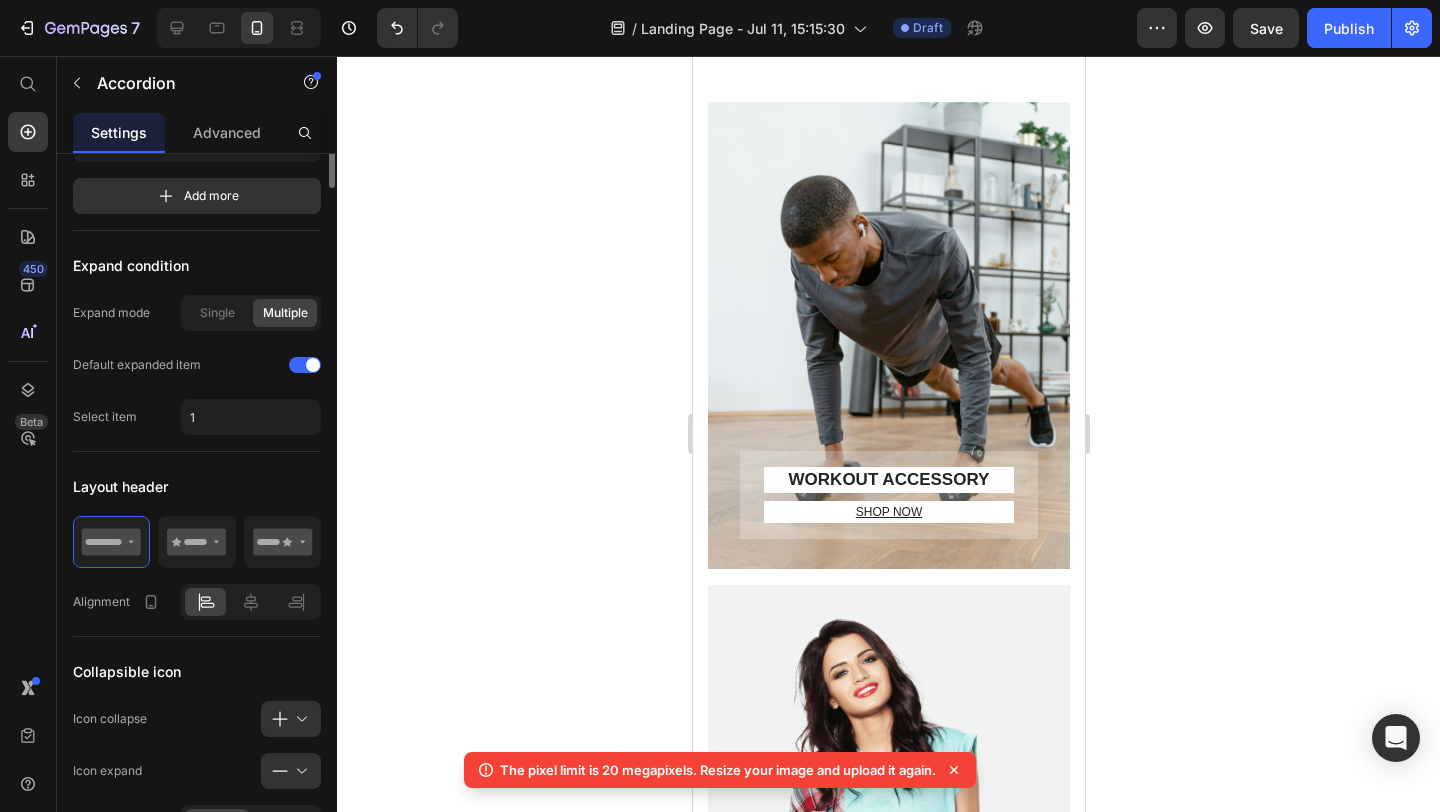 scroll, scrollTop: 0, scrollLeft: 0, axis: both 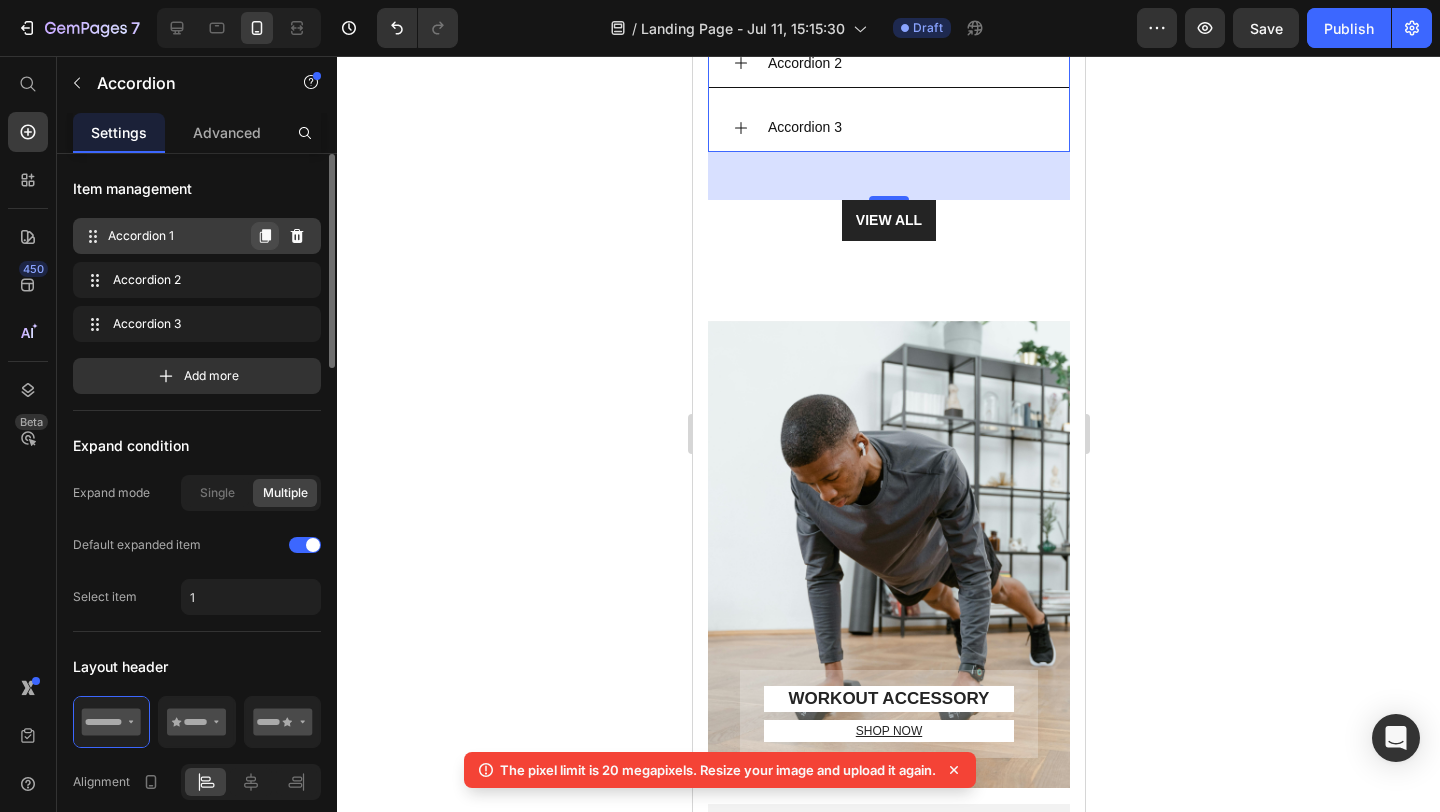 click 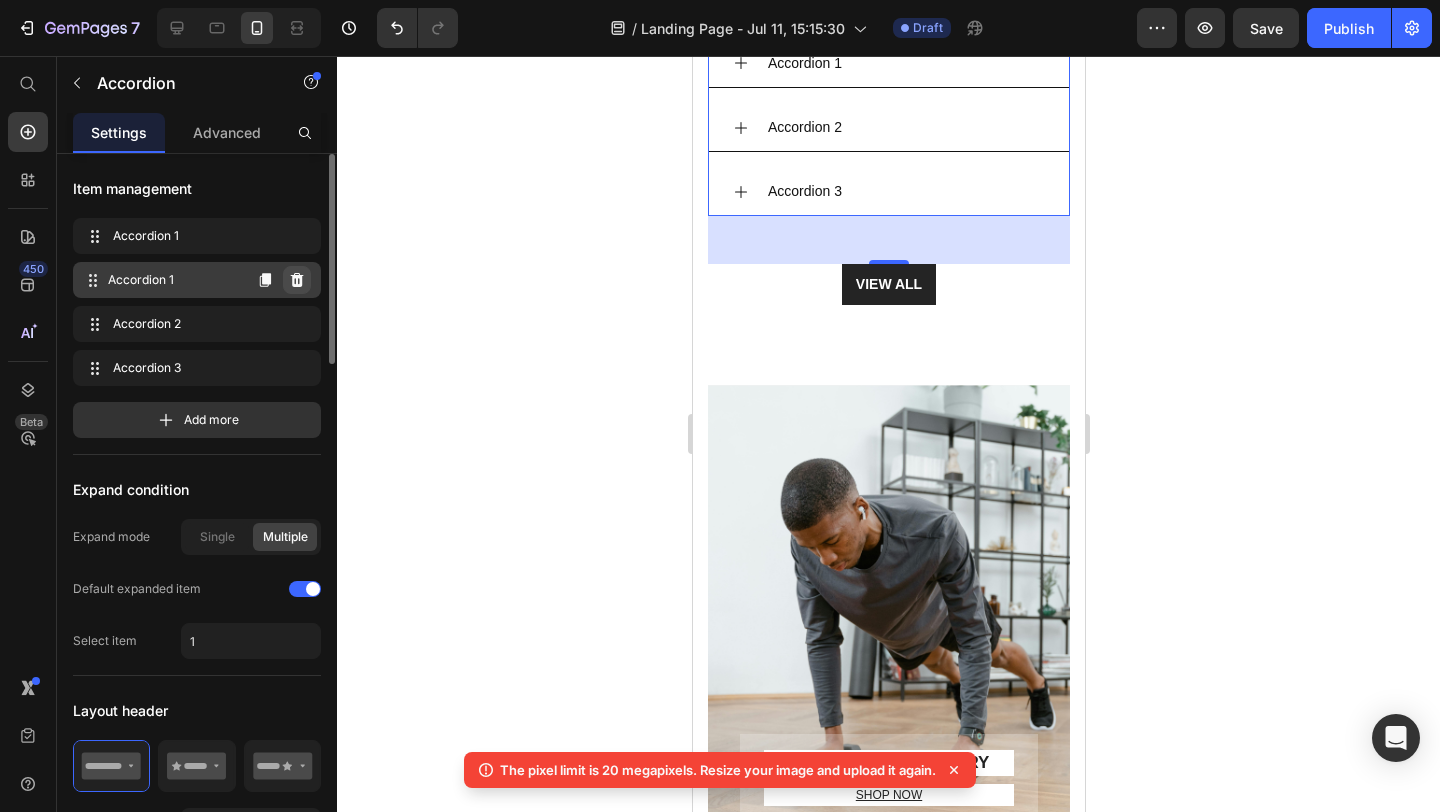 click 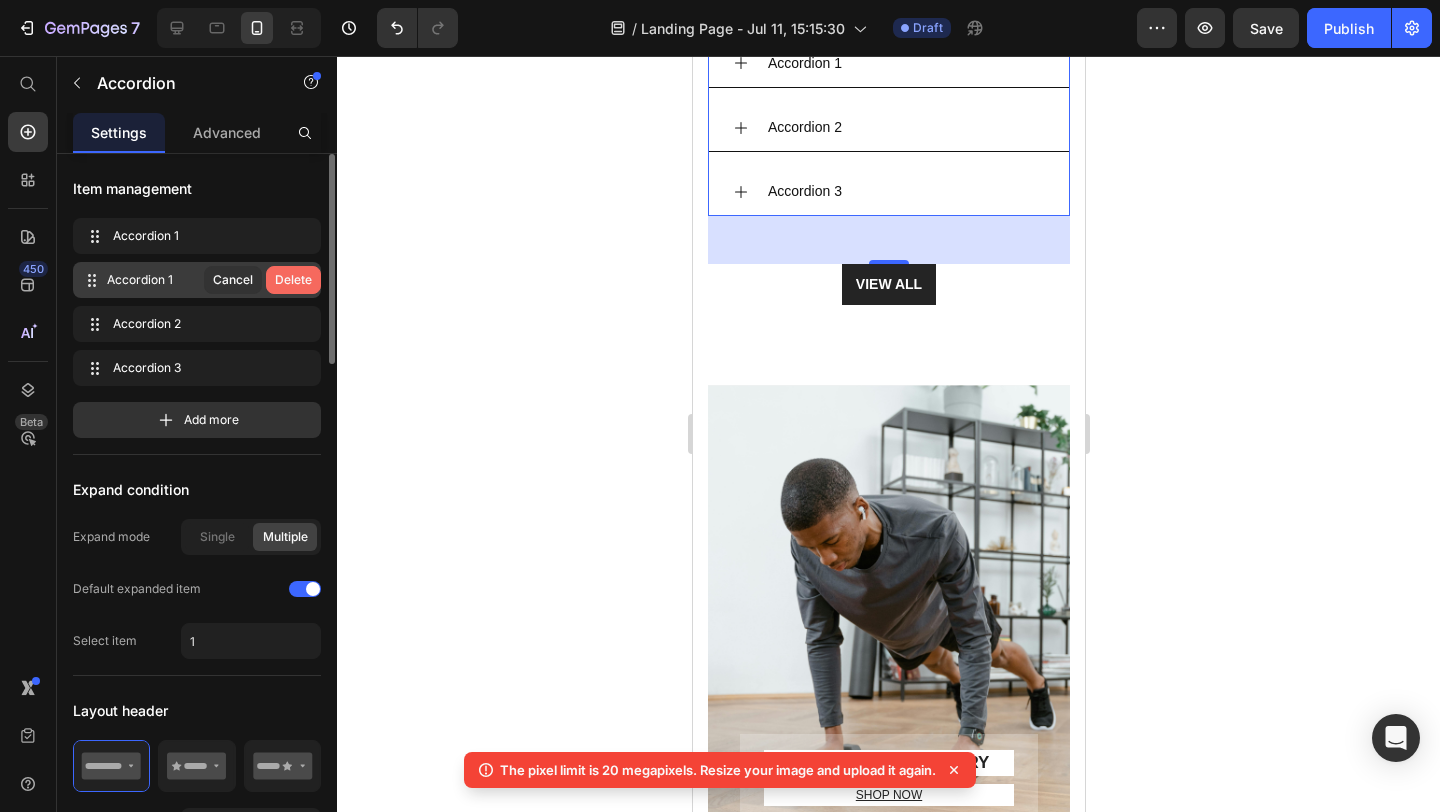 click on "Delete" at bounding box center (293, 280) 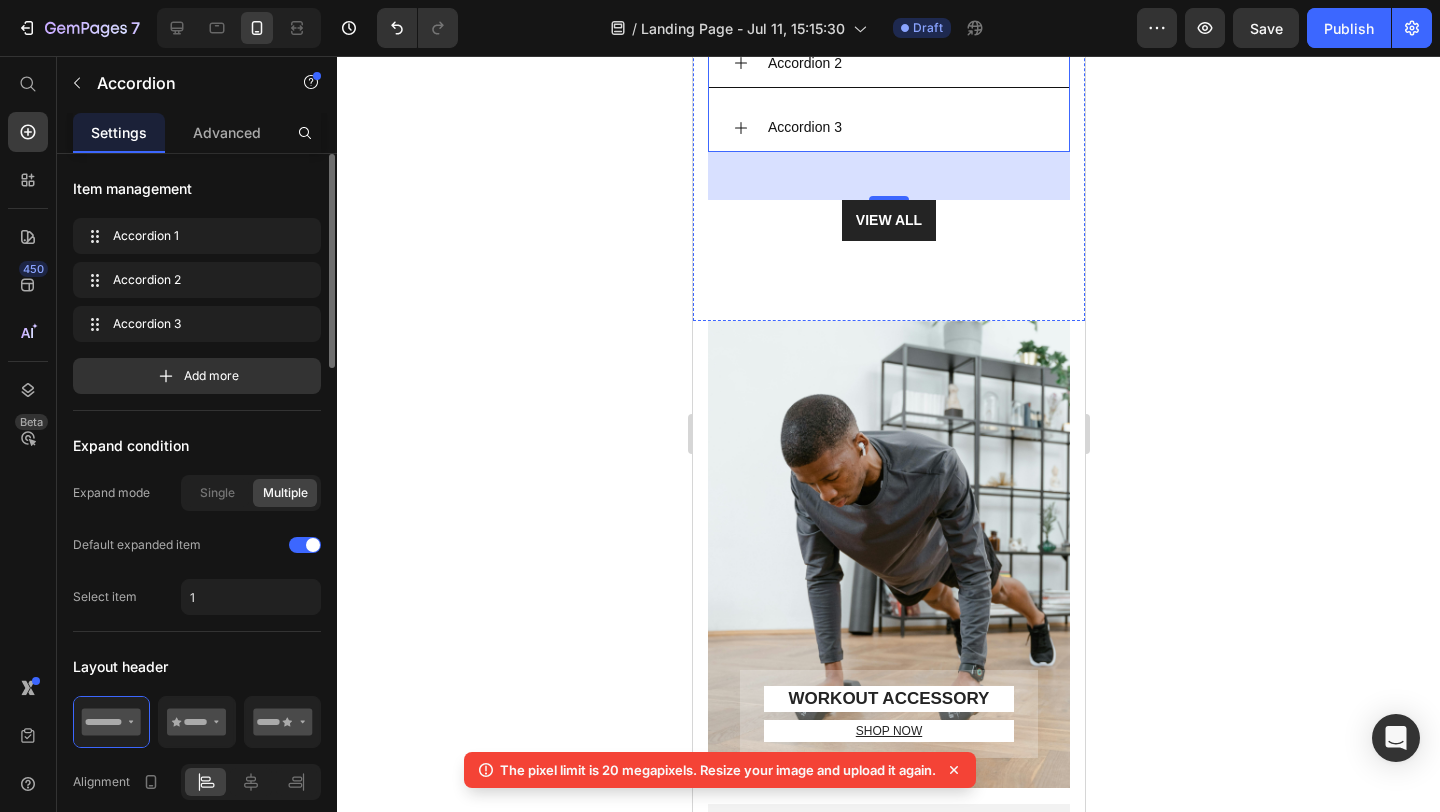 click at bounding box center [878, -78] 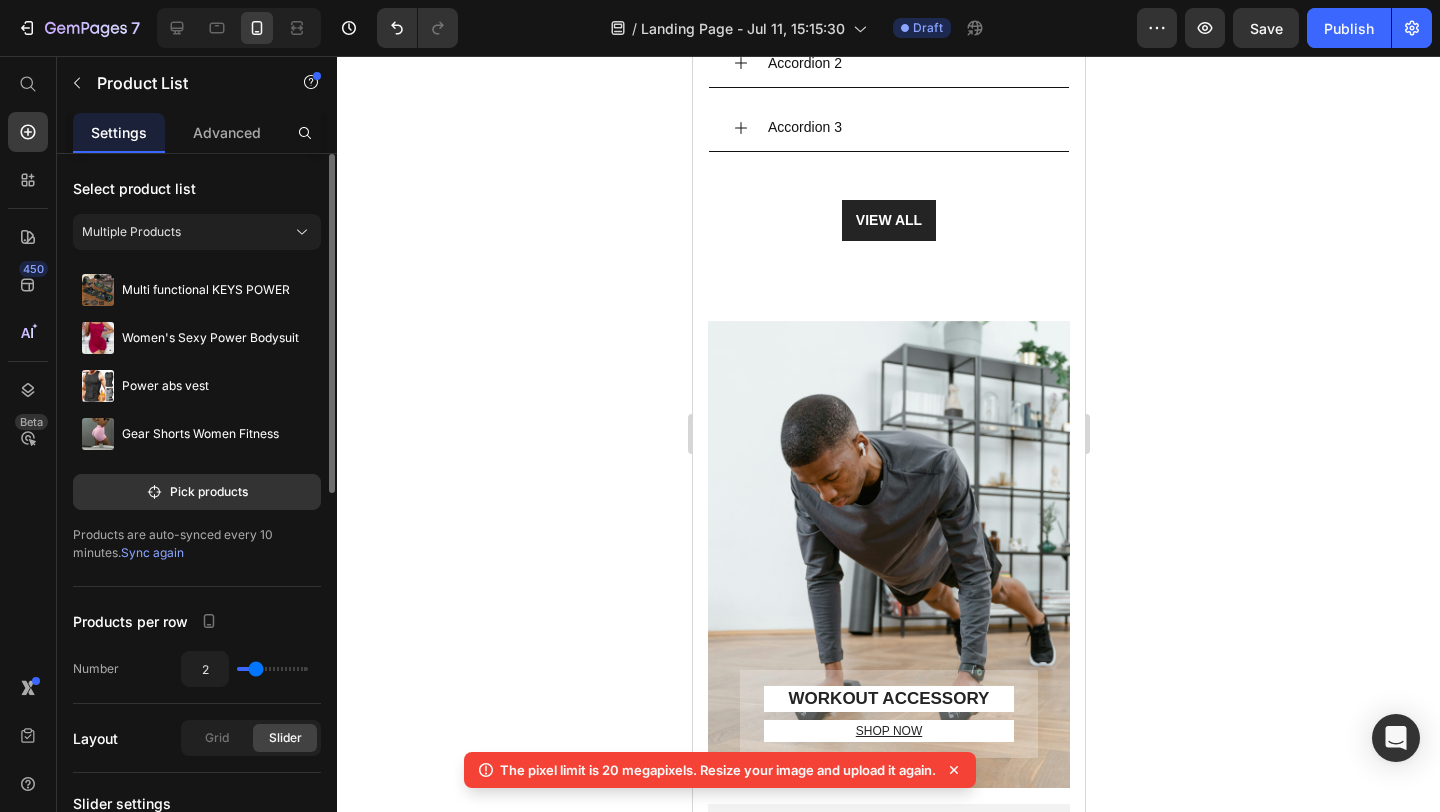 click at bounding box center (888, -27) 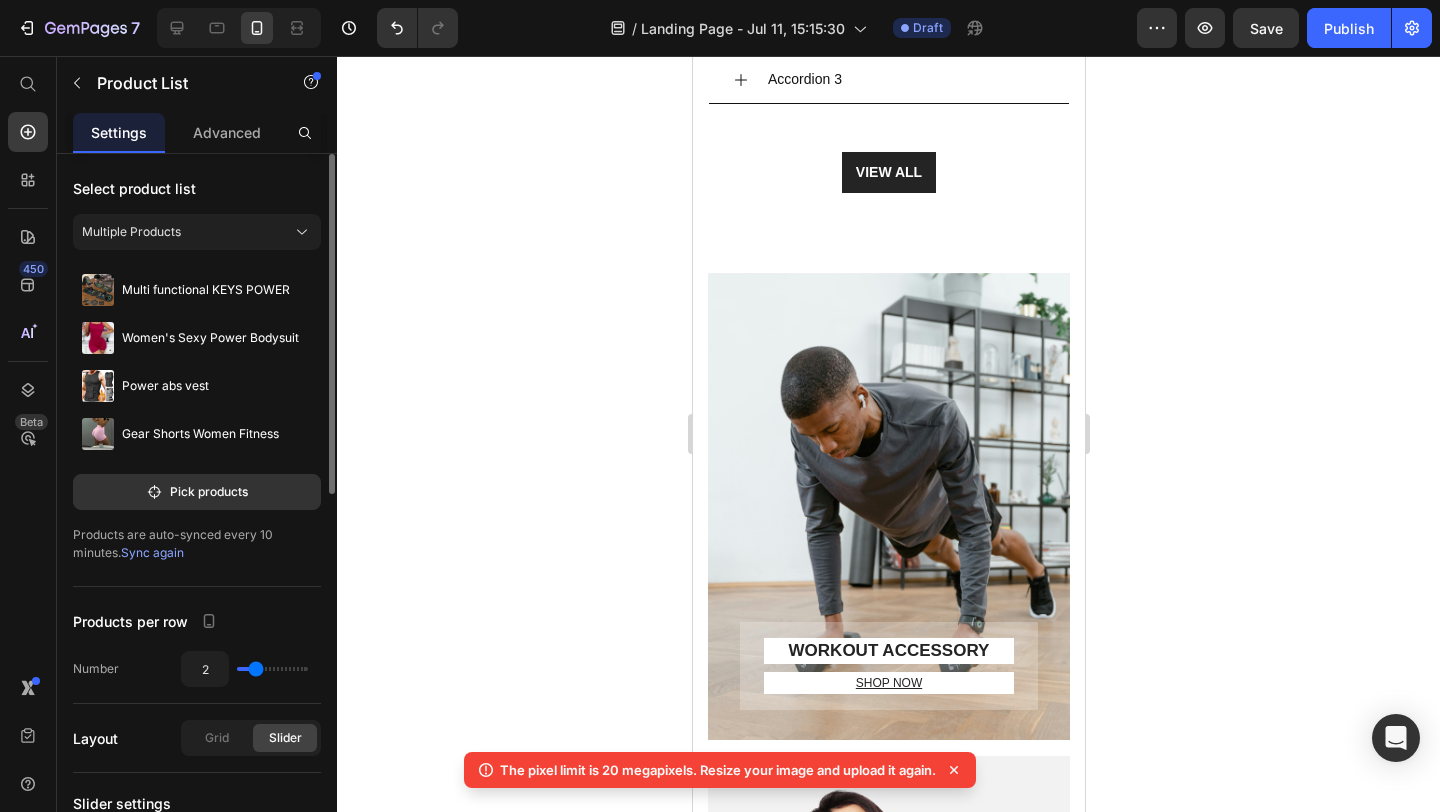 drag, startPoint x: 894, startPoint y: 516, endPoint x: 893, endPoint y: 461, distance: 55.00909 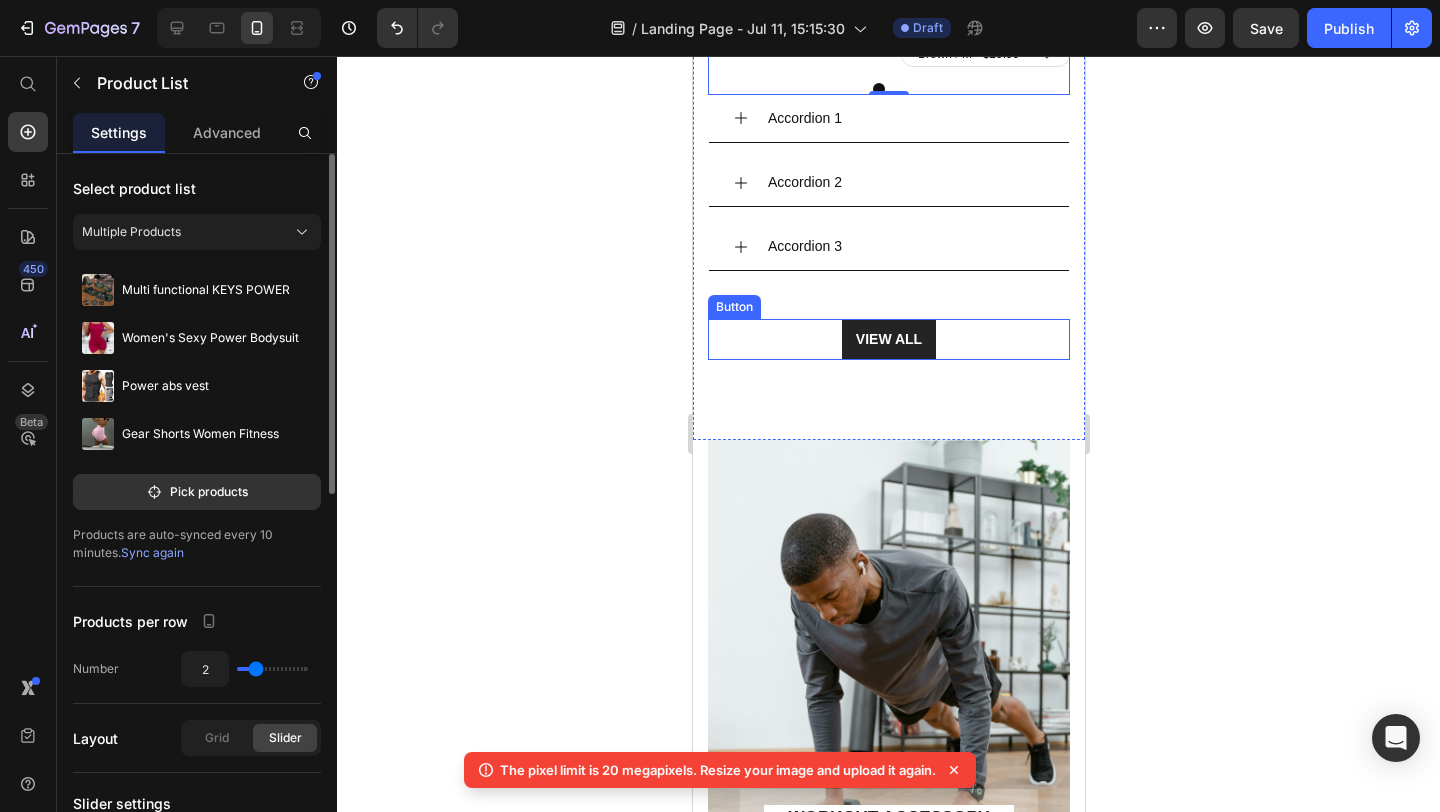 scroll, scrollTop: 1577, scrollLeft: 0, axis: vertical 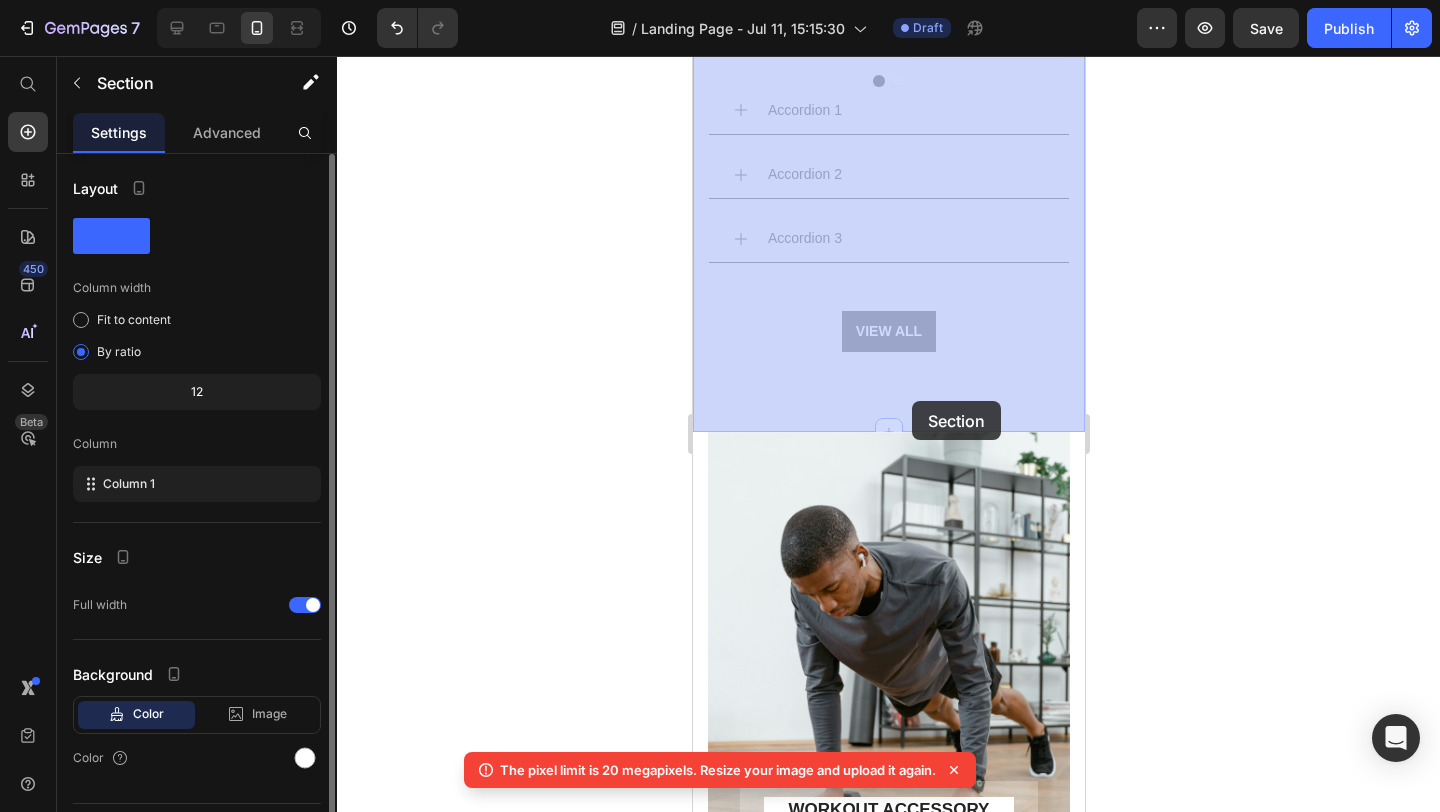 drag, startPoint x: 910, startPoint y: 427, endPoint x: 911, endPoint y: 401, distance: 26.019224 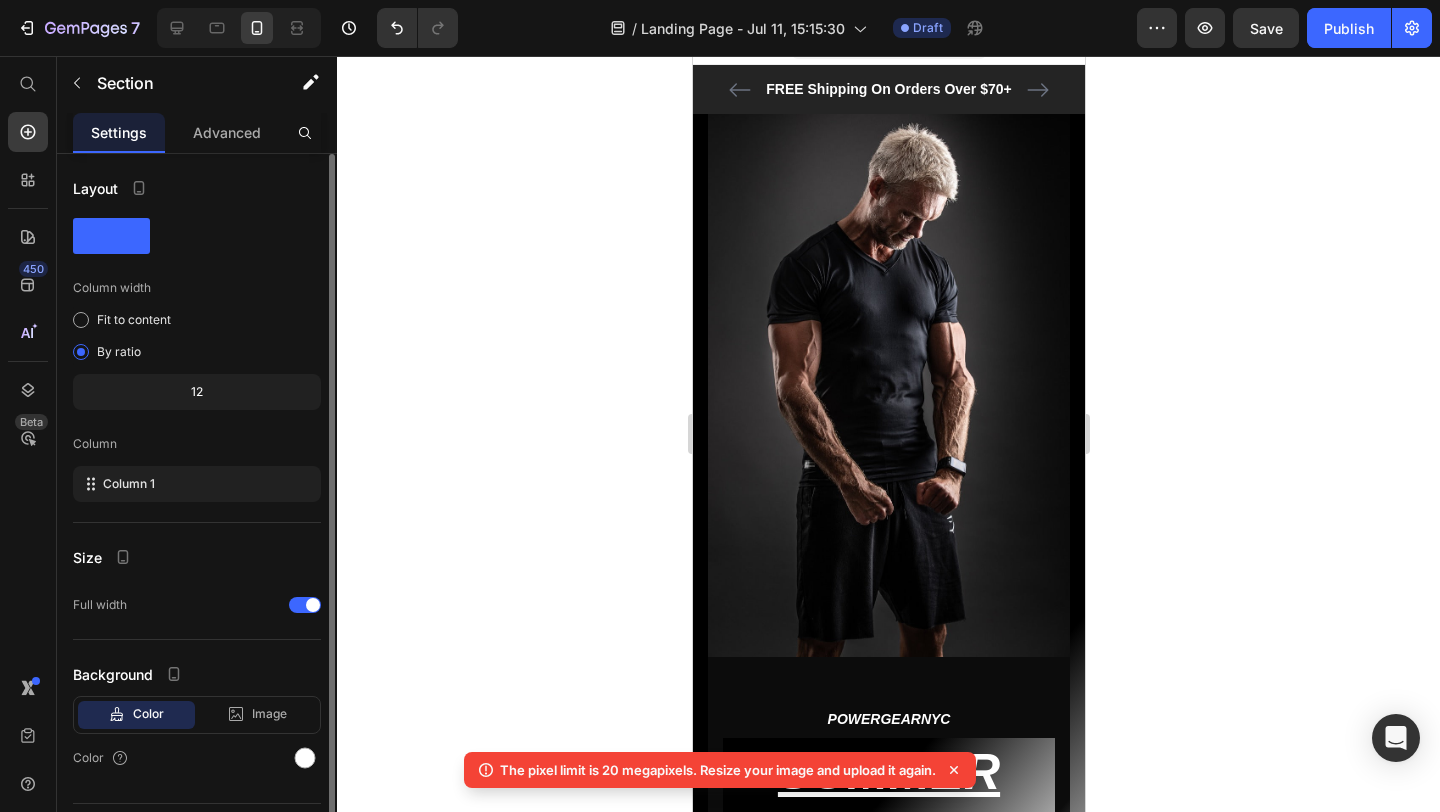scroll, scrollTop: 0, scrollLeft: 0, axis: both 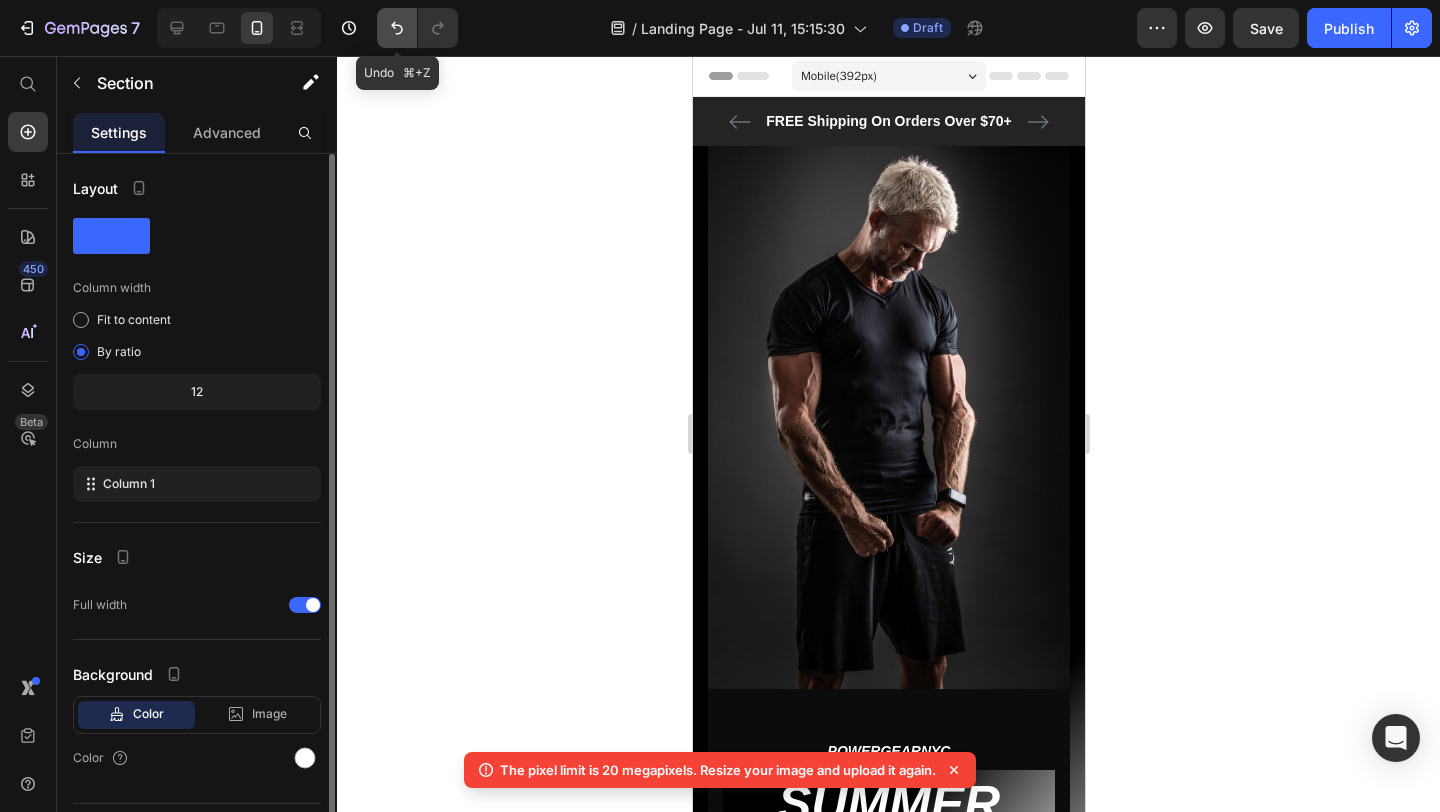 click 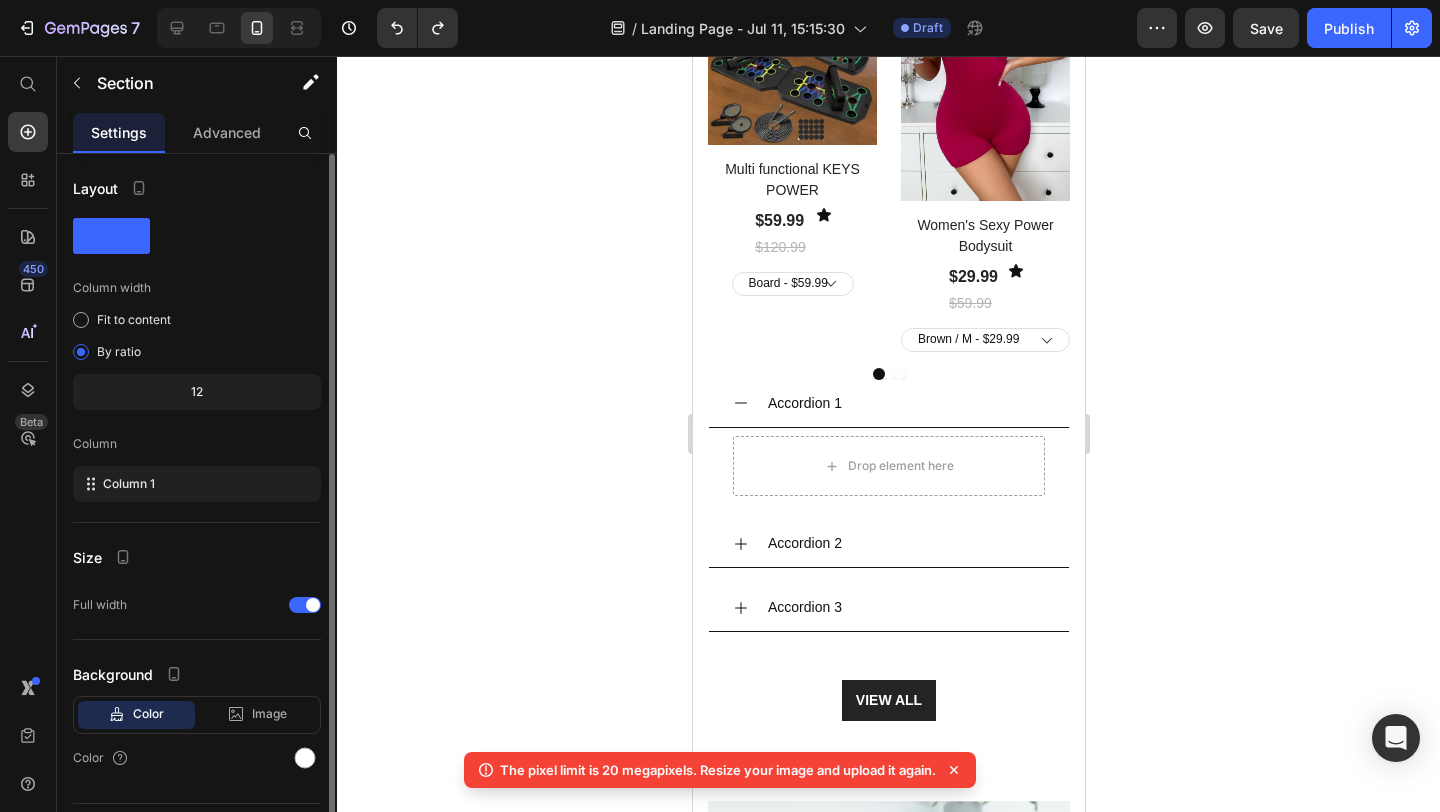 scroll, scrollTop: 1293, scrollLeft: 0, axis: vertical 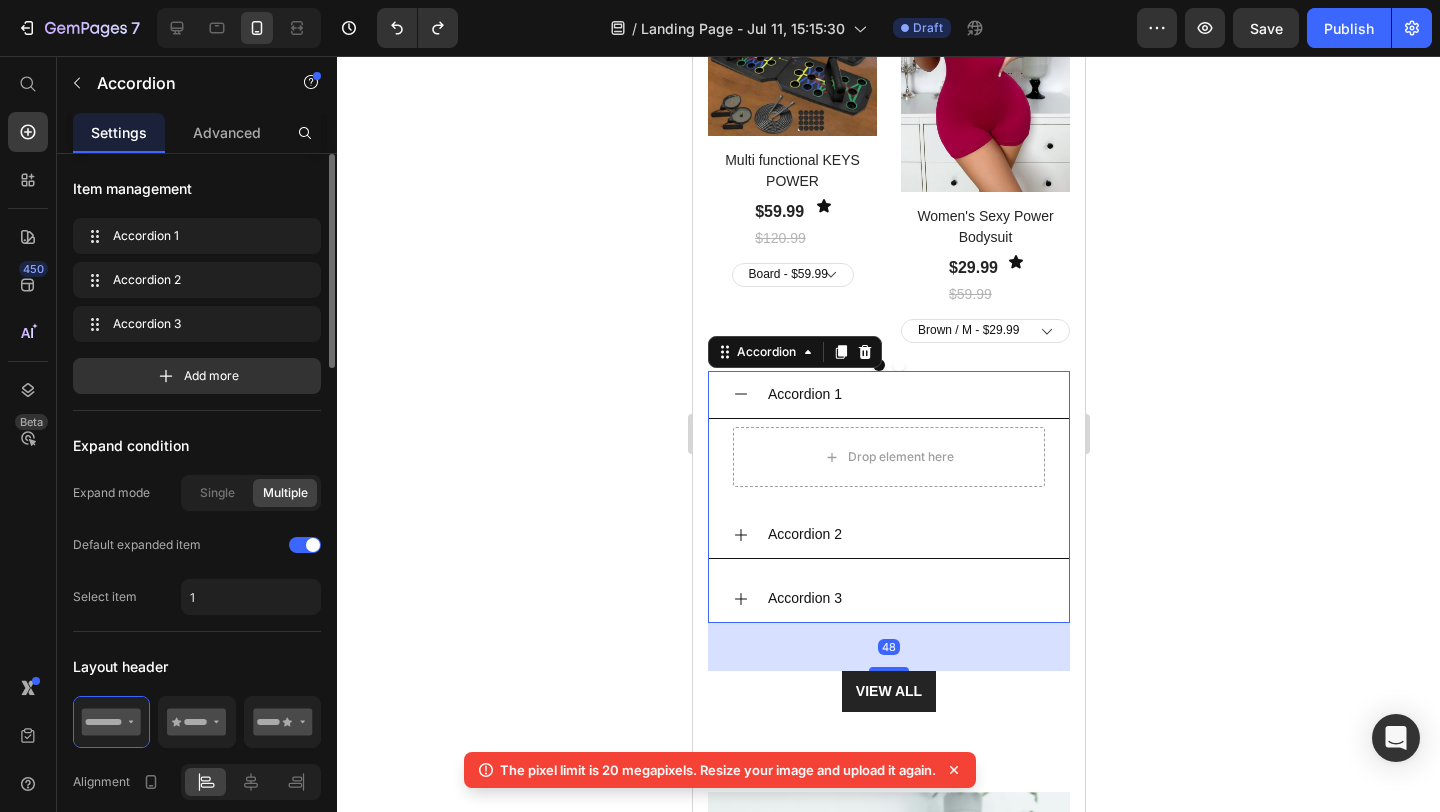 click on "Accordion 1" at bounding box center (904, 394) 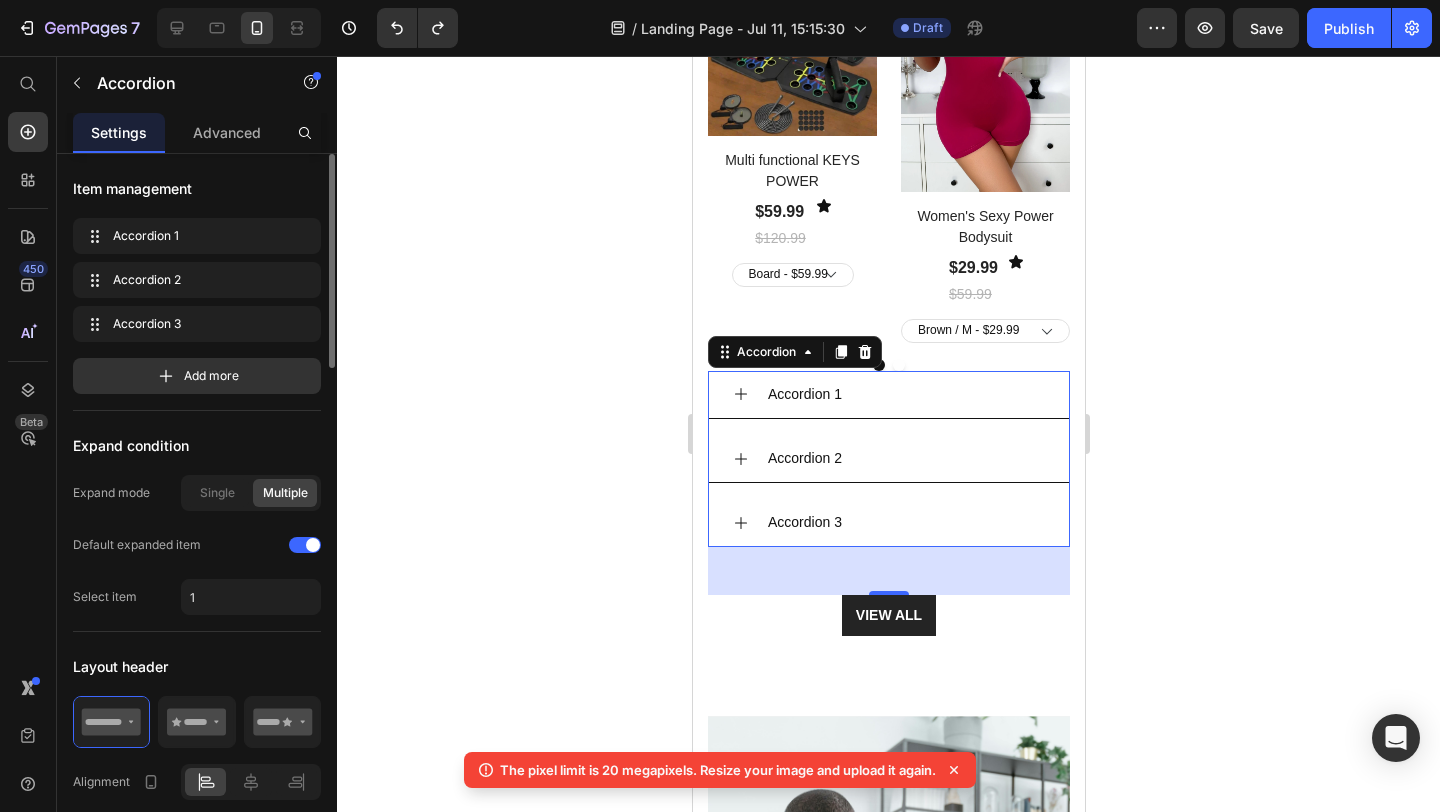 click 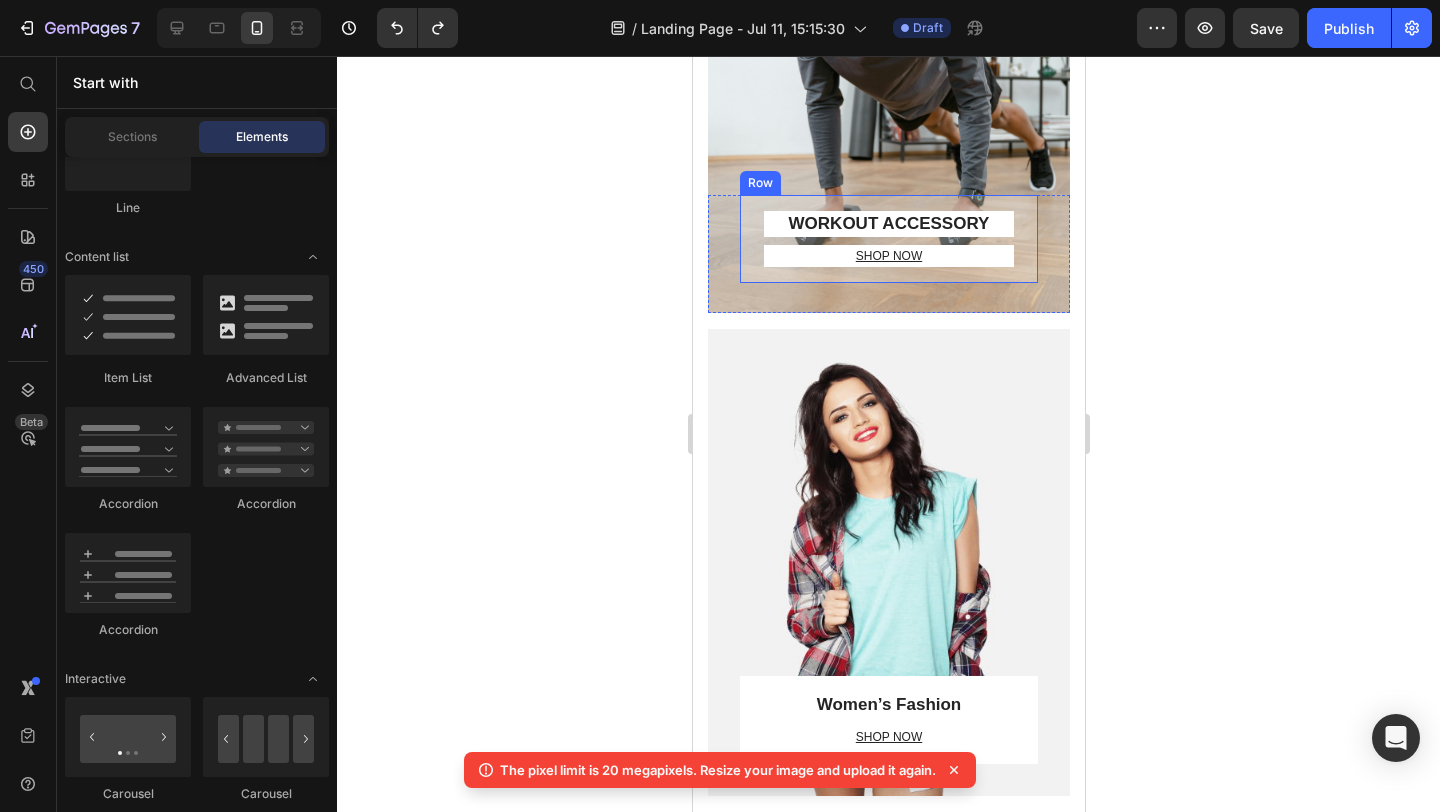 scroll, scrollTop: 2165, scrollLeft: 0, axis: vertical 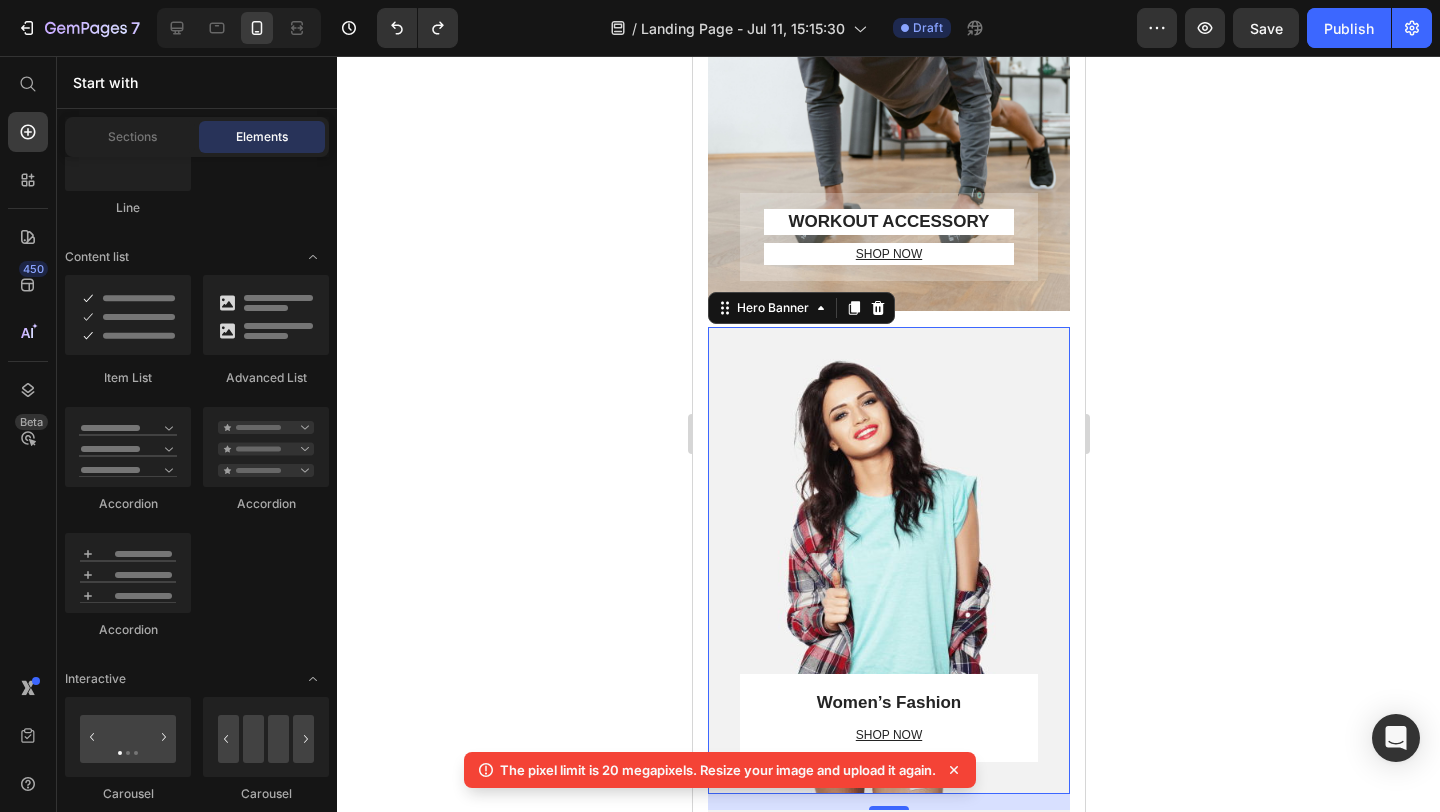 click at bounding box center (888, 560) 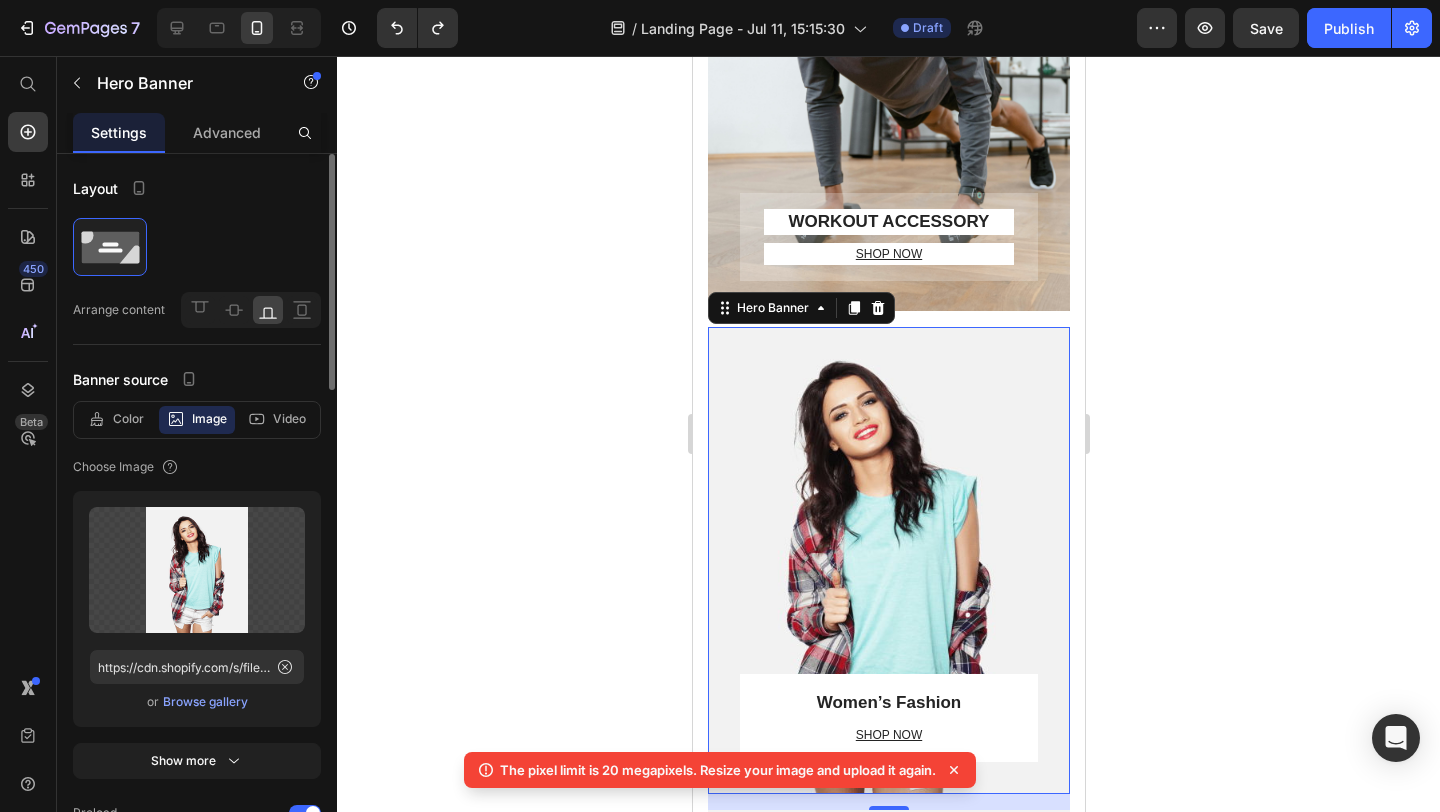 click 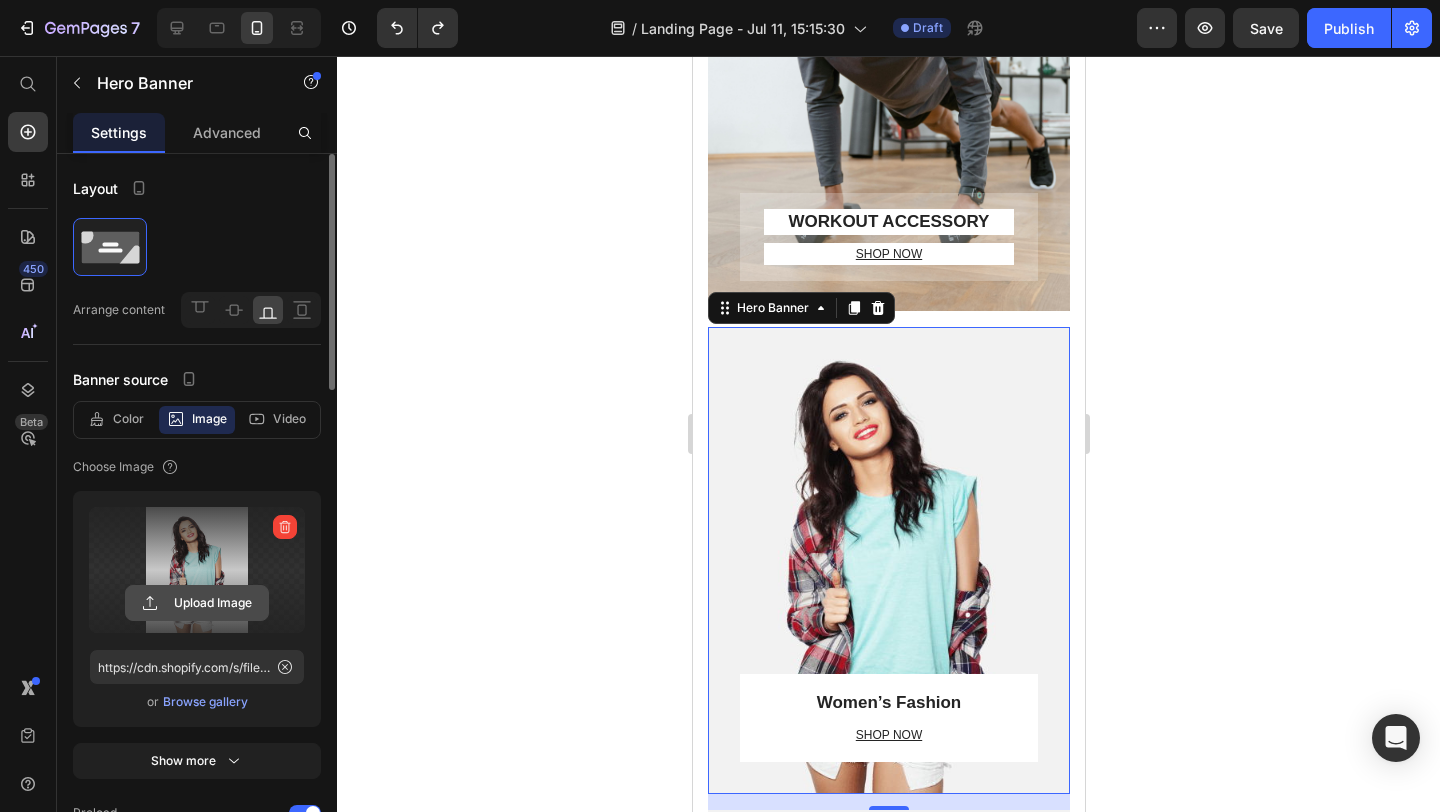 click 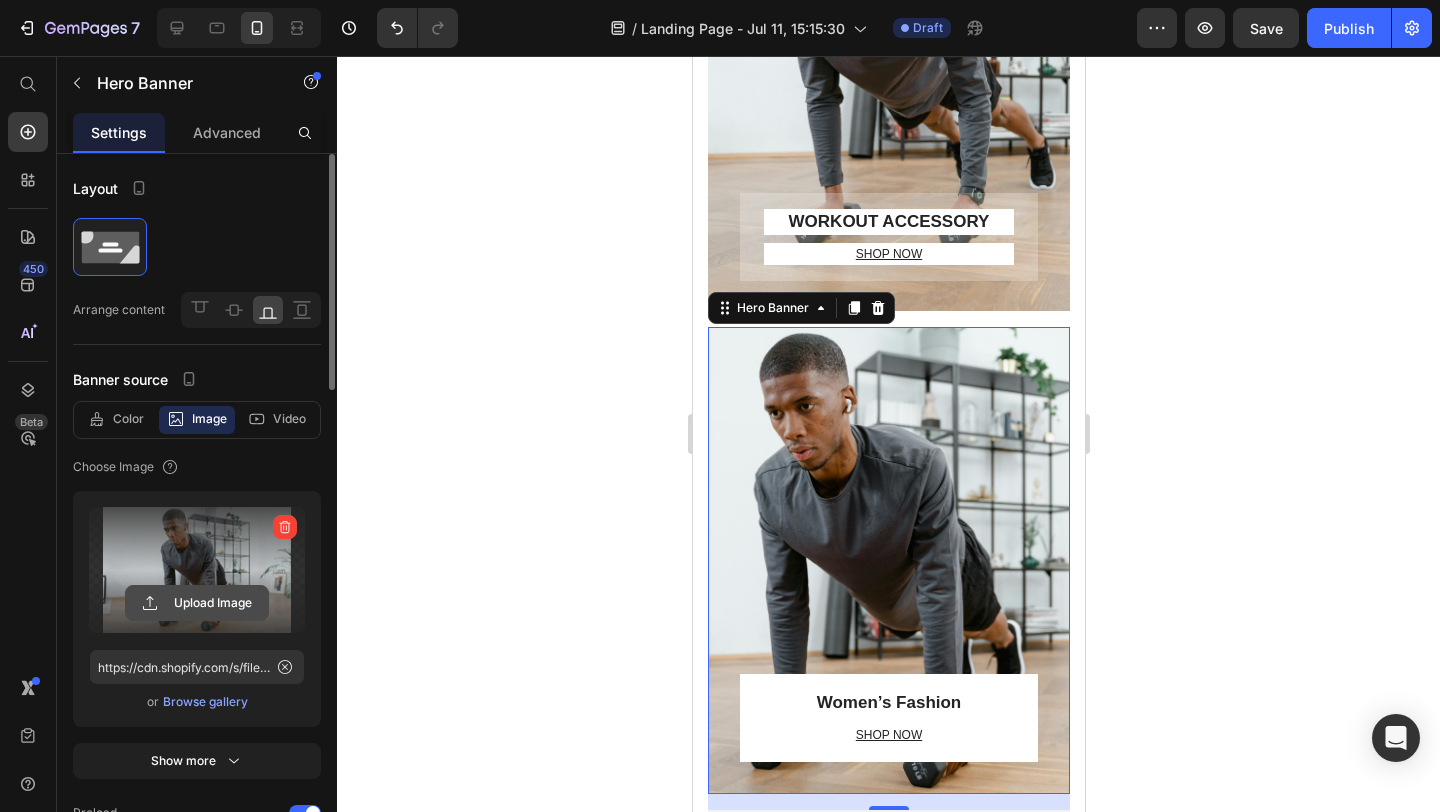 click 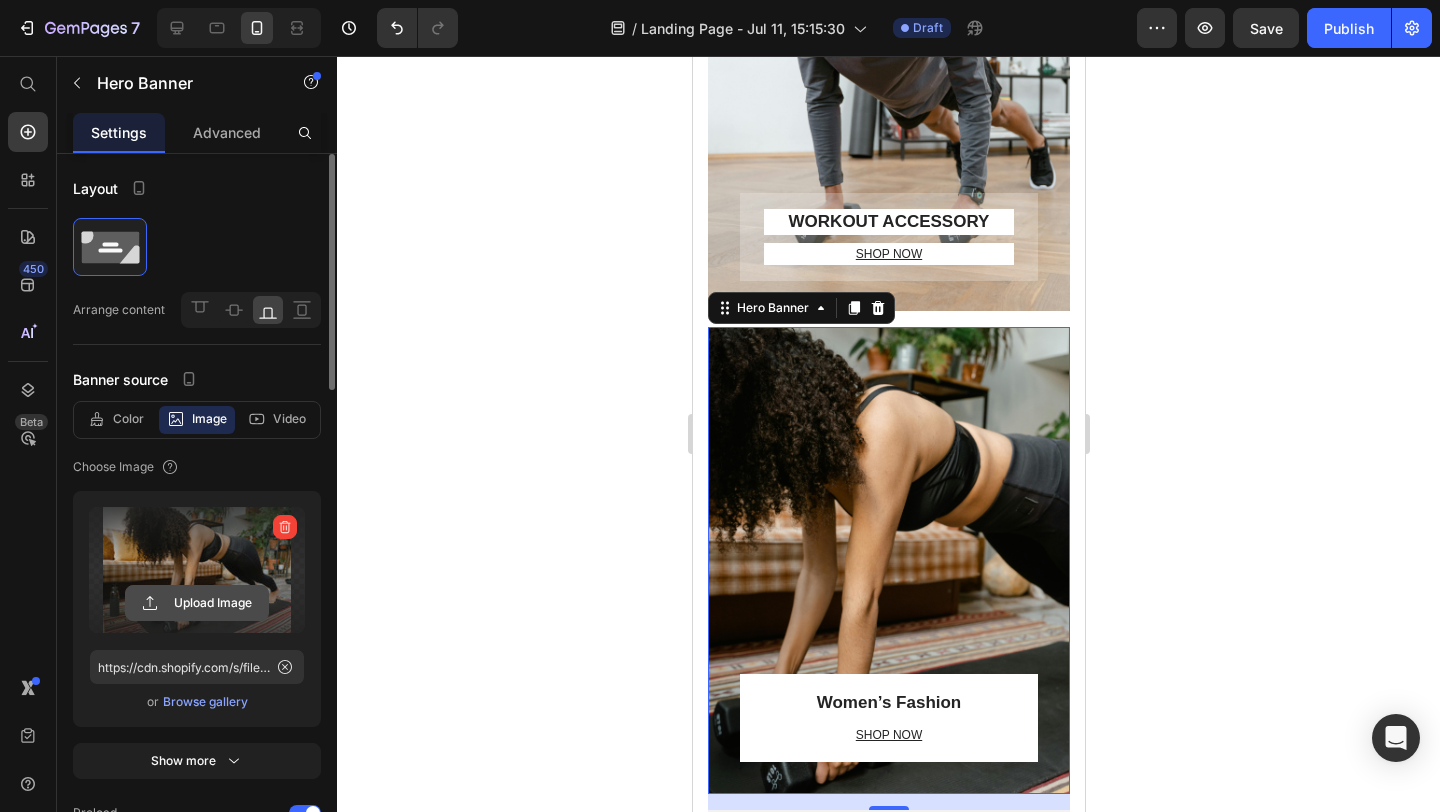 click 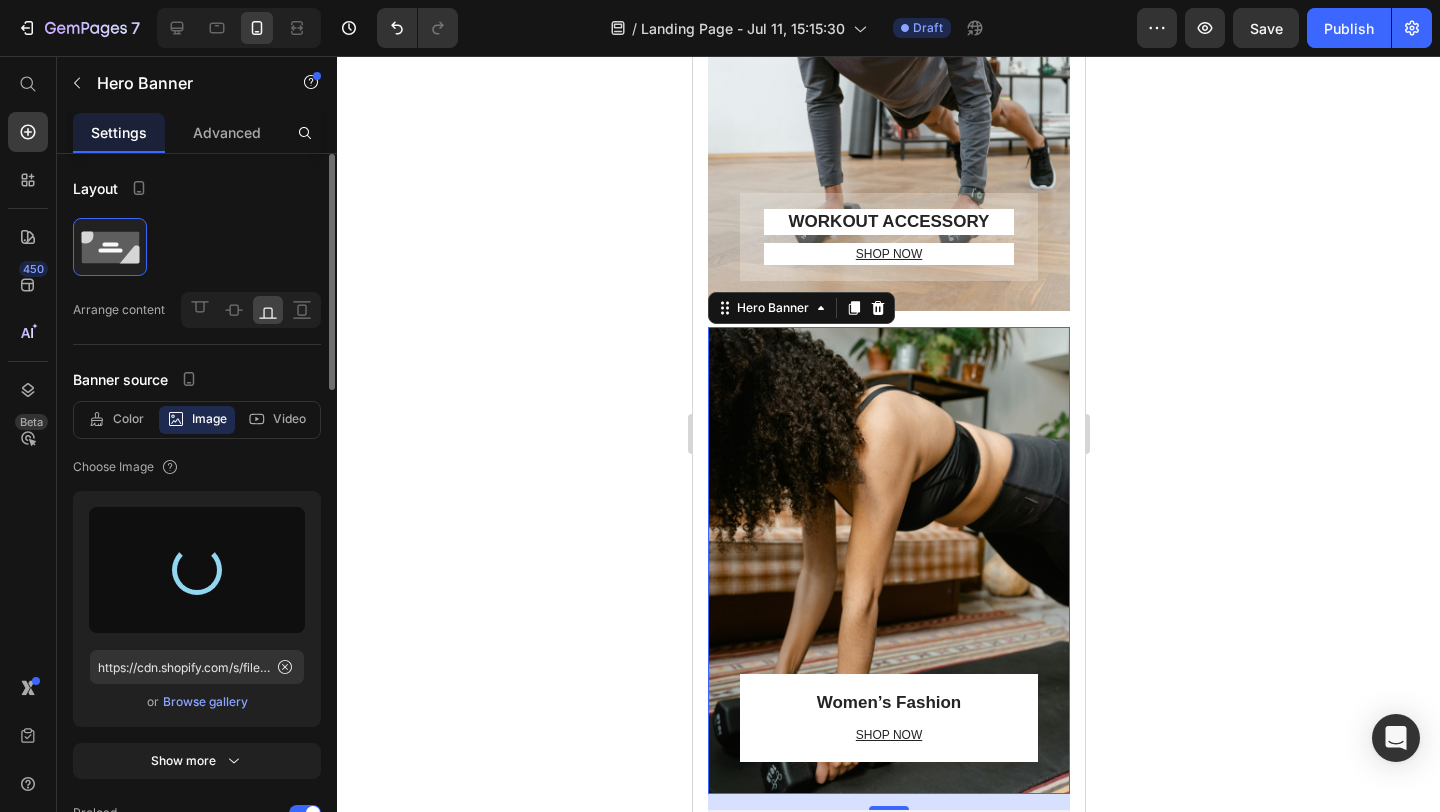type on "https://cdn.shopify.com/s/files/1/0770/5251/0444/files/gempages_574324883538838576-260a9e16-a902-4c4f-89e3-09d39a0893e0.jpg" 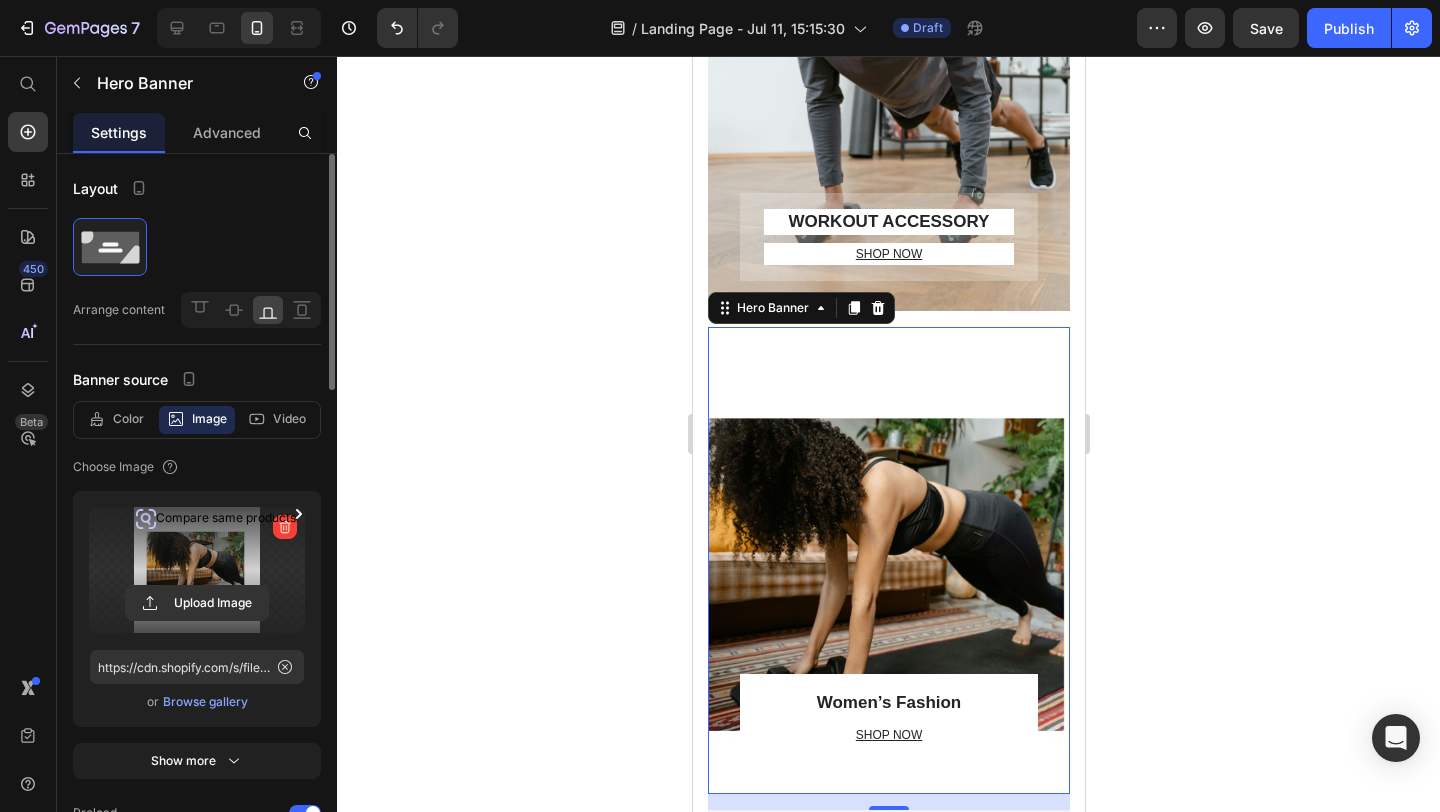 click 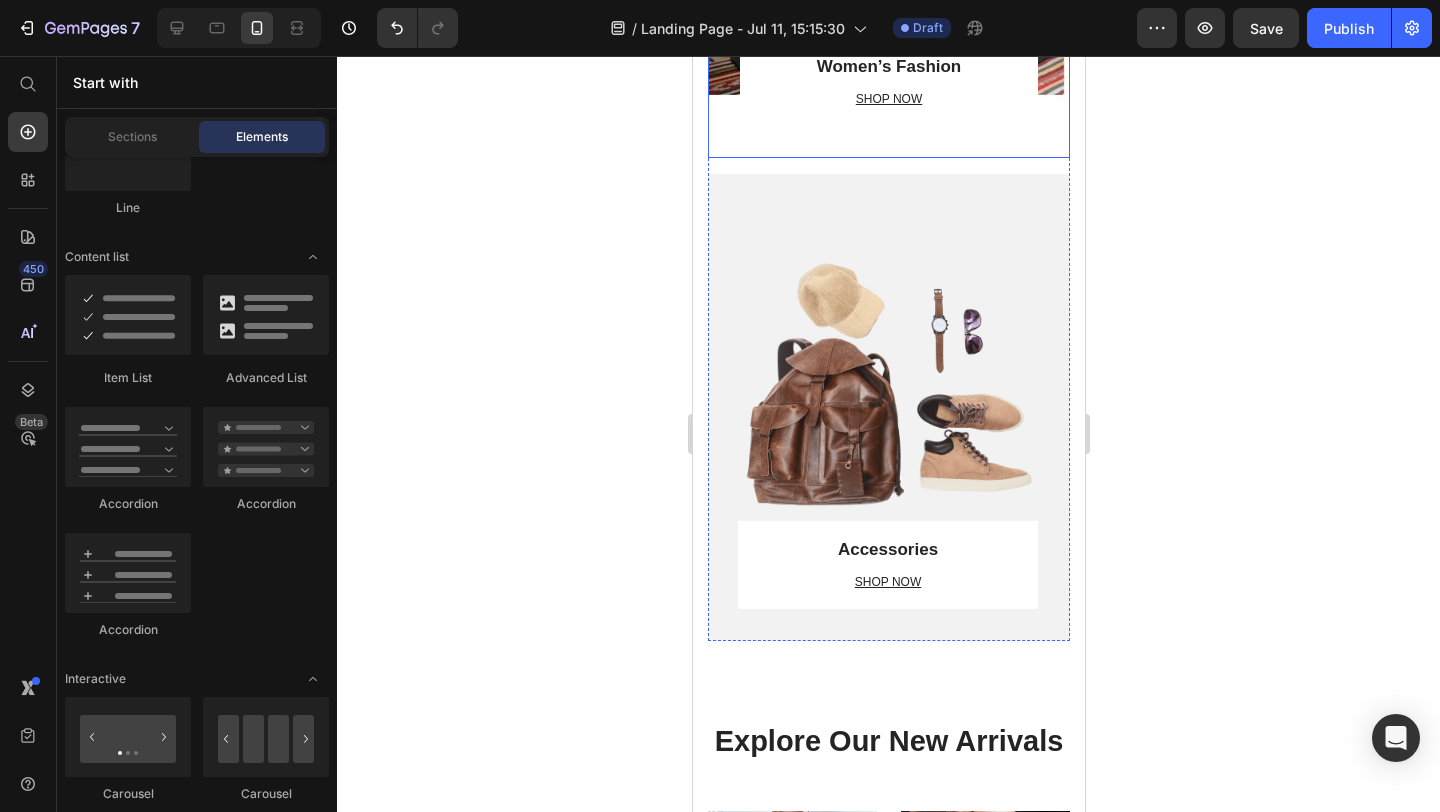 scroll, scrollTop: 2805, scrollLeft: 0, axis: vertical 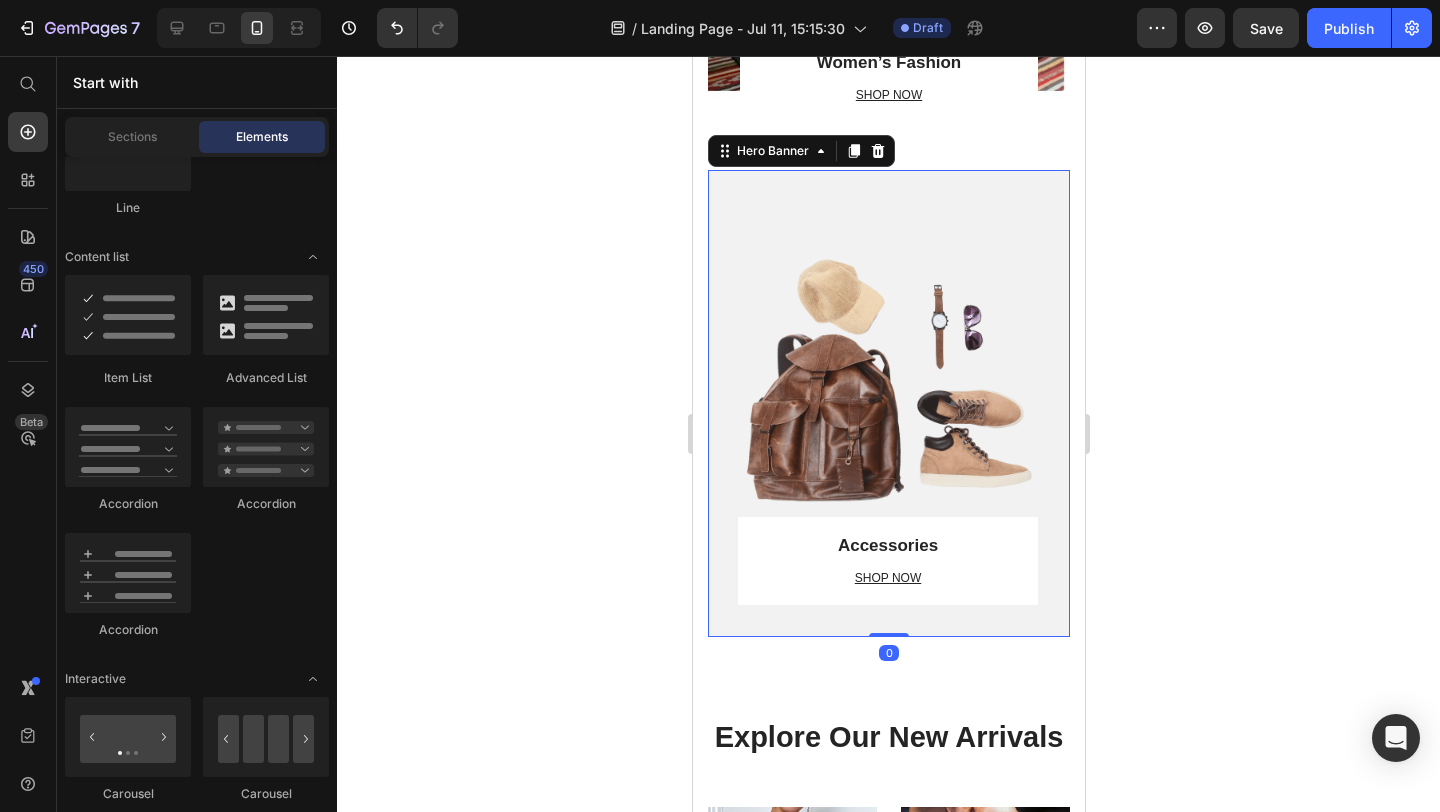 click at bounding box center (888, 403) 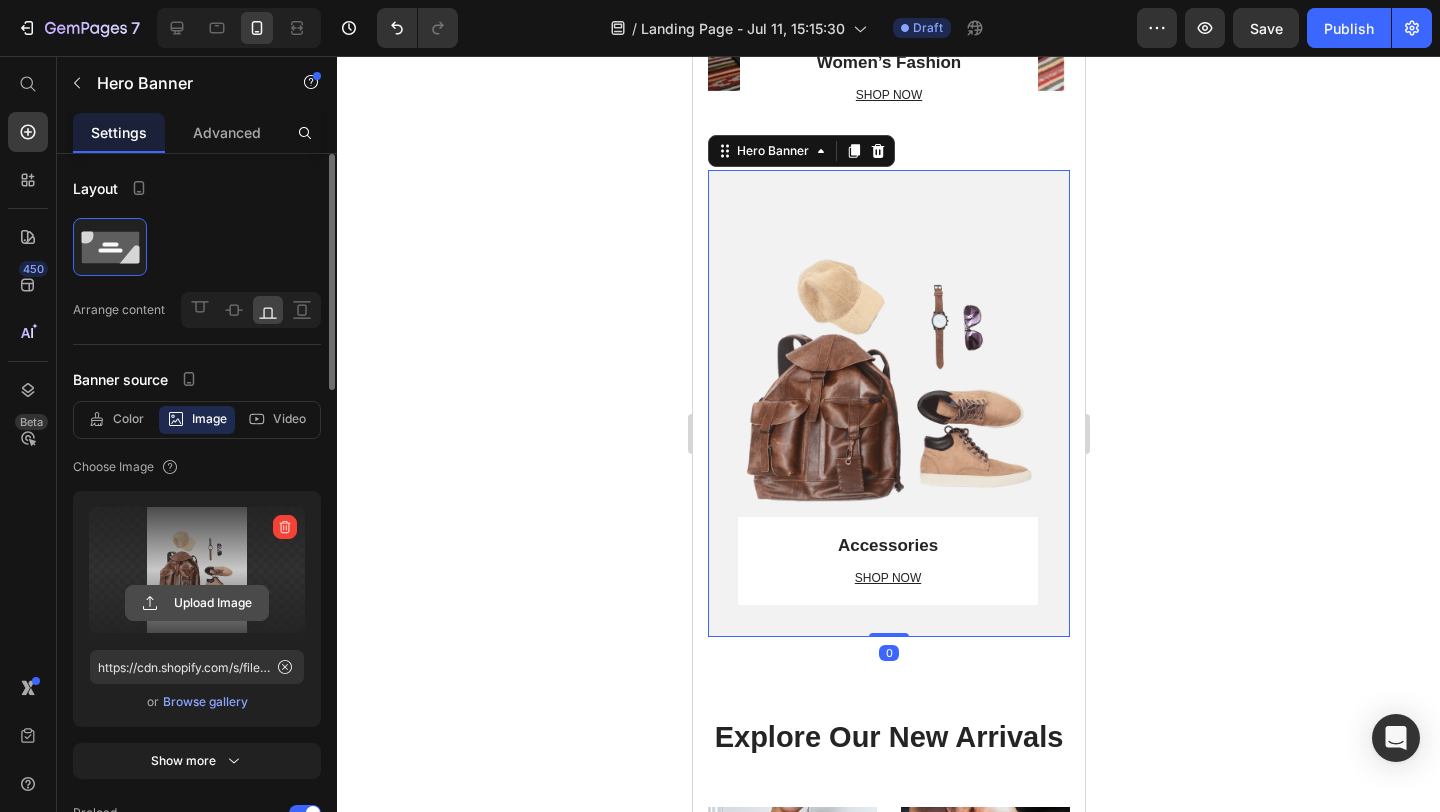 click 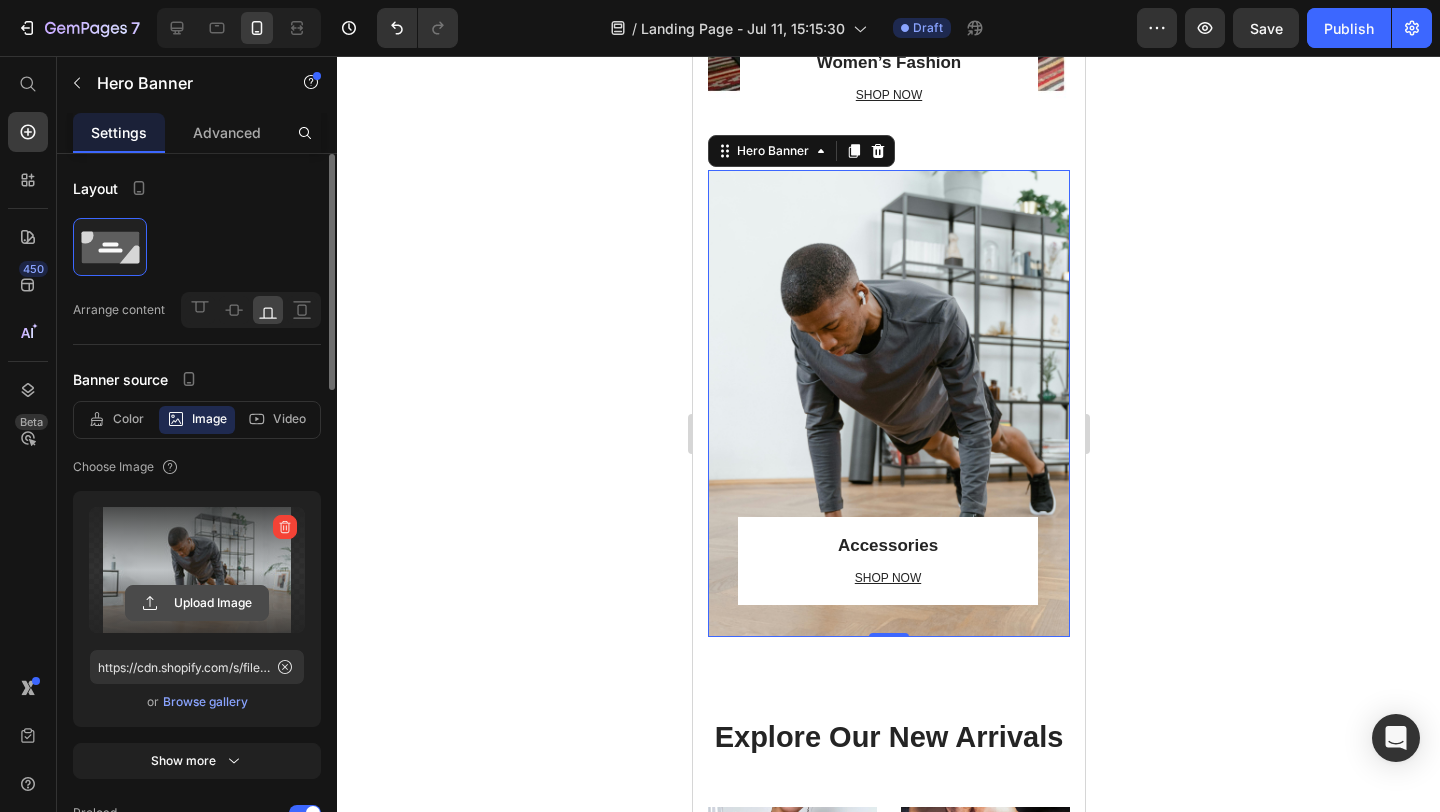 click 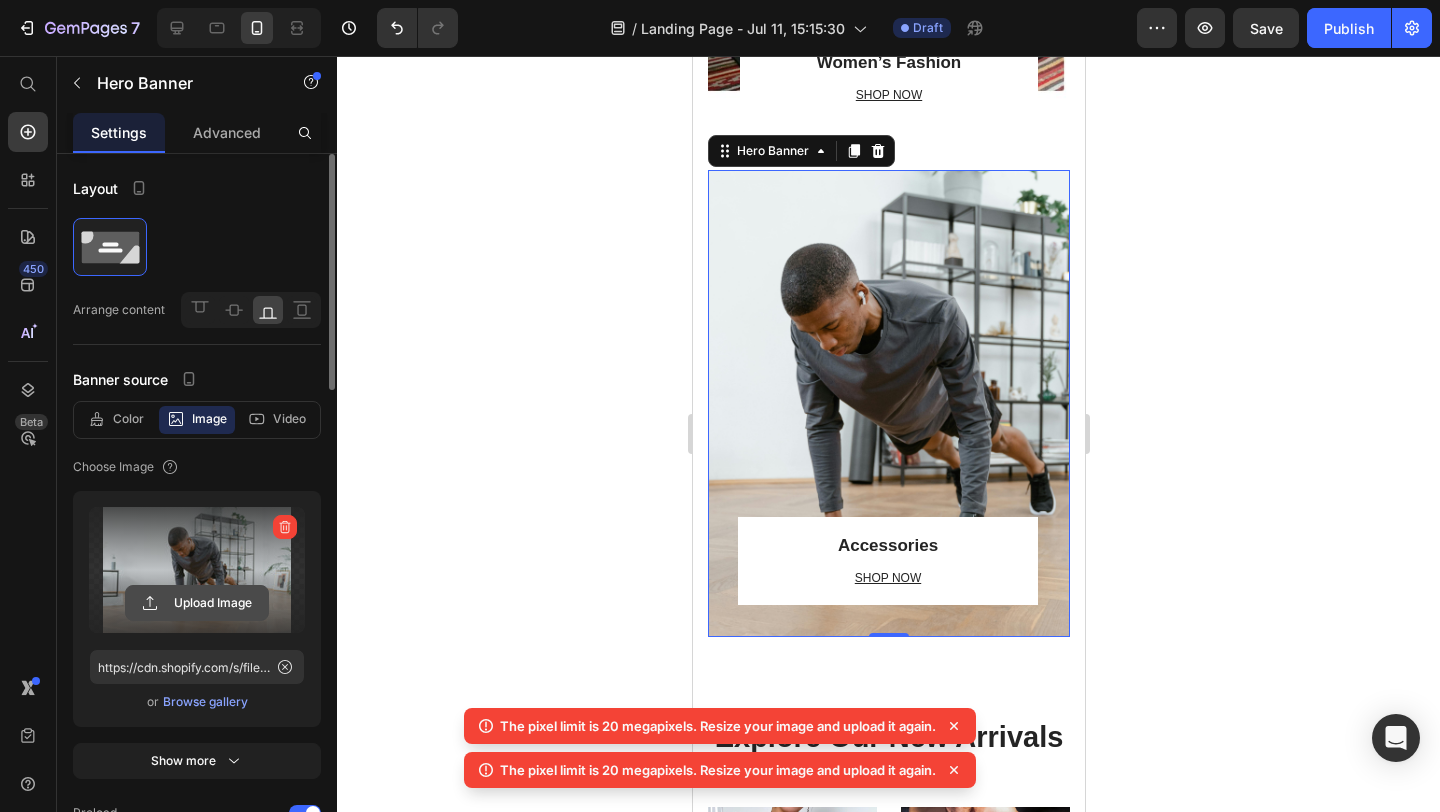 click 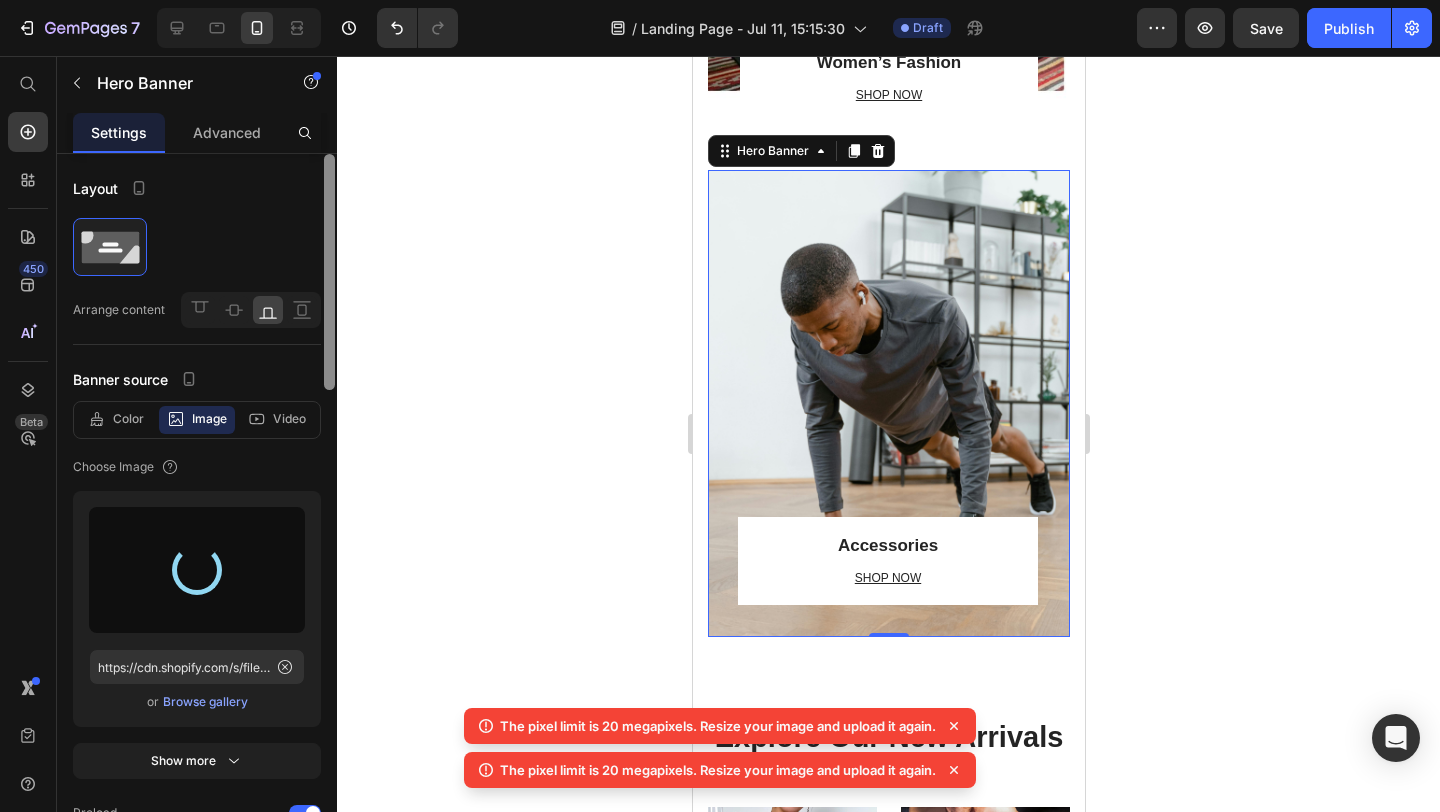 type on "https://cdn.shopify.com/s/files/1/0770/5251/0444/files/gempages_574324883538838576-a99fb46a-5e1e-42ca-a414-a1be03b8cd19.jpg" 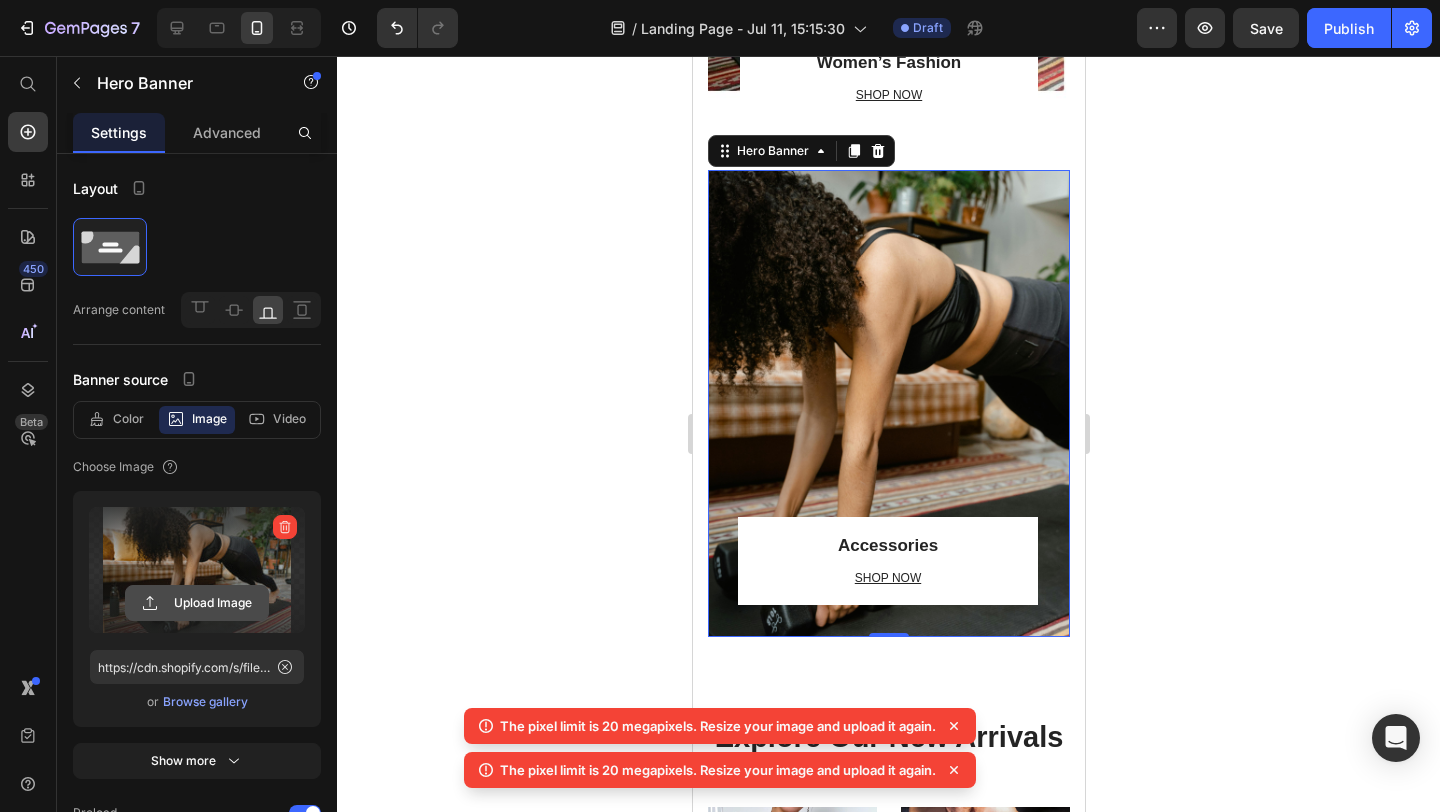 click 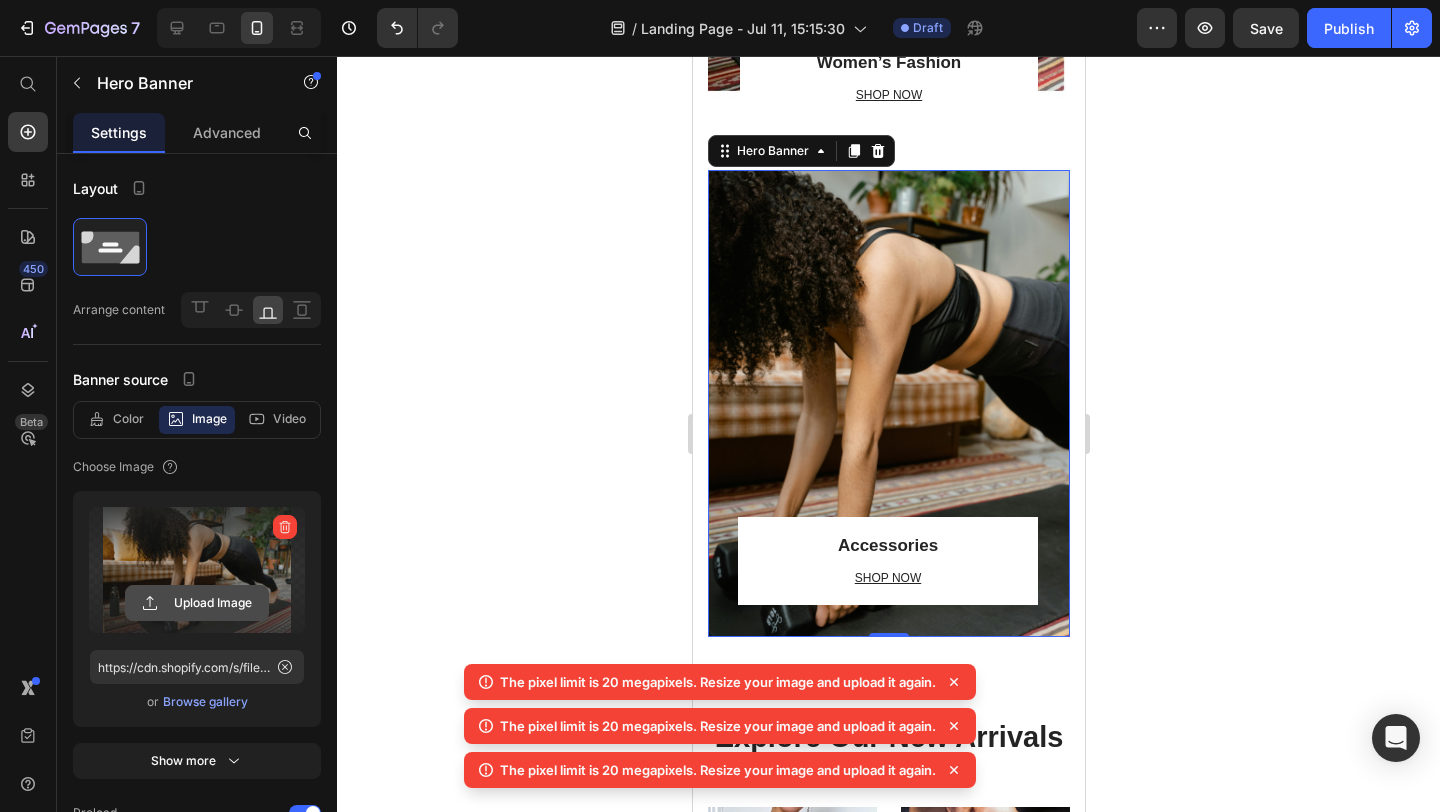 click 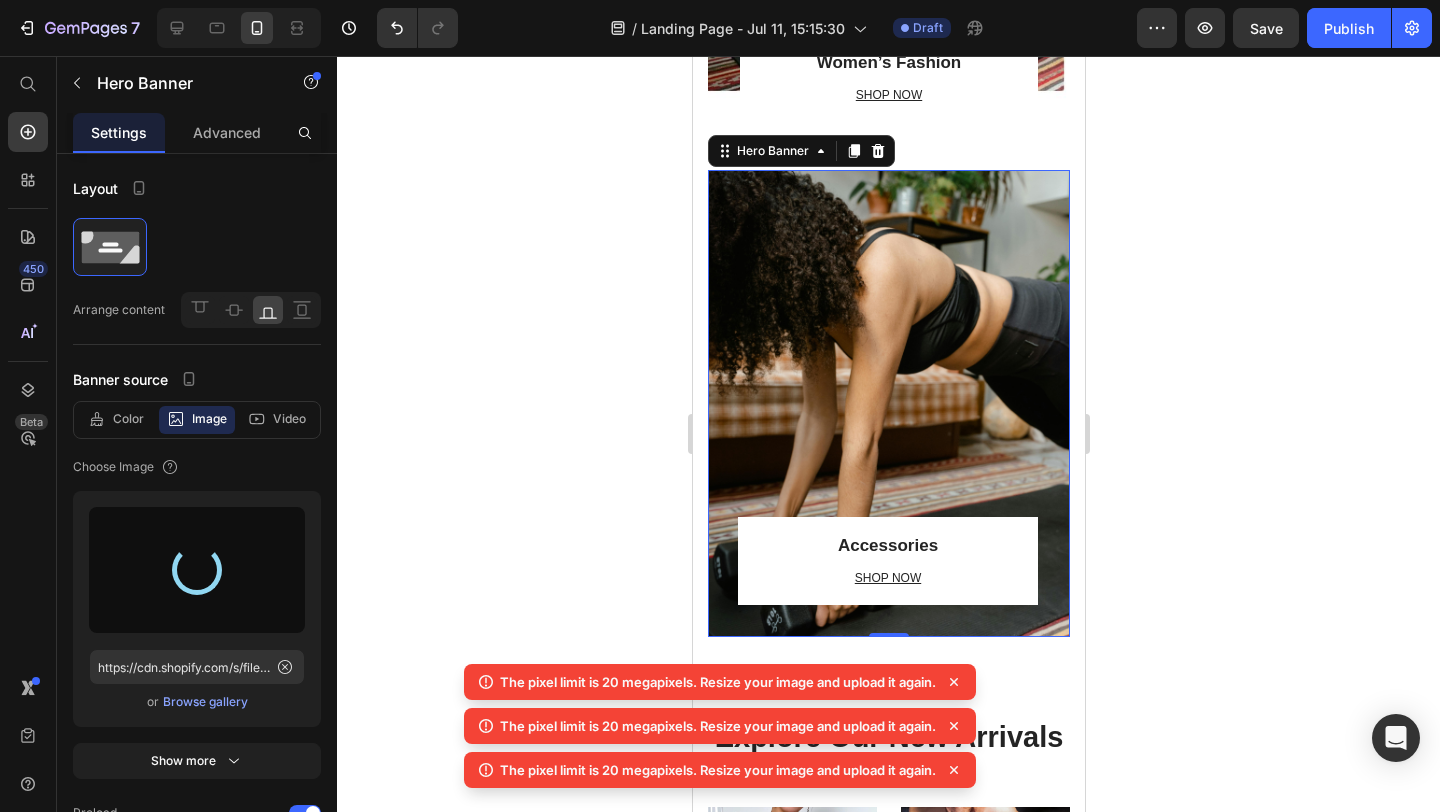 click 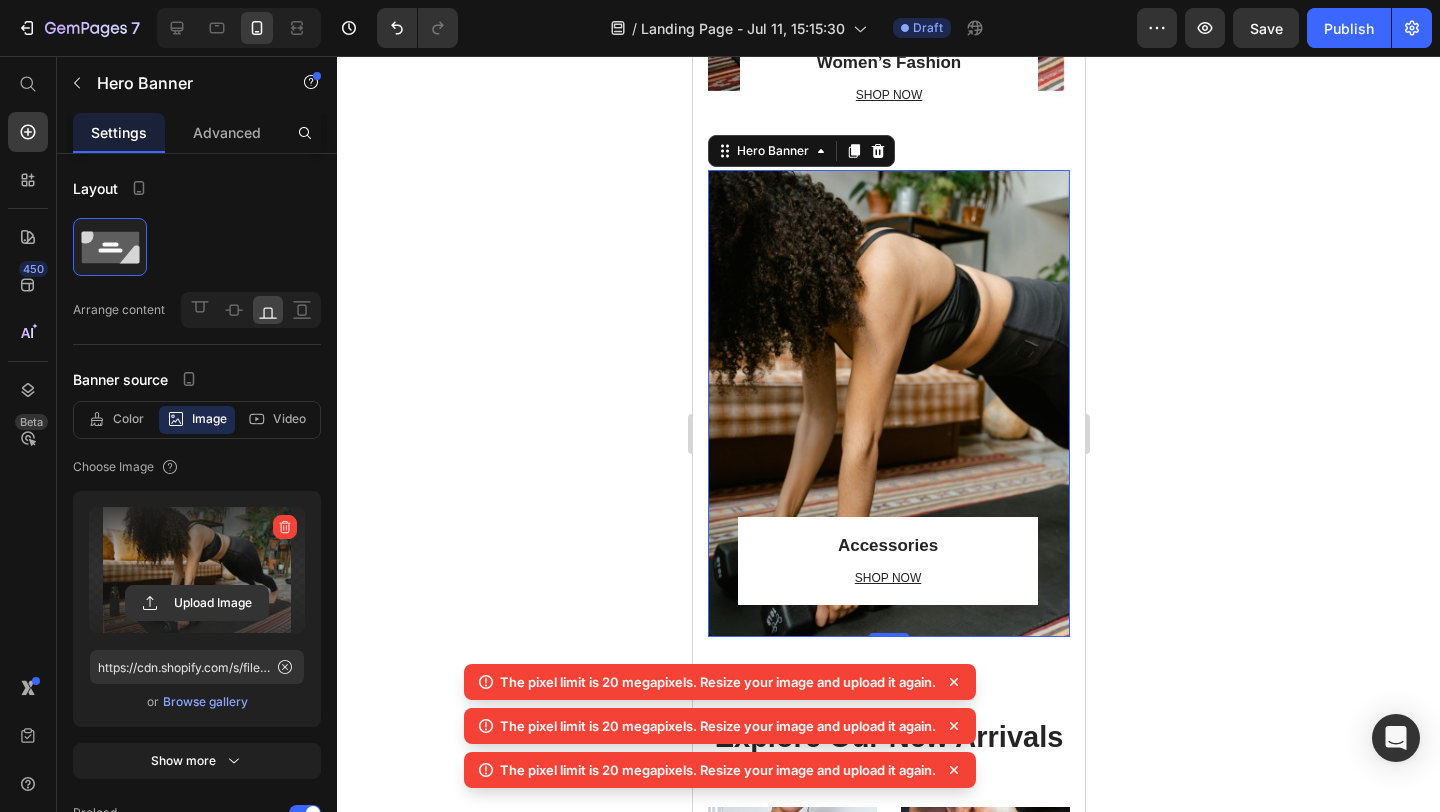 click 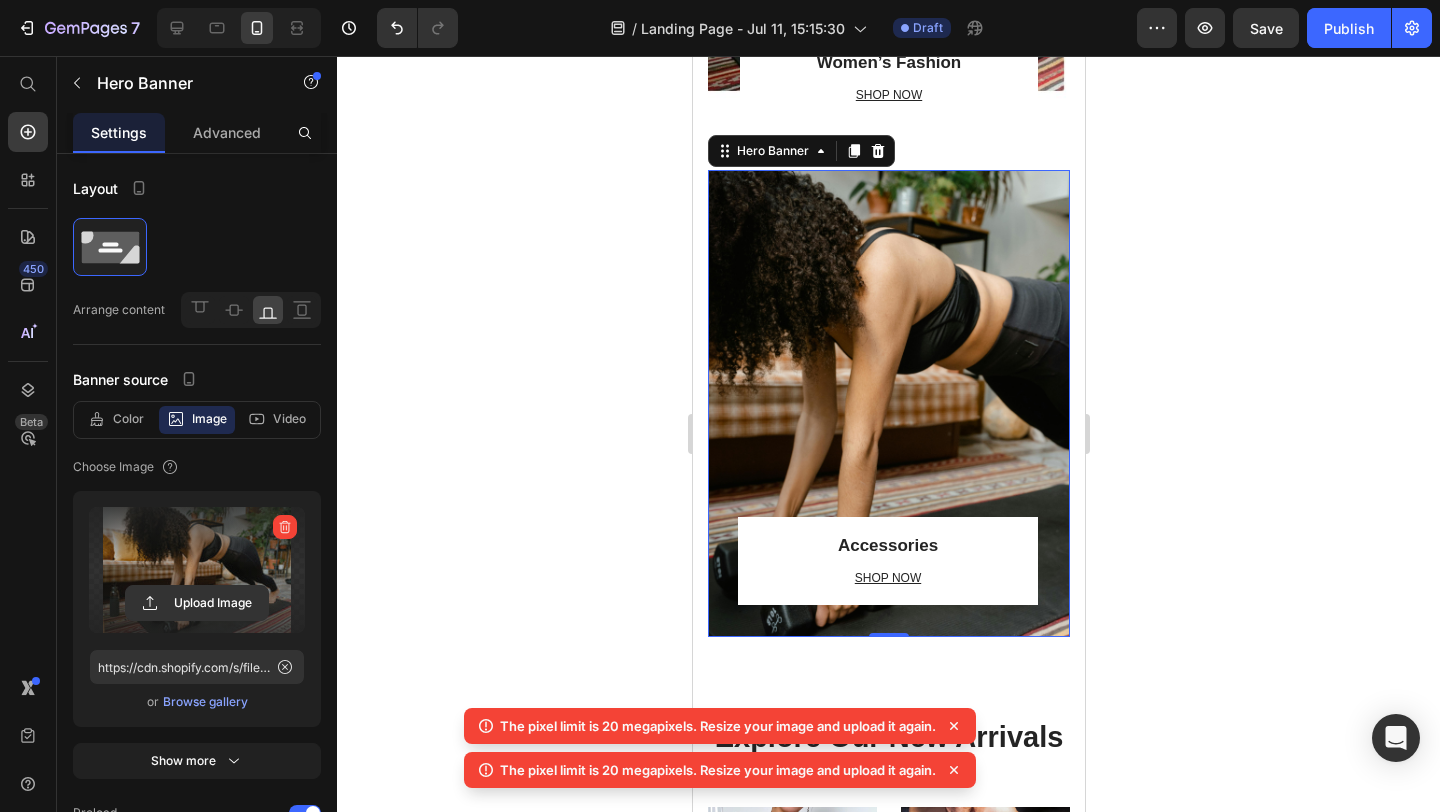 click 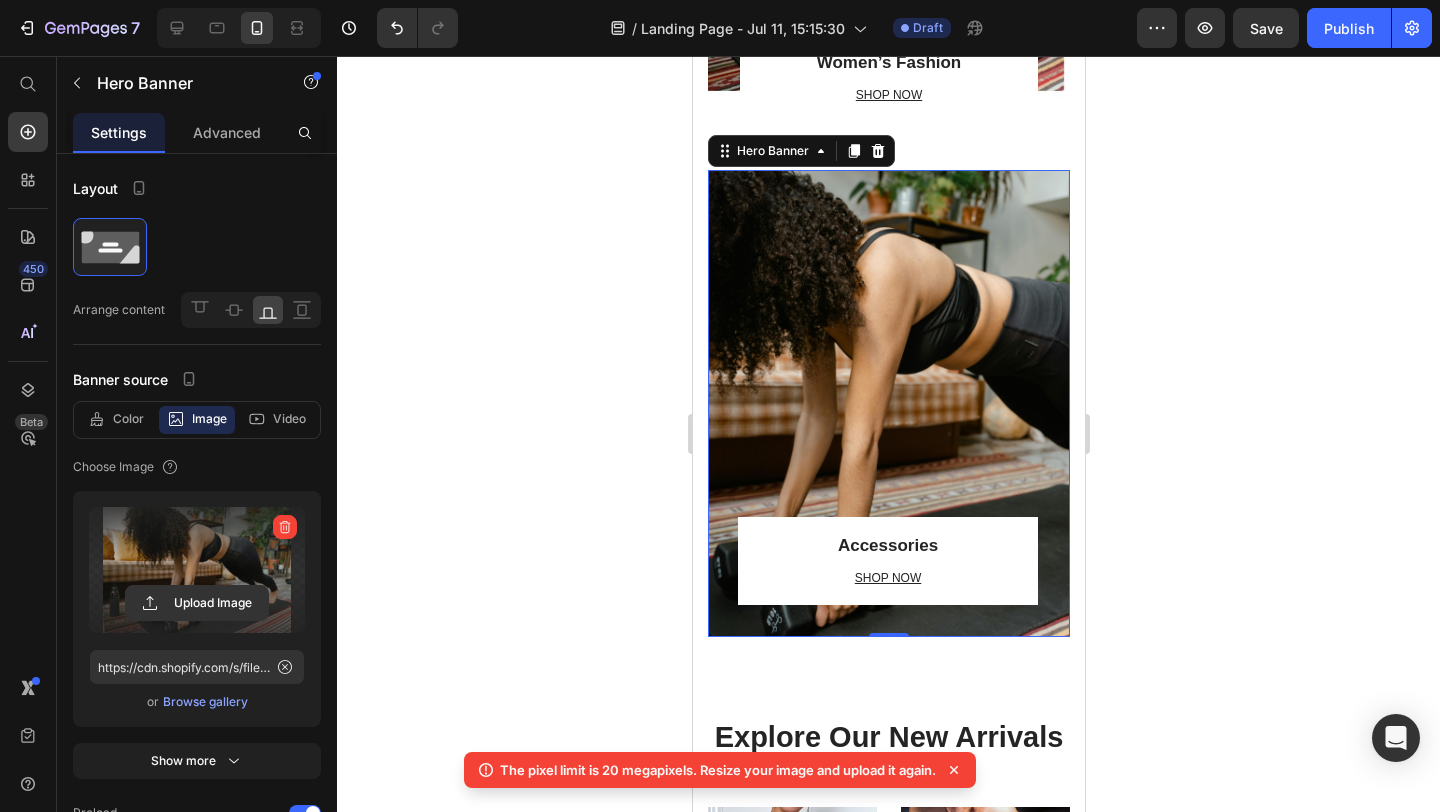 click 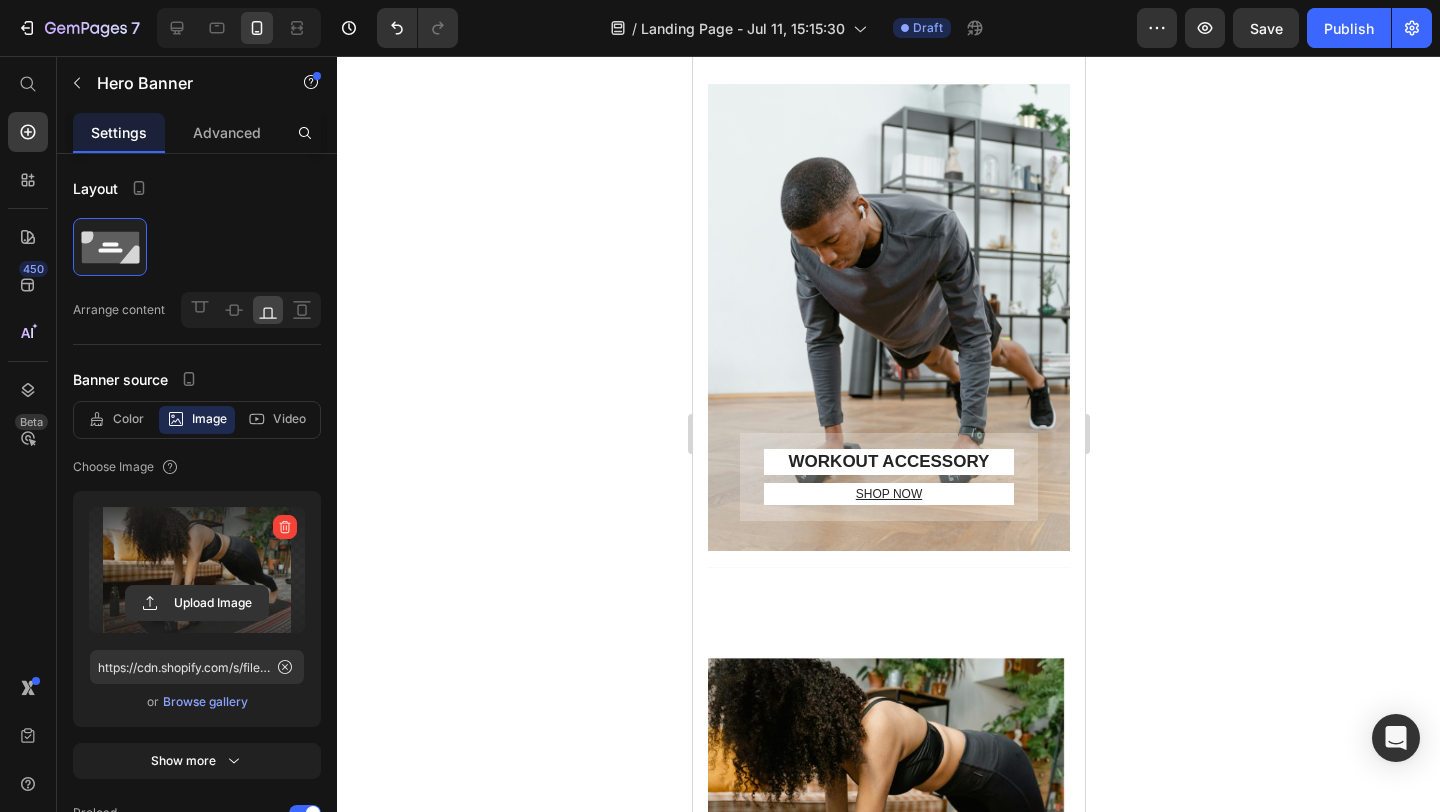 scroll, scrollTop: 1989, scrollLeft: 0, axis: vertical 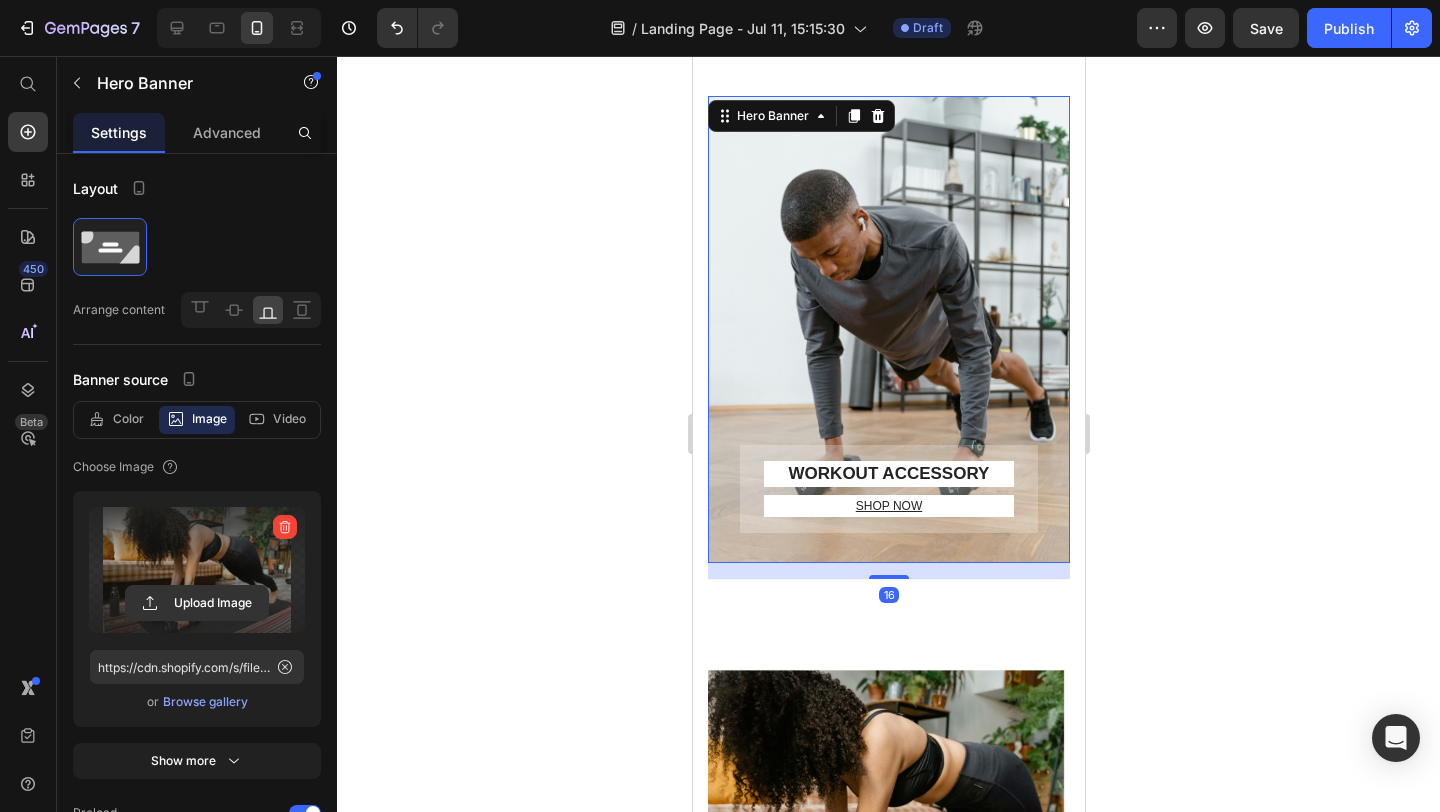 click at bounding box center (888, 329) 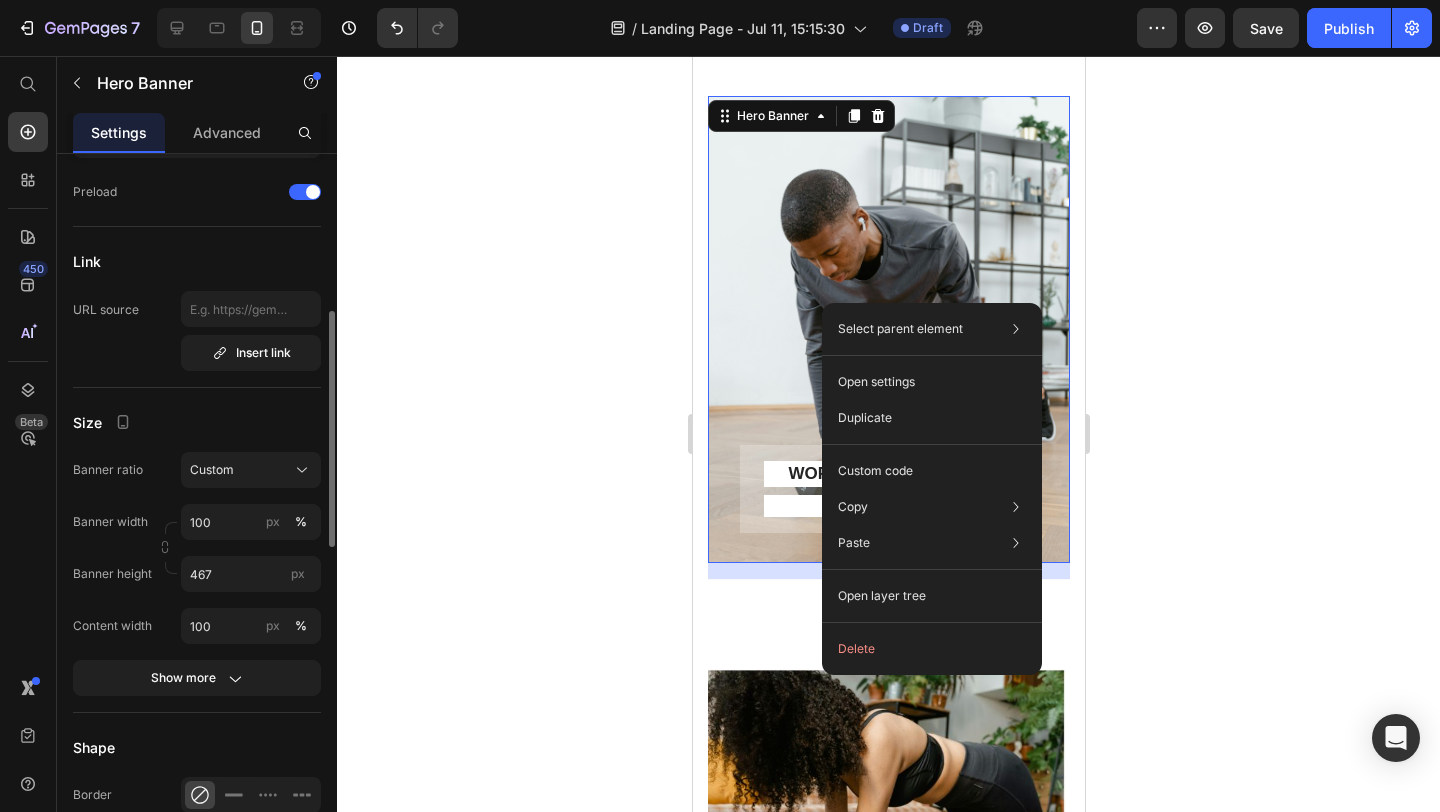 scroll, scrollTop: 623, scrollLeft: 0, axis: vertical 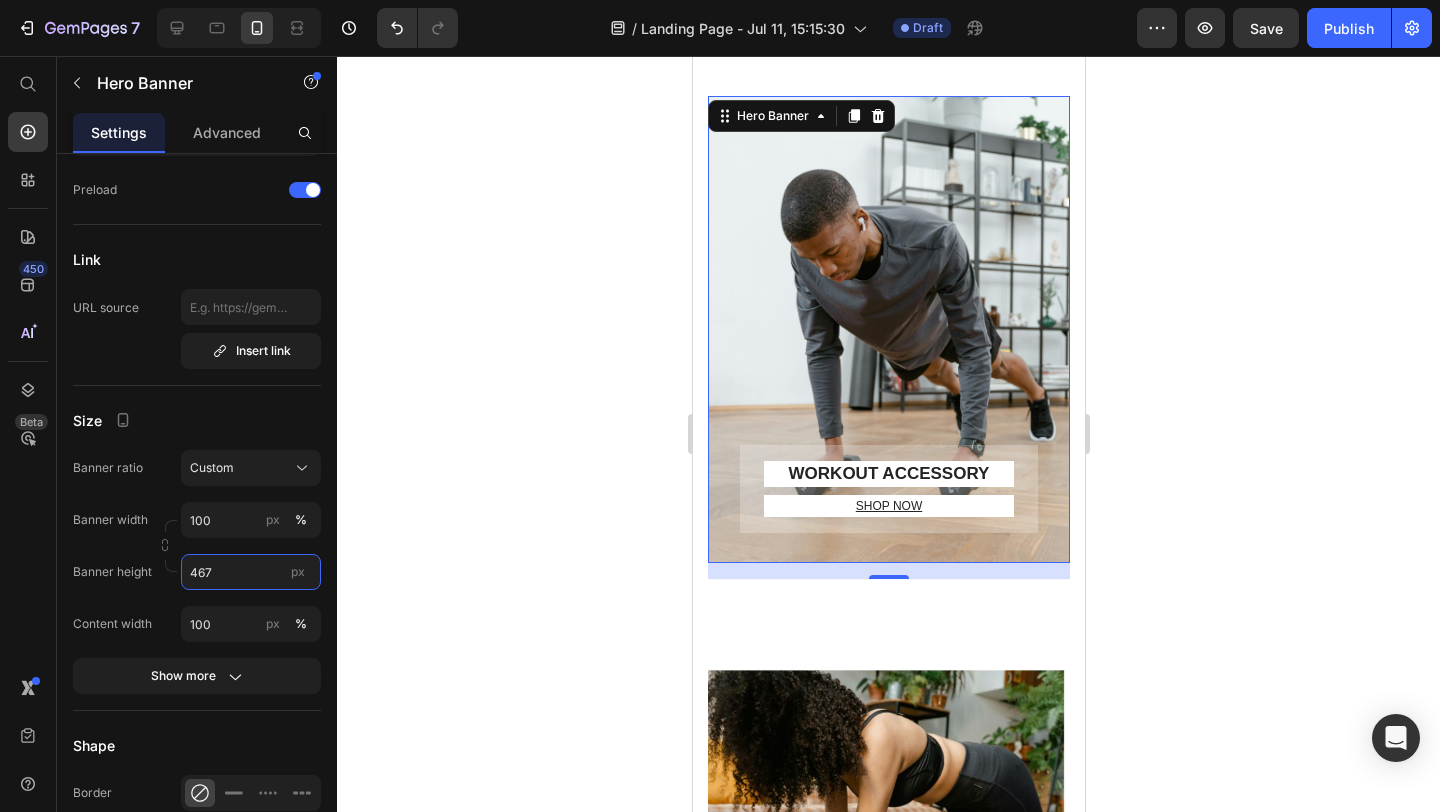 click on "467" at bounding box center [251, 572] 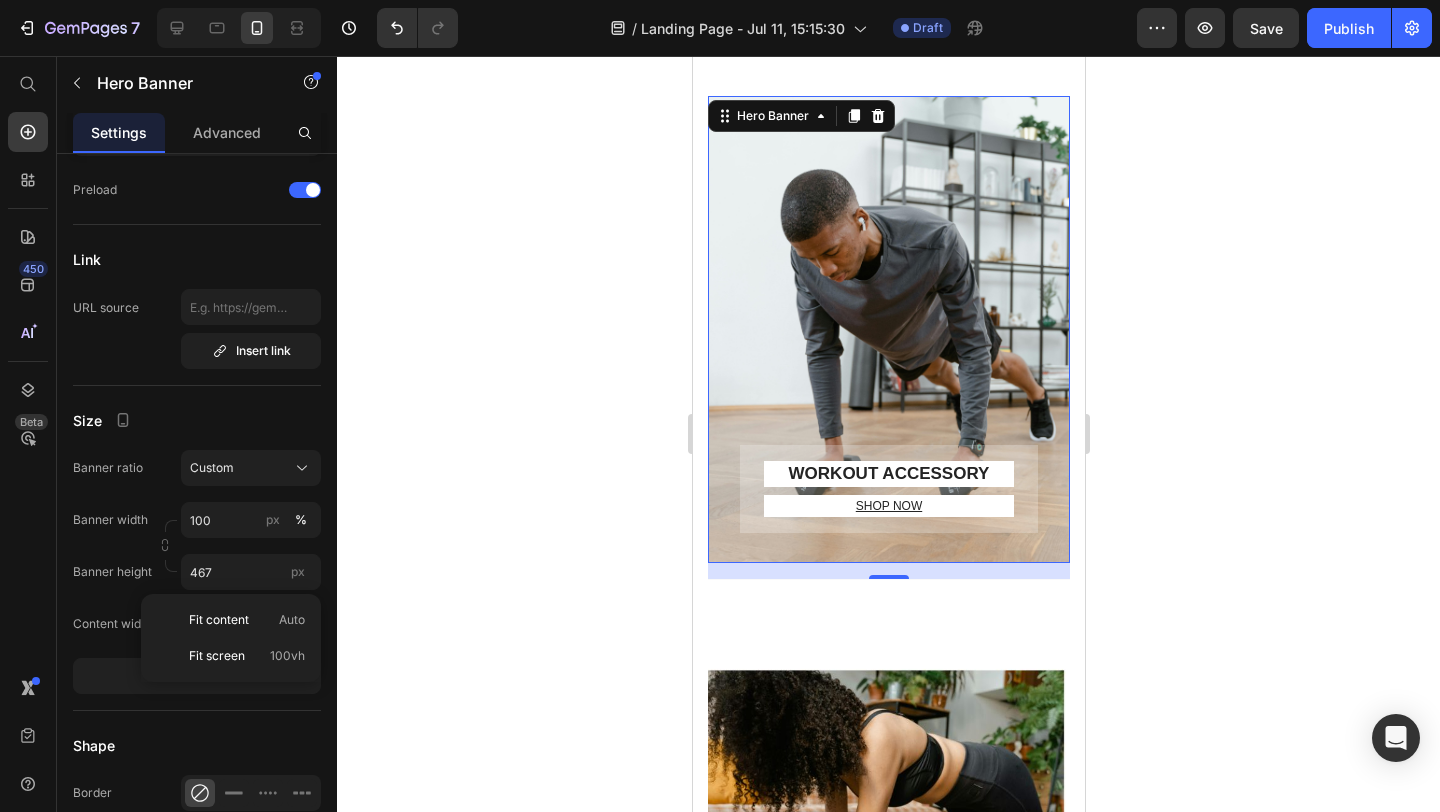 click 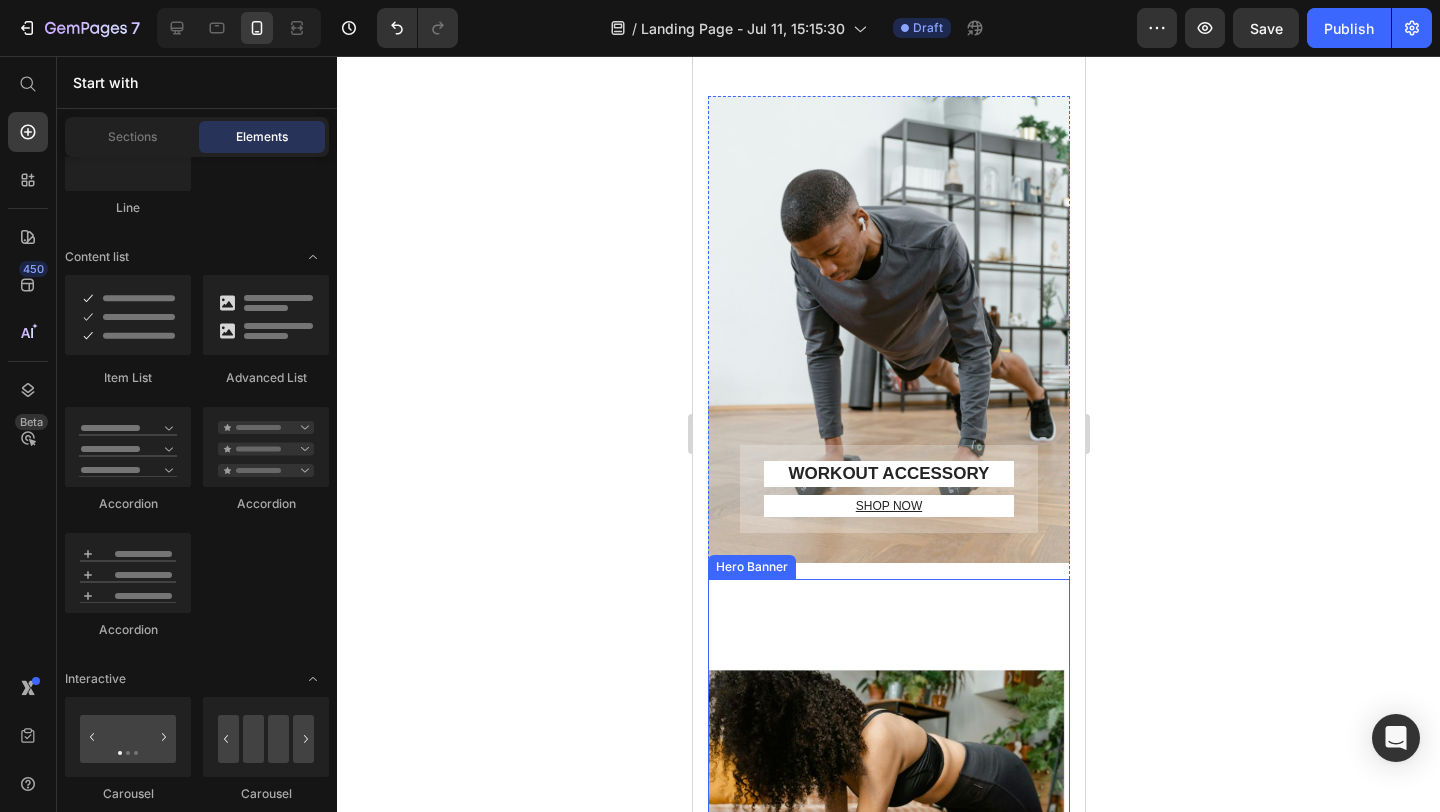 click at bounding box center [888, 812] 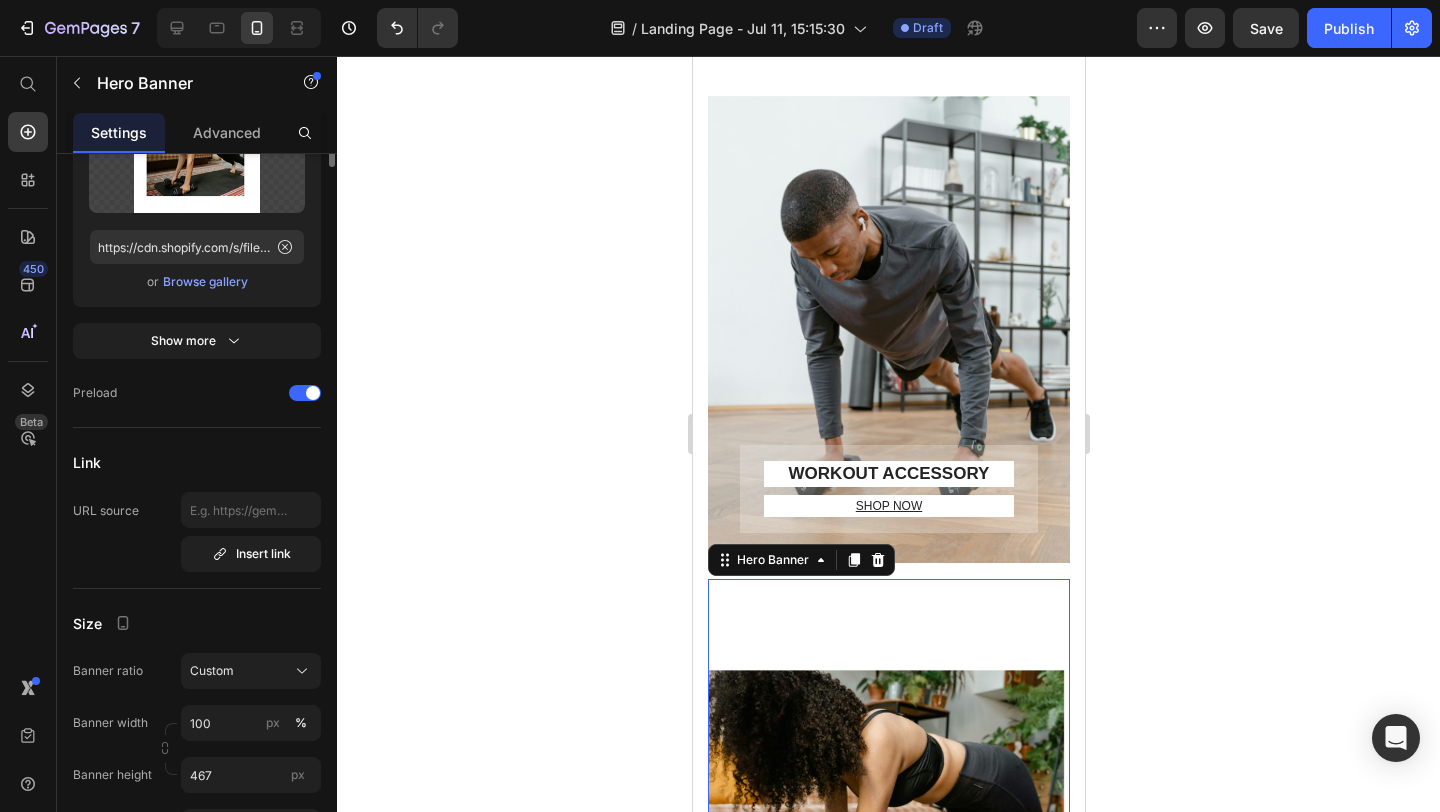 scroll, scrollTop: 148, scrollLeft: 0, axis: vertical 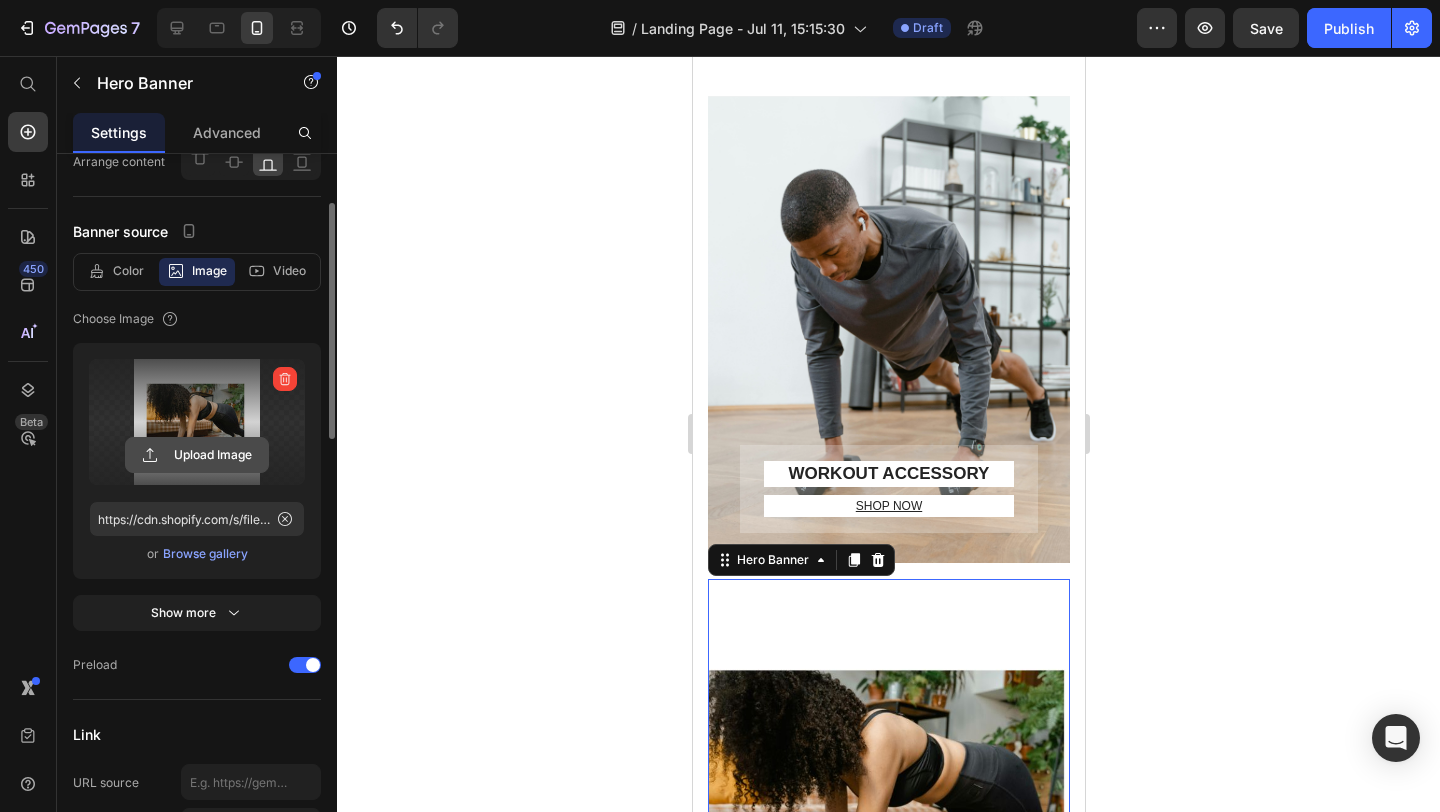 click 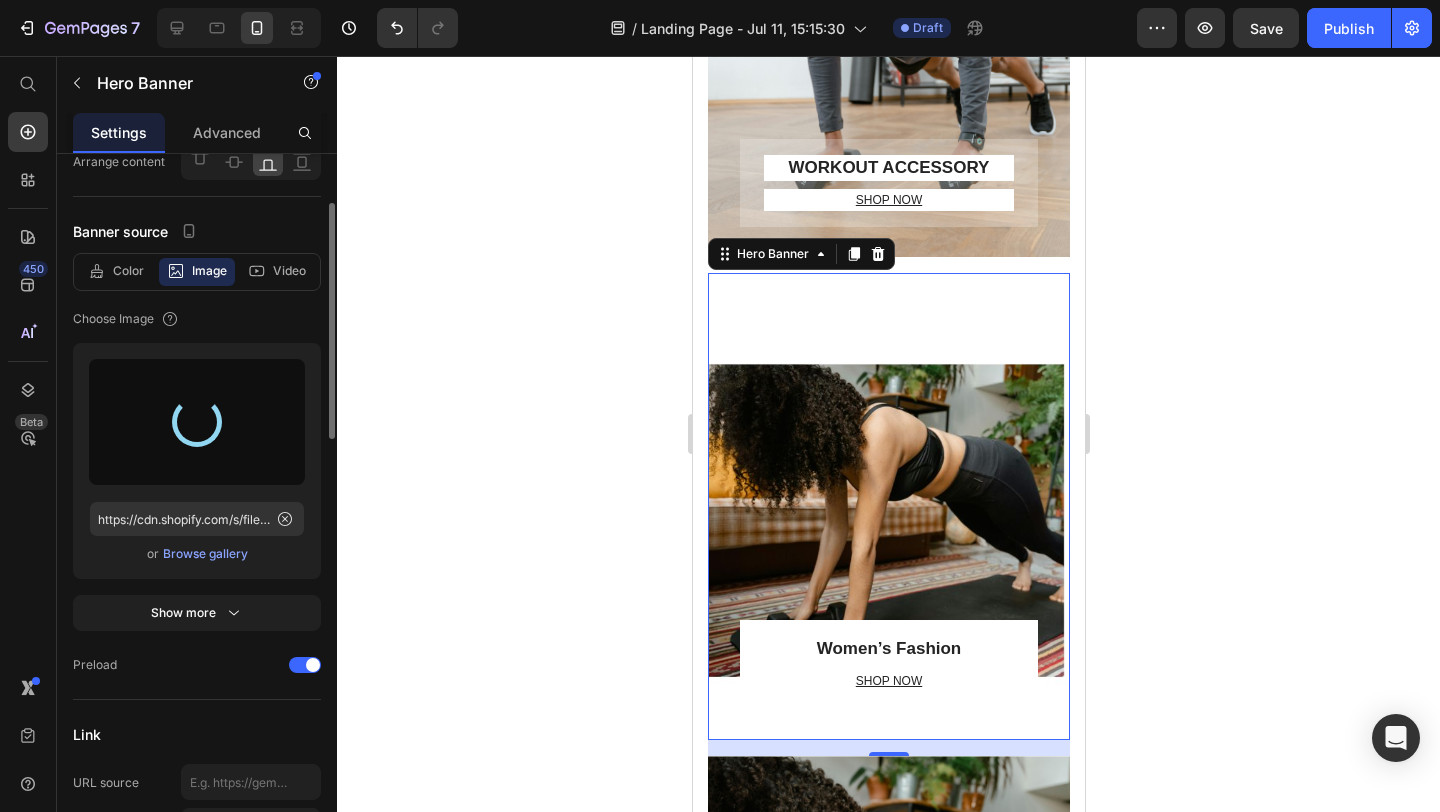 scroll, scrollTop: 2302, scrollLeft: 0, axis: vertical 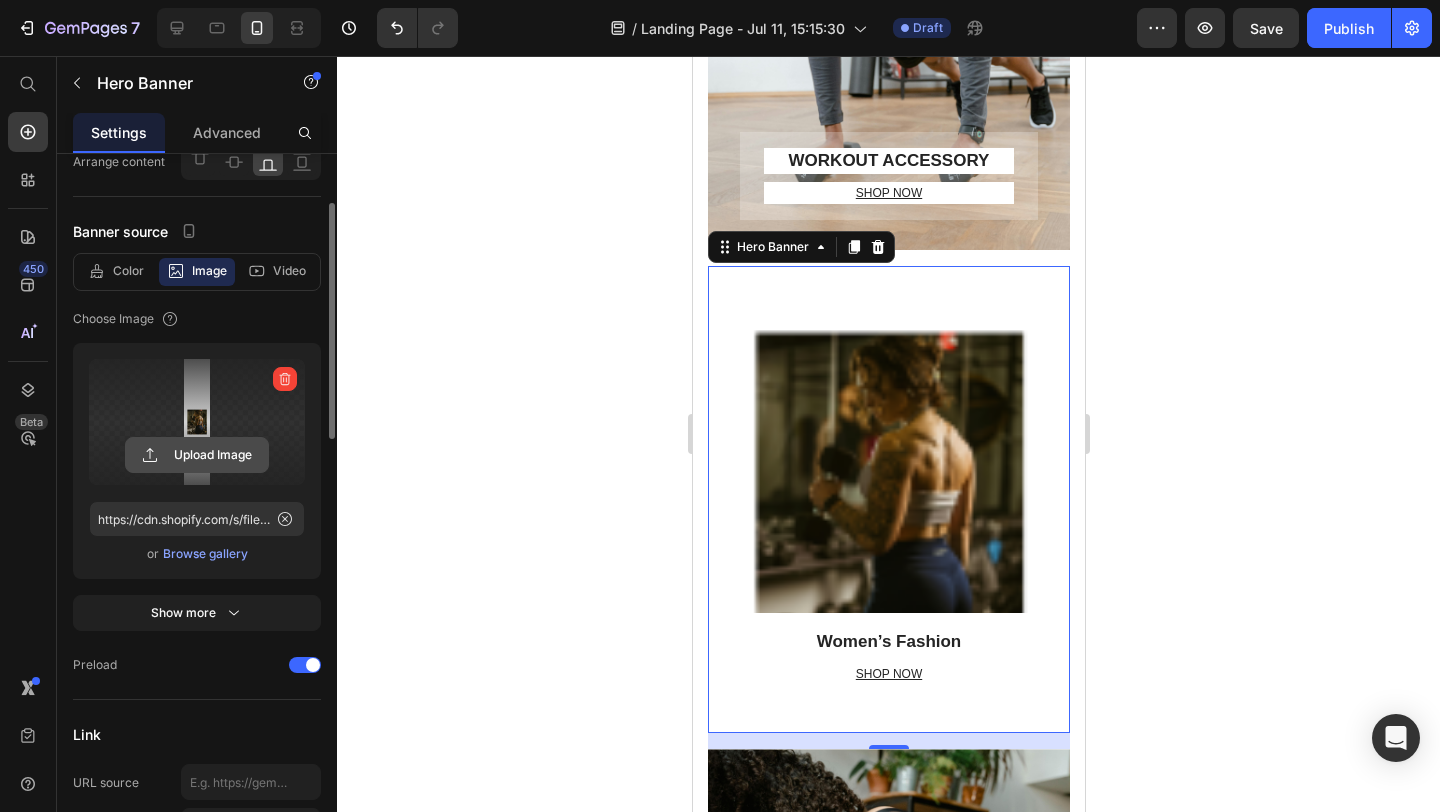click 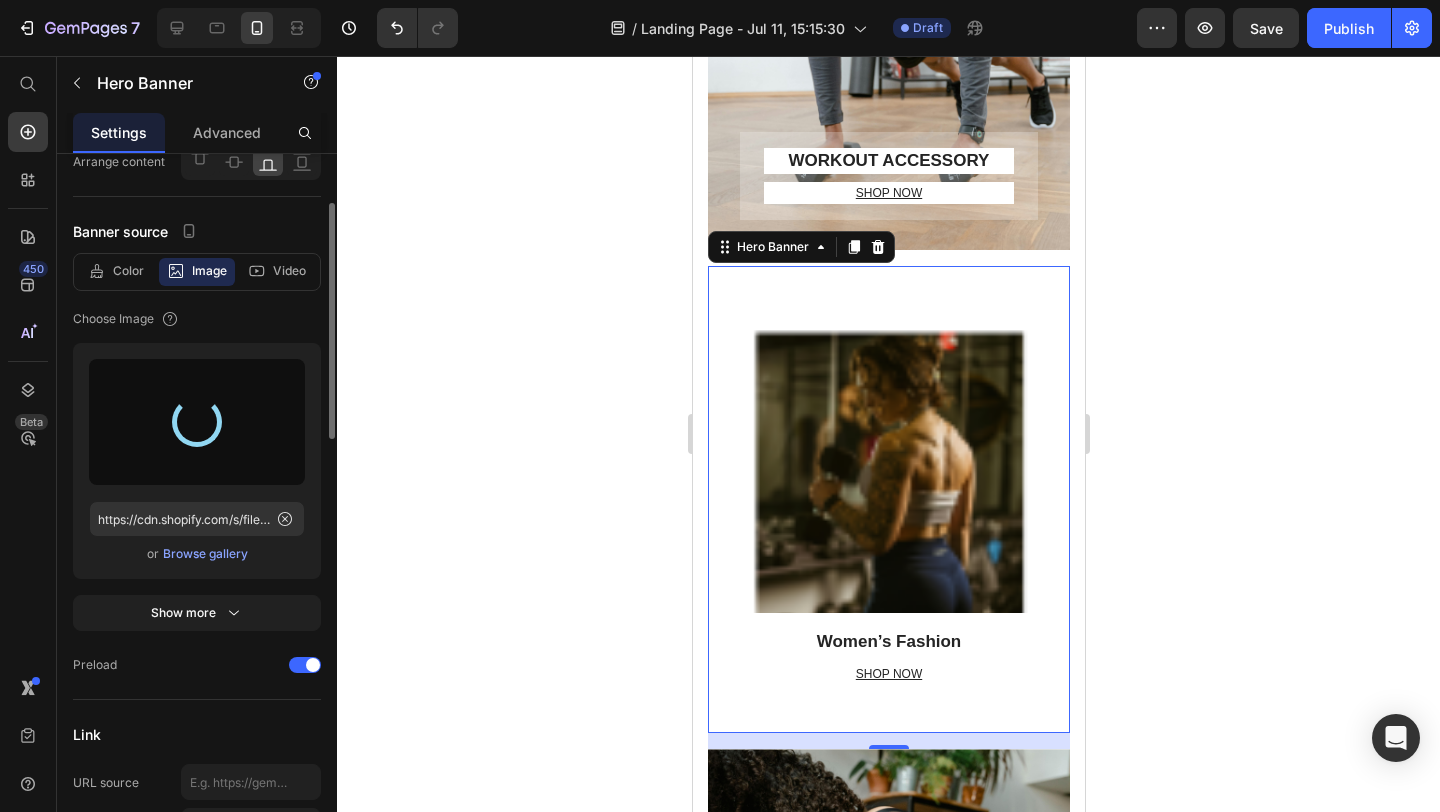 type on "https://cdn.shopify.com/s/files/1/0770/5251/0444/files/gempages_574324883538838576-4af0bc82-1bd4-4518-8fcf-5a46b46ee325.png" 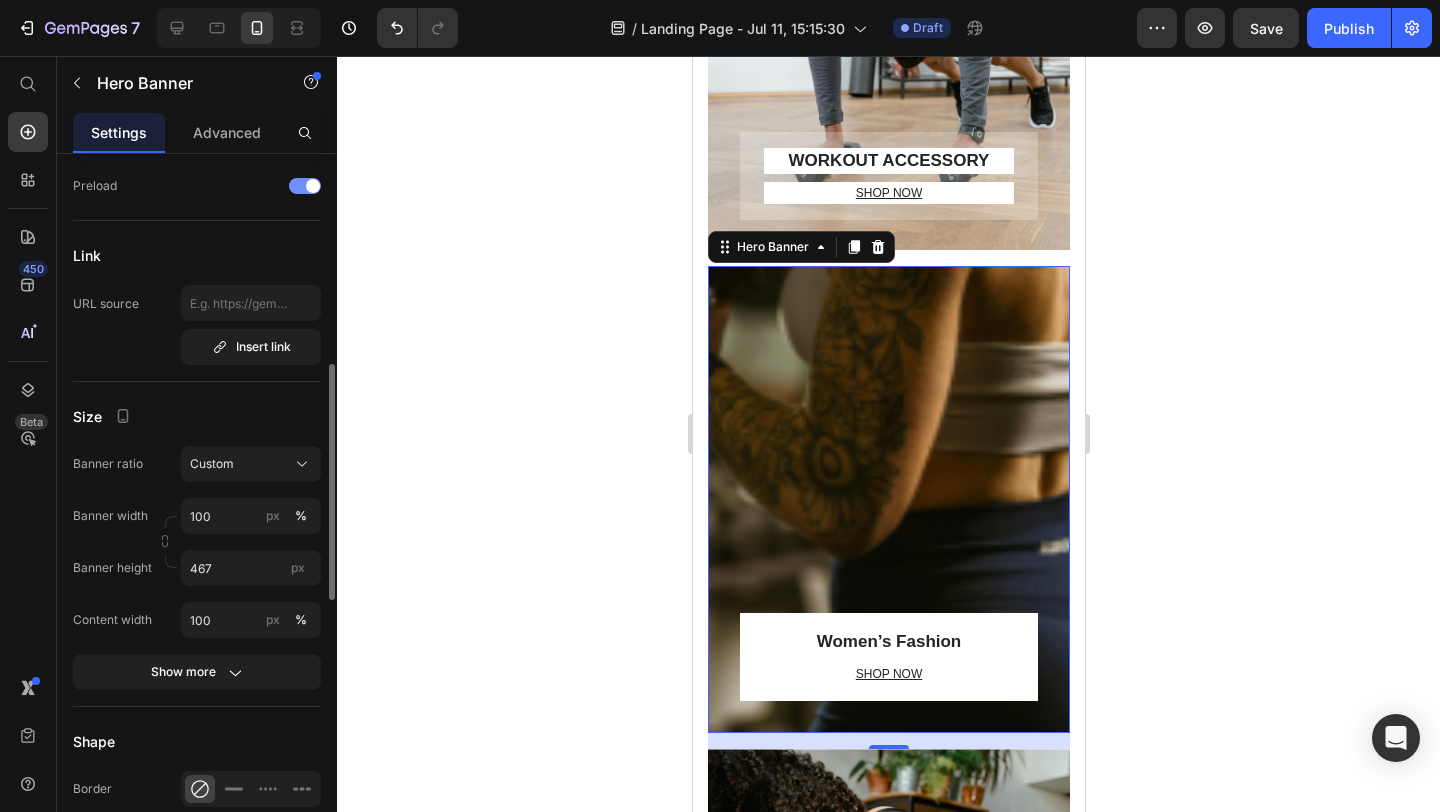 scroll, scrollTop: 639, scrollLeft: 0, axis: vertical 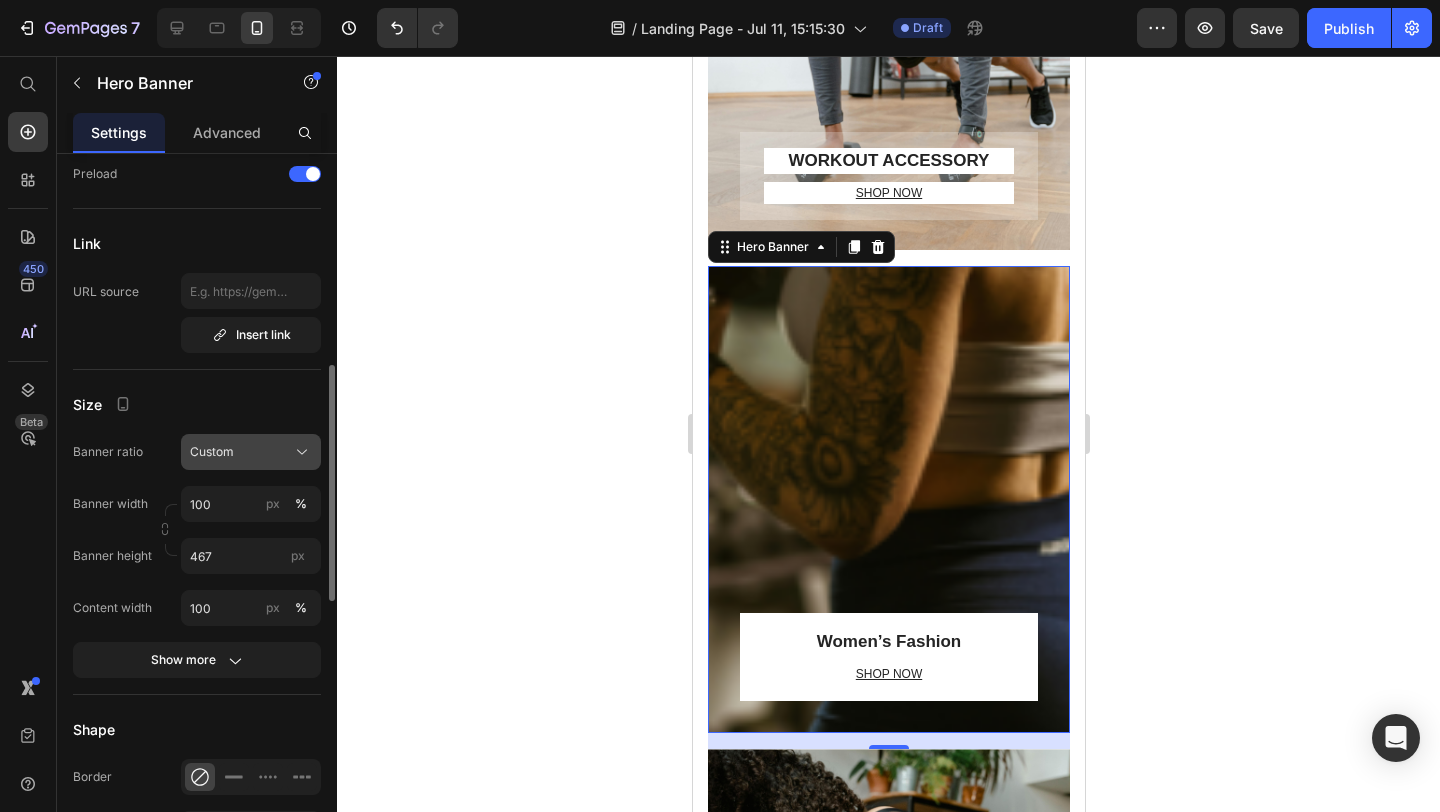 click 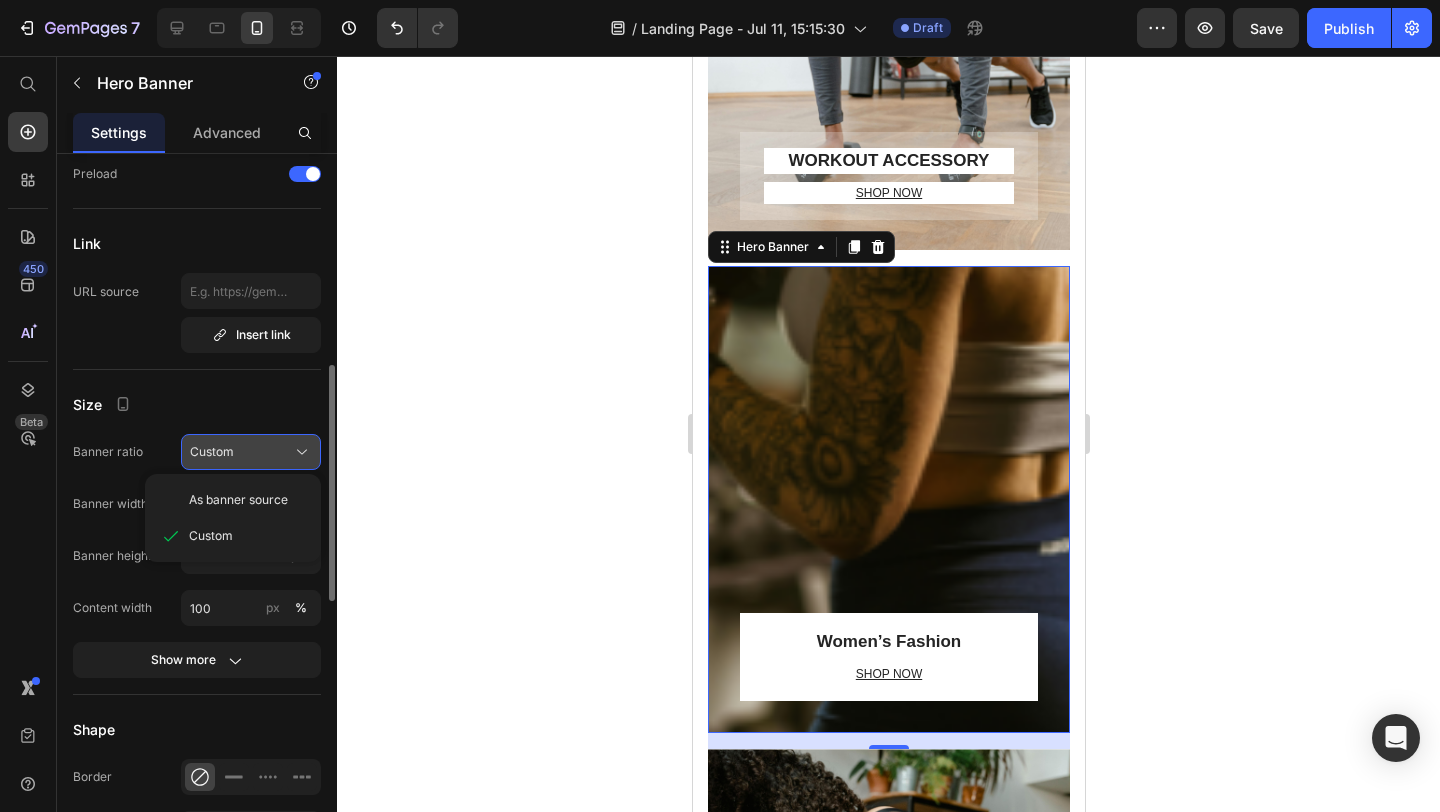 click 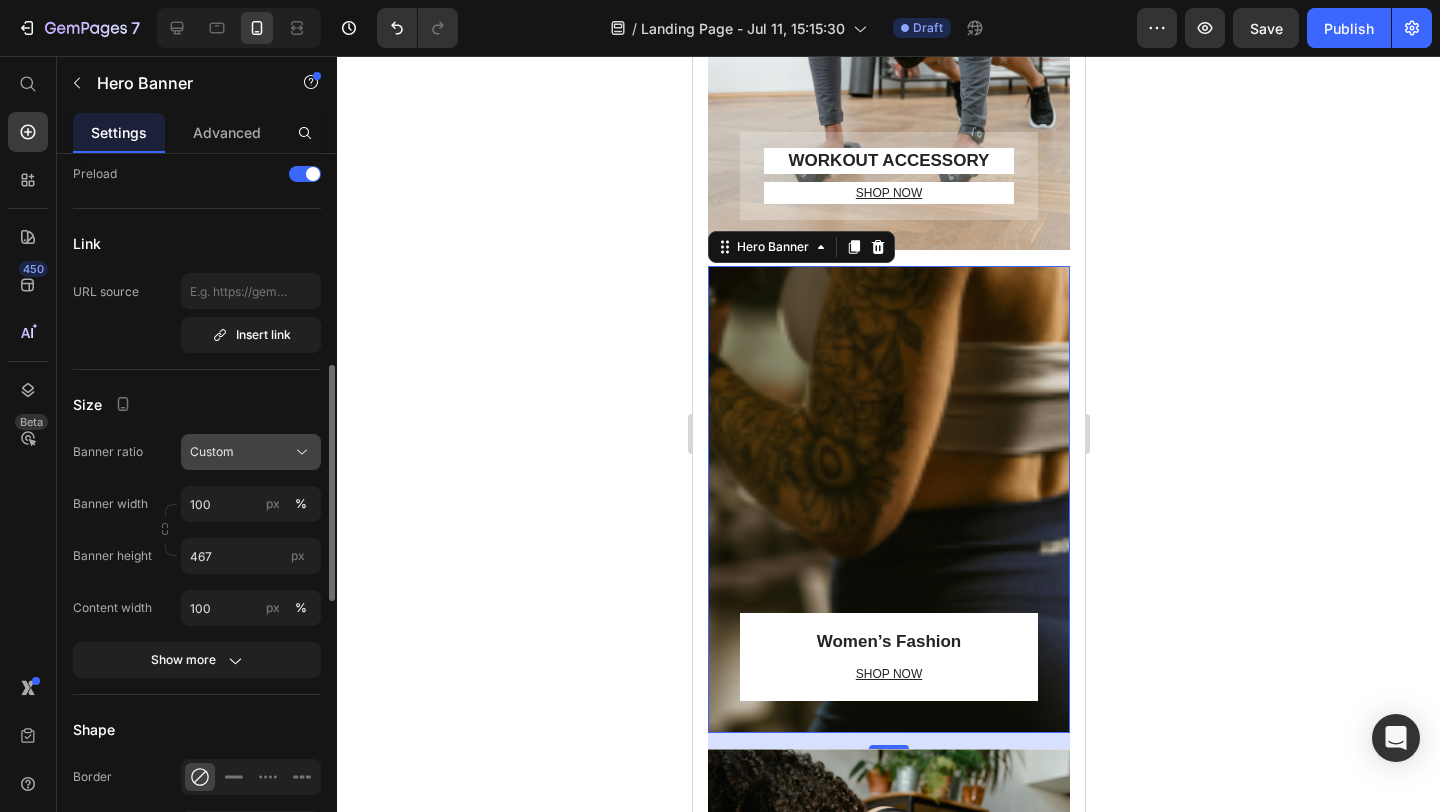click 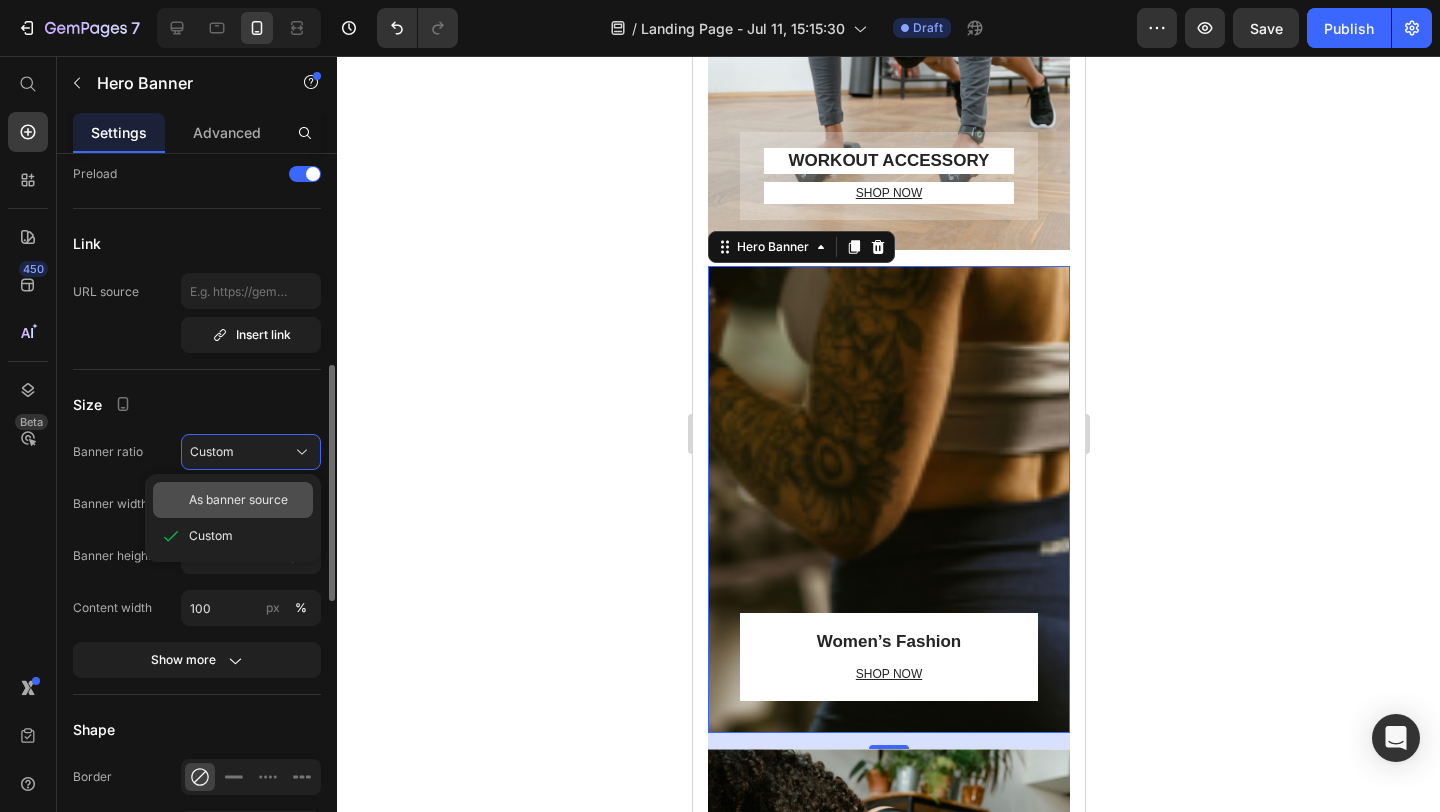 click on "As banner source" at bounding box center [238, 500] 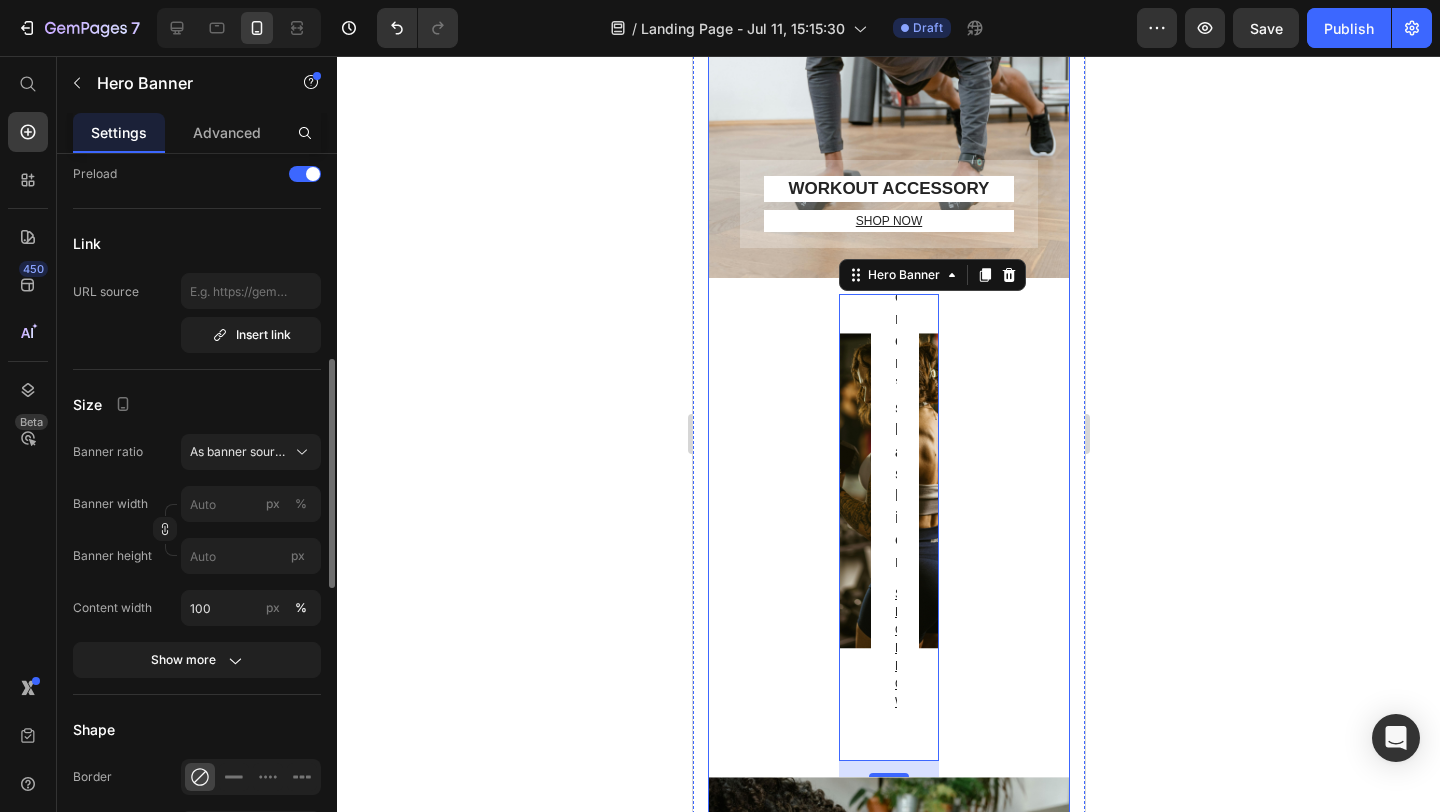 scroll, scrollTop: 2261, scrollLeft: 0, axis: vertical 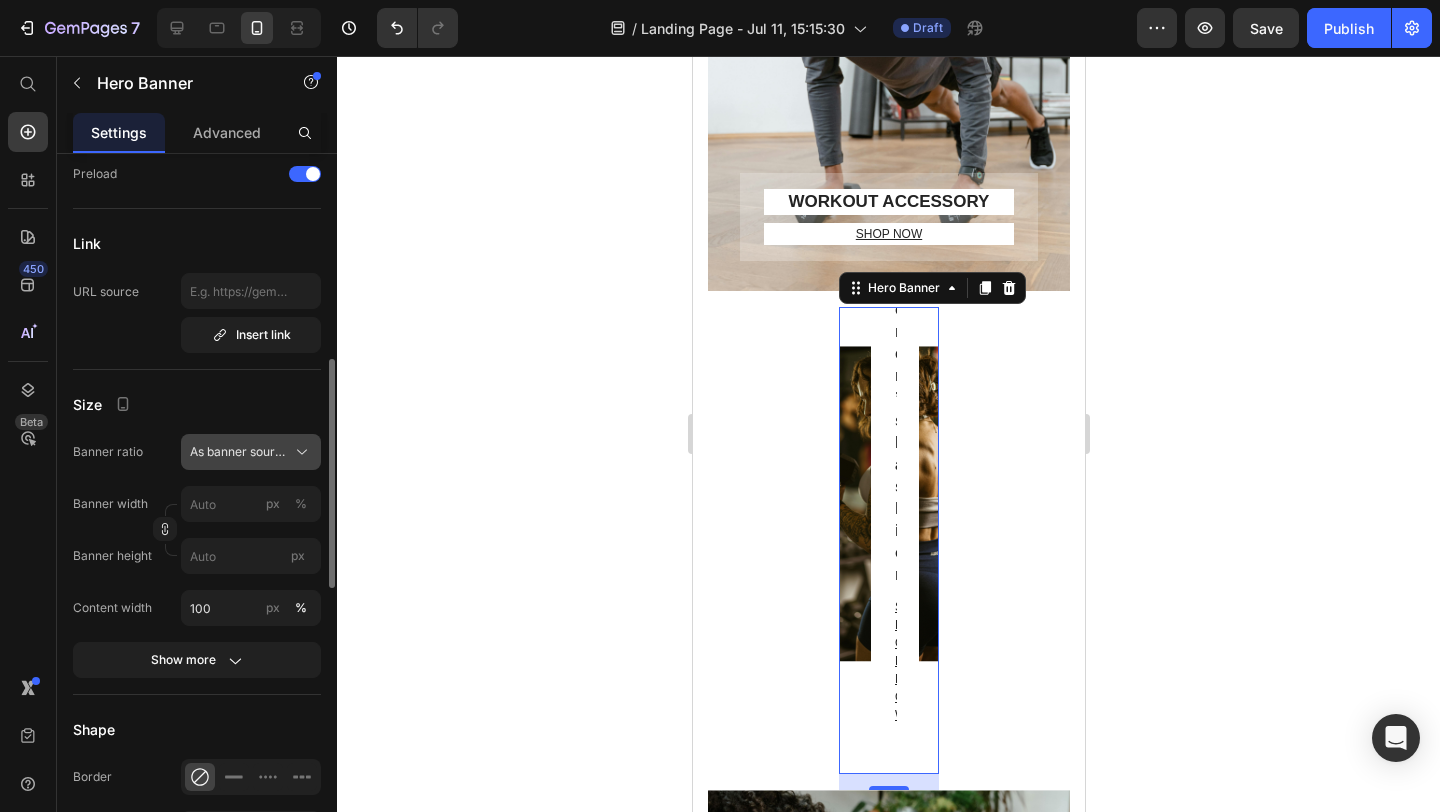 click on "As banner source" at bounding box center [251, 452] 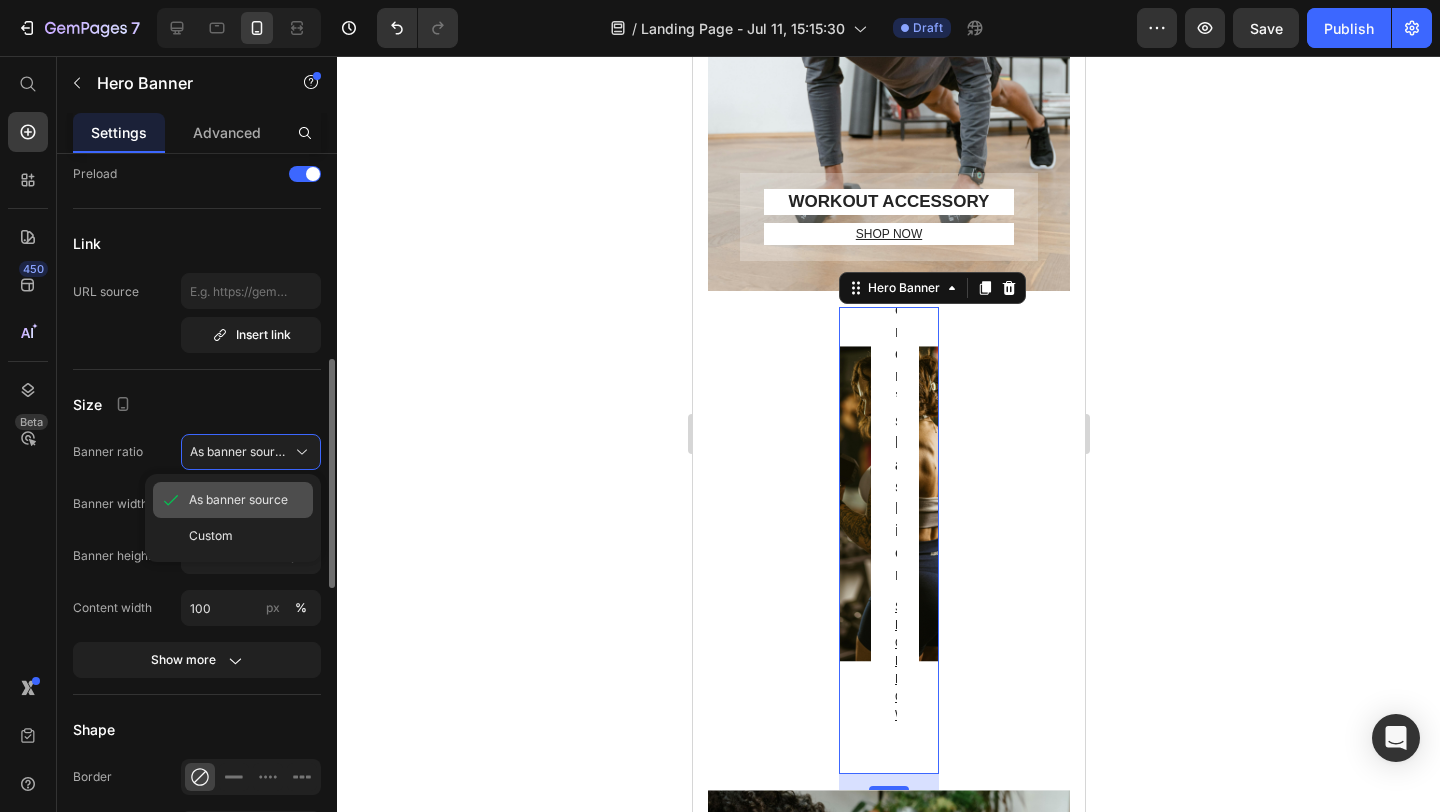 click on "As banner source" 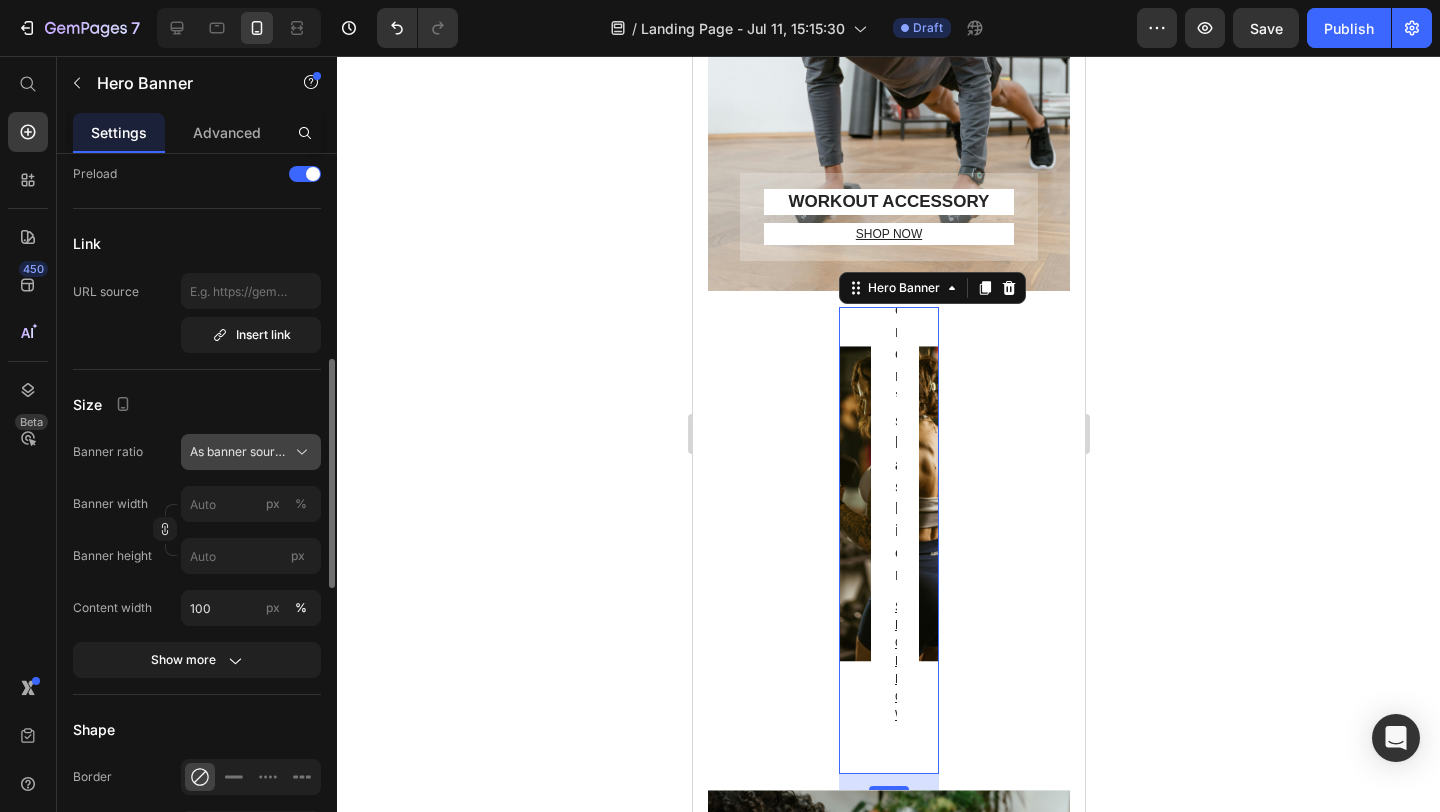 click on "As banner source" at bounding box center (251, 452) 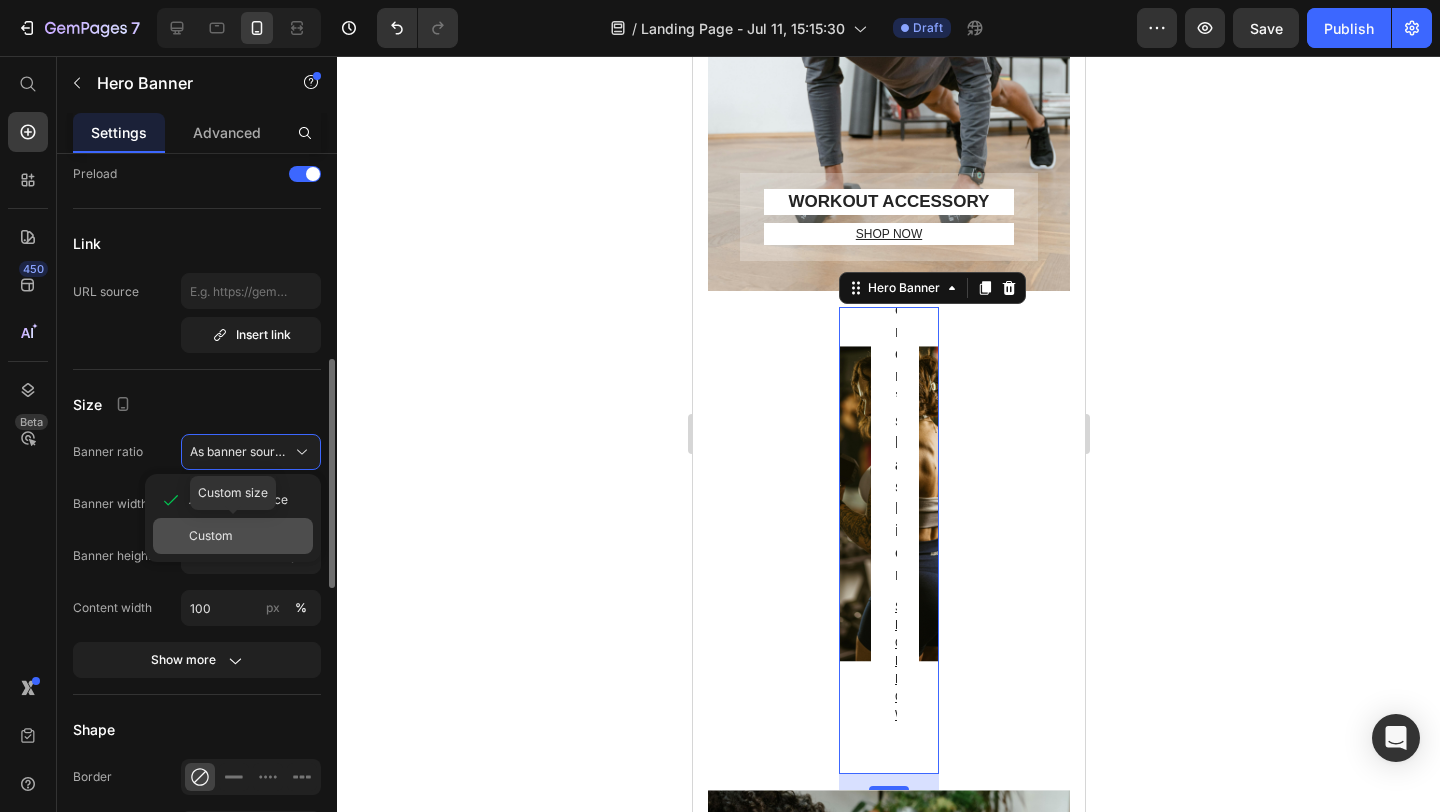 click on "Custom" 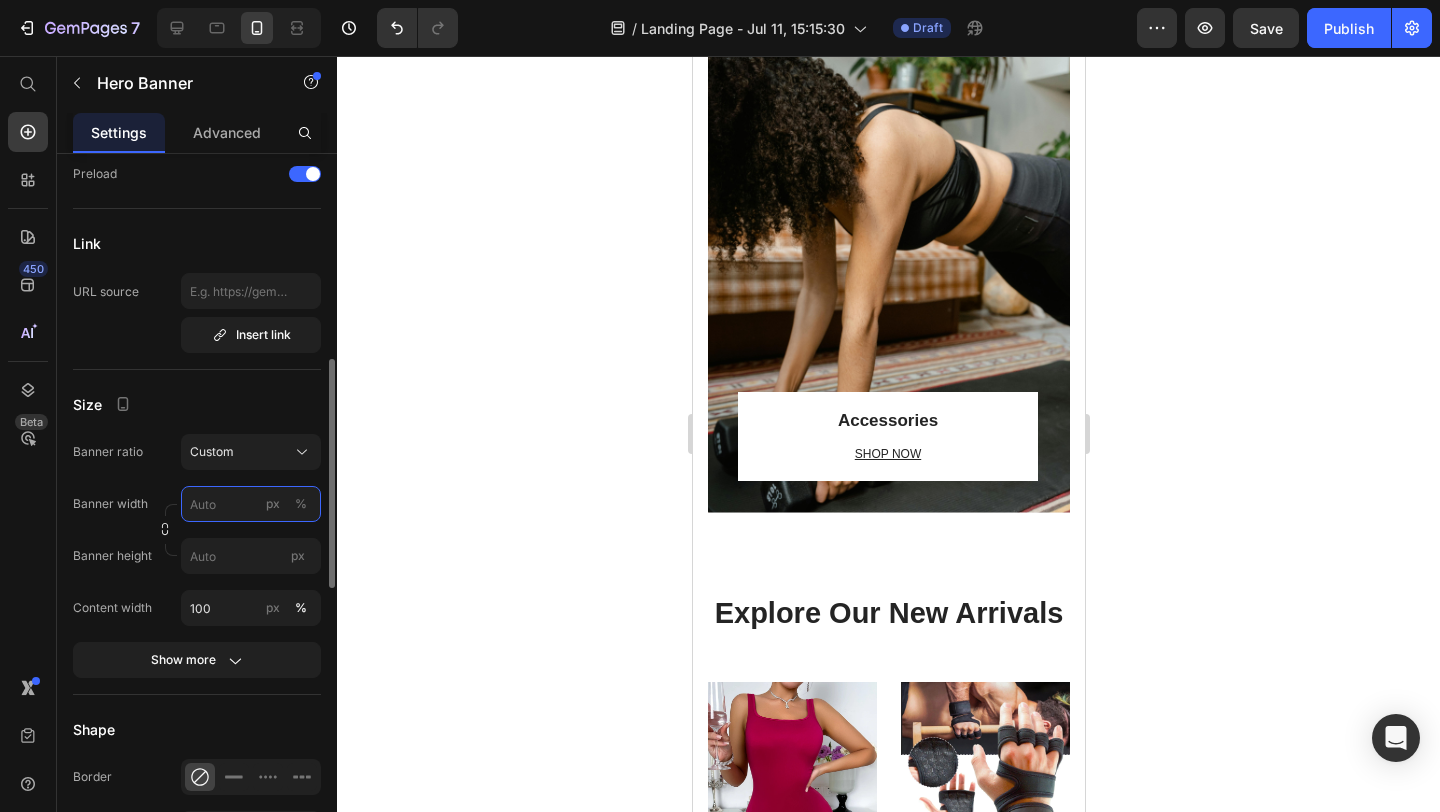 scroll, scrollTop: 2669, scrollLeft: 0, axis: vertical 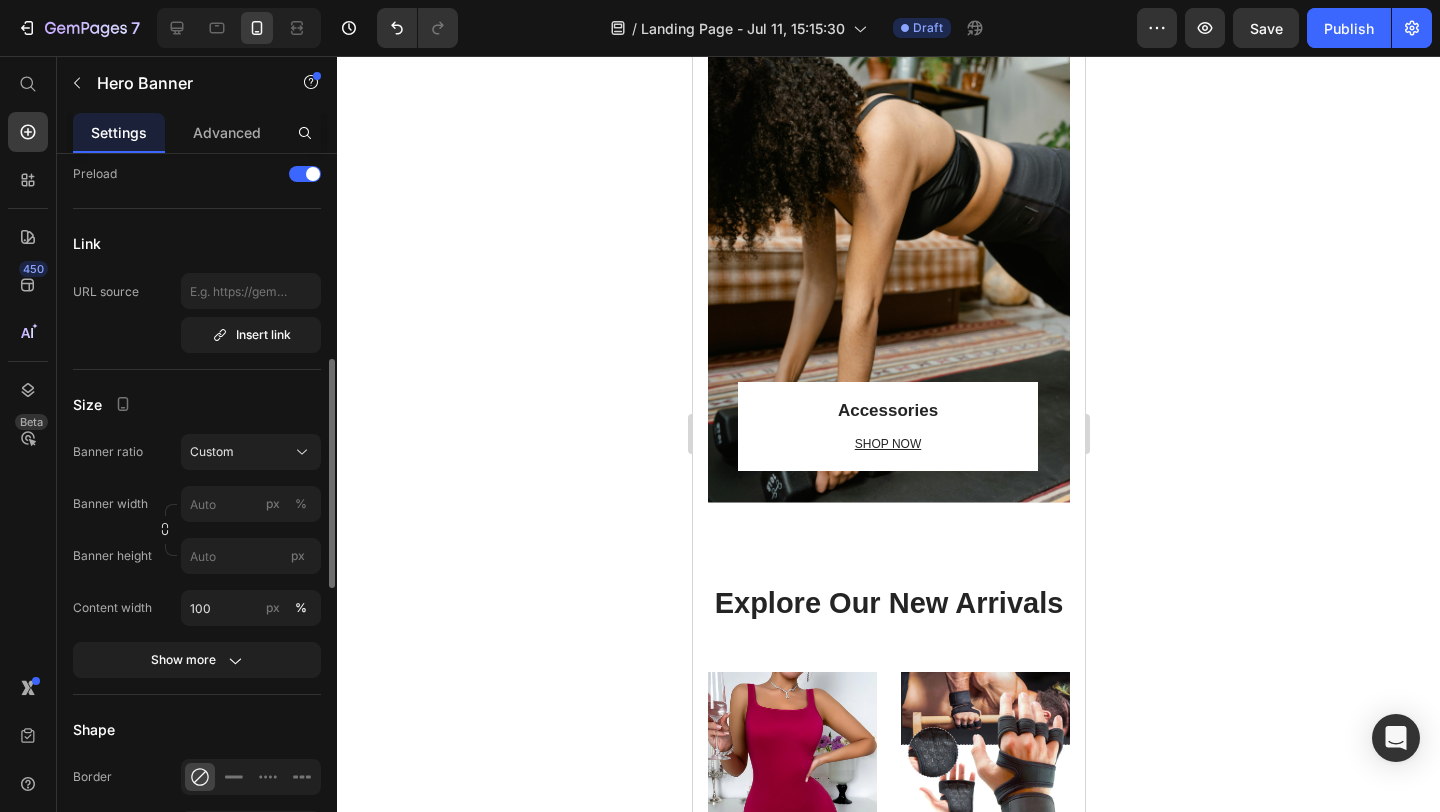 click 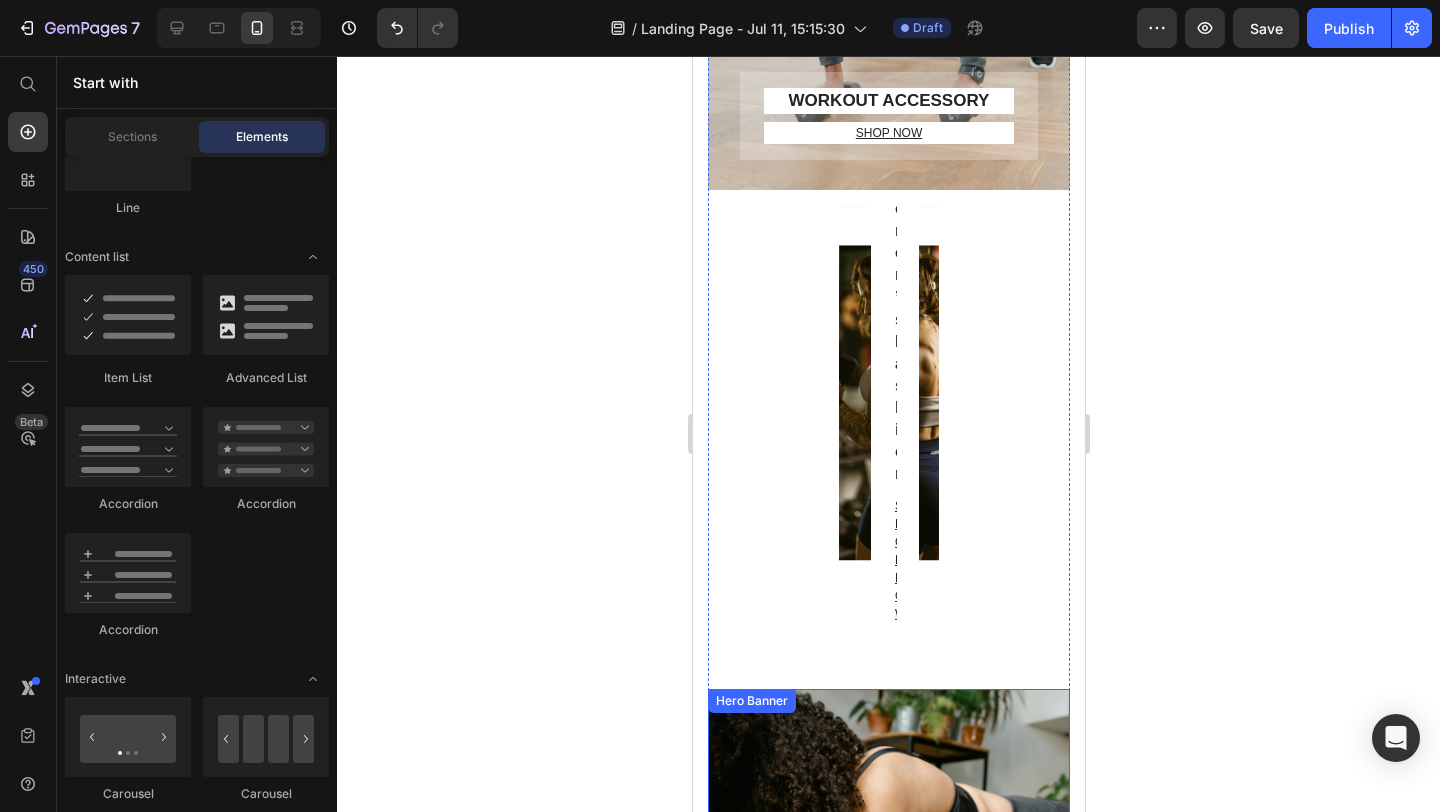 scroll, scrollTop: 2359, scrollLeft: 0, axis: vertical 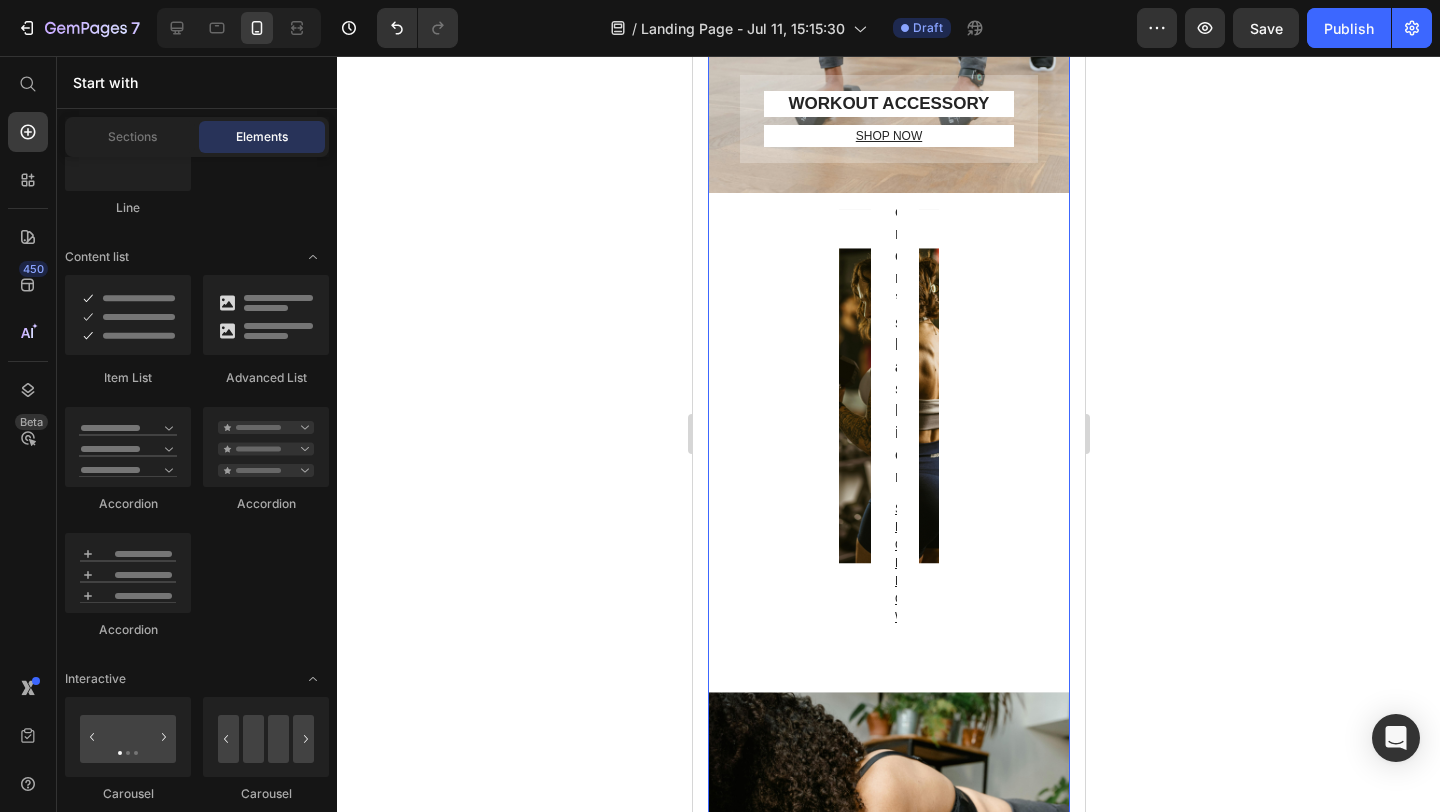 click on "Women’s Fashion Heading SHOP NOW Text block Row Row Hero Banner" at bounding box center (888, 450) 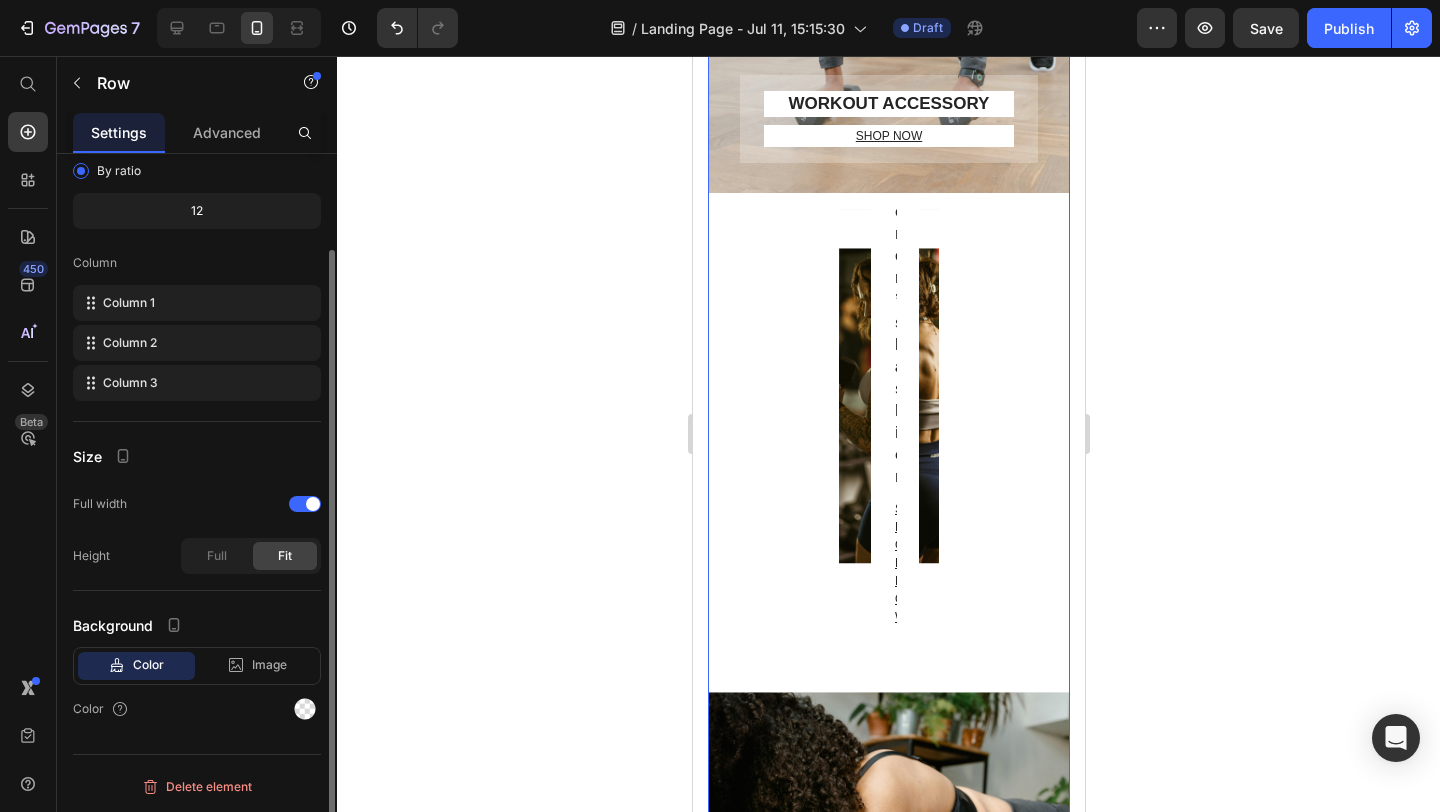 scroll, scrollTop: 0, scrollLeft: 0, axis: both 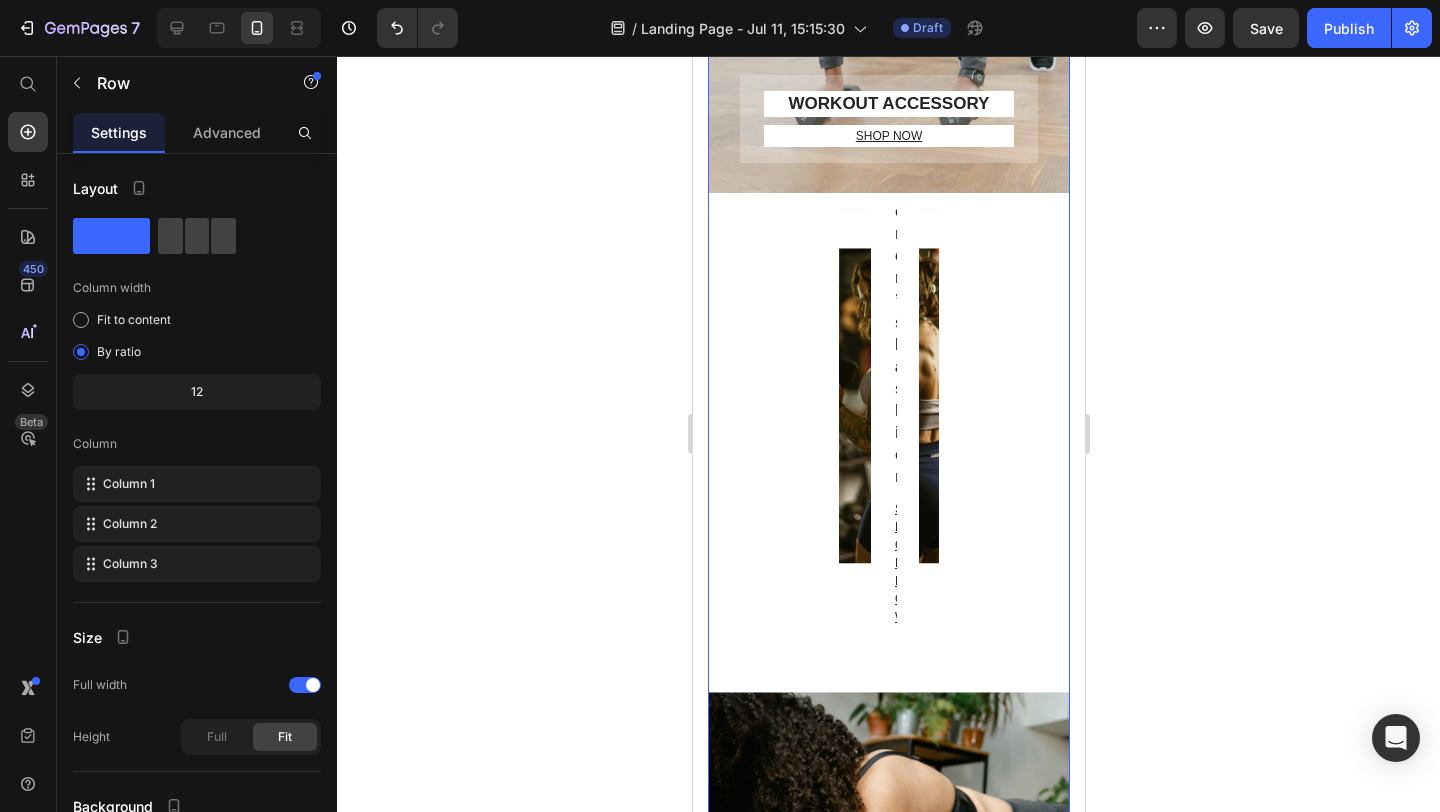 click on "Women’s Fashion Heading SHOP NOW Text block Row Row Hero Banner" at bounding box center (888, 450) 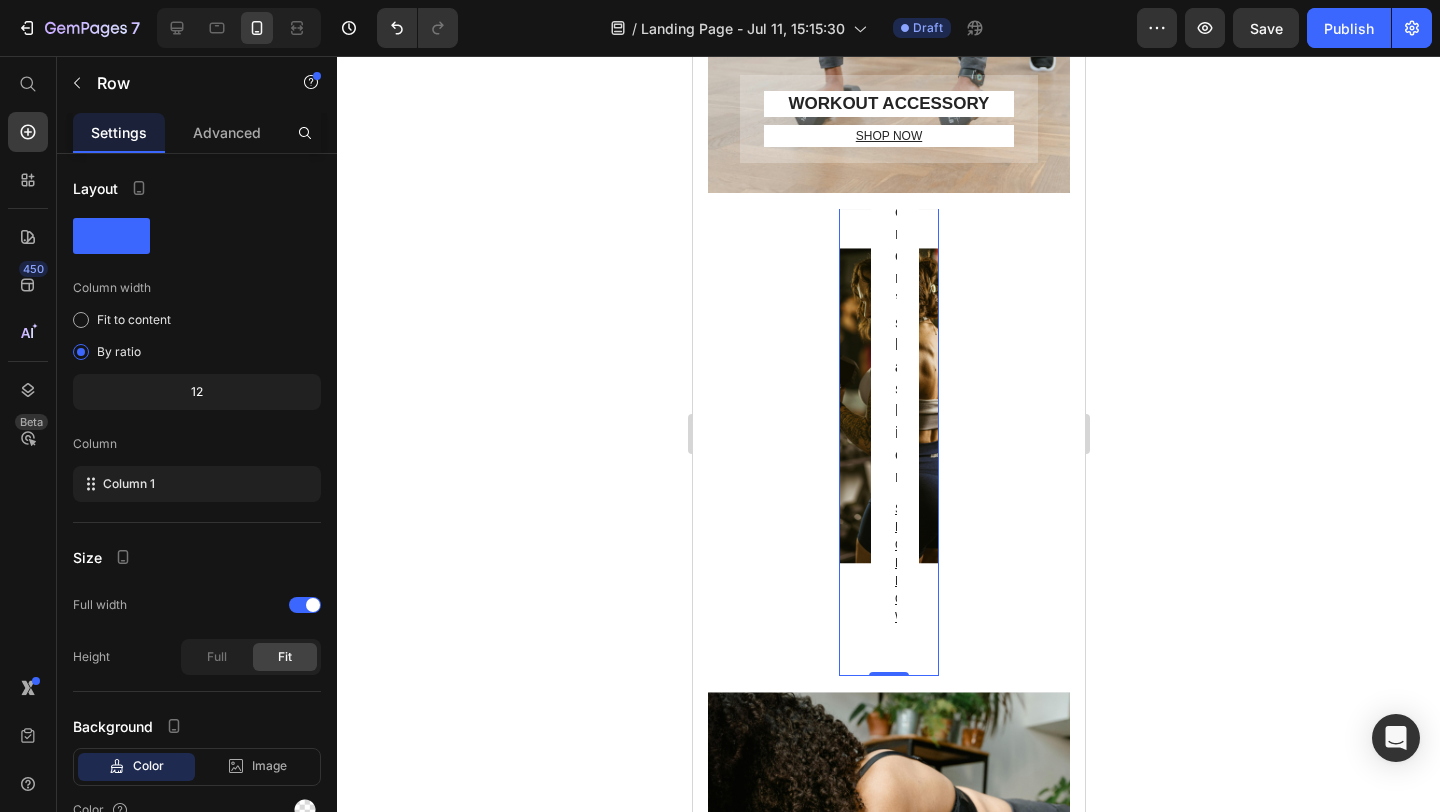 click on "Women’s Fashion Heading SHOP NOW Text block Row Row   0" at bounding box center [888, 418] 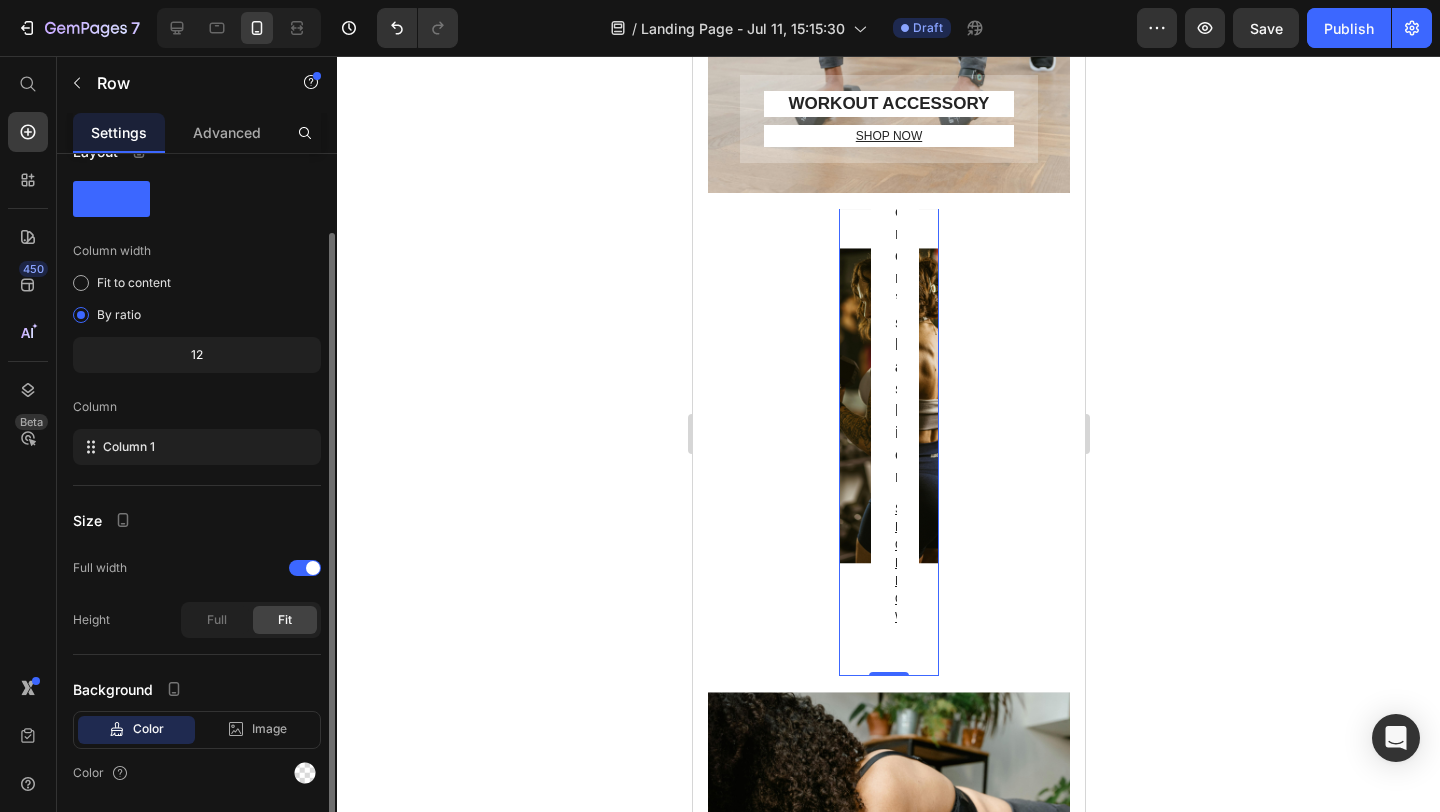 scroll, scrollTop: 0, scrollLeft: 0, axis: both 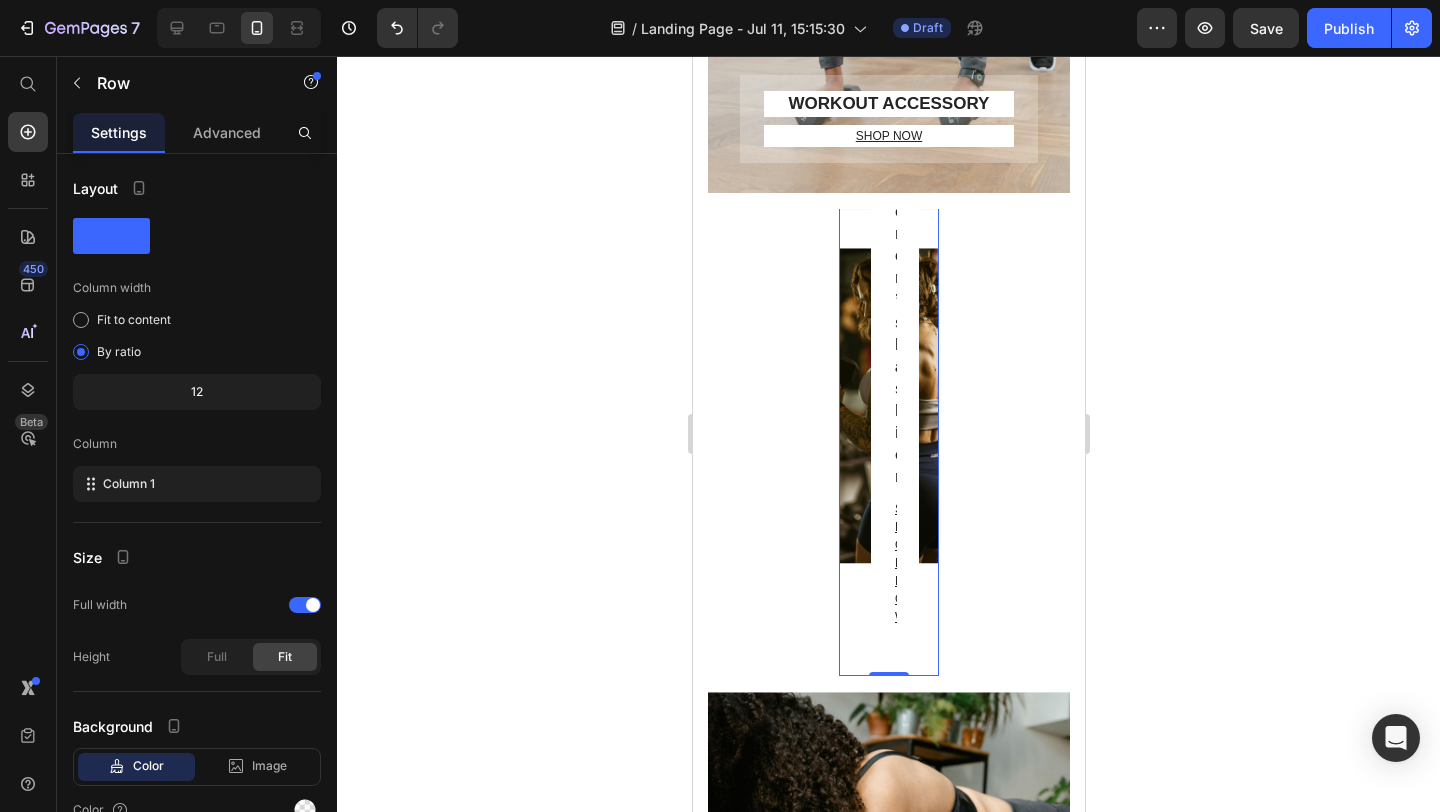 click on "Women’s Fashion Heading SHOP NOW Text block Row Row   0" at bounding box center [888, 418] 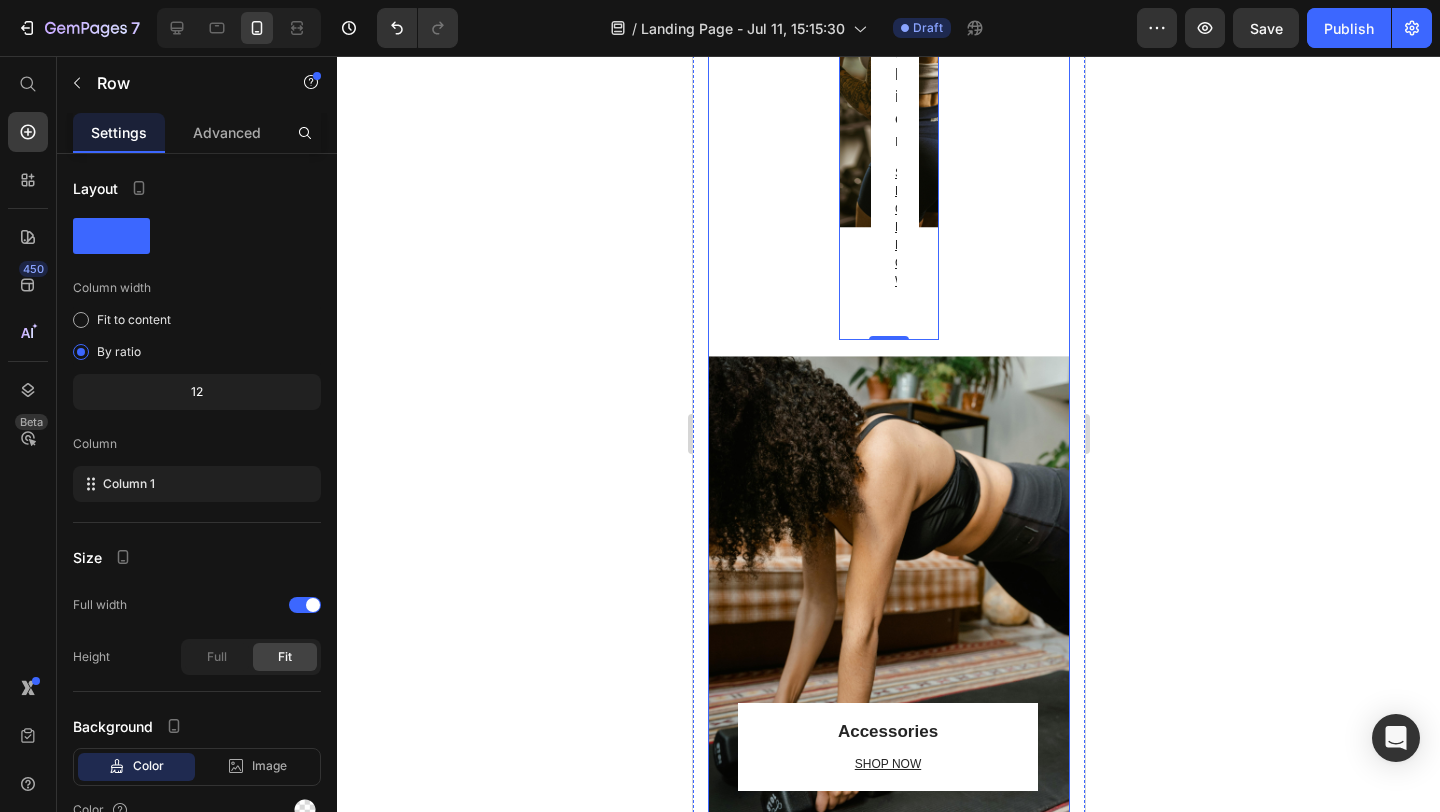 scroll, scrollTop: 2578, scrollLeft: 0, axis: vertical 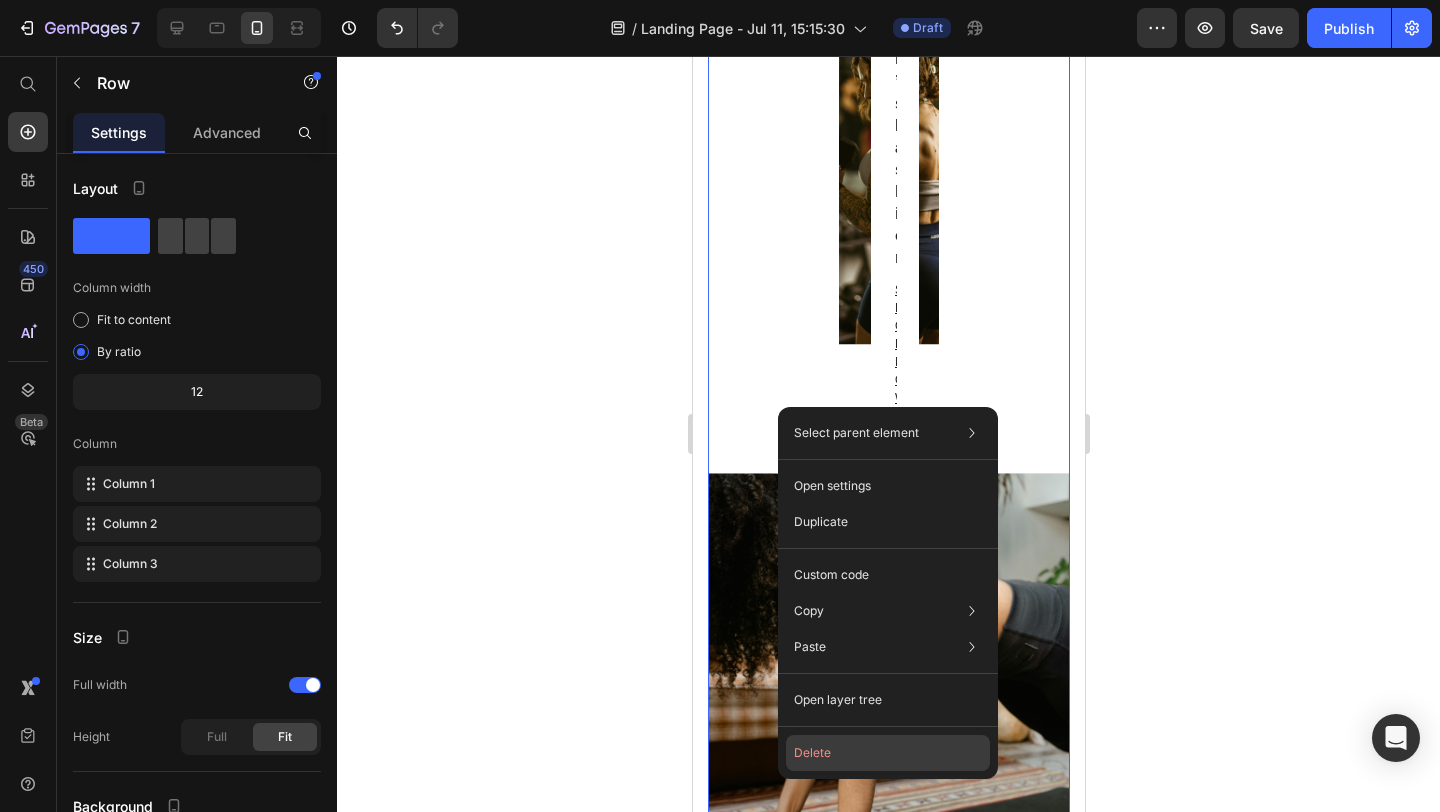 click on "Delete" 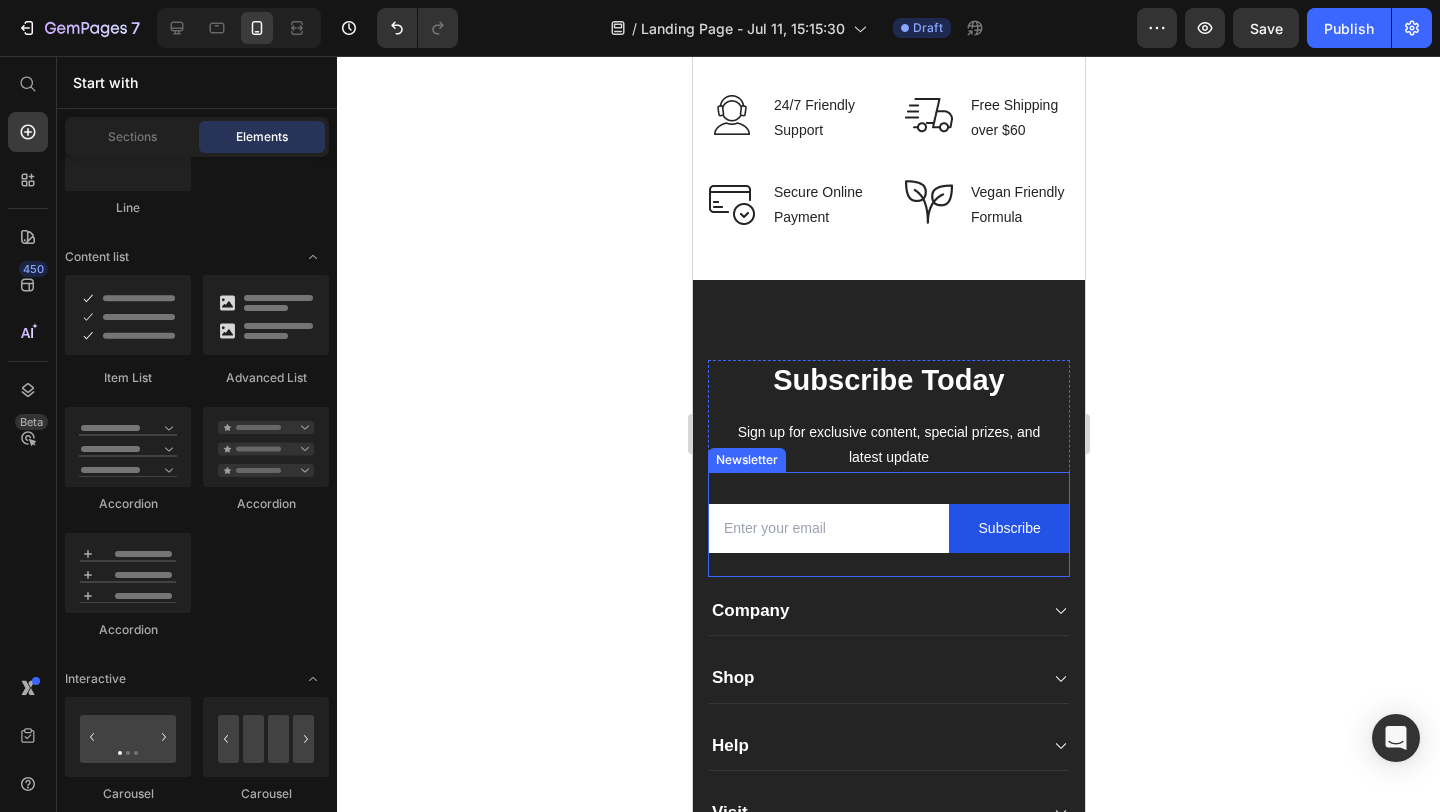 scroll, scrollTop: 2900, scrollLeft: 0, axis: vertical 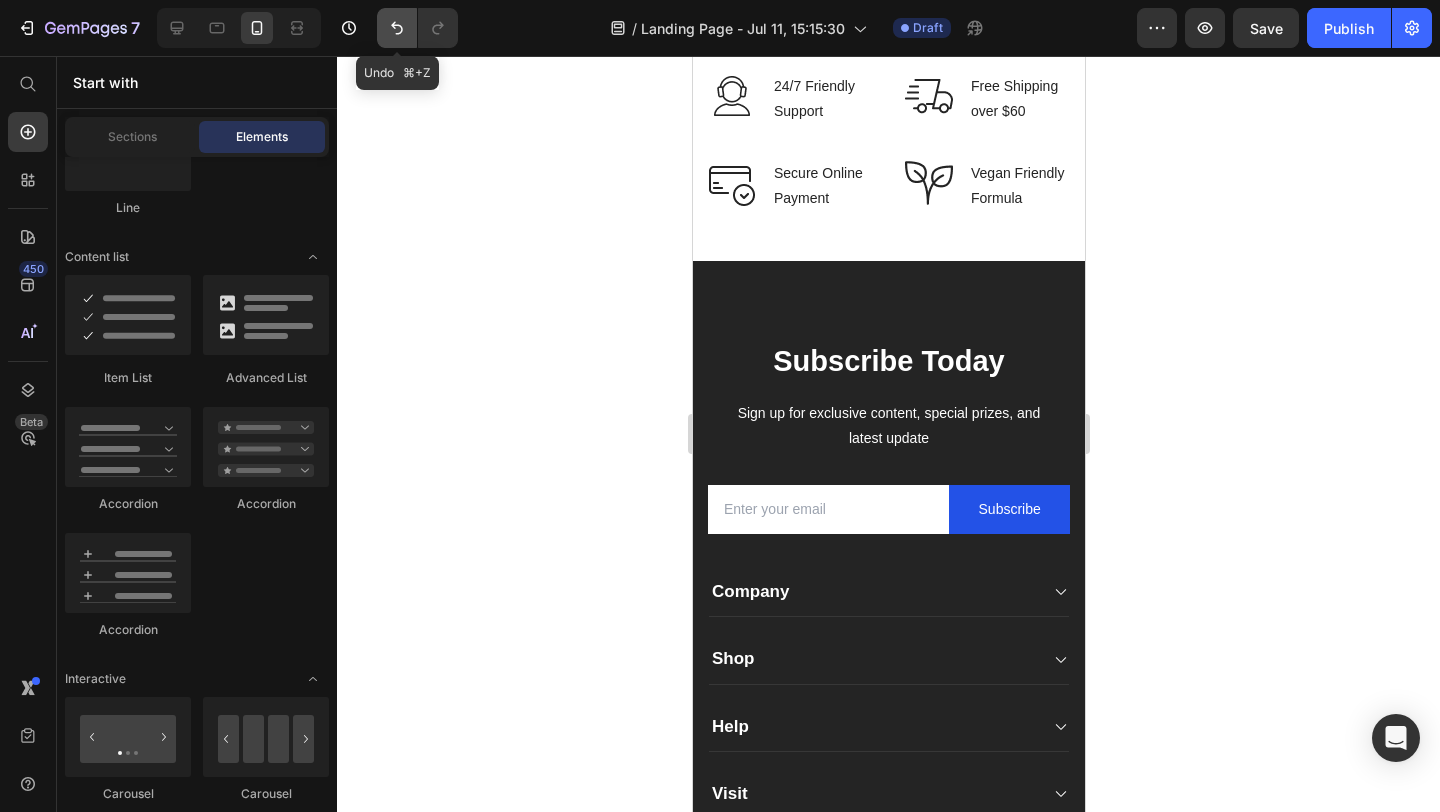 click 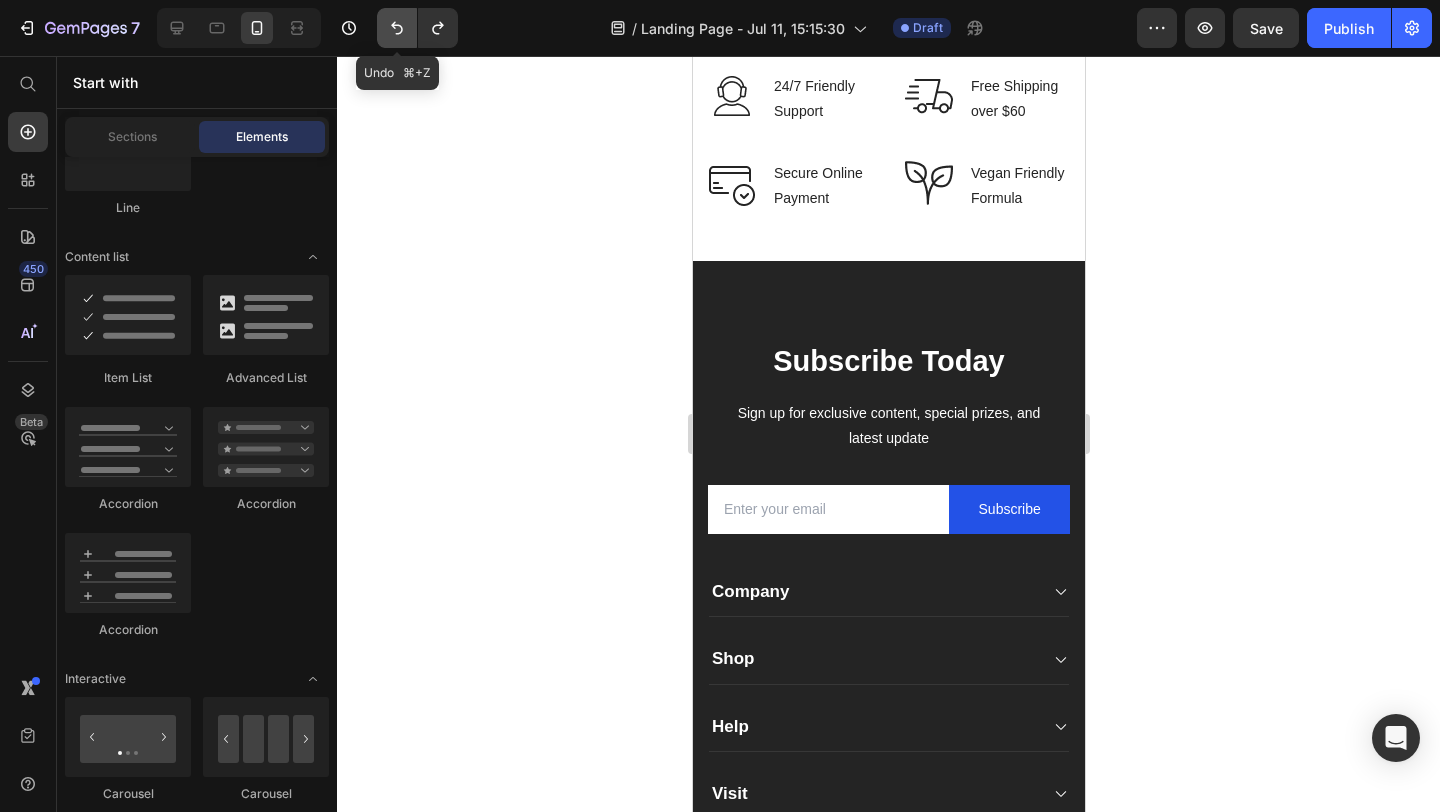 click 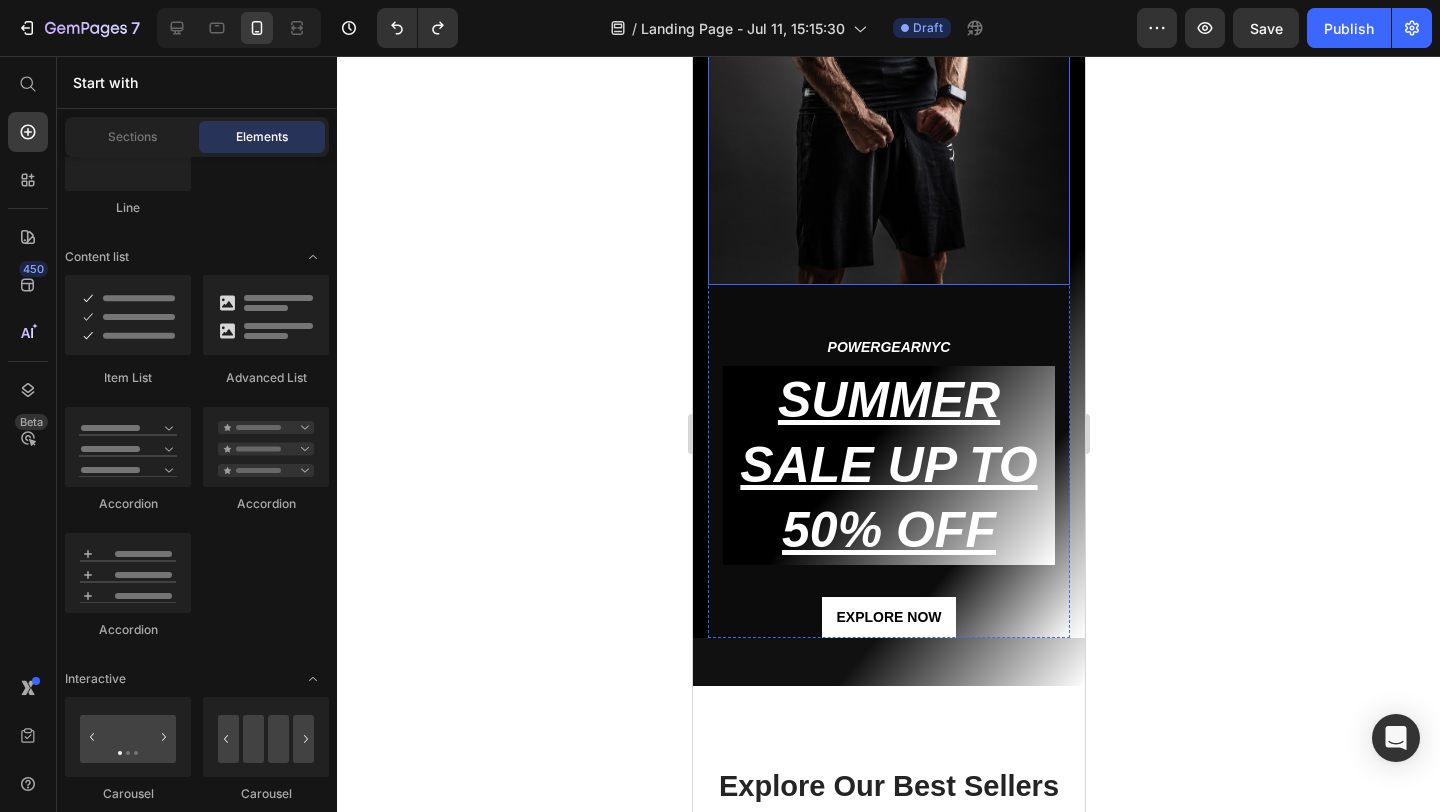 scroll, scrollTop: 422, scrollLeft: 0, axis: vertical 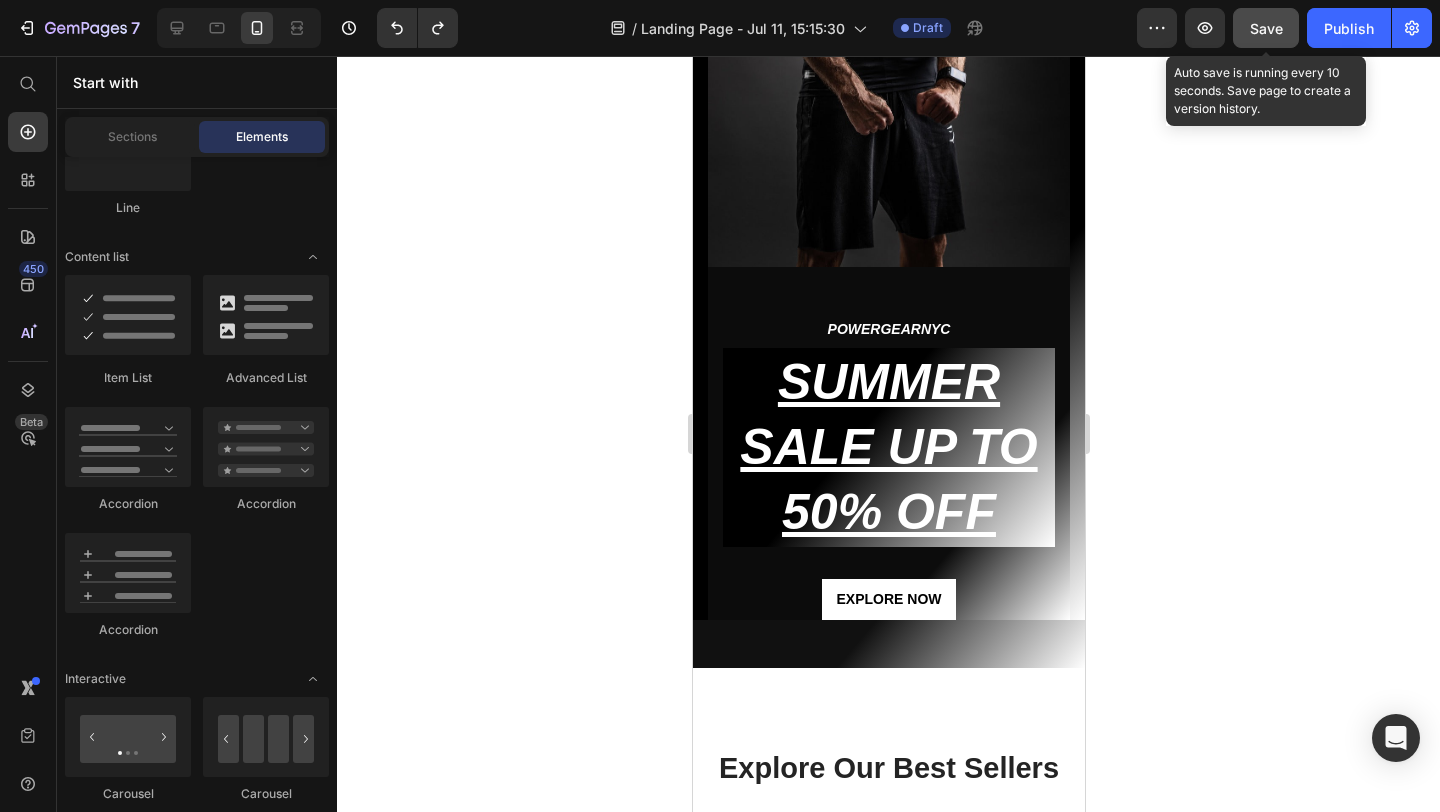 click on "Save" at bounding box center [1266, 28] 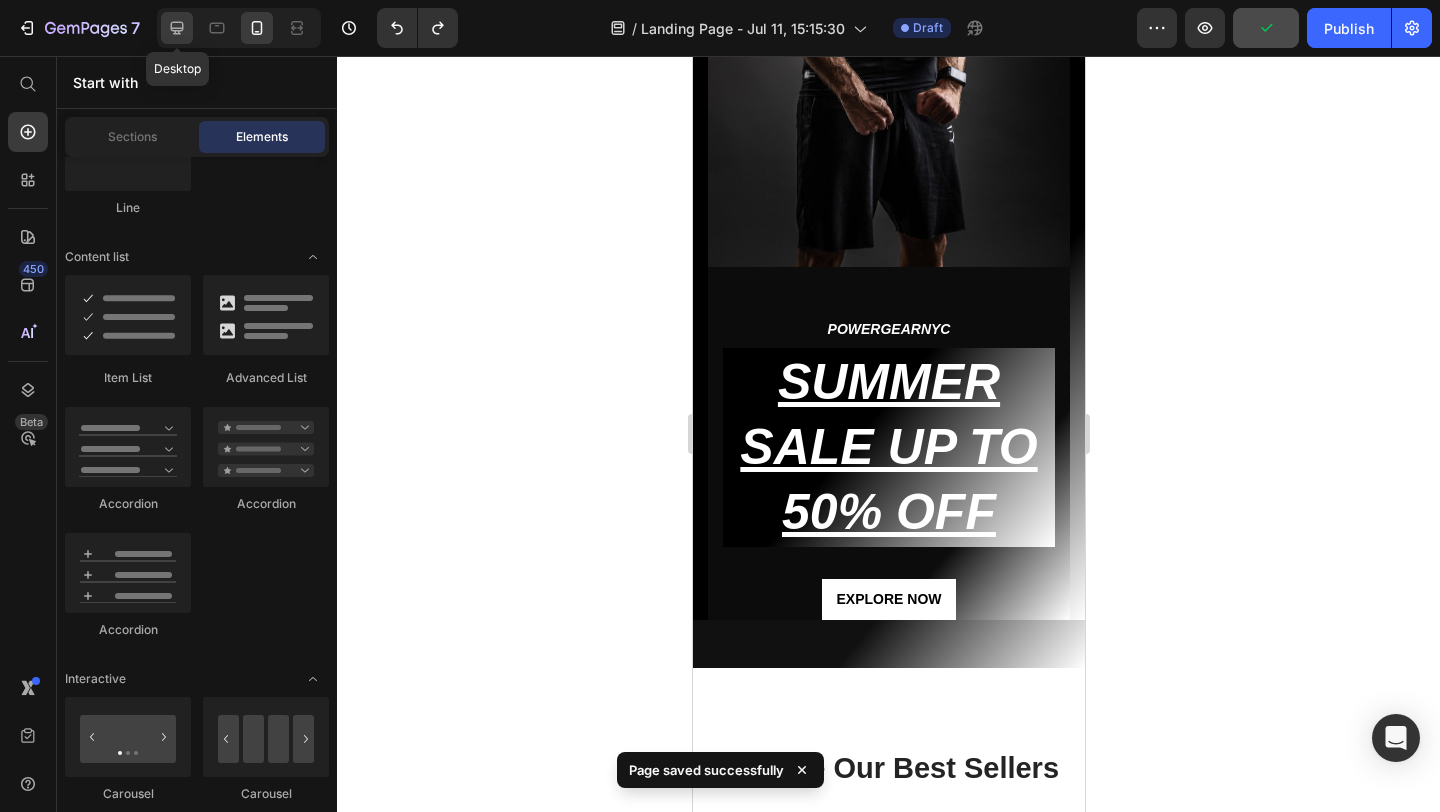 click 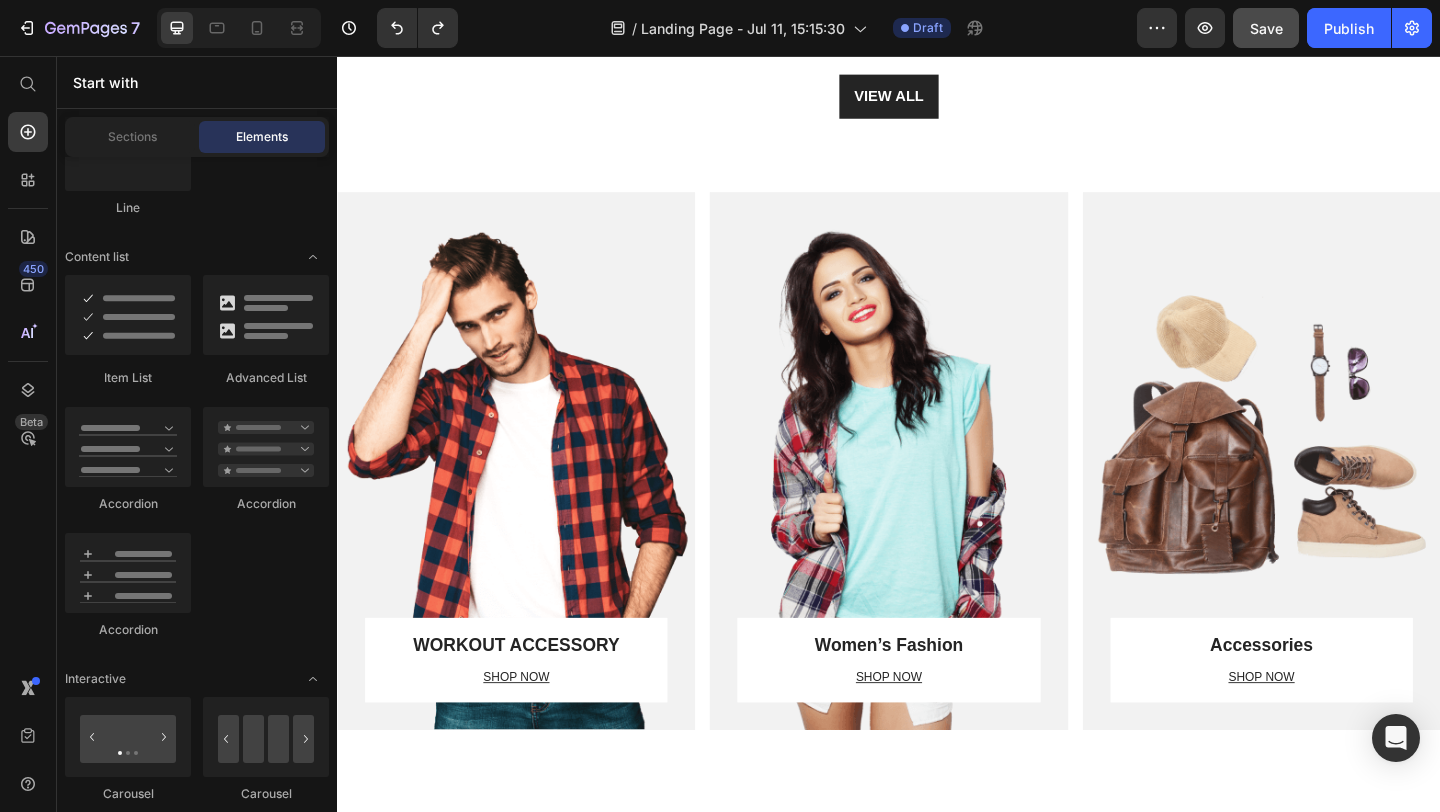 scroll, scrollTop: 2014, scrollLeft: 0, axis: vertical 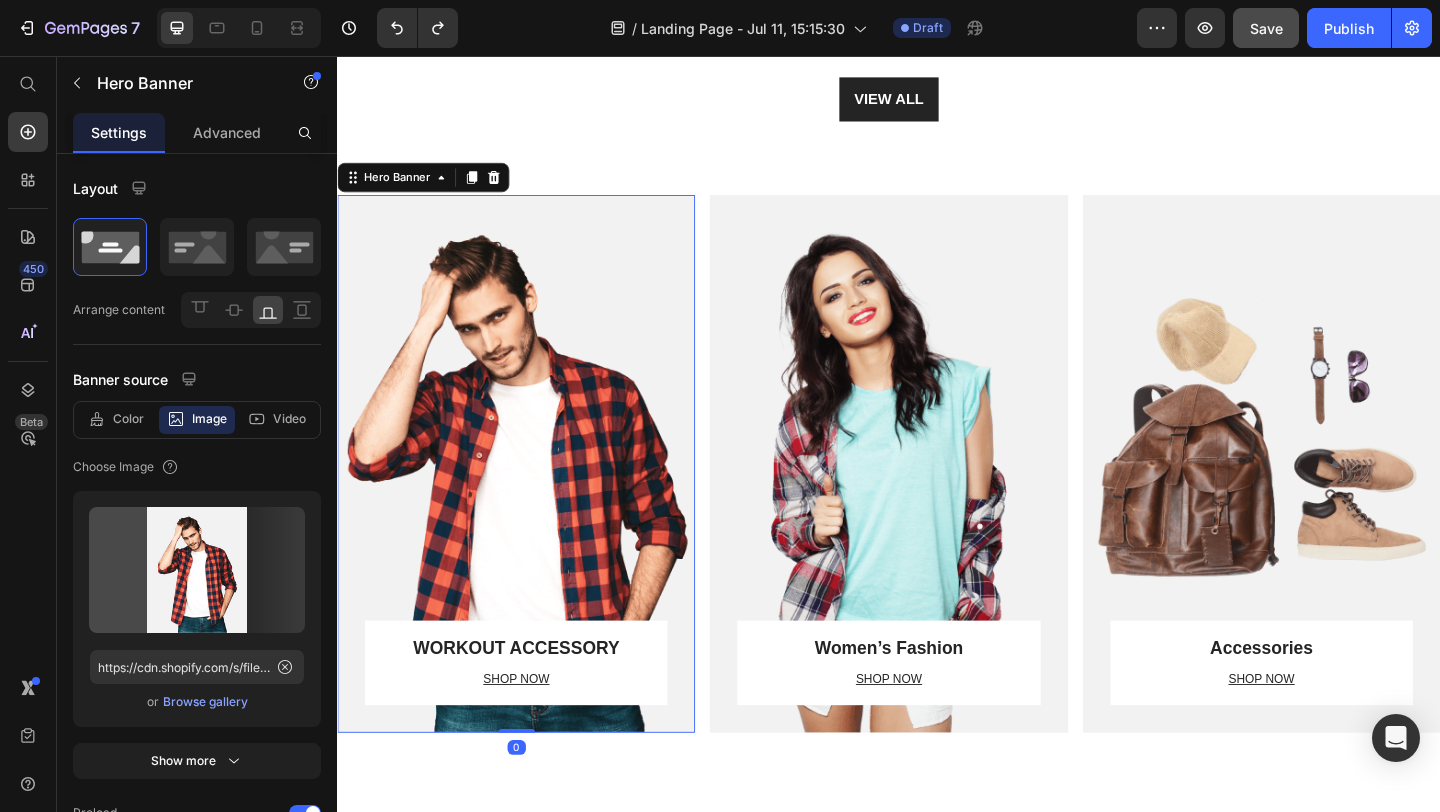 click at bounding box center (531, 499) 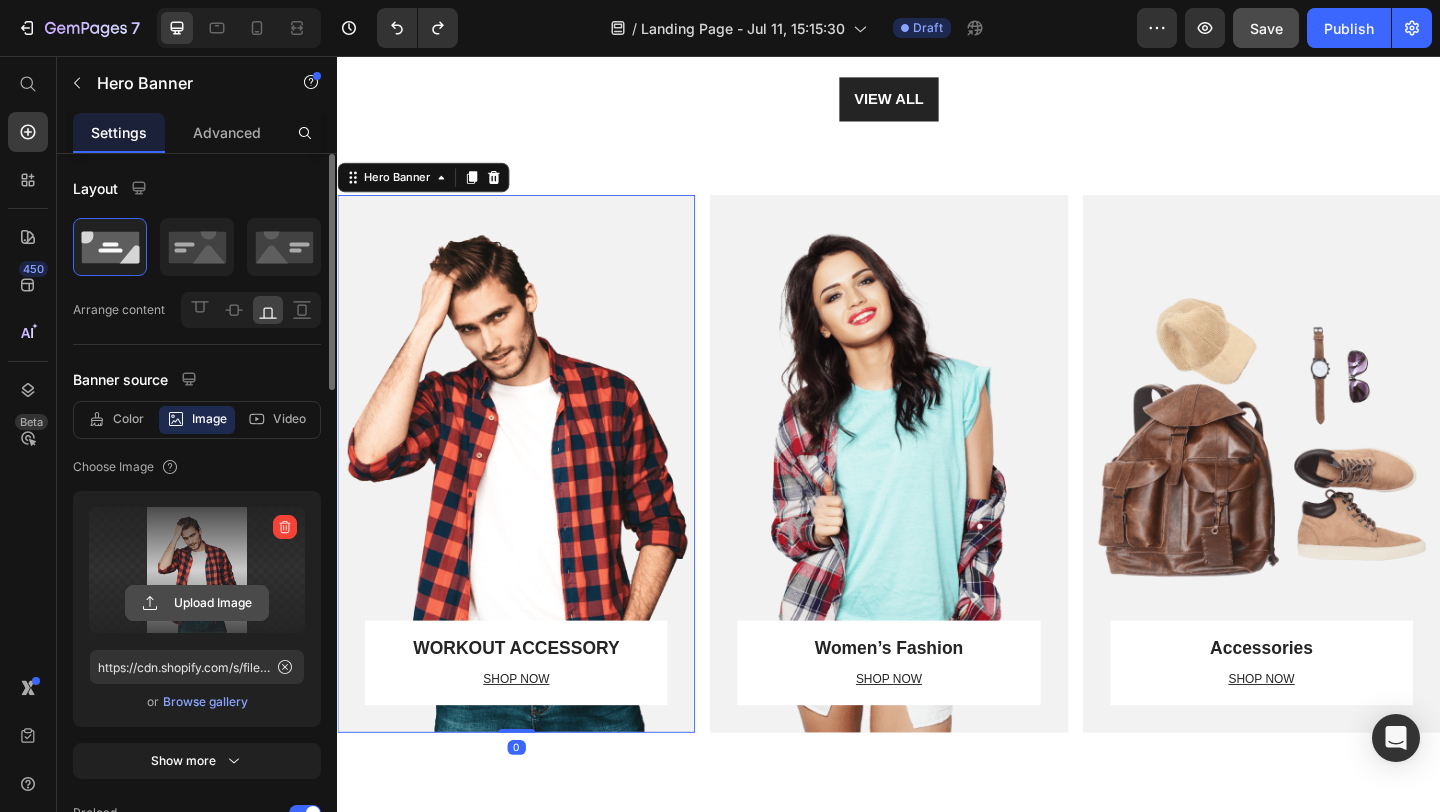 click 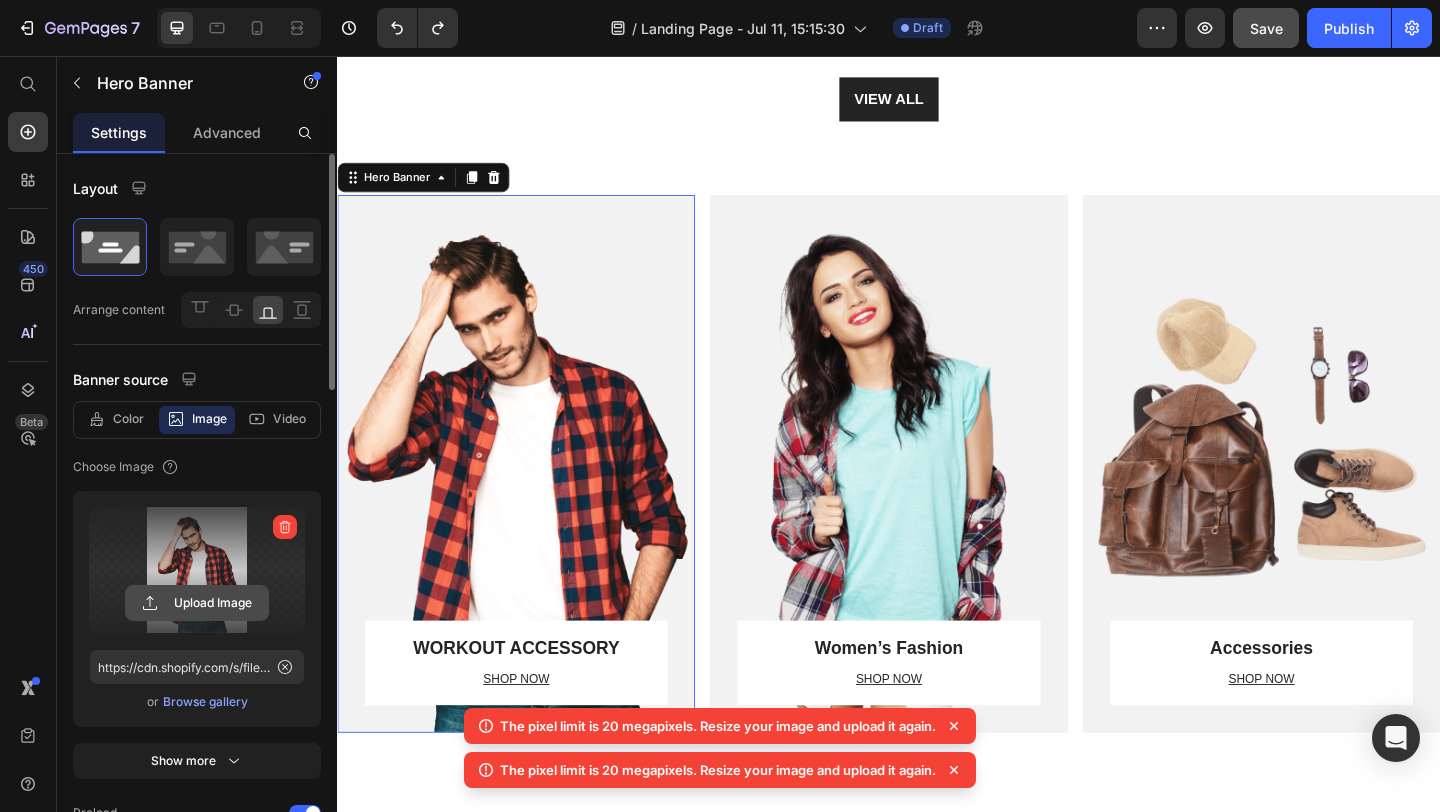 click 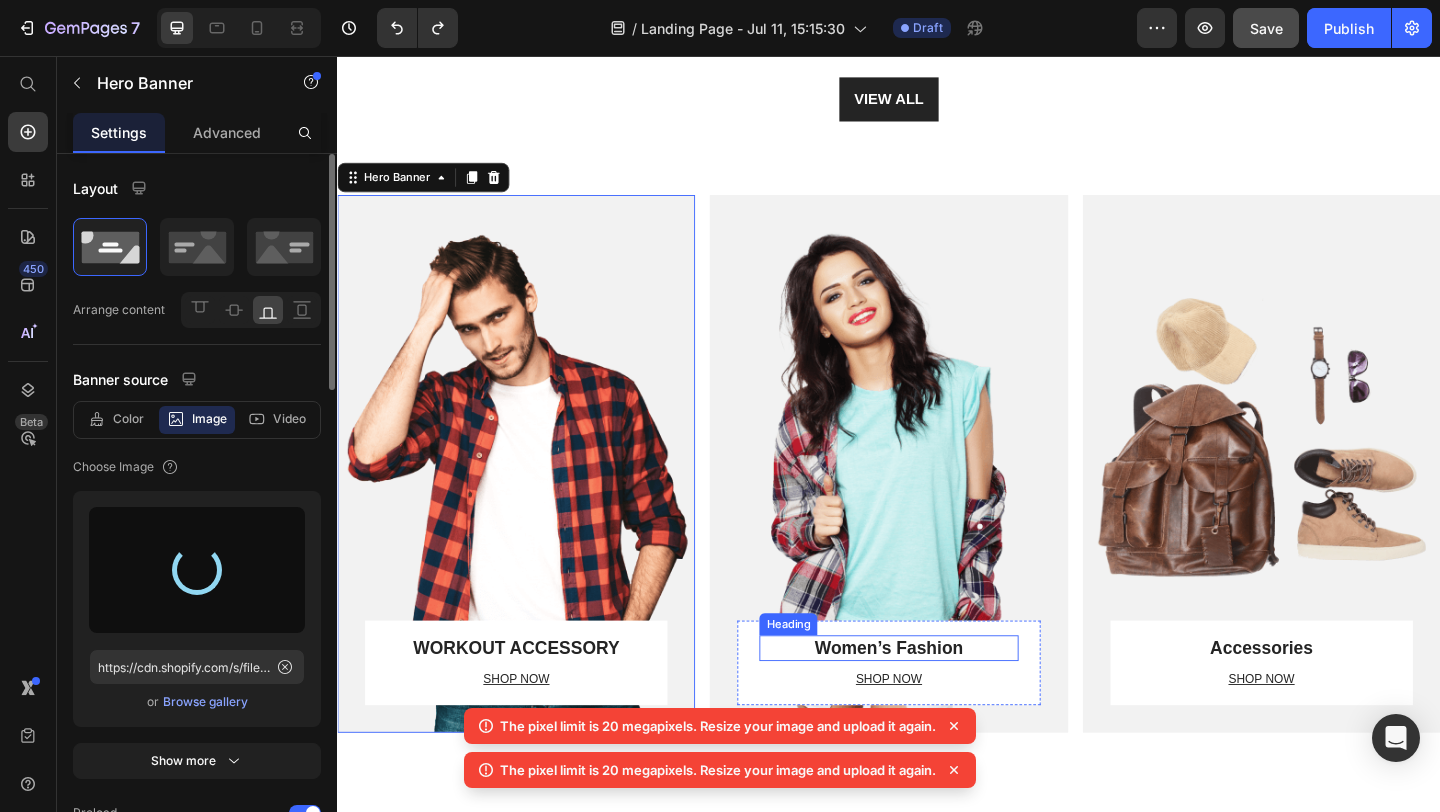 type on "https://cdn.shopify.com/s/files/1/0770/5251/0444/files/gempages_574324883538838576-4c6cc829-3aa9-4316-ada5-17cde56203ac.jpg" 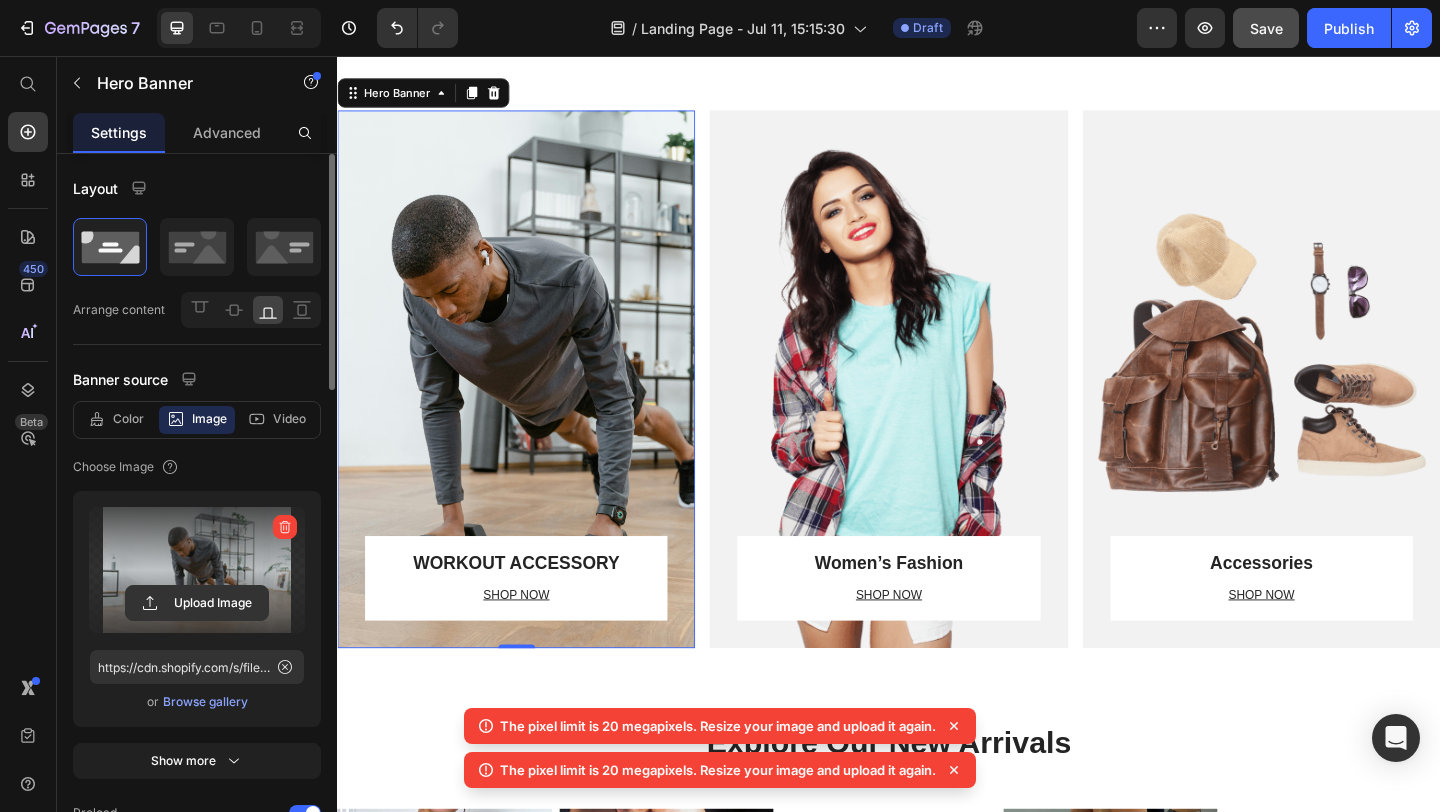 scroll, scrollTop: 2107, scrollLeft: 0, axis: vertical 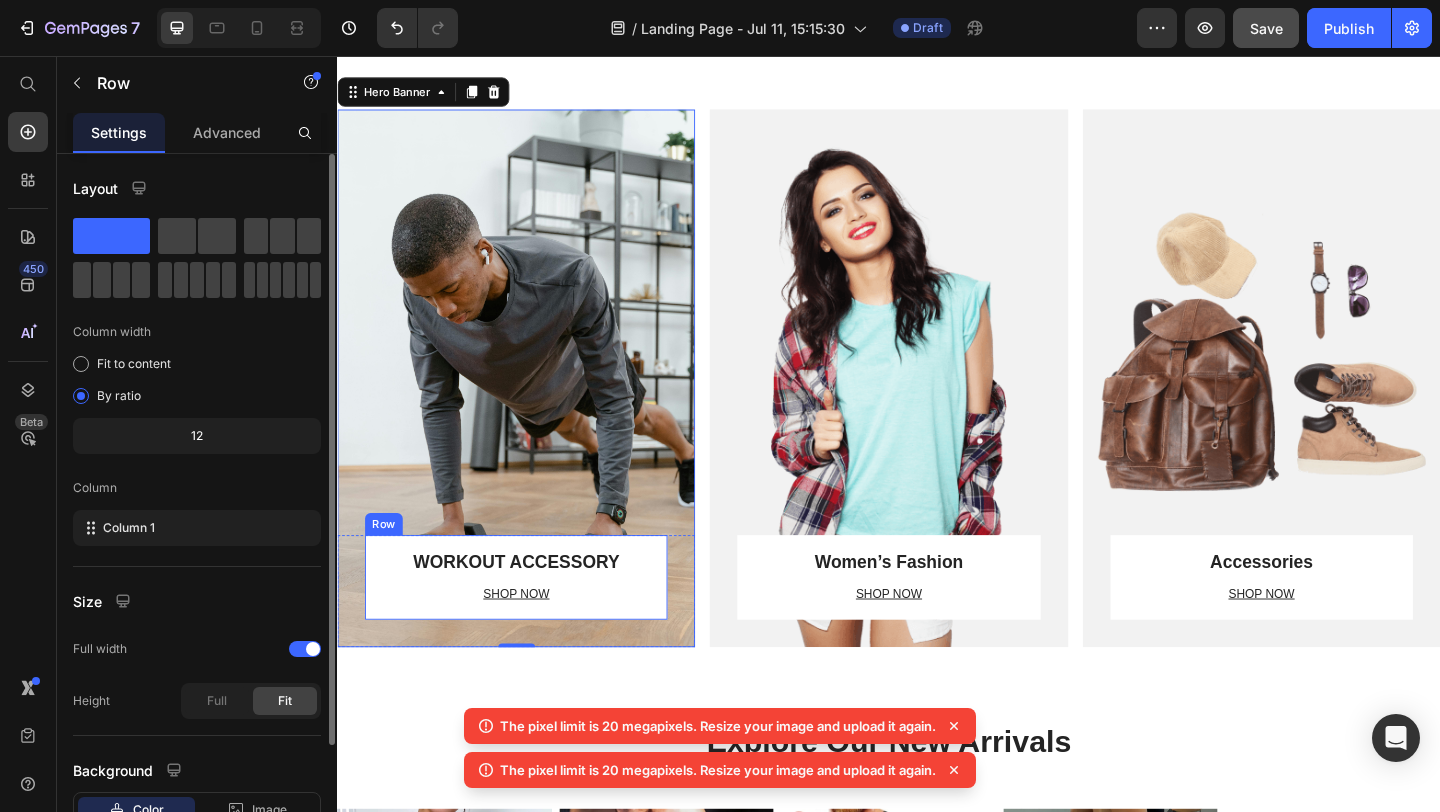 click on "WORKOUT ACCESSORY Heading SHOP NOW Text block" at bounding box center [531, 631] 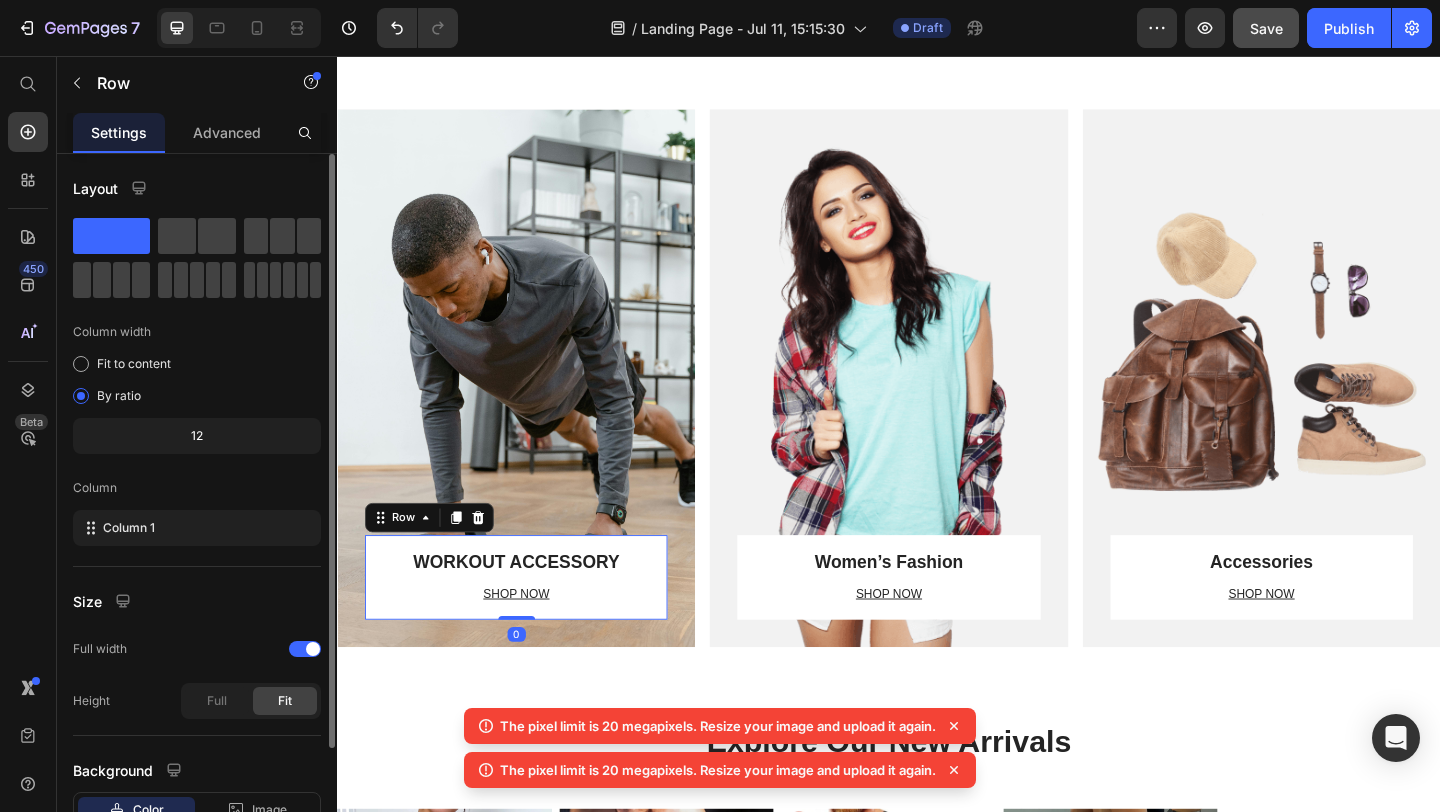 click on "WORKOUT ACCESSORY Heading SHOP NOW Text block Row   0" at bounding box center (531, 623) 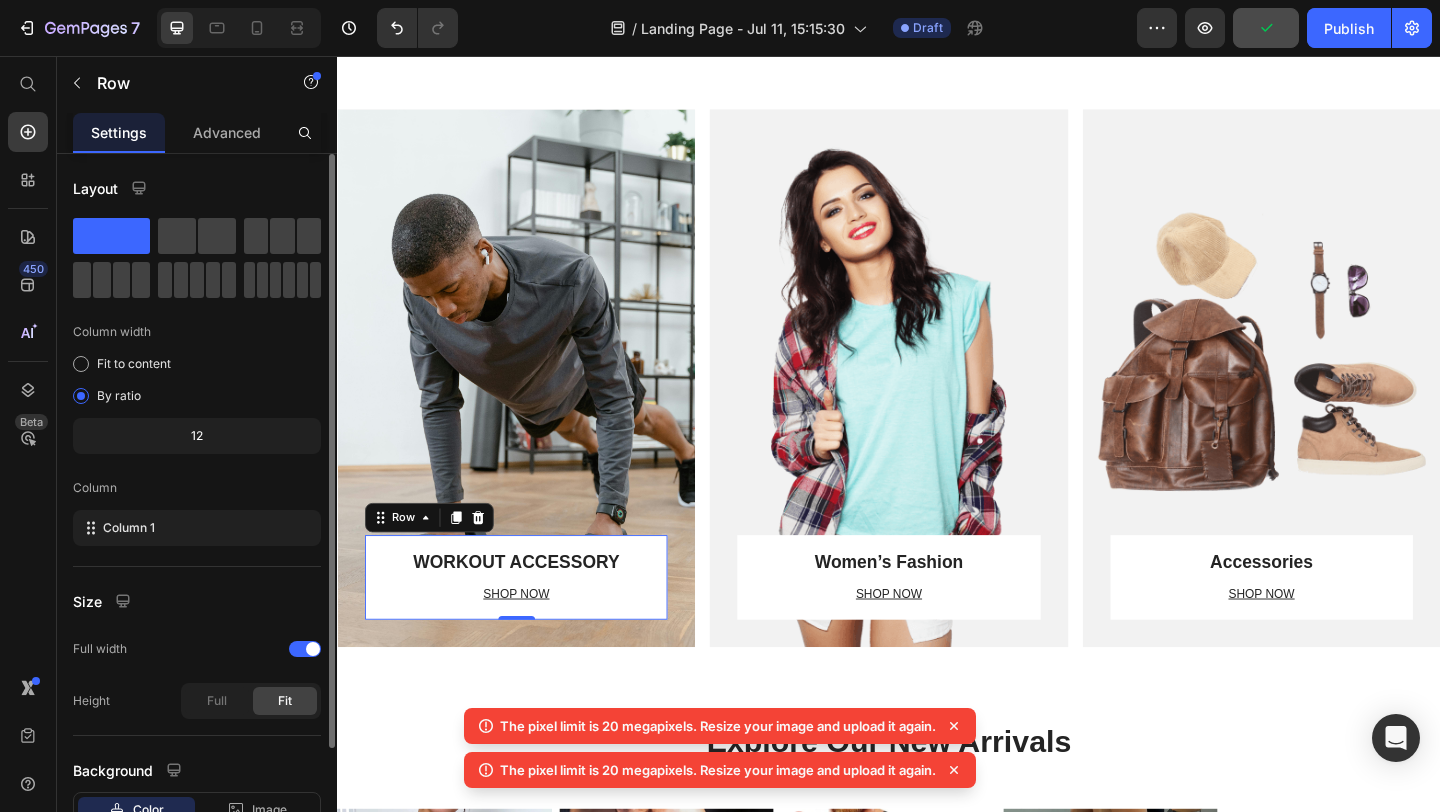 click on "WORKOUT ACCESSORY Heading SHOP NOW Text block Row   0" at bounding box center (531, 623) 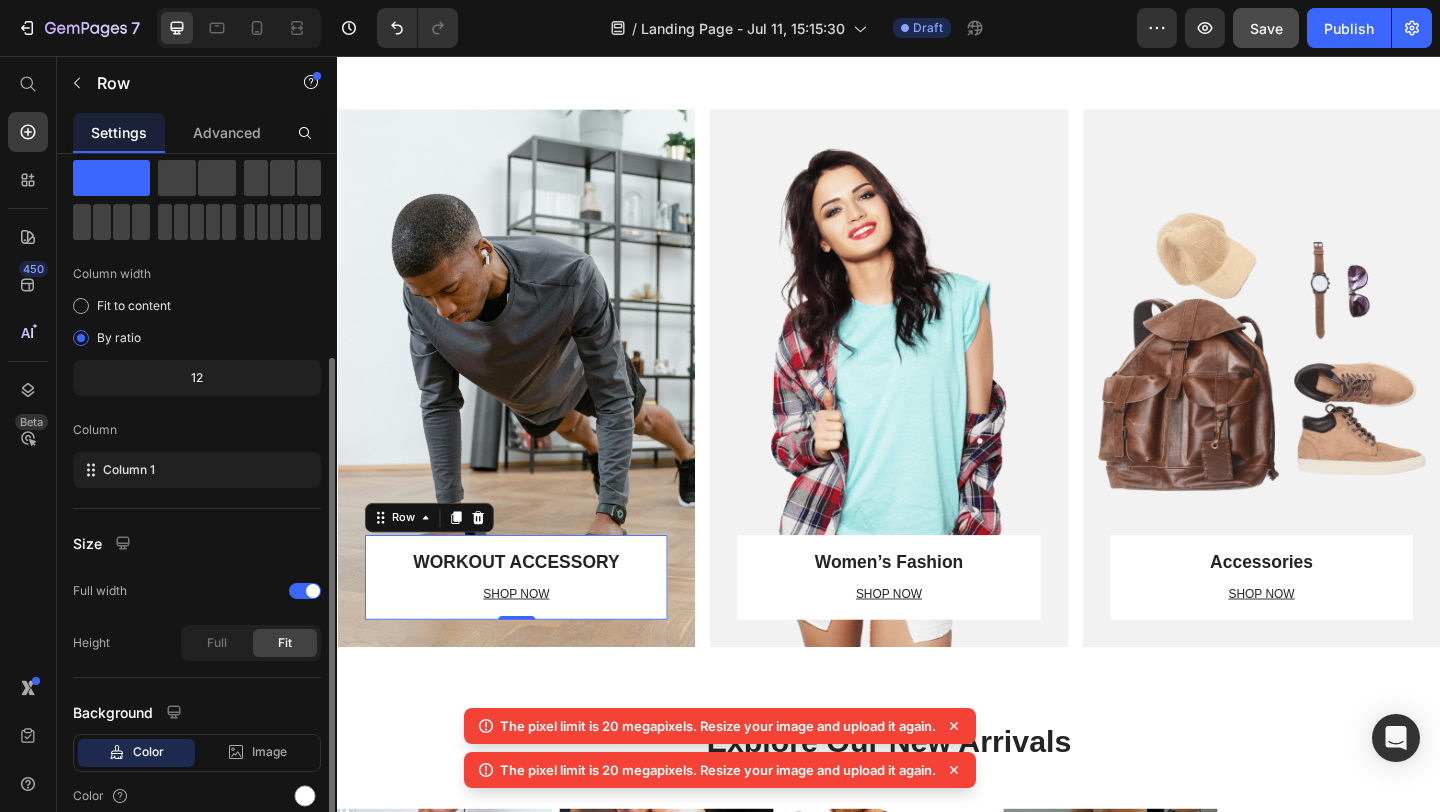 scroll, scrollTop: 145, scrollLeft: 0, axis: vertical 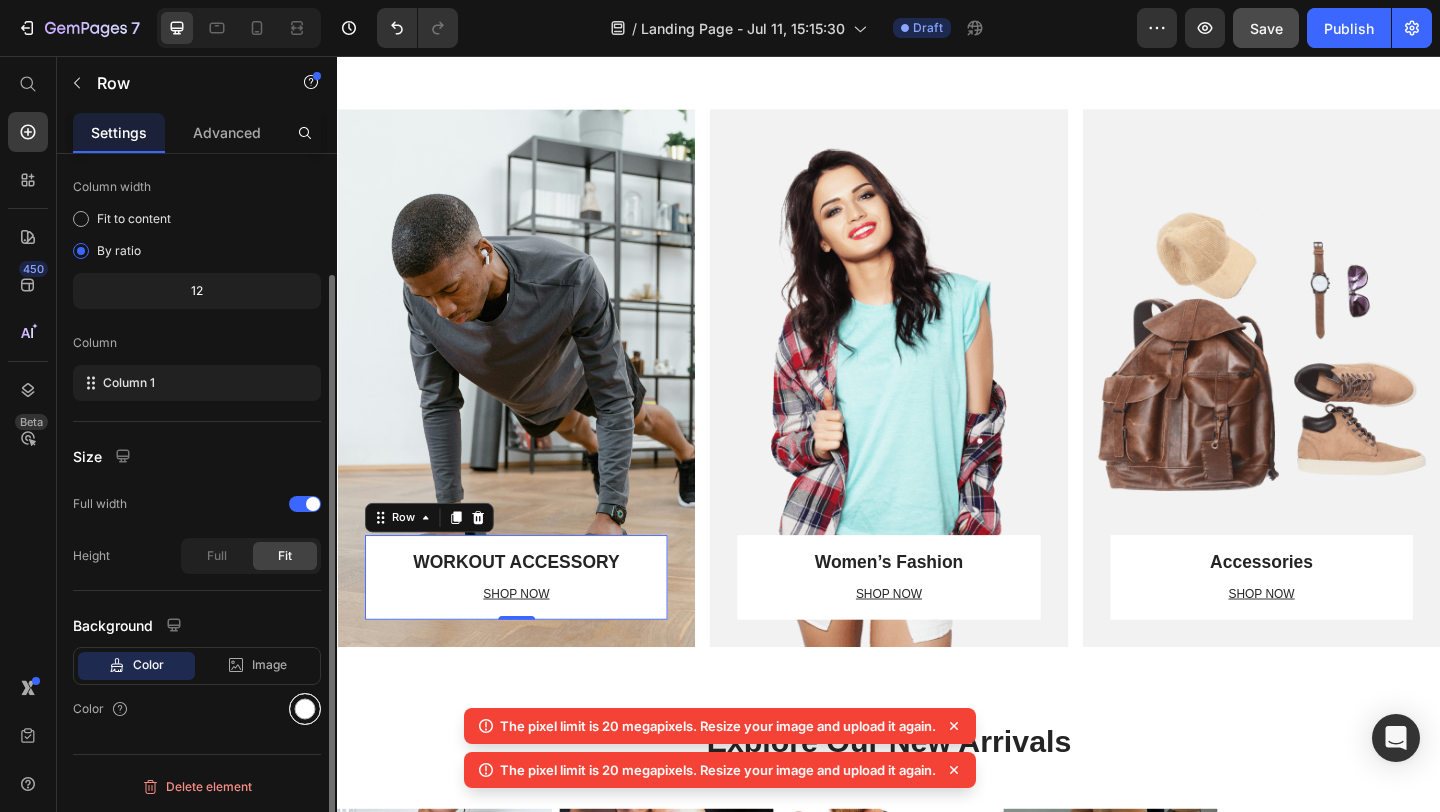 click at bounding box center [305, 709] 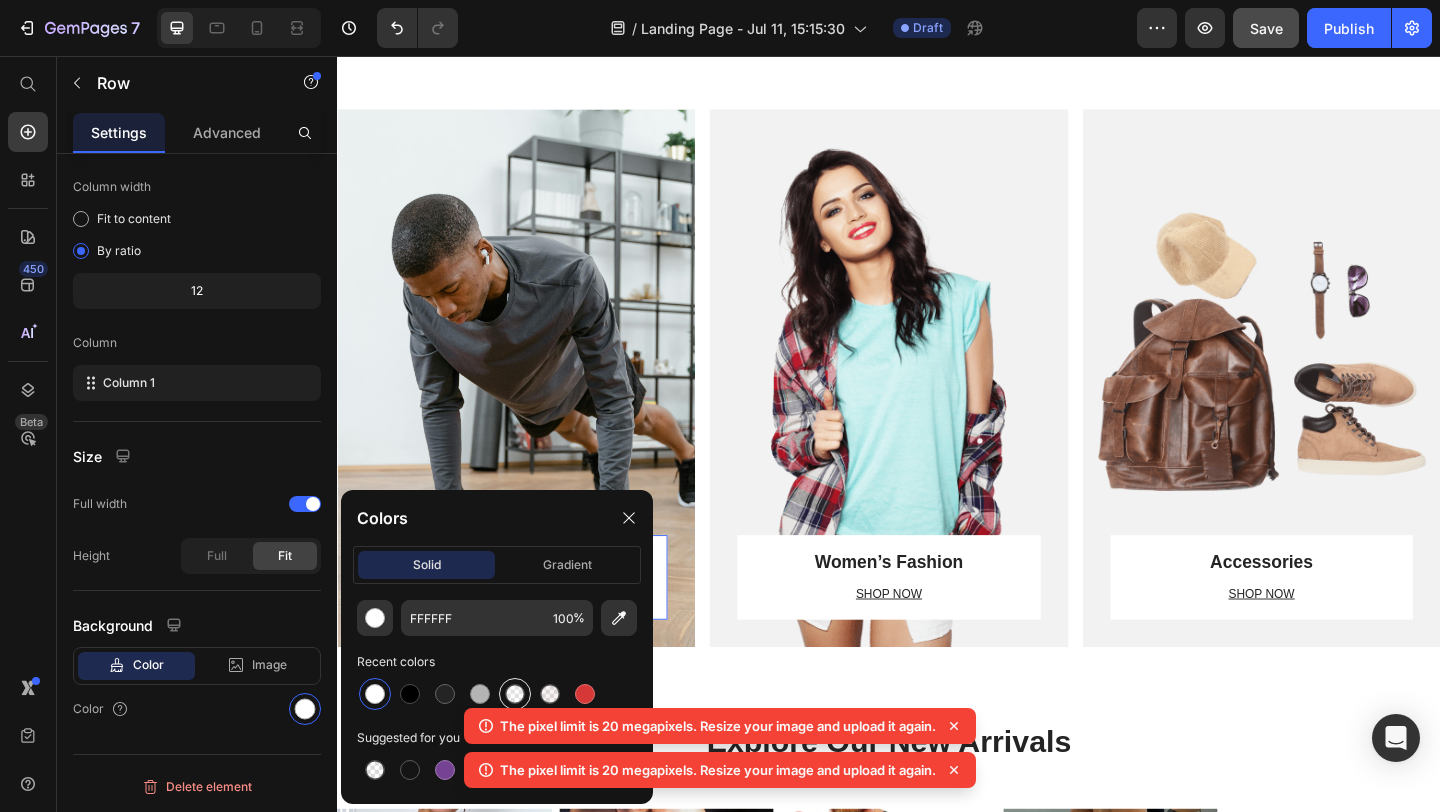 click at bounding box center [515, 694] 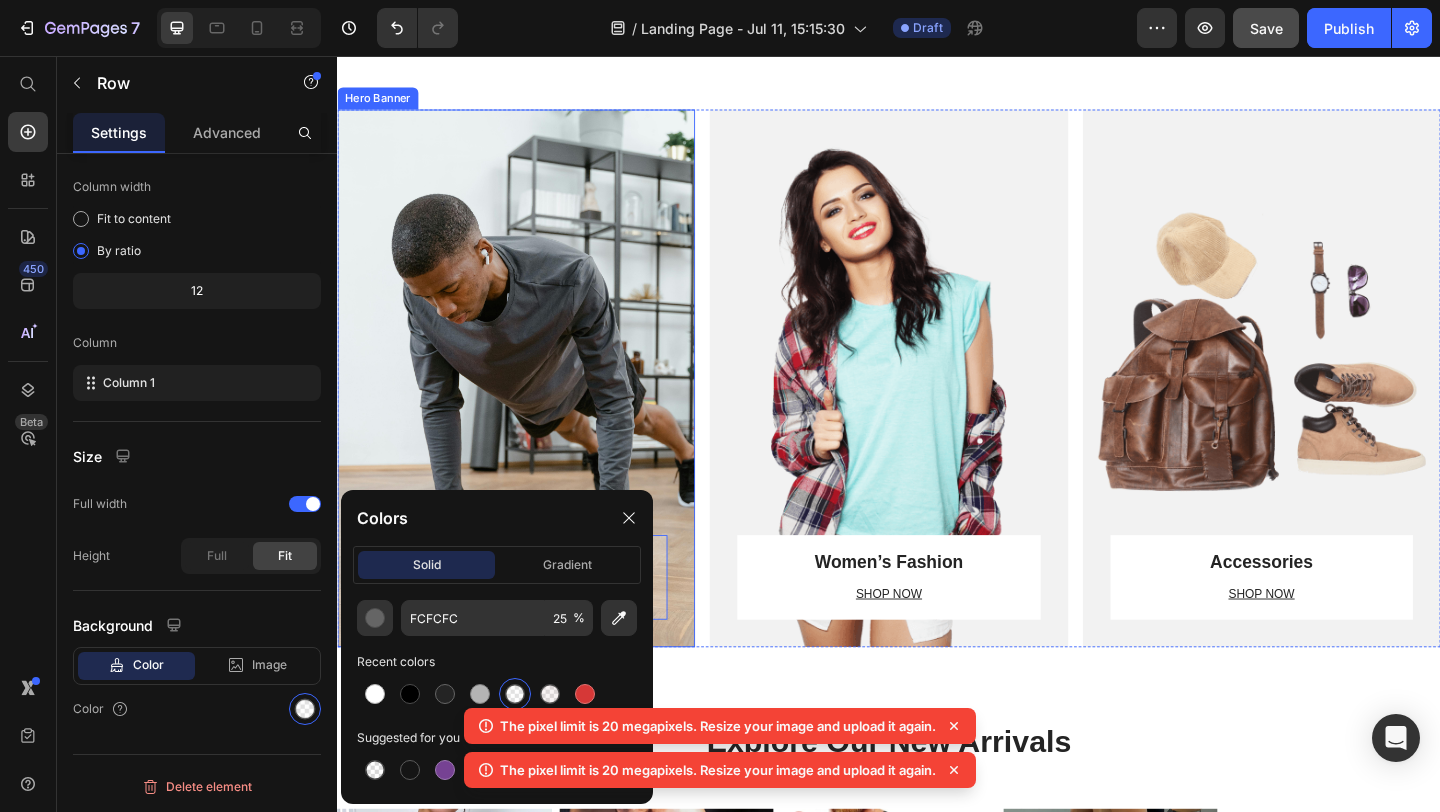 click at bounding box center [531, 406] 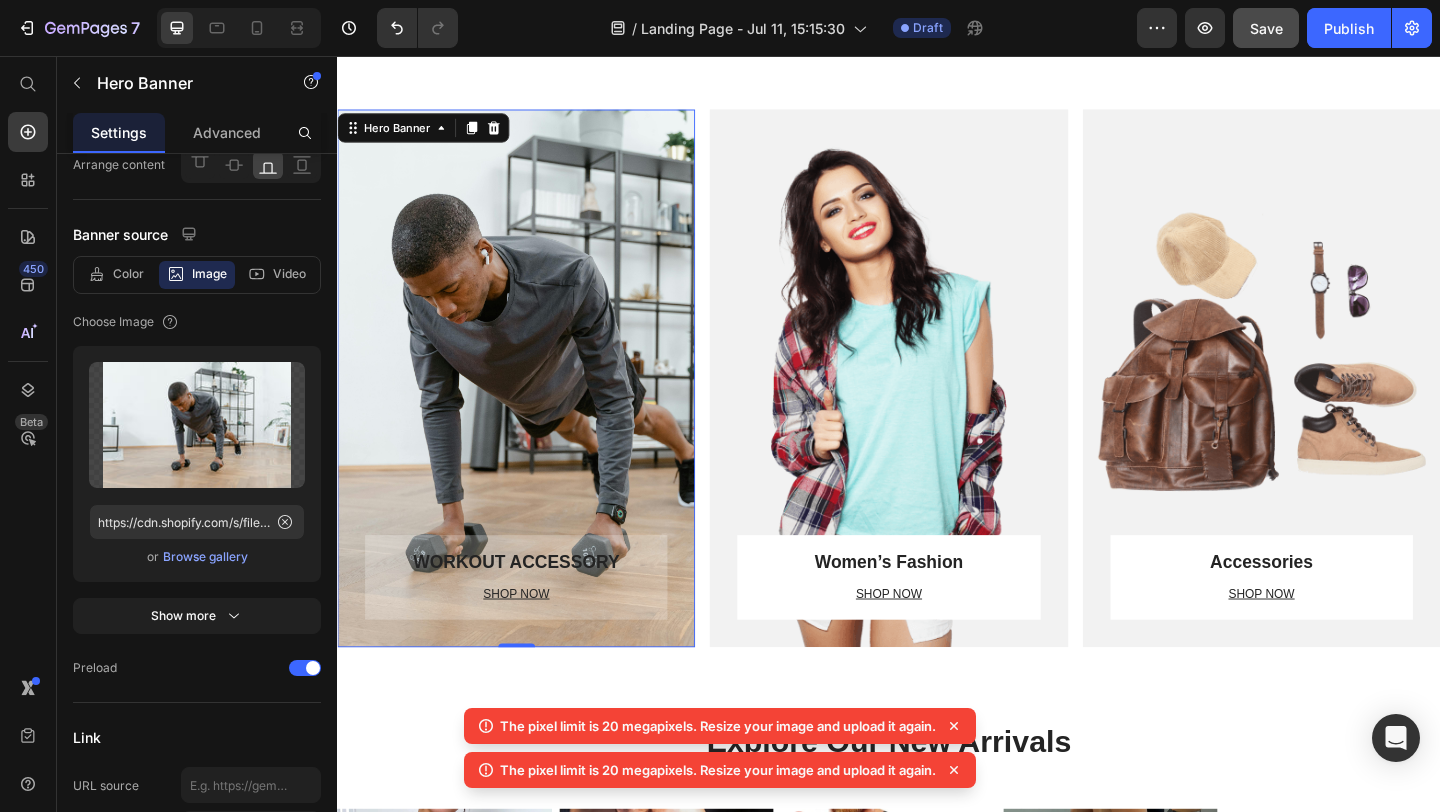 scroll, scrollTop: 0, scrollLeft: 0, axis: both 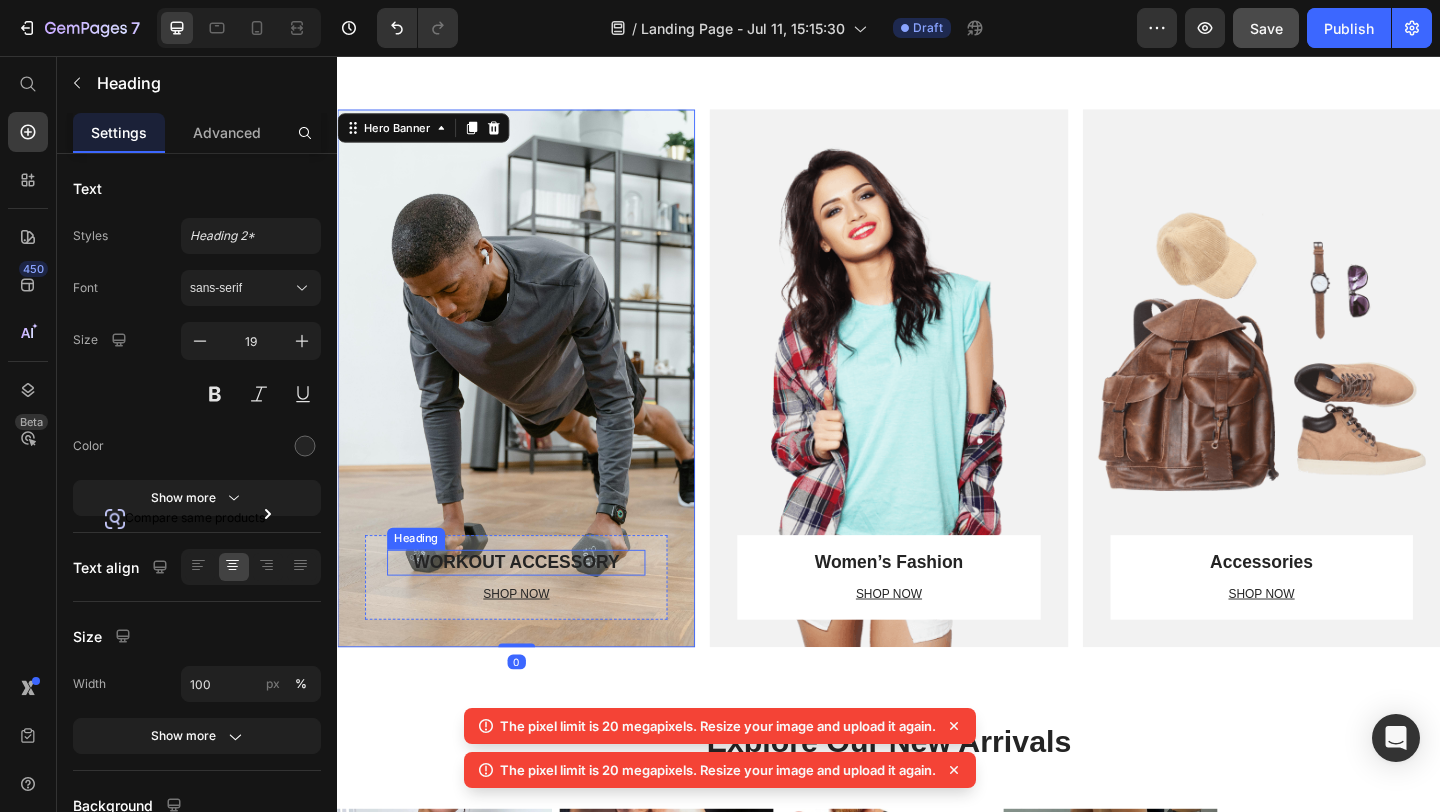 click on "WORKOUT ACCESSORY" at bounding box center [531, 607] 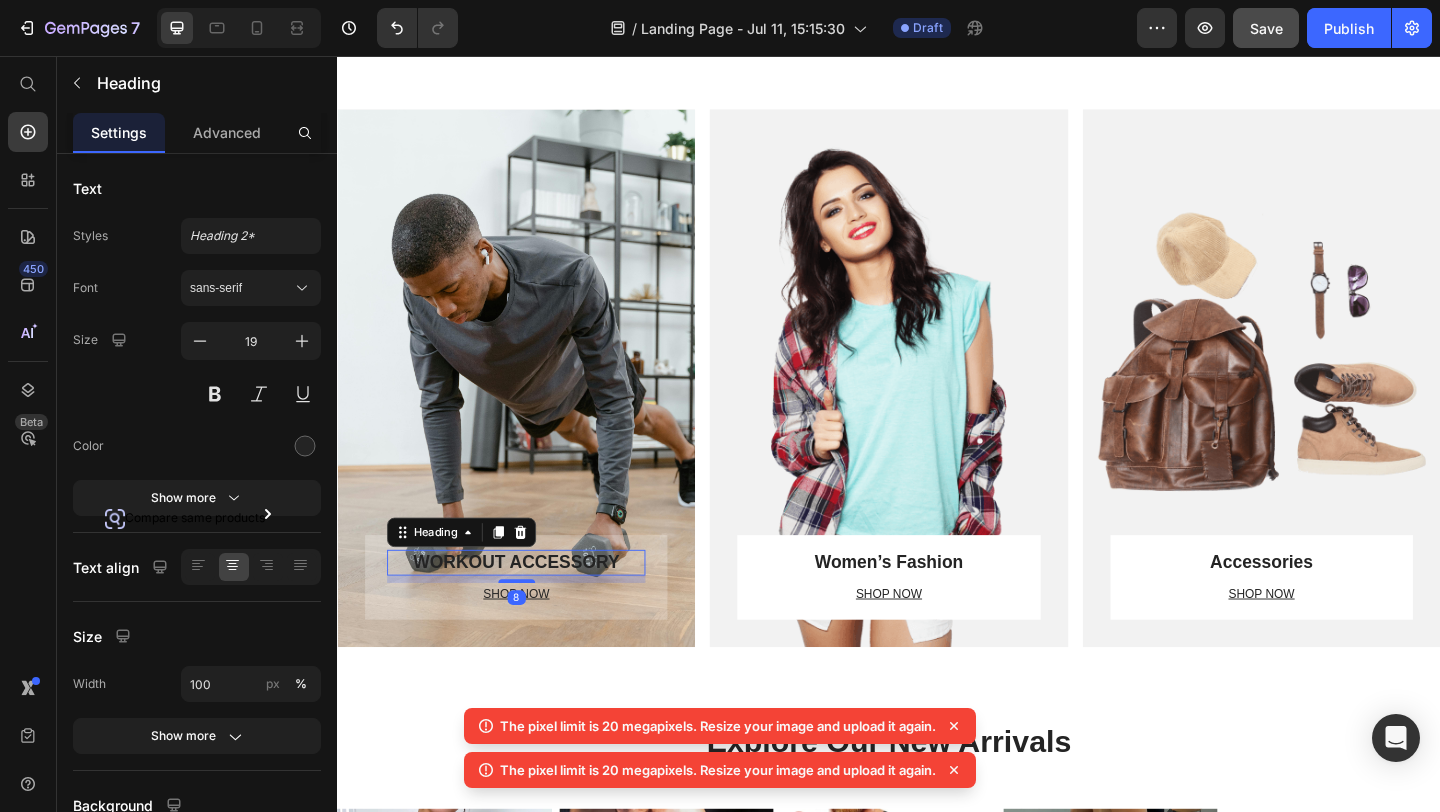 click on "WORKOUT ACCESSORY" at bounding box center [531, 607] 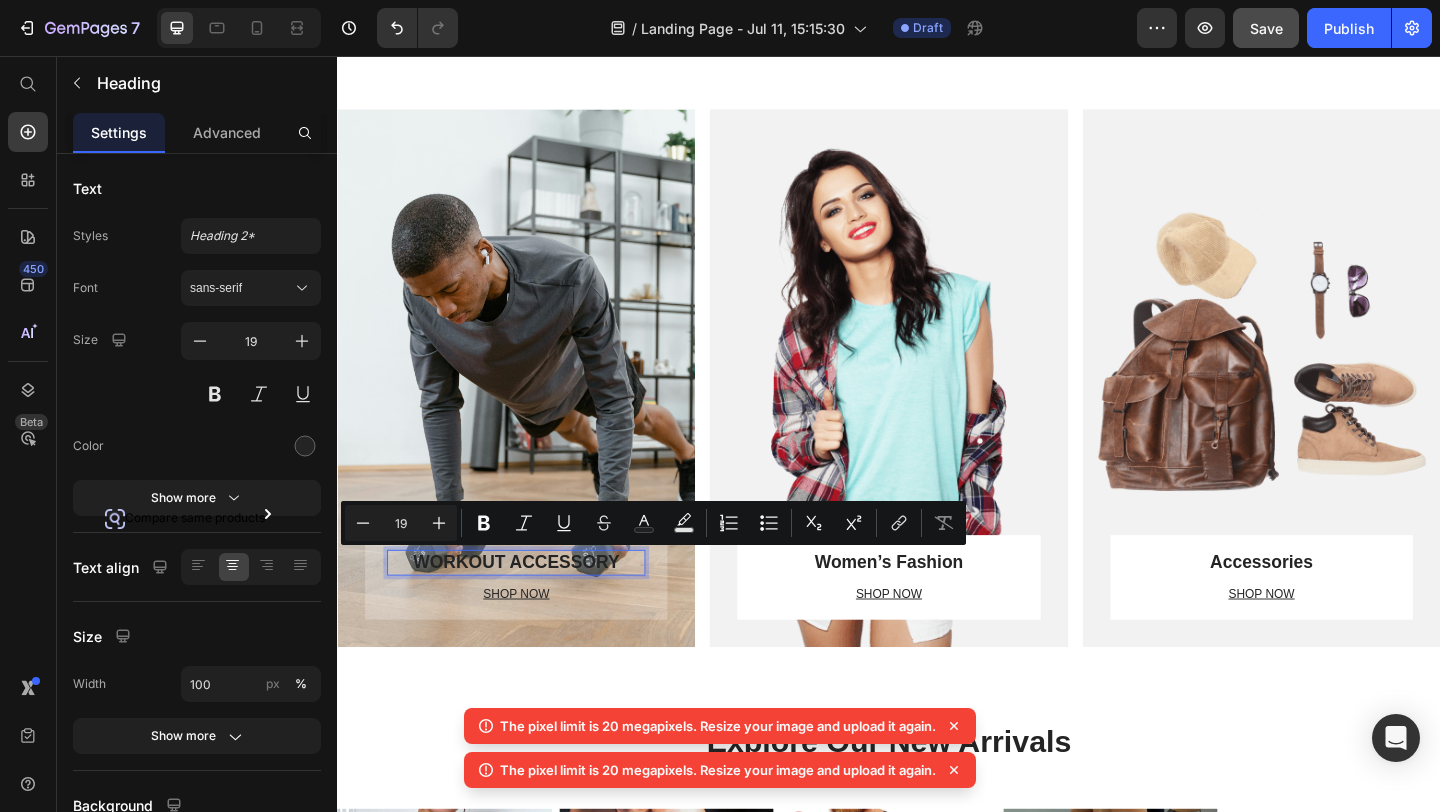 click on "WORKOUT ACCESSORY" at bounding box center [531, 607] 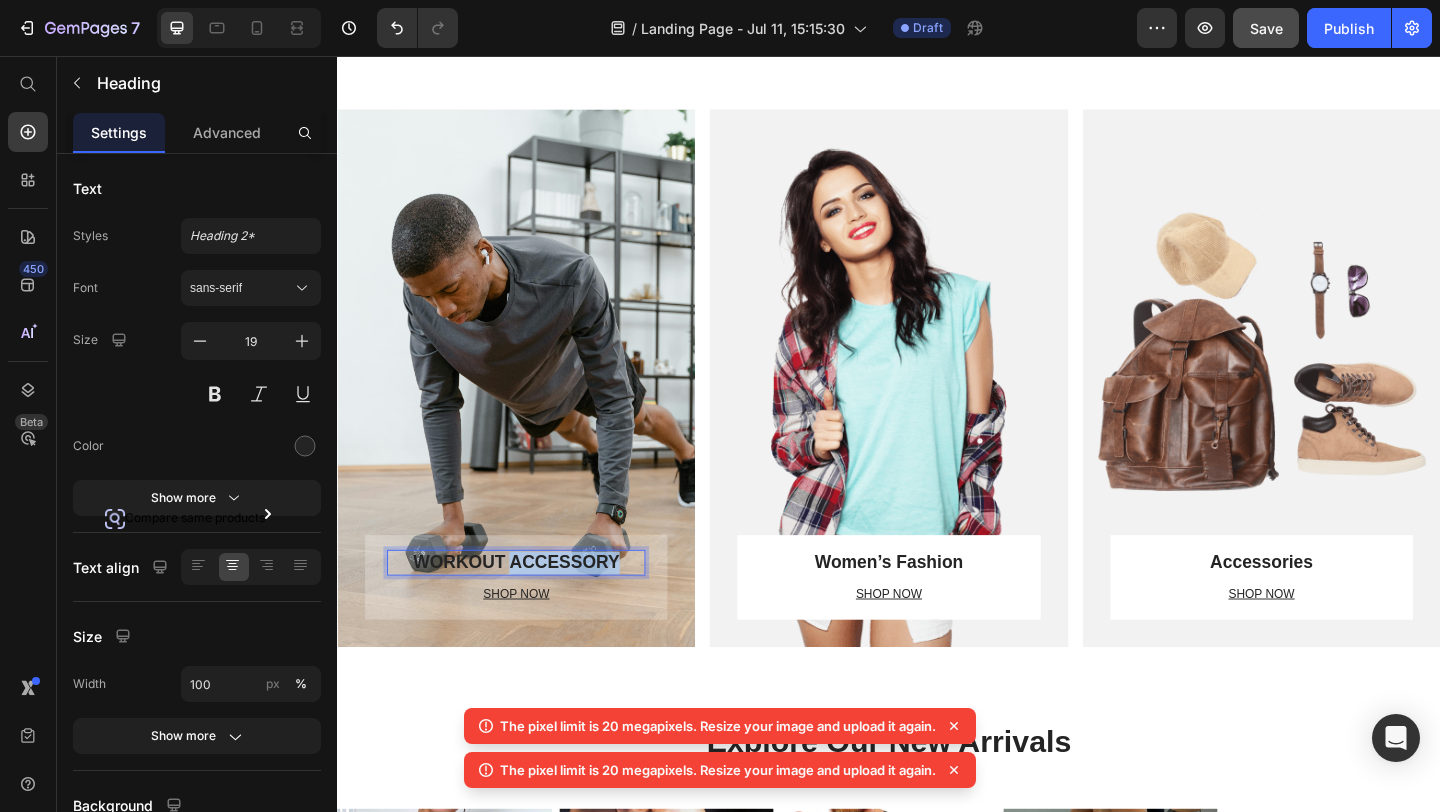 click on "WORKOUT ACCESSORY" at bounding box center (531, 607) 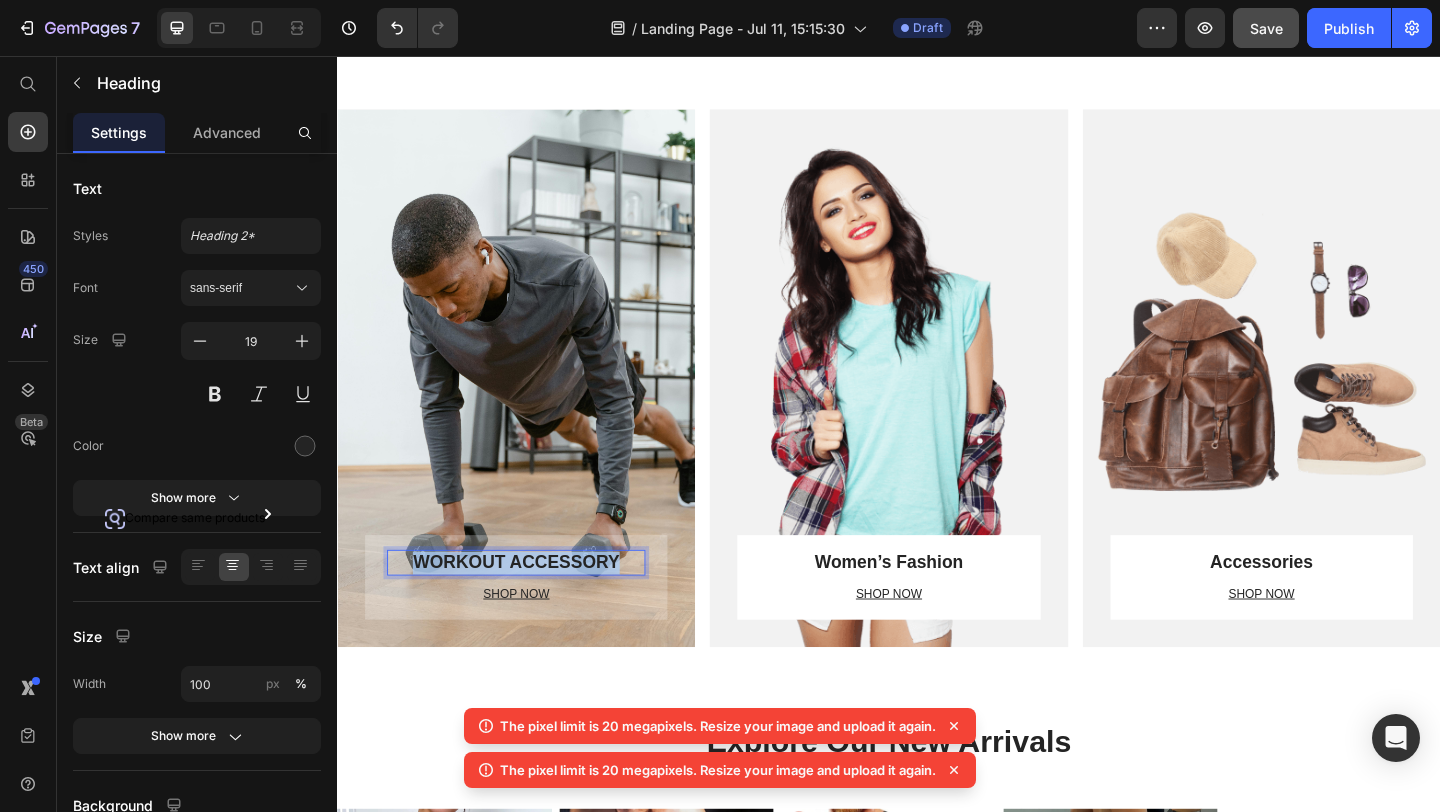 click on "WORKOUT ACCESSORY" at bounding box center (531, 607) 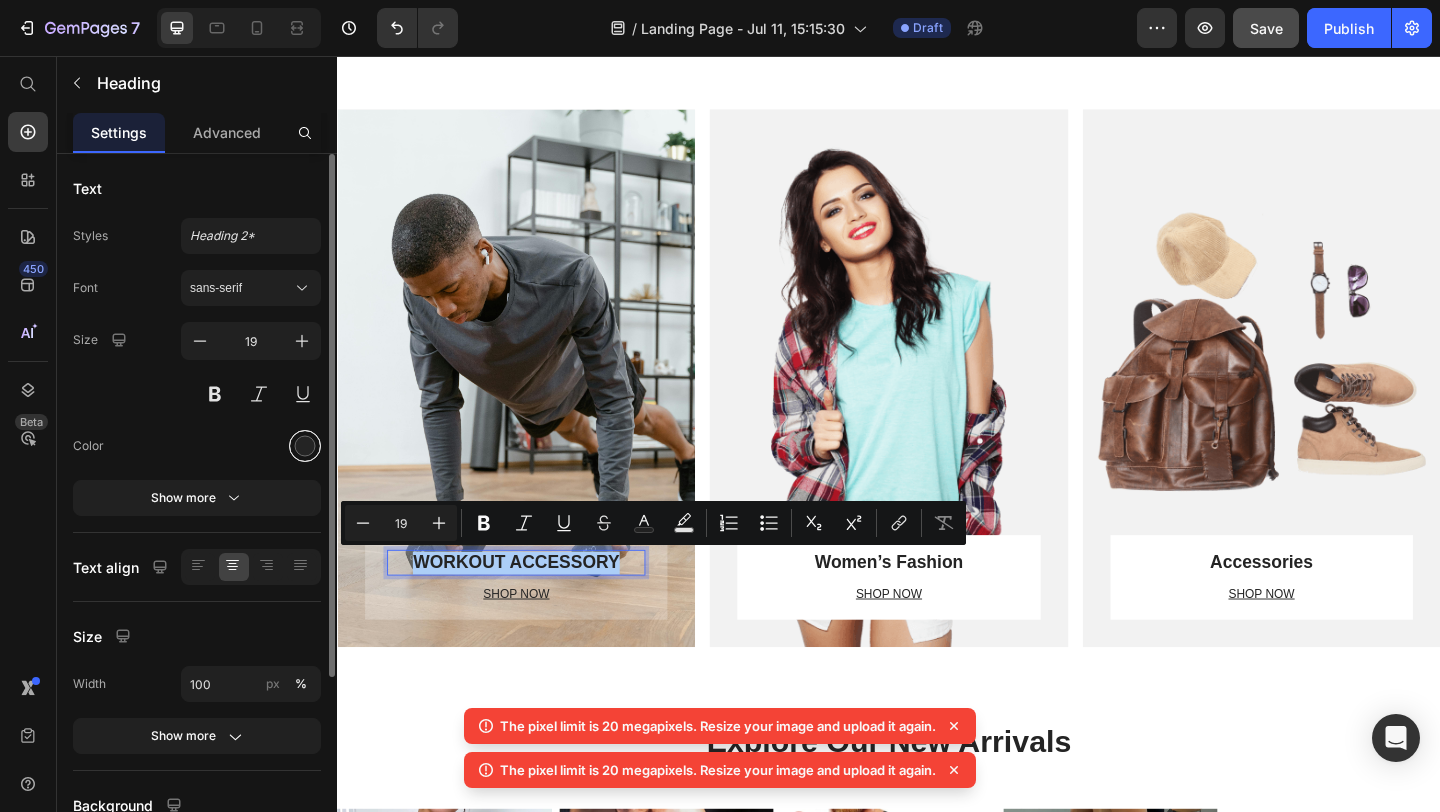 click at bounding box center [305, 446] 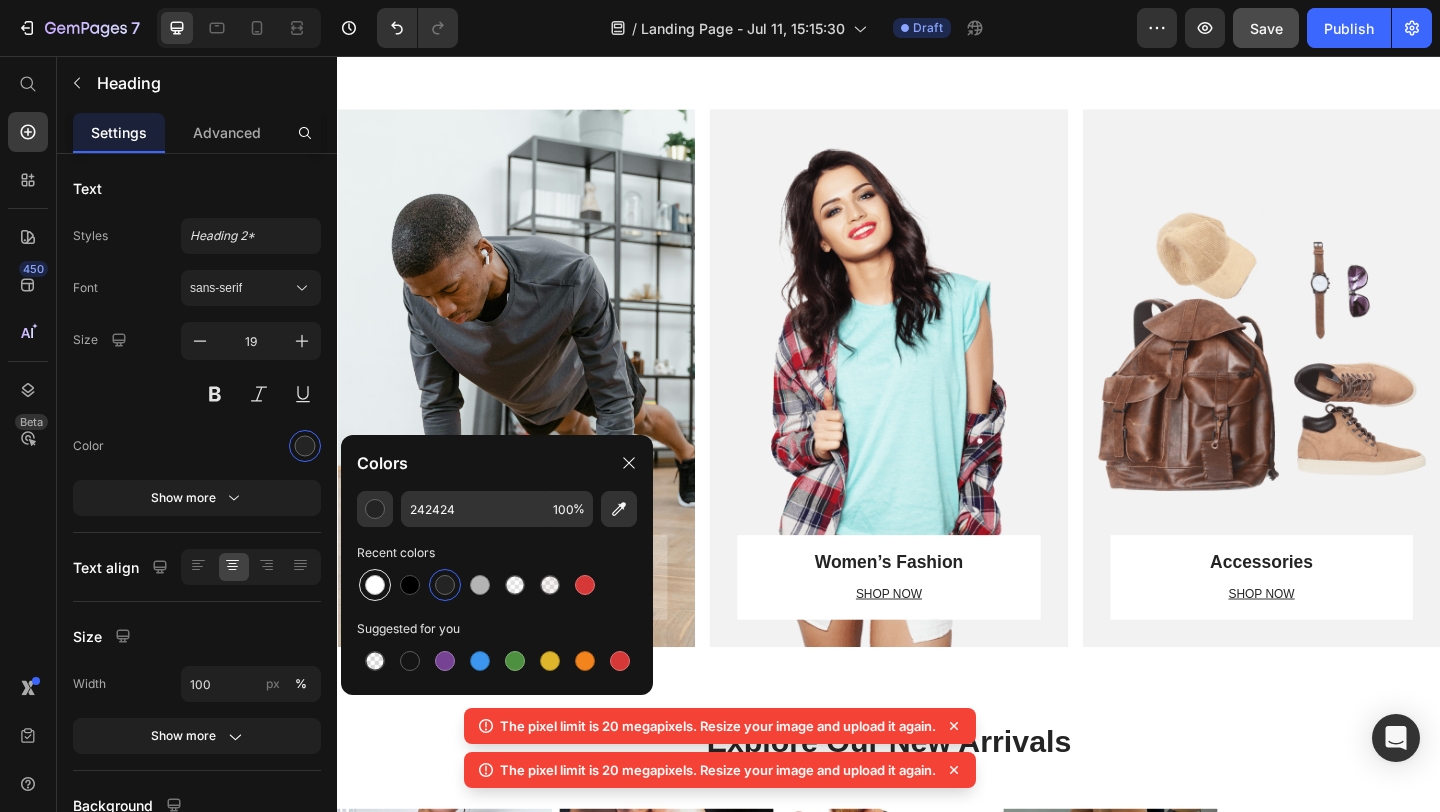 click at bounding box center [375, 585] 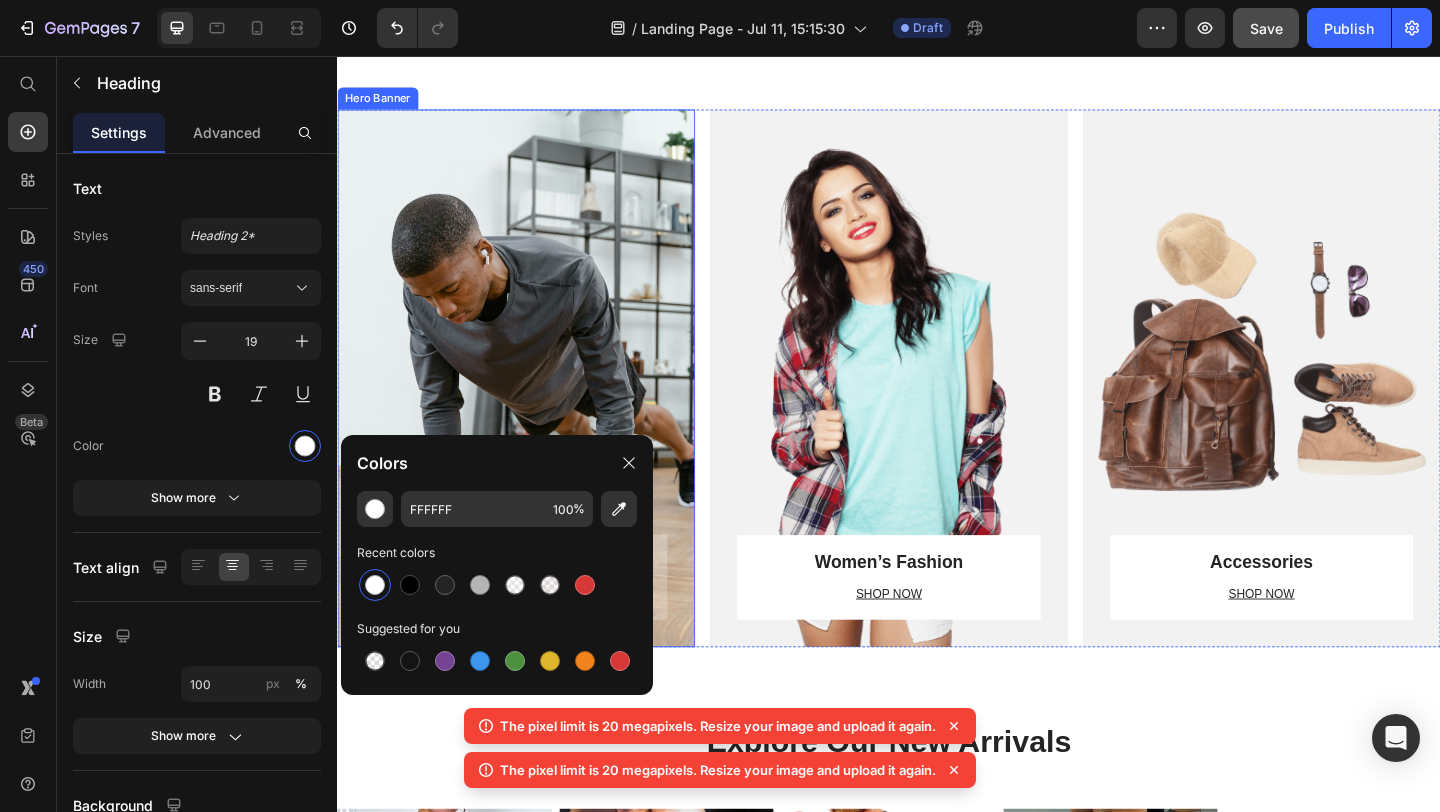 click at bounding box center (531, 406) 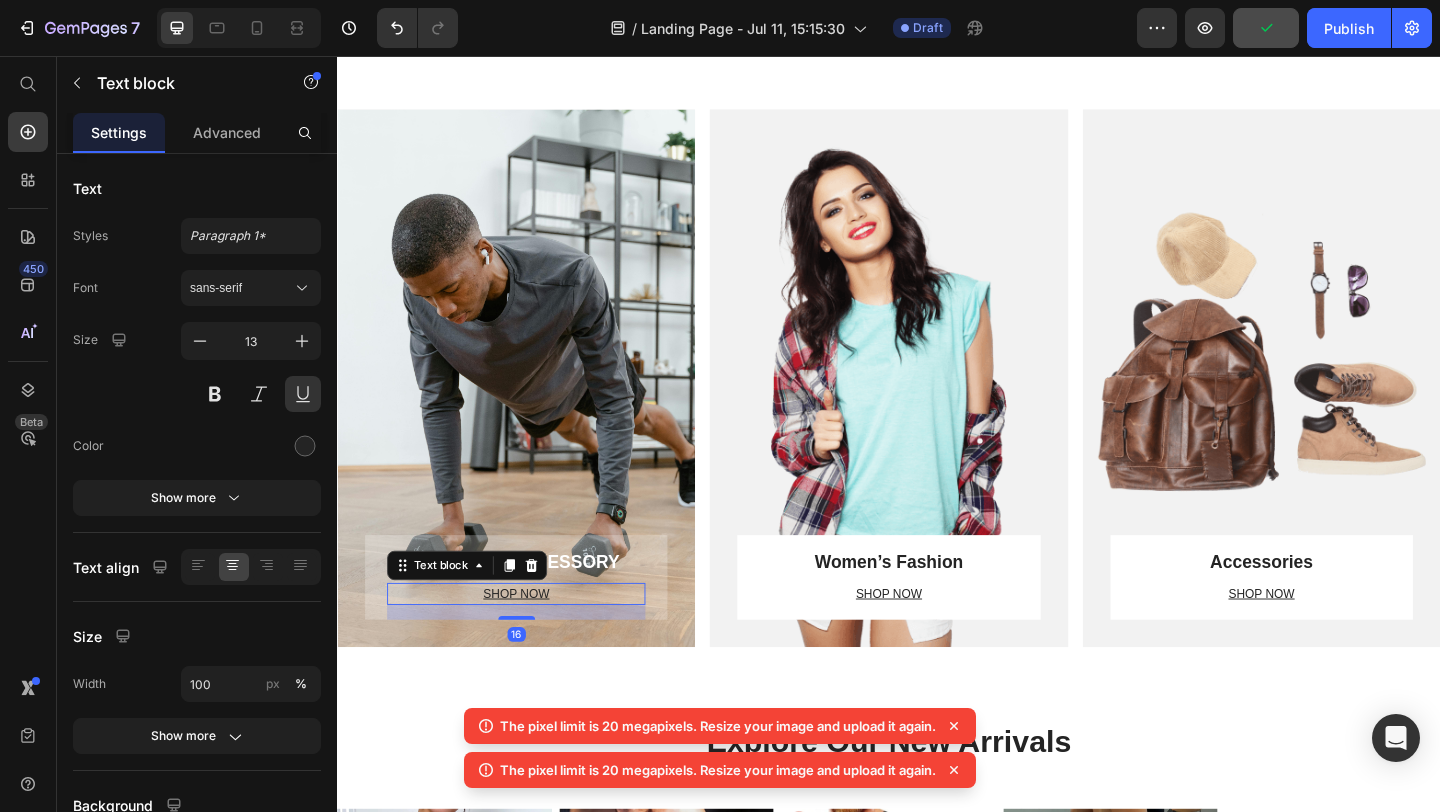 click on "SHOP NOW" at bounding box center (531, 641) 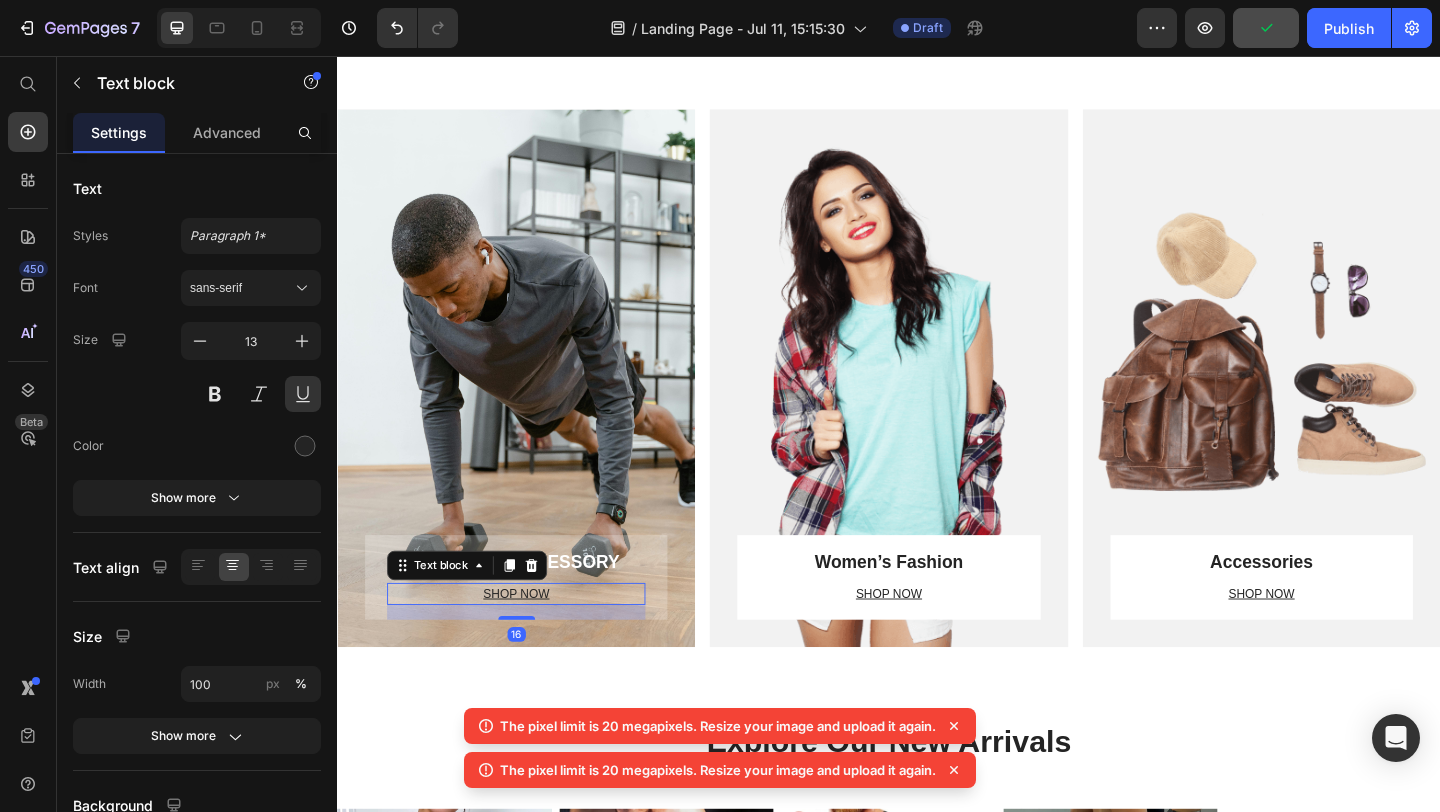 click on "SHOP NOW" at bounding box center (531, 641) 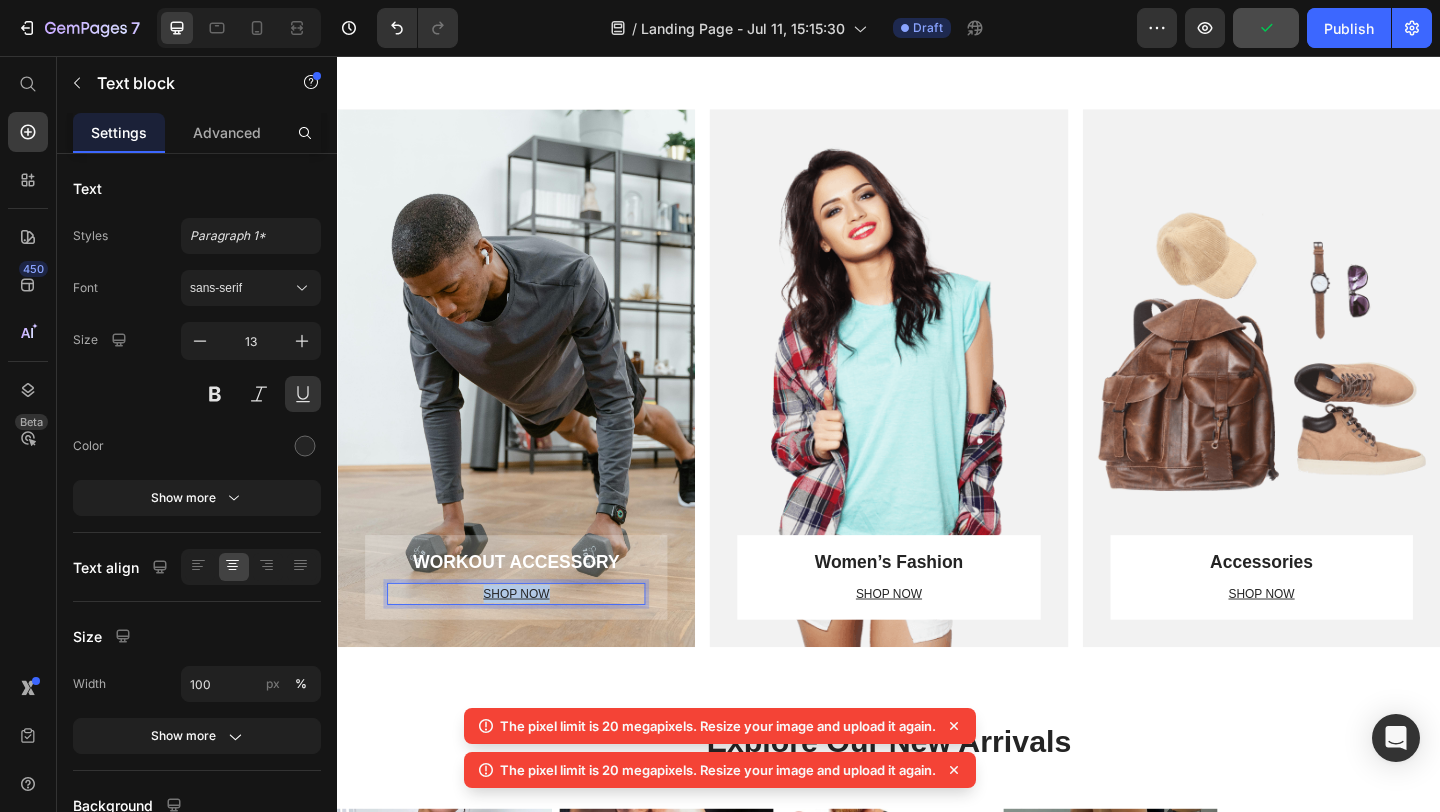 click on "SHOP NOW" at bounding box center (531, 641) 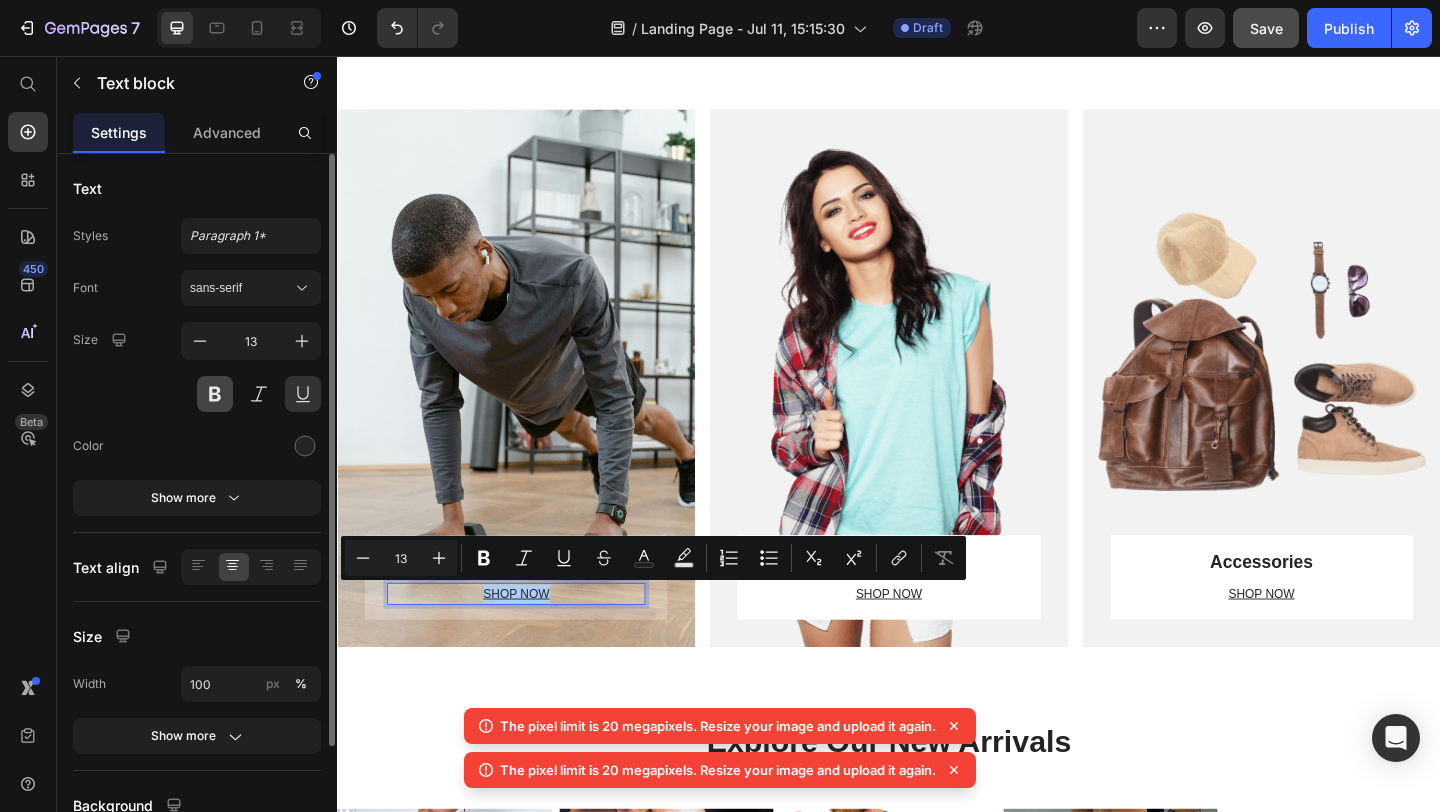 click at bounding box center [215, 394] 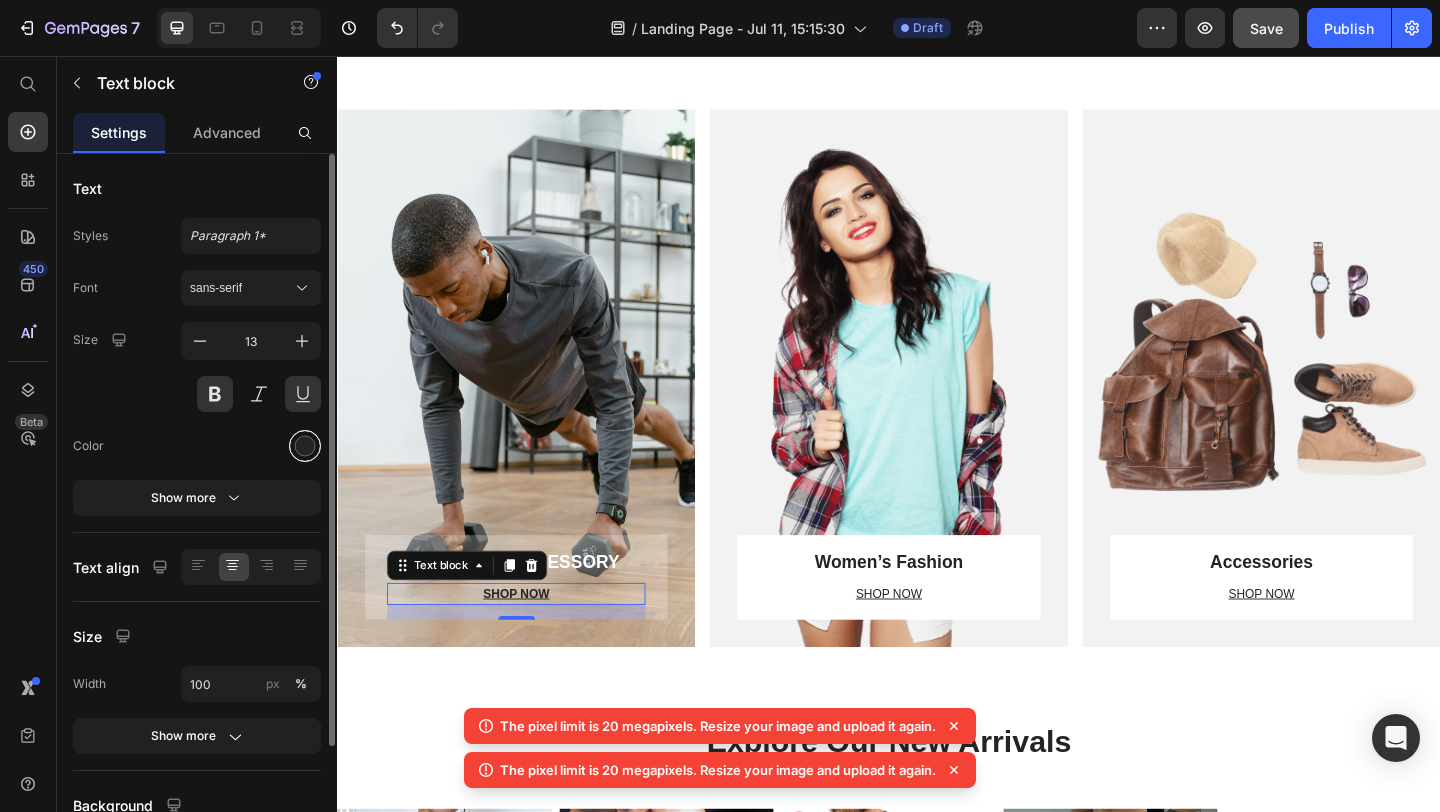click at bounding box center (305, 446) 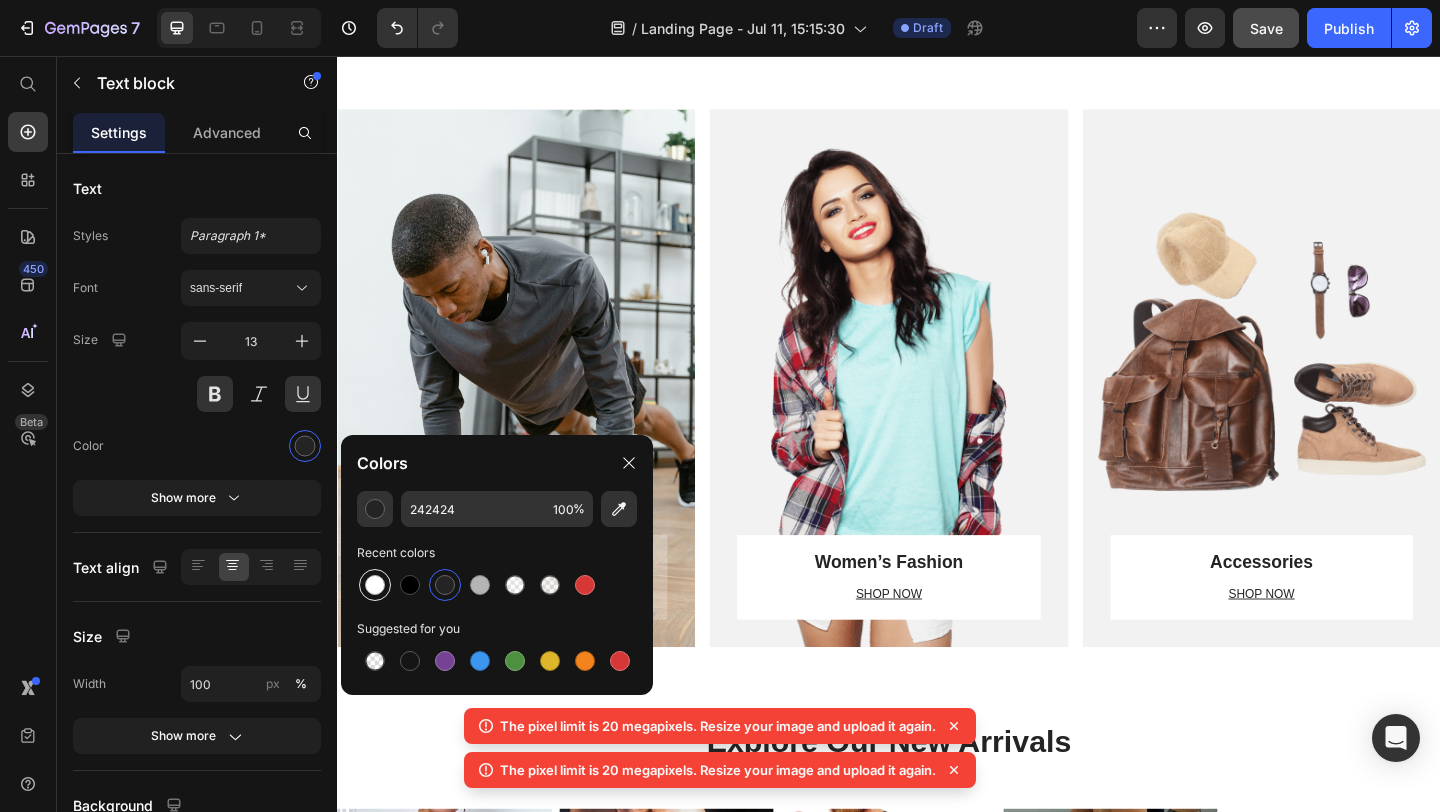 click at bounding box center (375, 585) 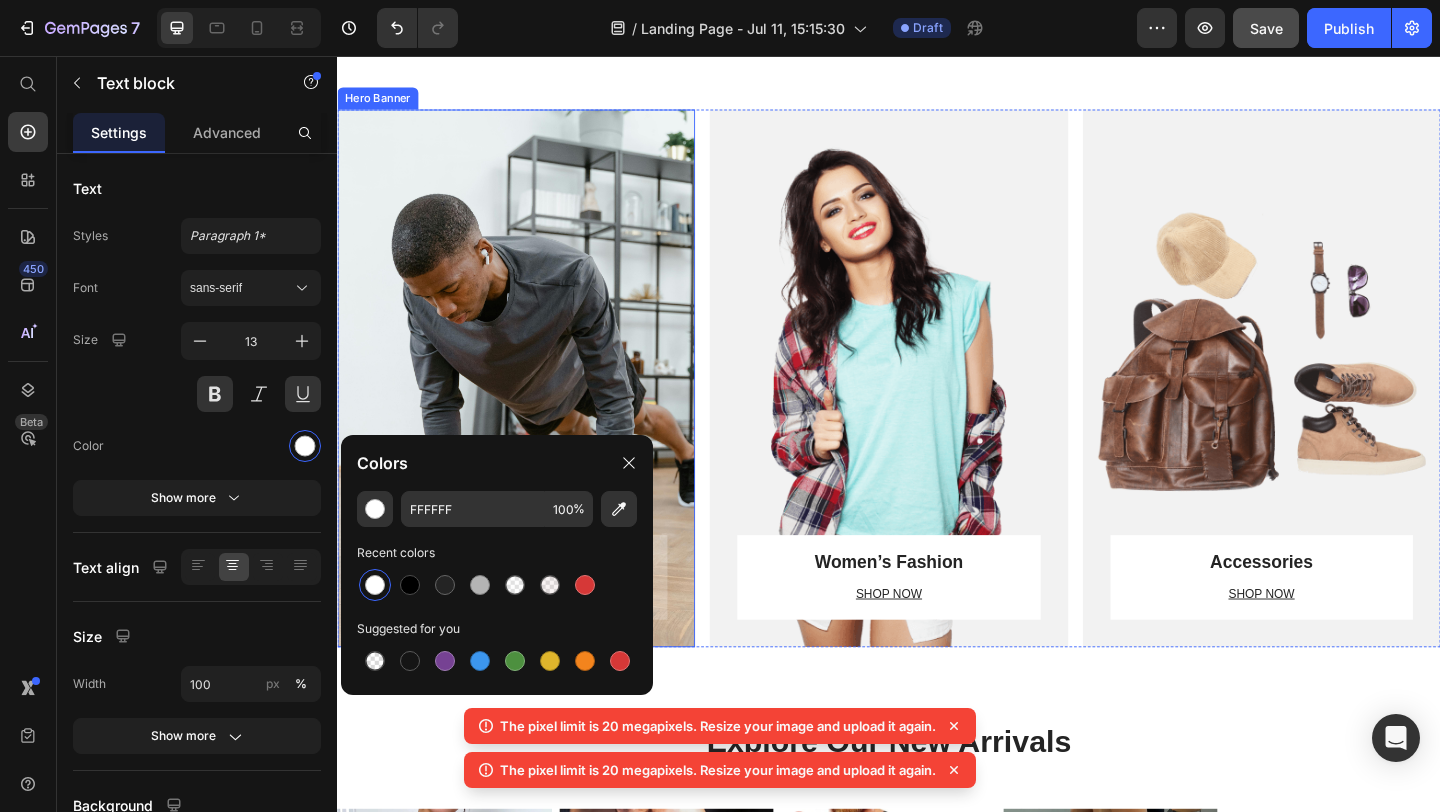 click at bounding box center (531, 406) 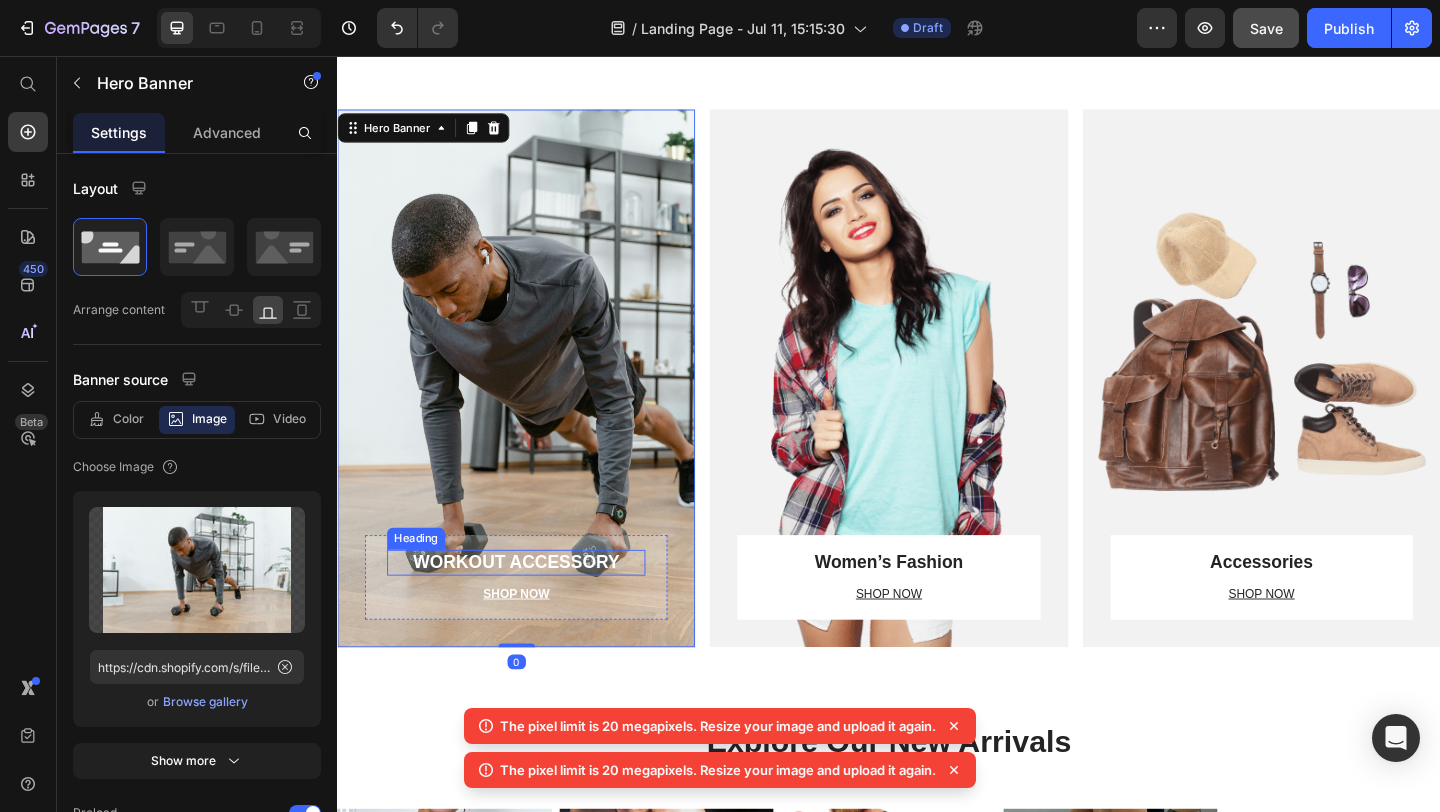 click on "WORKOUT ACCESSORY" at bounding box center (531, 607) 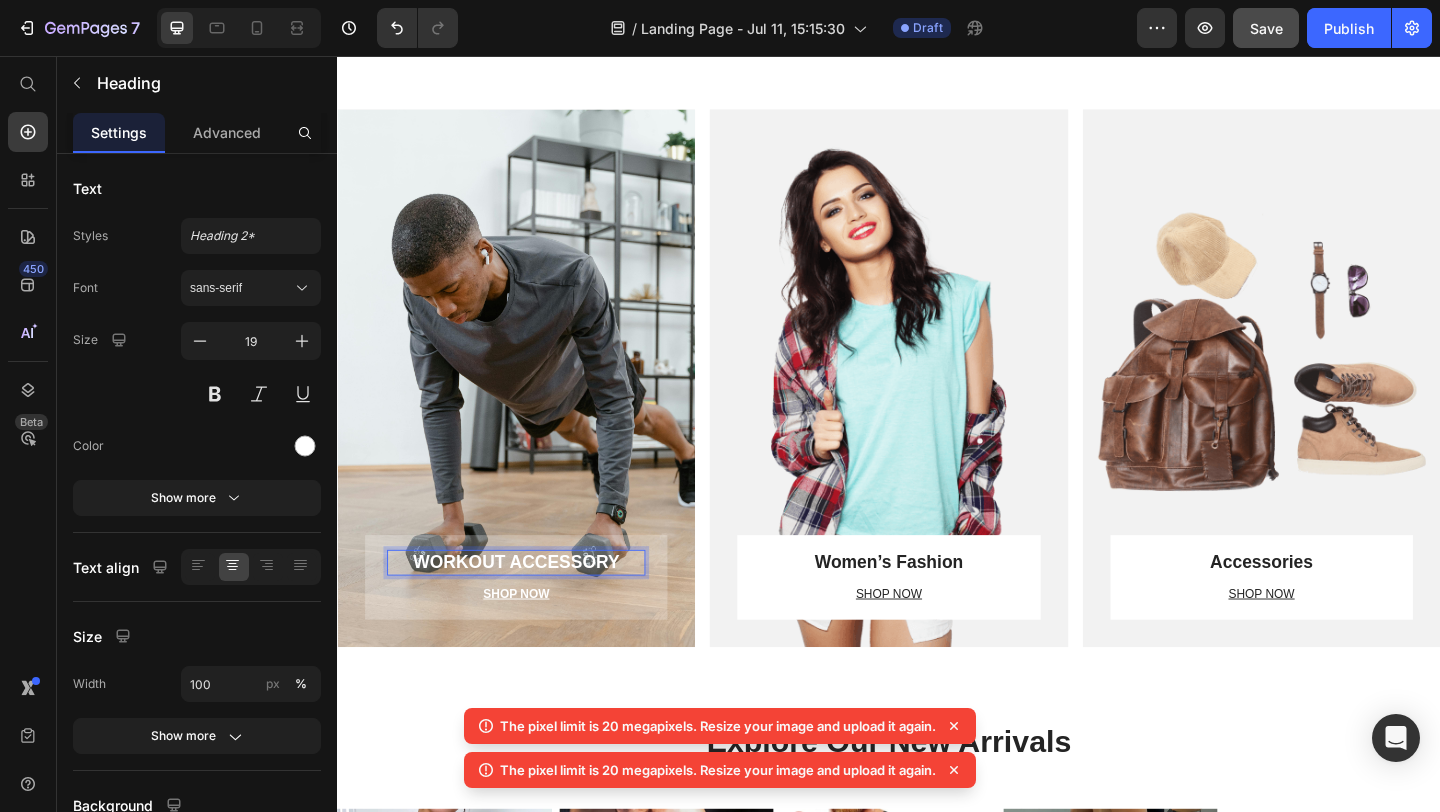 click on "WORKOUT ACCESSORY" at bounding box center [531, 607] 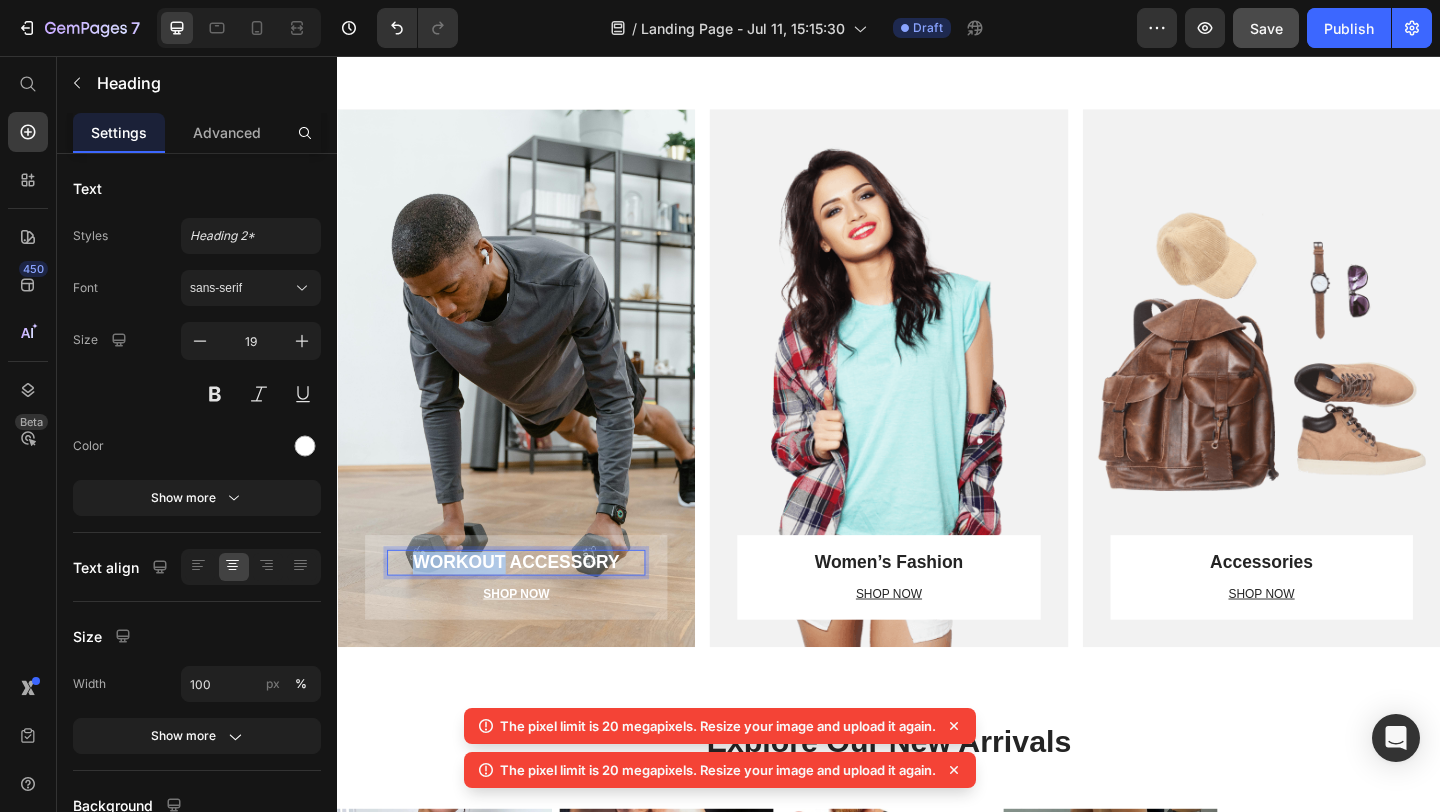 click on "WORKOUT ACCESSORY" at bounding box center [531, 607] 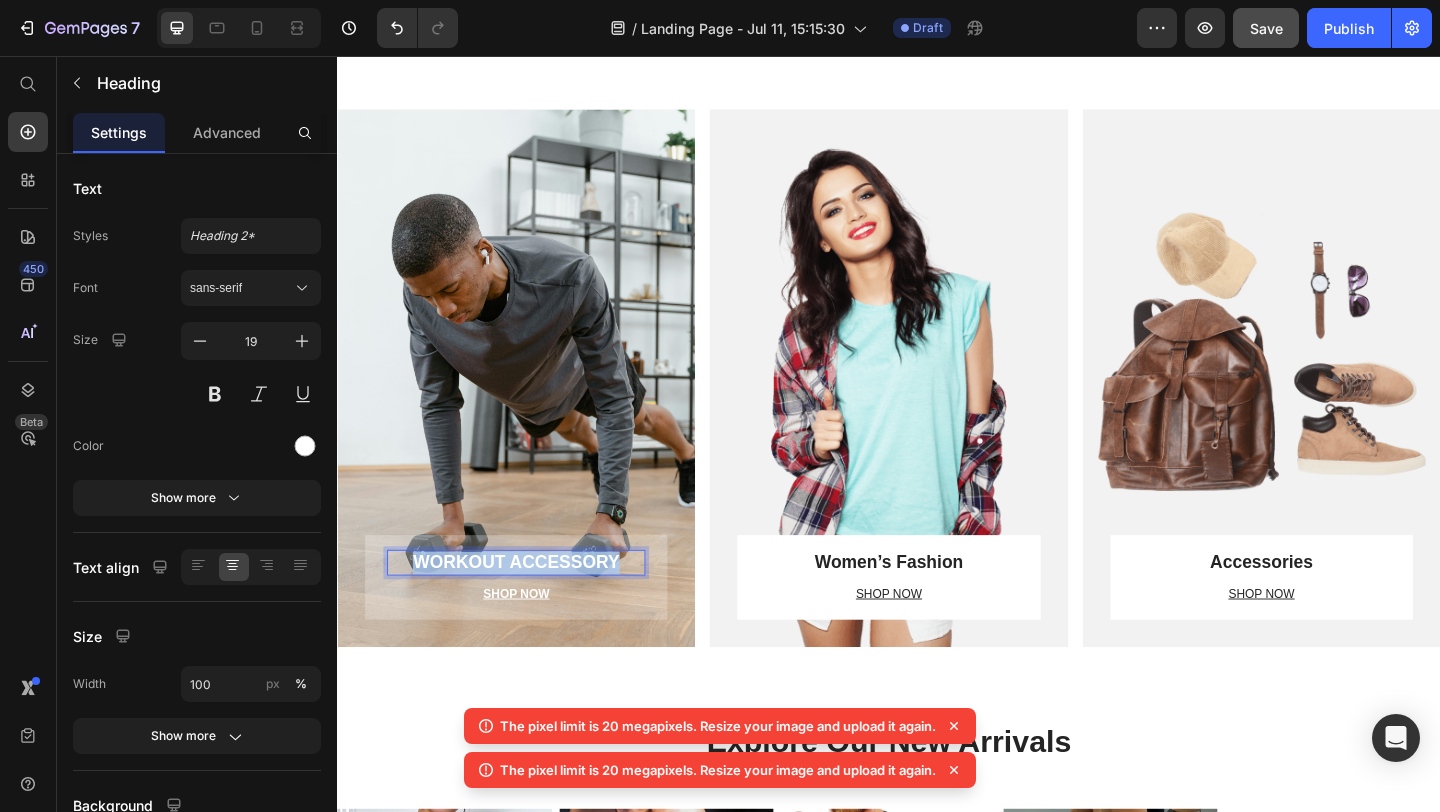 click on "WORKOUT ACCESSORY" at bounding box center (531, 607) 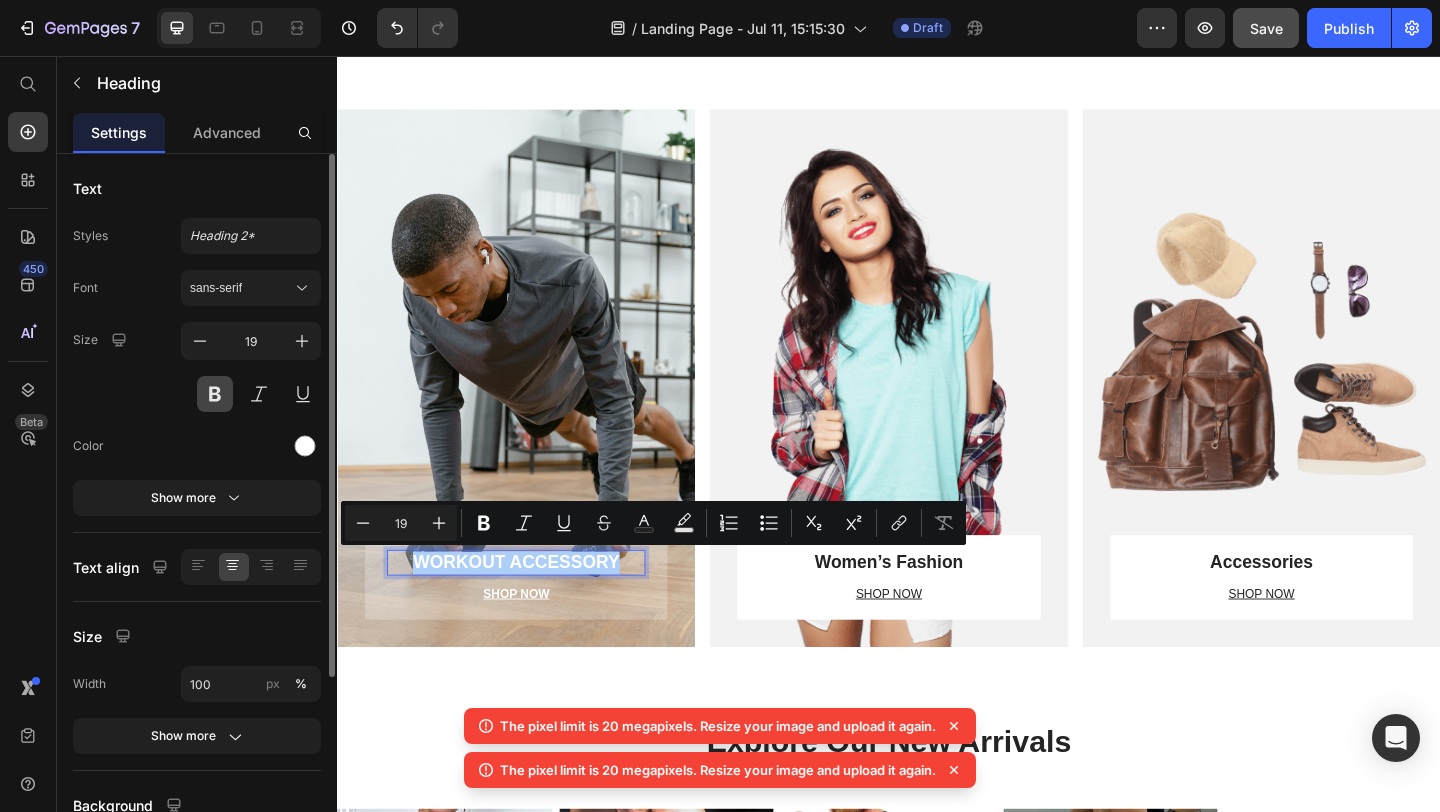click at bounding box center (215, 394) 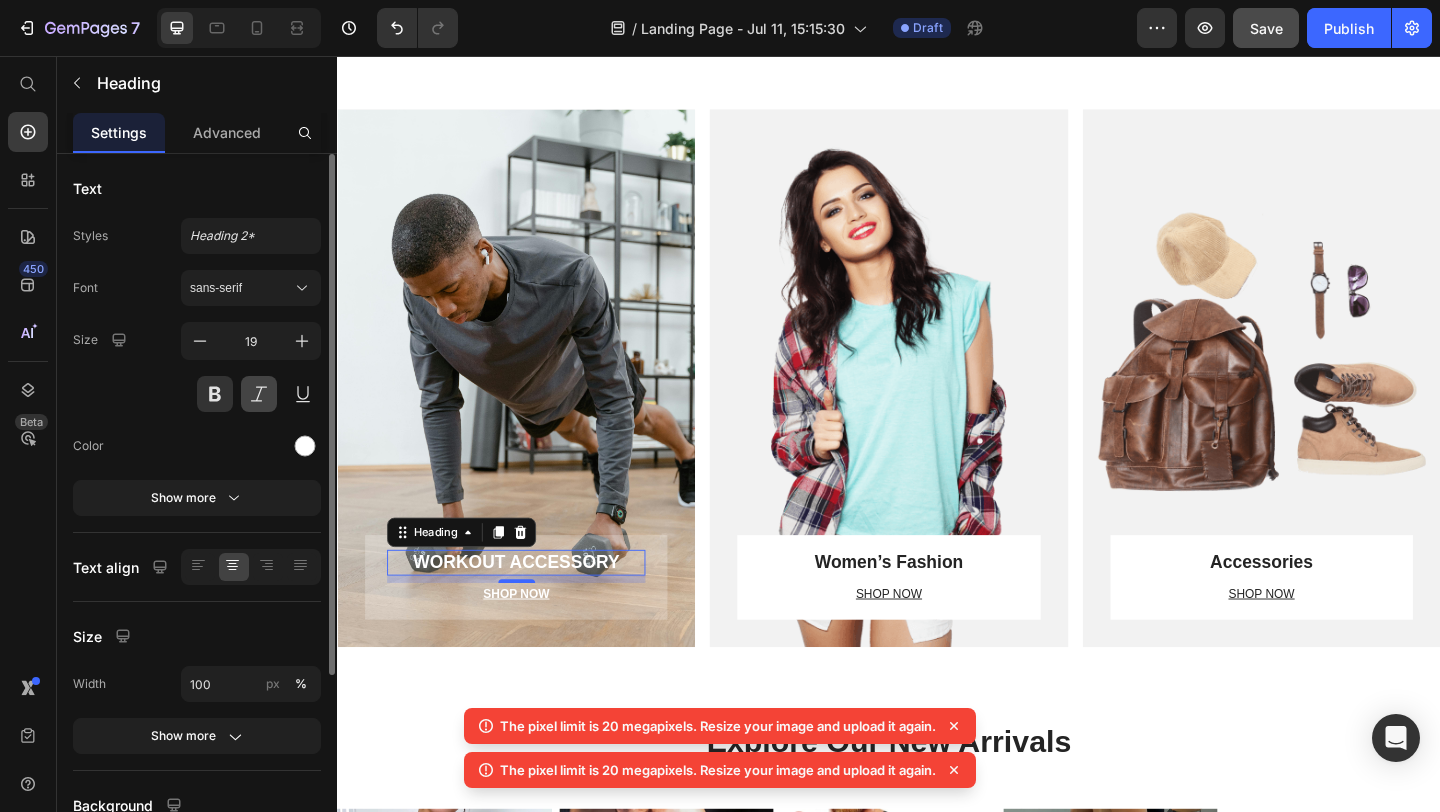 click at bounding box center [259, 394] 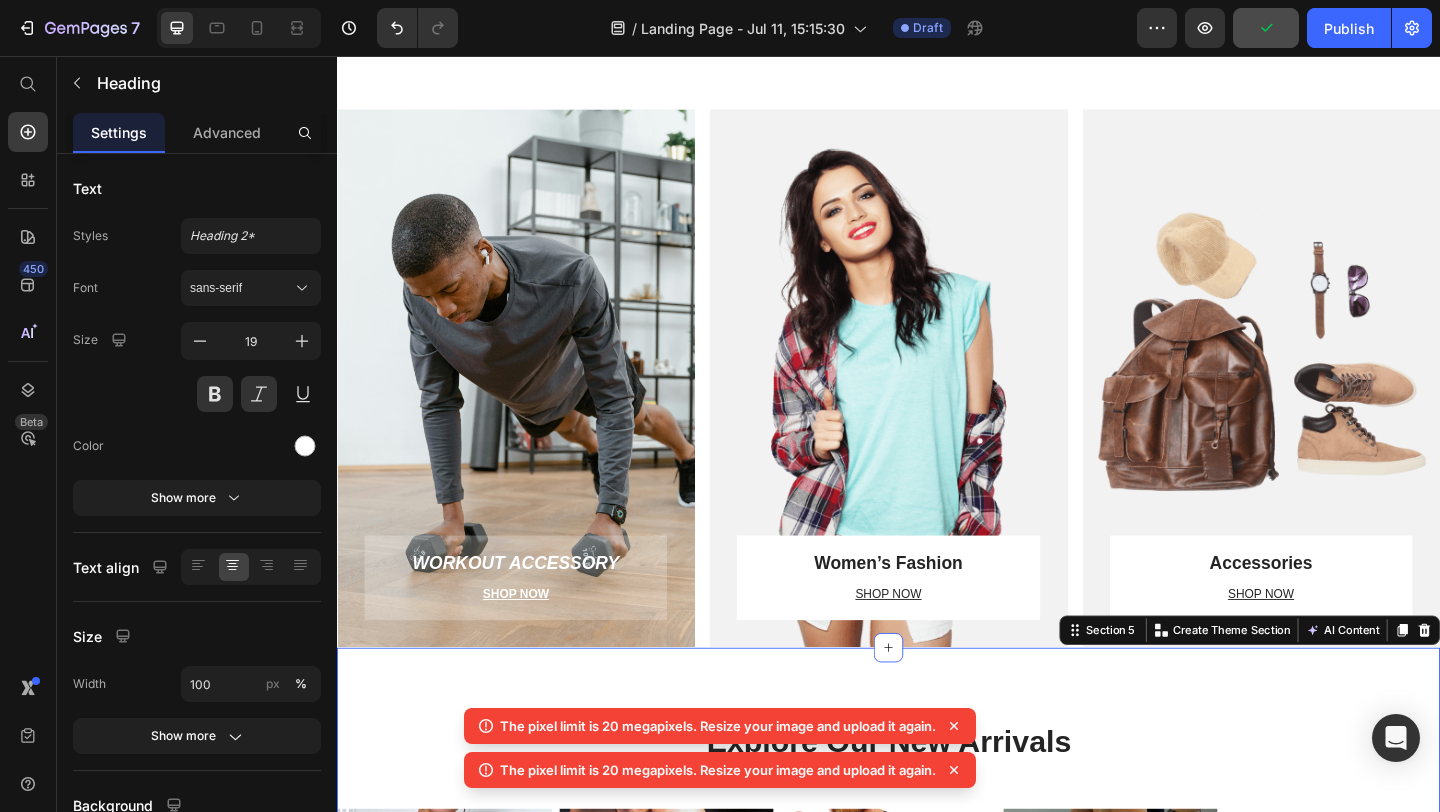 click on "Explore Our New Arrivals Heading Row Product Images Women's Sexy Power Bodysuit Product Title $29.99 Product Price Brown Brown SKY BLUE SKY BLUE Pink Pink Orange Orange DEEP BLUE DEEP BLUE DEEP BLUE Claret Claret Claret black black M XS L S XL Product Variants & Swatches Row Product Images Training Power Gloves Lifting Product Title $19.99 Product Price A-Red A-Red A-Red B-Black B-Black B-Black A-Black A-Black A-Black B-Red B-Red B-Red L M XL Product Variants & Swatches Row Product Images Power abs vest Product Title $39.99 Product Price grey grey grey black black XL L M S XXXL XXL Product Variants & Swatches Row Product Images Gear Shorts Women Fitness Product Title $25.99 Product Price Dark Grey Dark Grey Dark Grey Pink Pink Black Black White White Ice blue Ice blue Ice blue Light Yellow Light Yellow Light Yellow S M XL XS L Product Variants & Swatches Row Product List VIEW ALL Button Section 5   You can create reusable sections Create Theme Section AI Content Write with GemAI Tone and Voice Persuasive" at bounding box center (937, 1122) 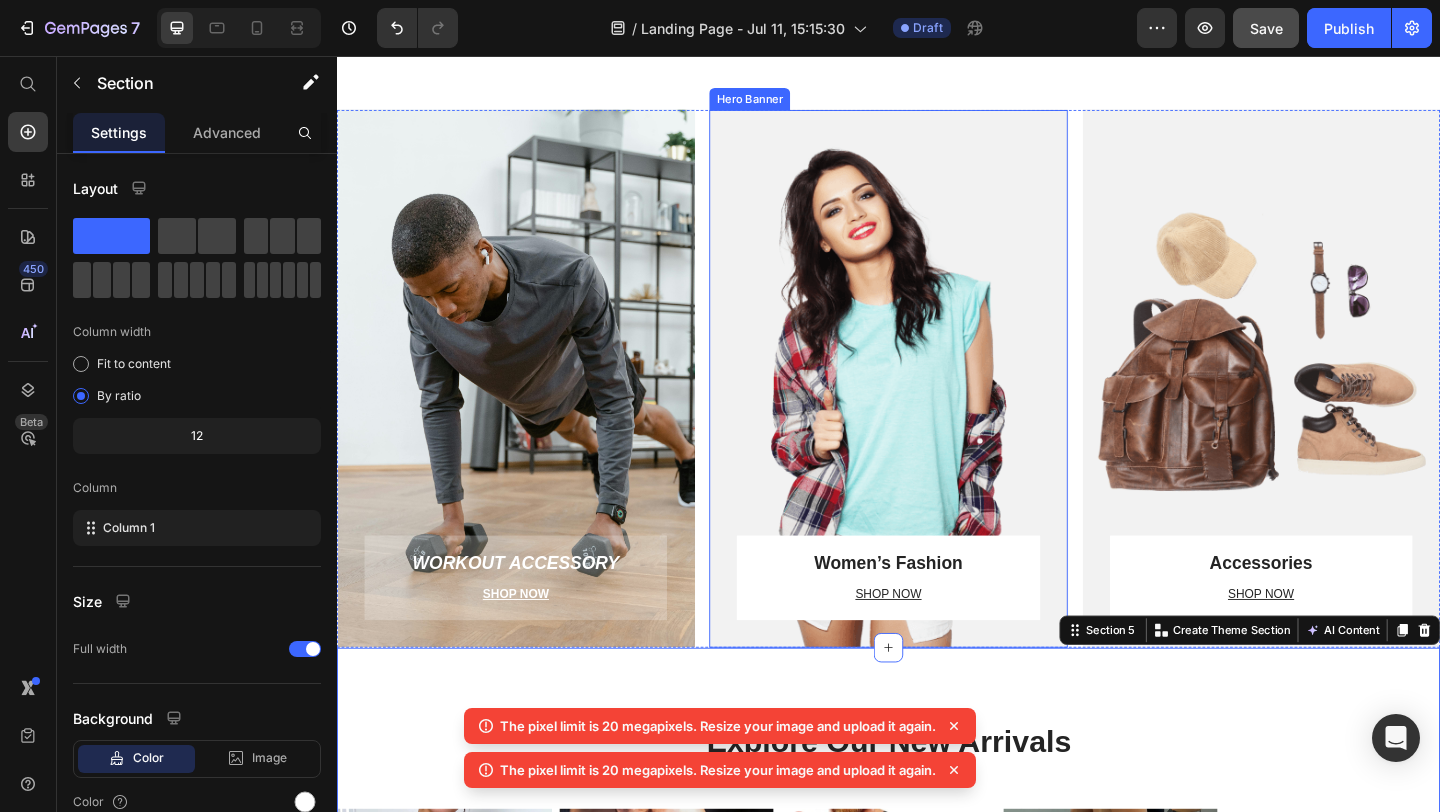 click at bounding box center [936, 406] 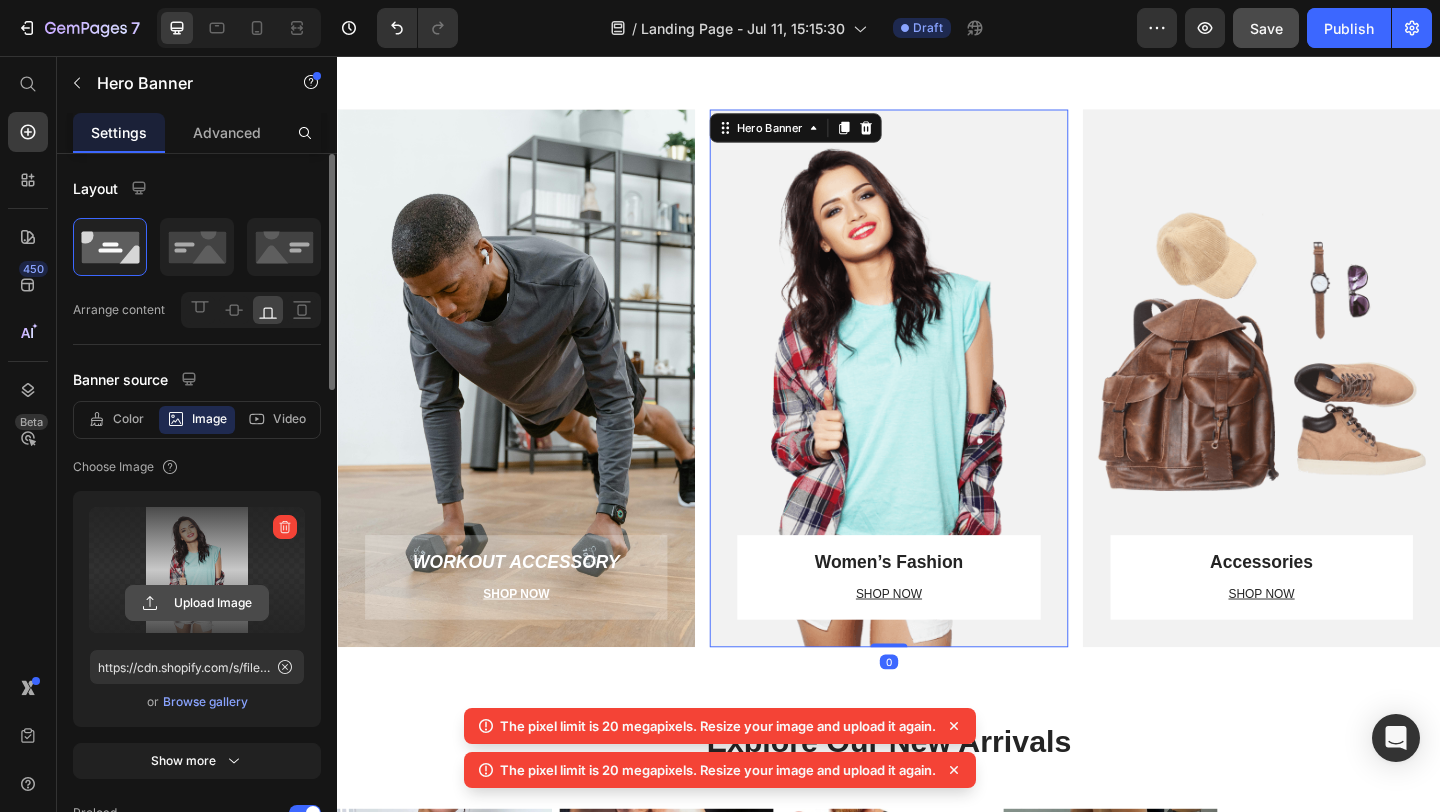 click 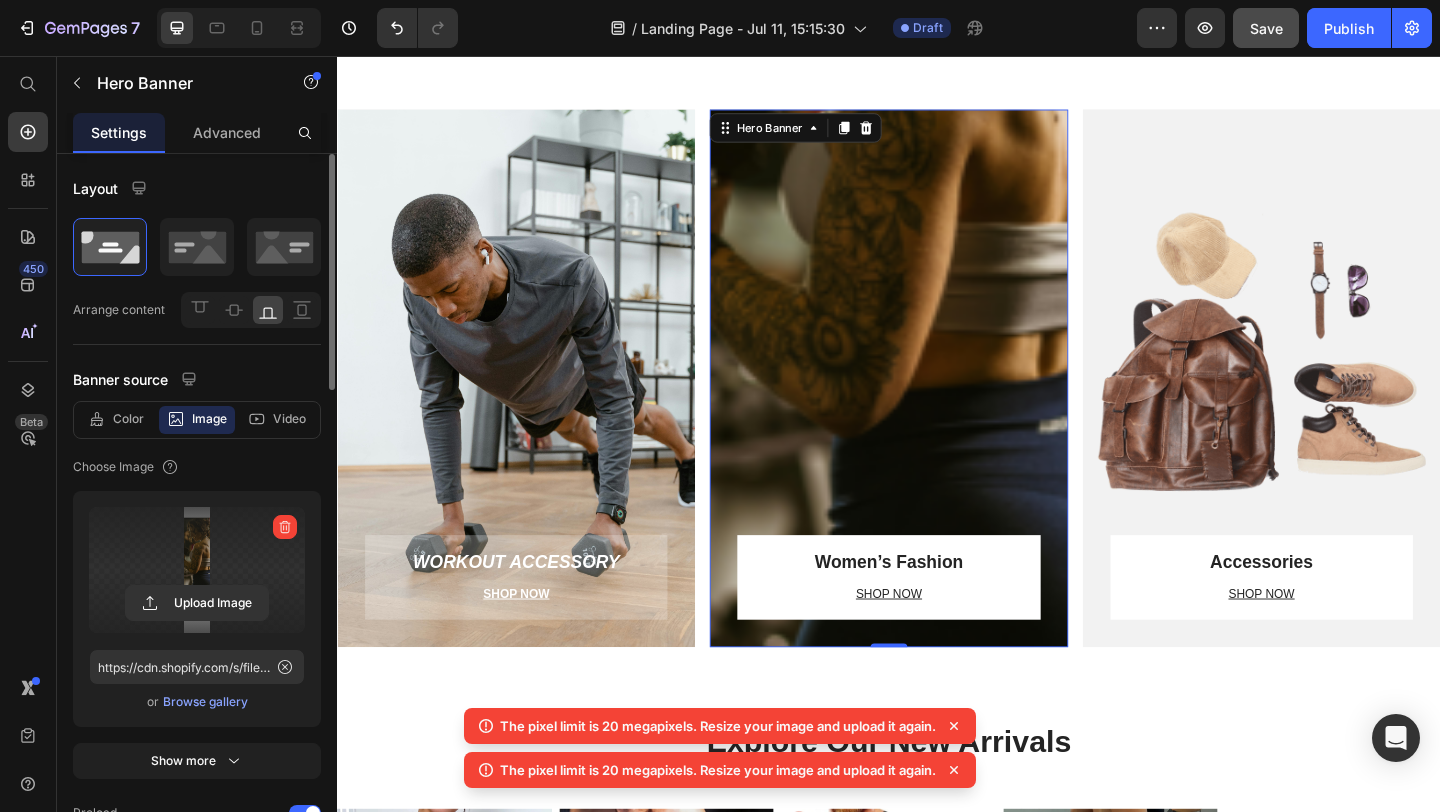 click at bounding box center (936, 406) 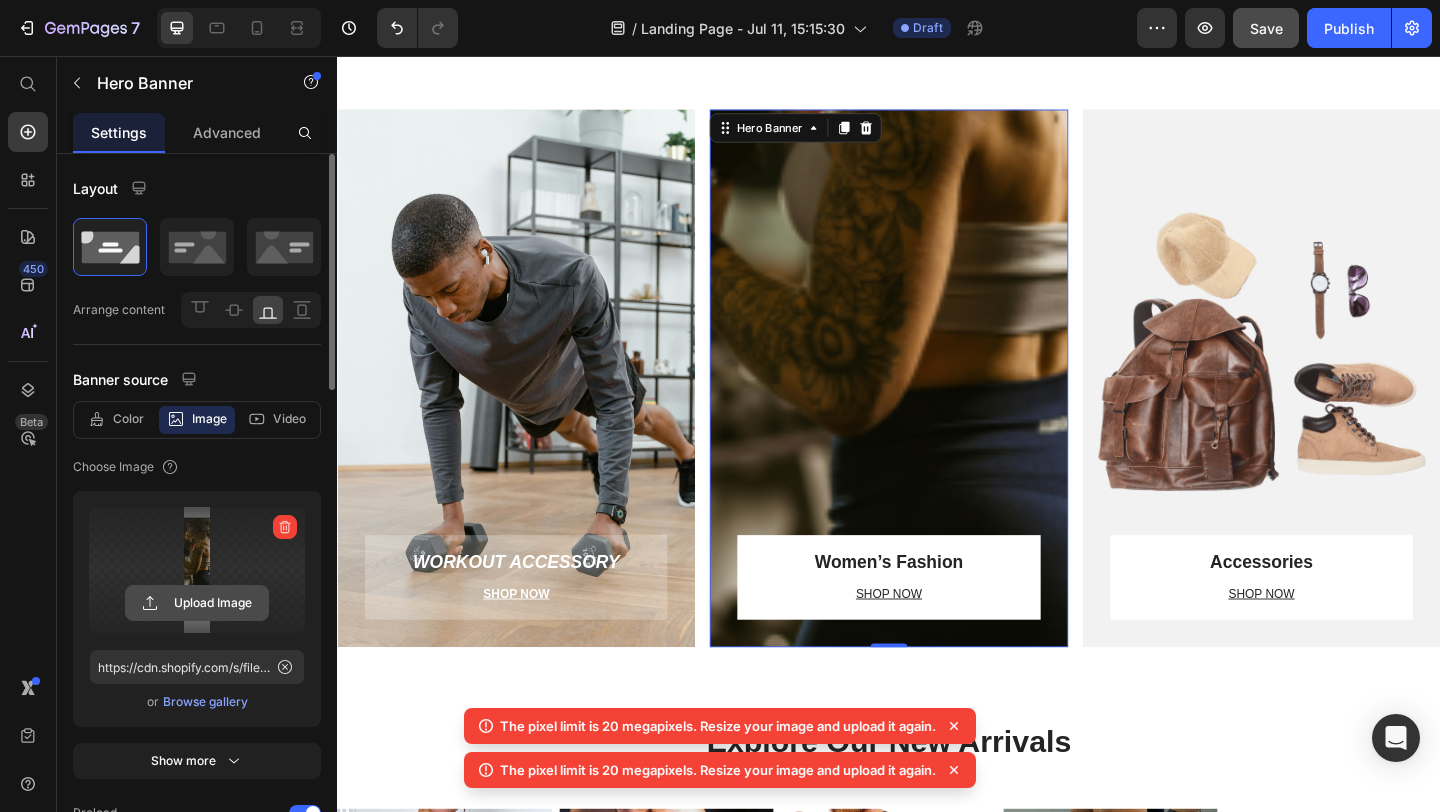 click 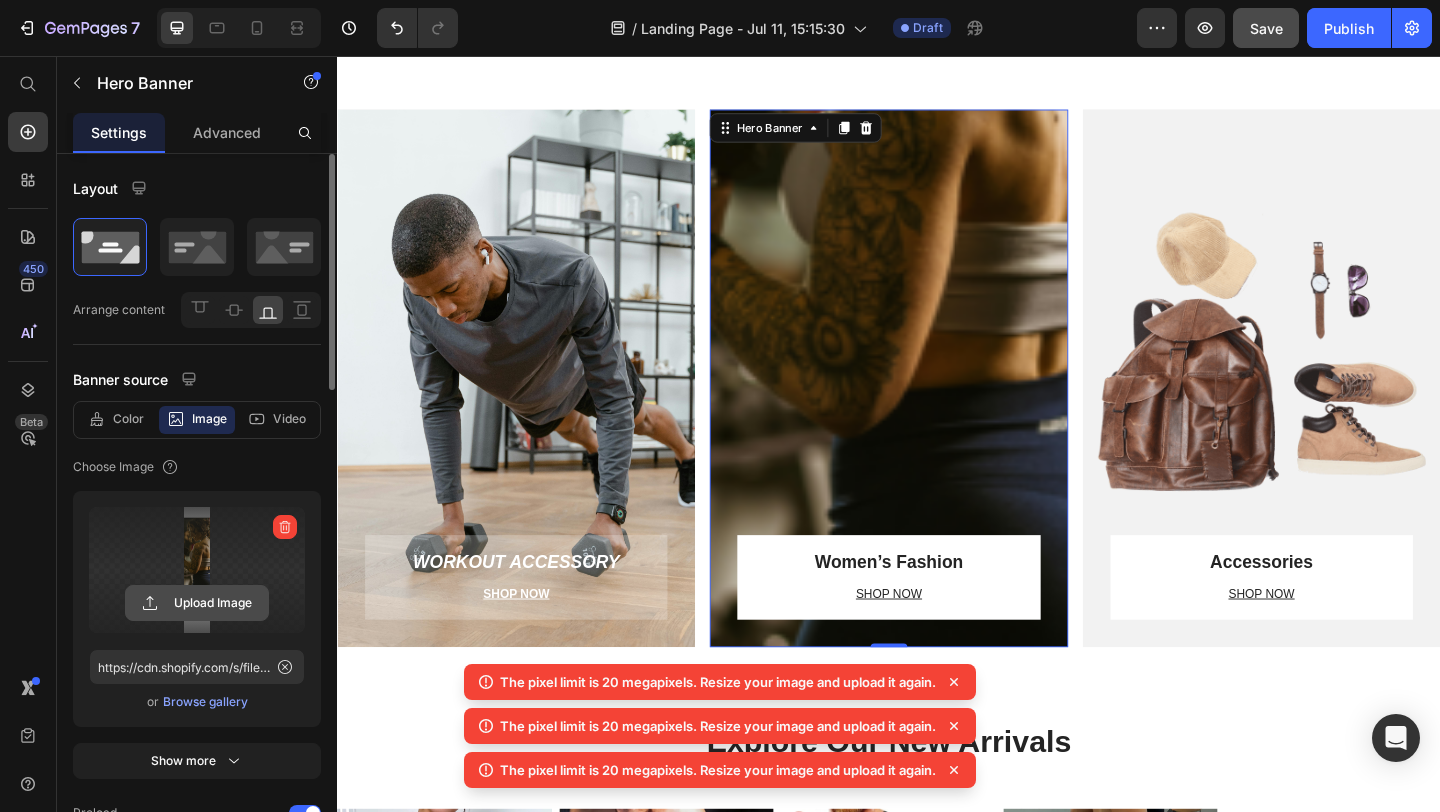 click 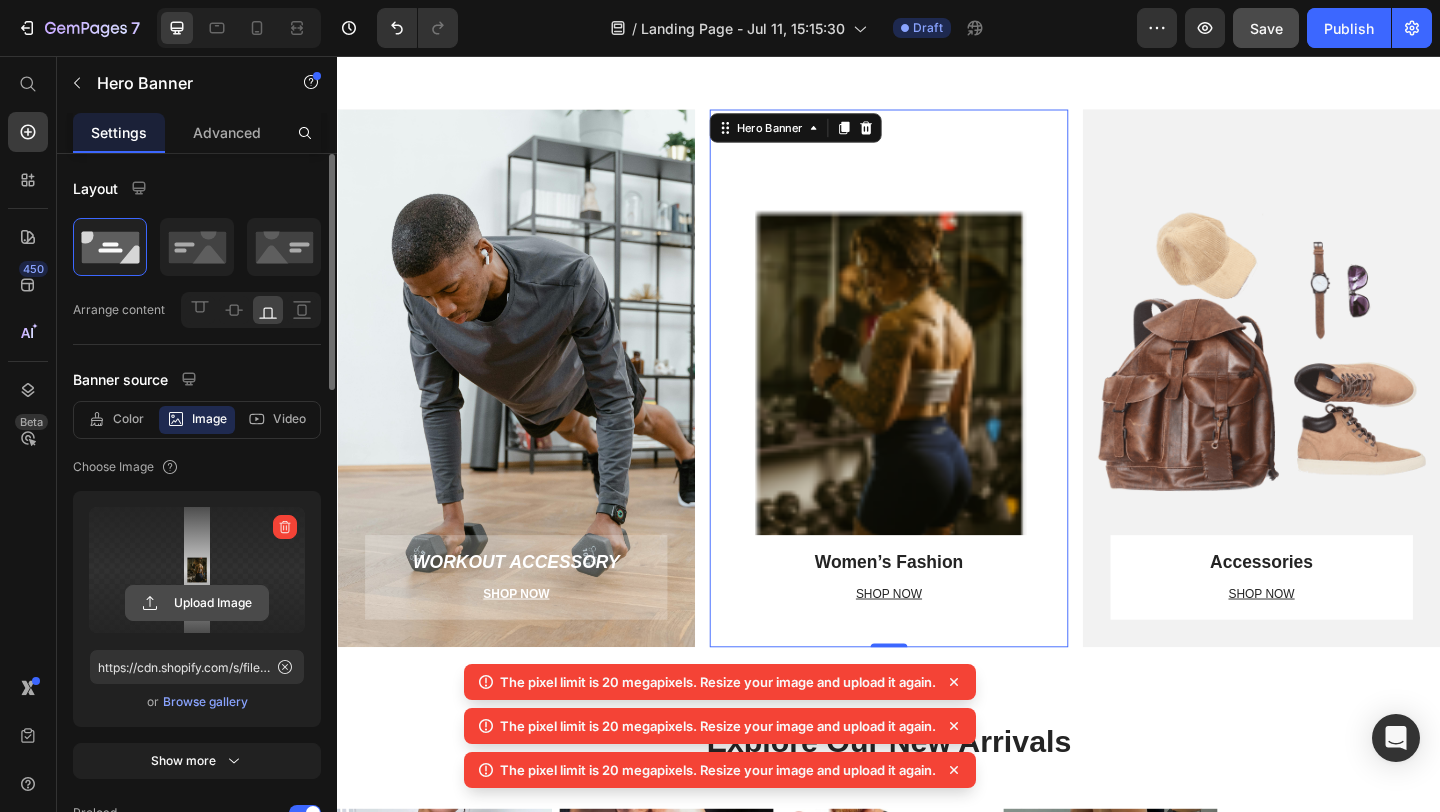 click 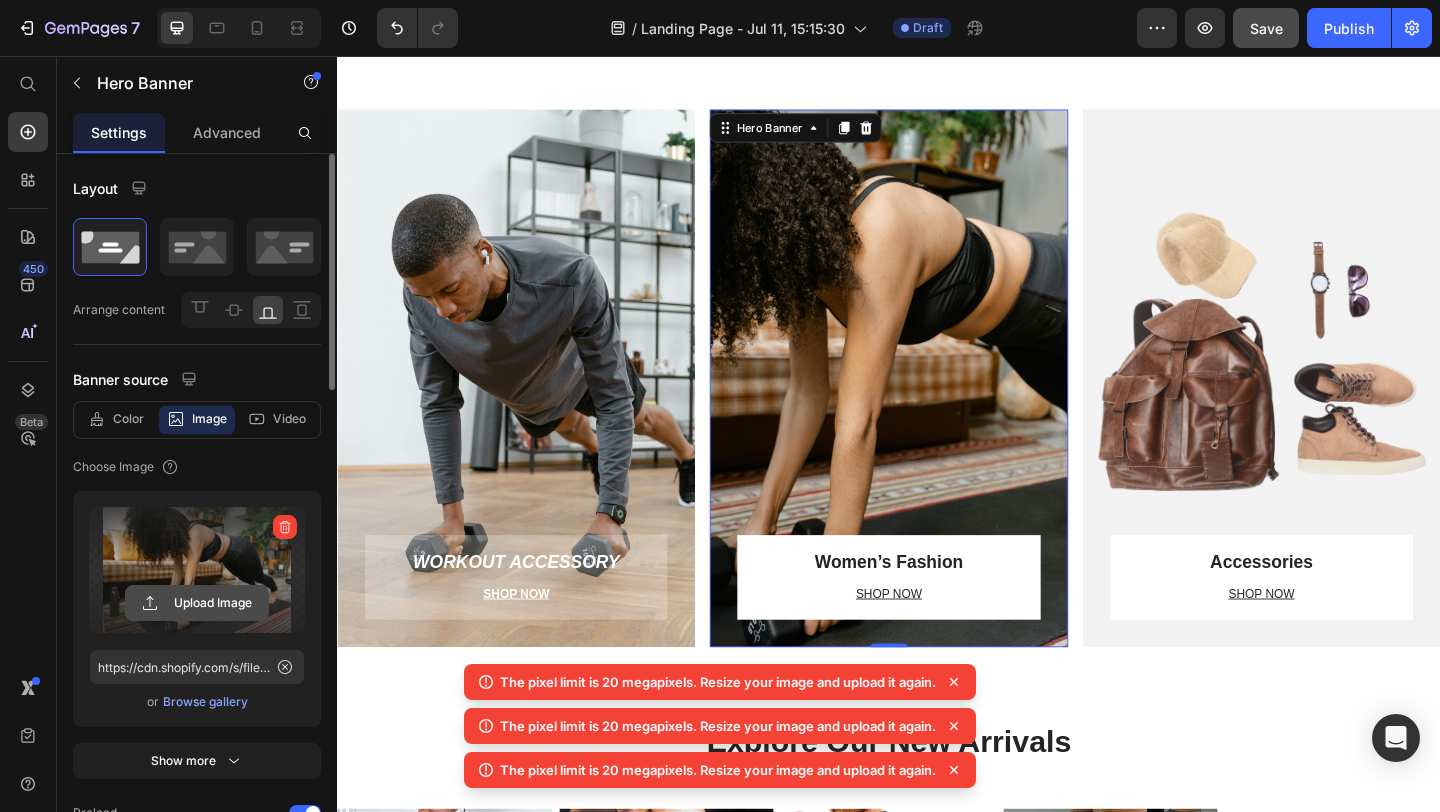 click 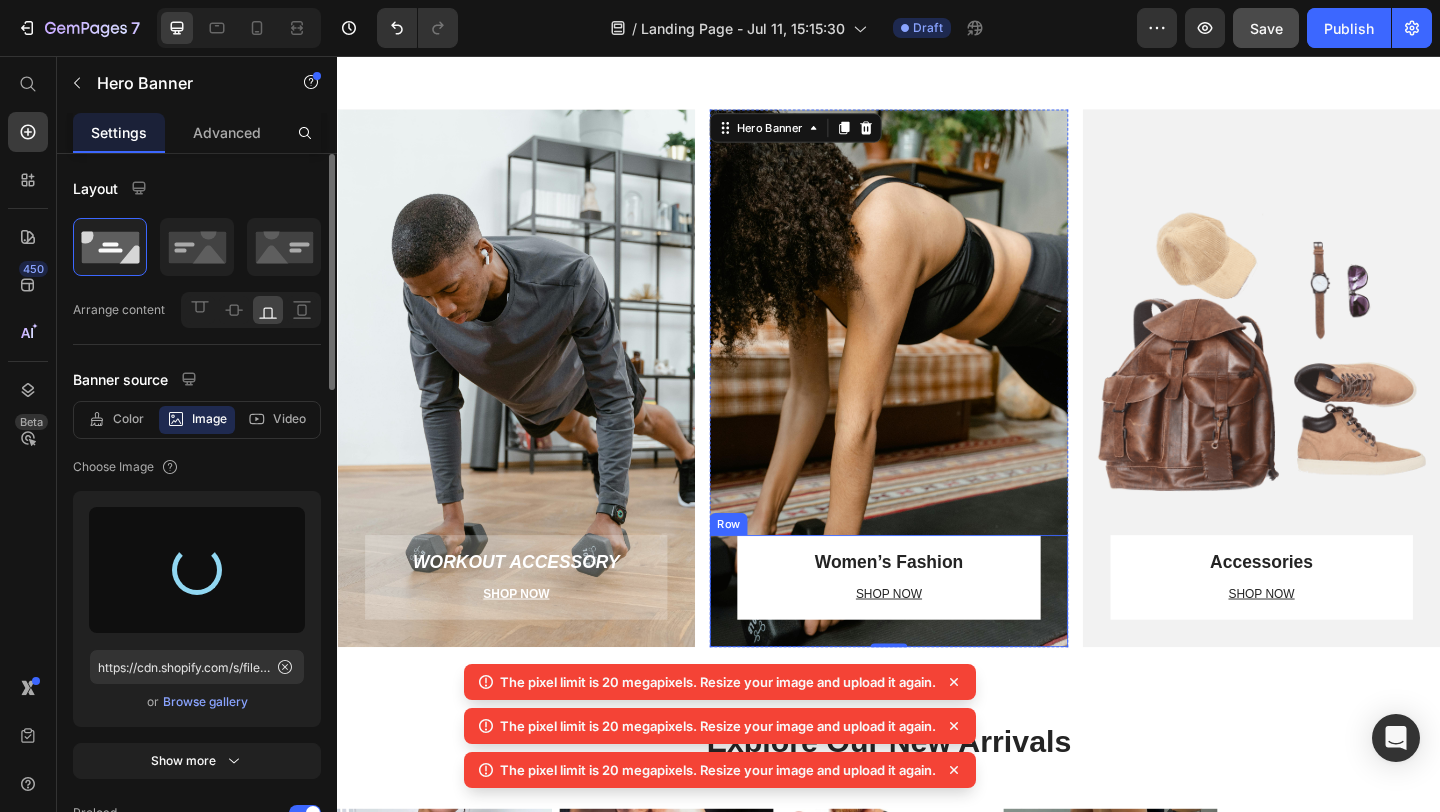 type on "https://cdn.shopify.com/s/files/1/0770/5251/0444/files/gempages_574324883538838576-260a9e16-a902-4c4f-89e3-09d39a0893e0.jpg" 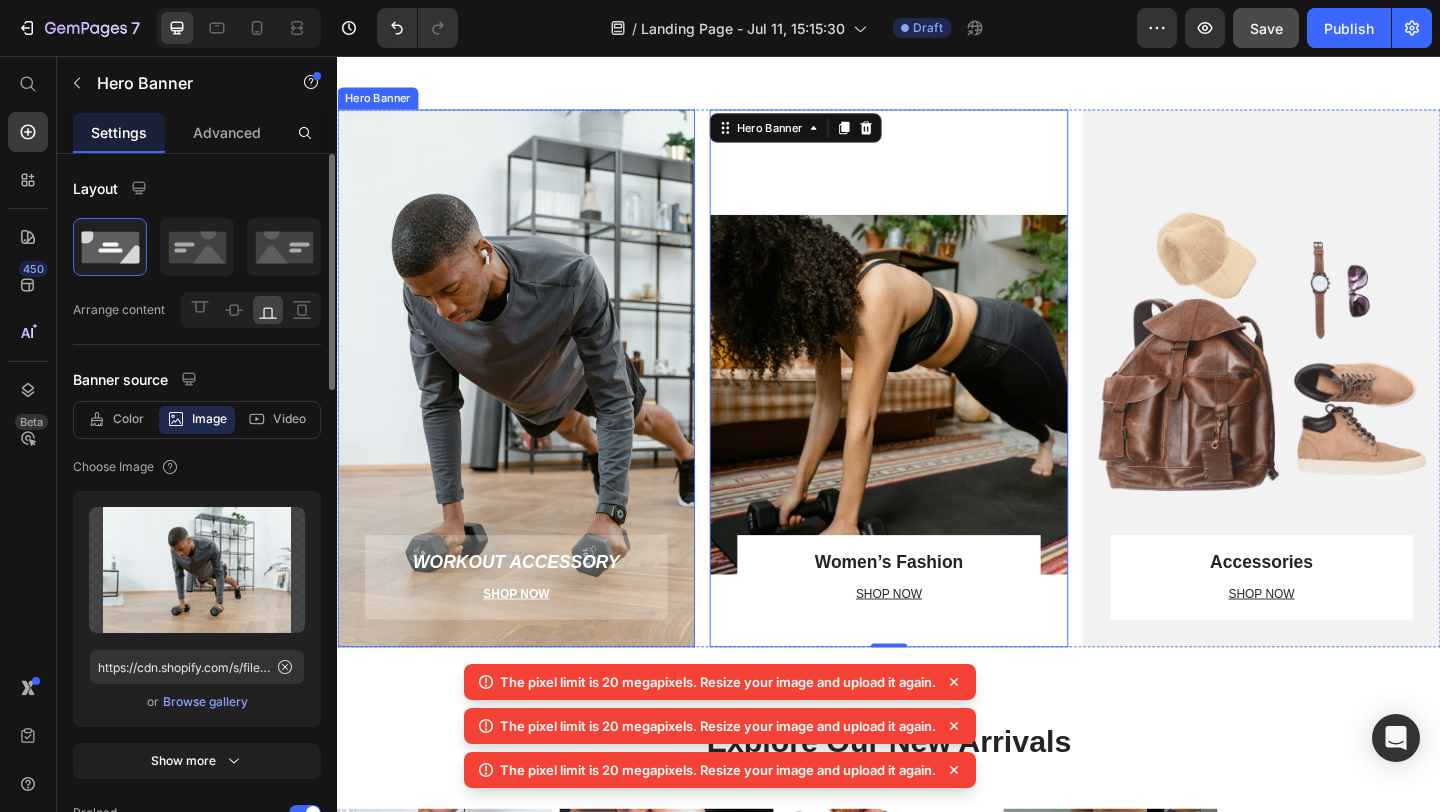 click at bounding box center [531, 406] 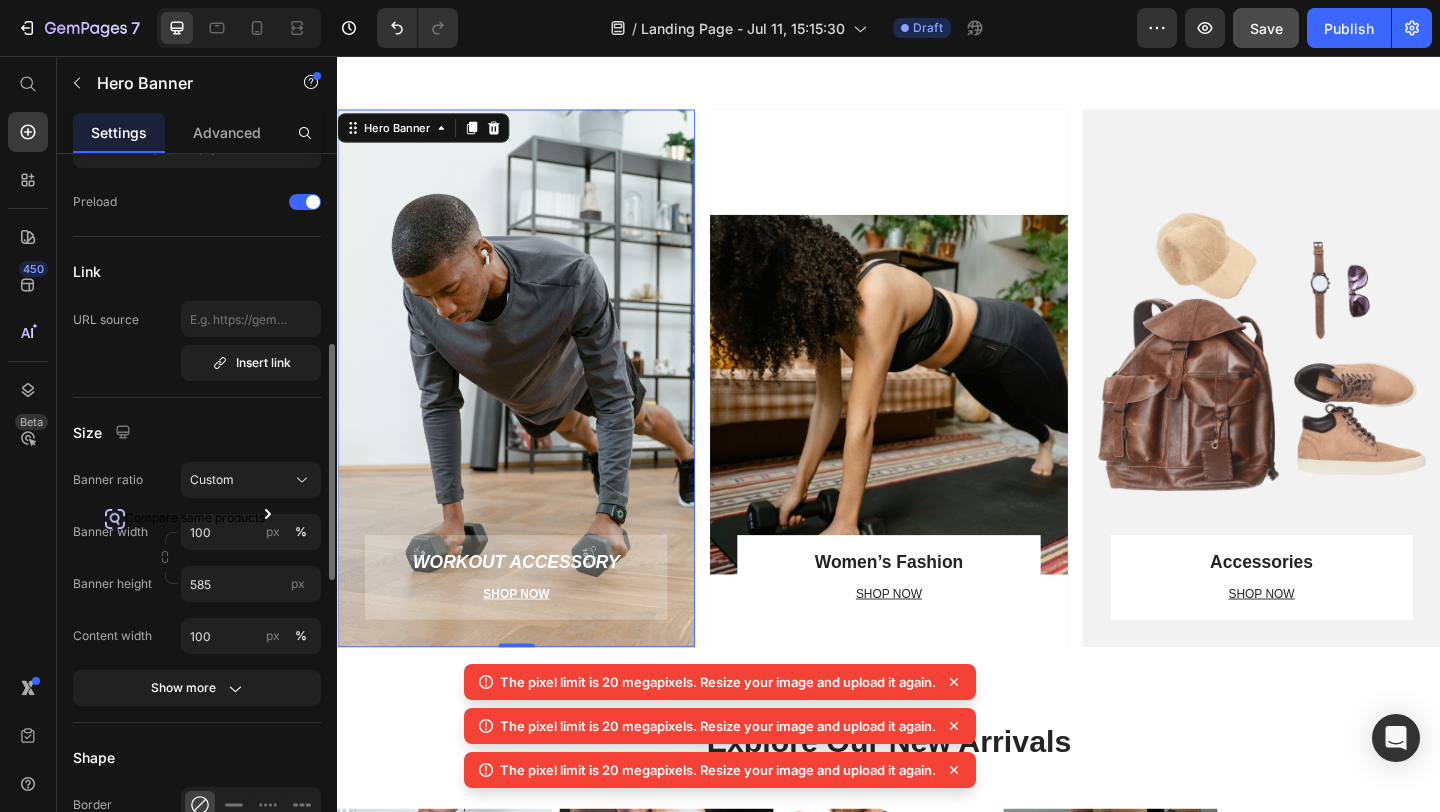 scroll, scrollTop: 612, scrollLeft: 0, axis: vertical 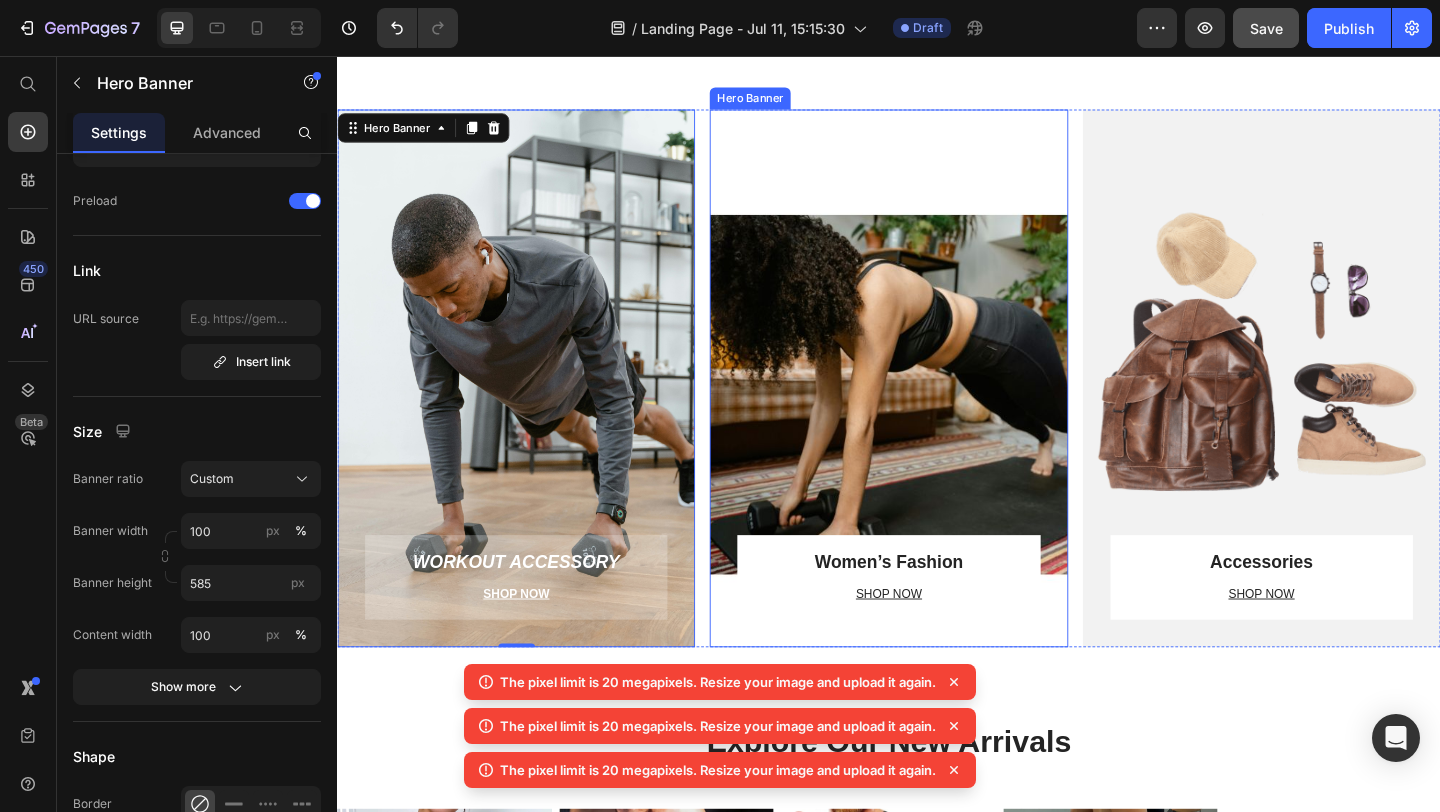 click at bounding box center [936, 406] 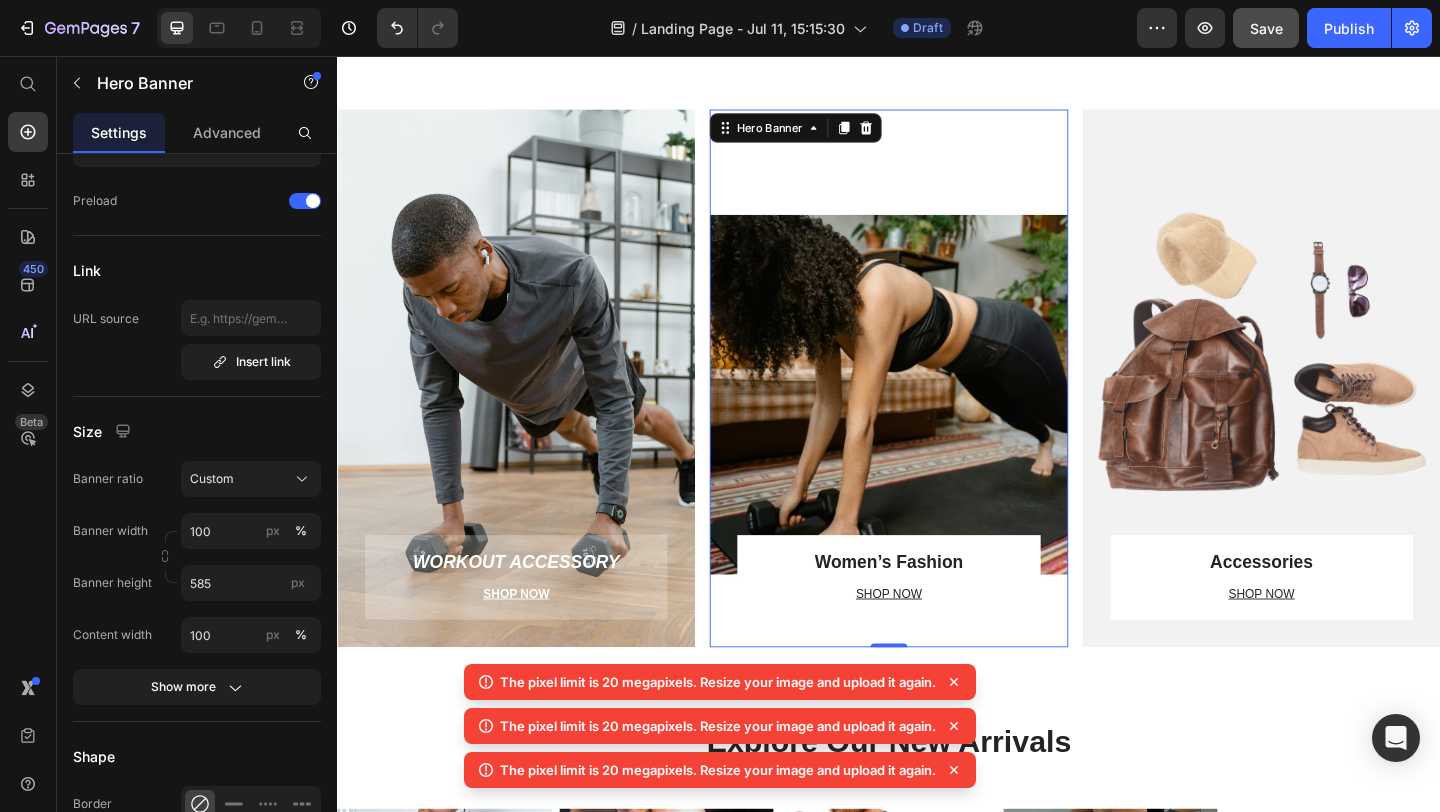 click at bounding box center [936, 406] 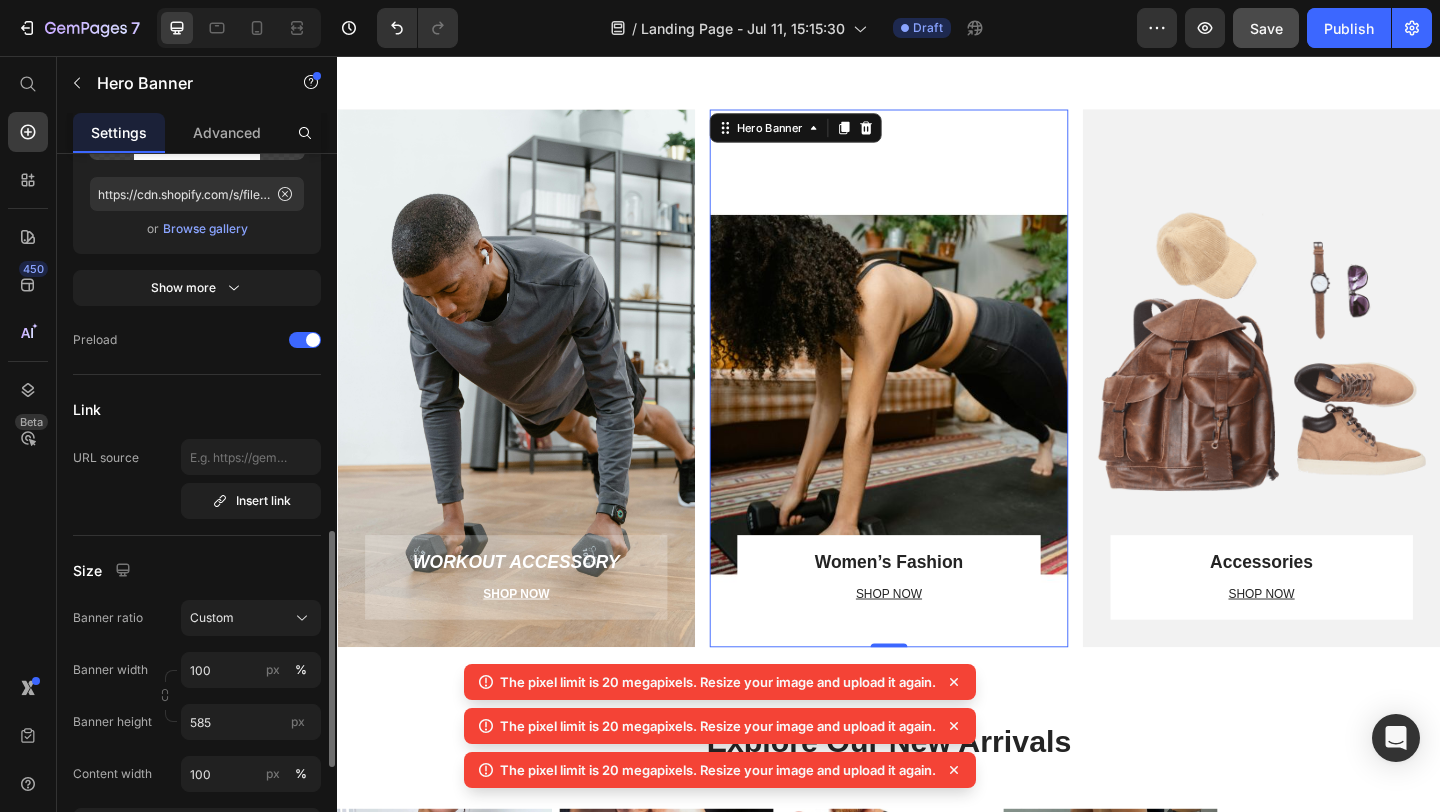 scroll, scrollTop: 83, scrollLeft: 0, axis: vertical 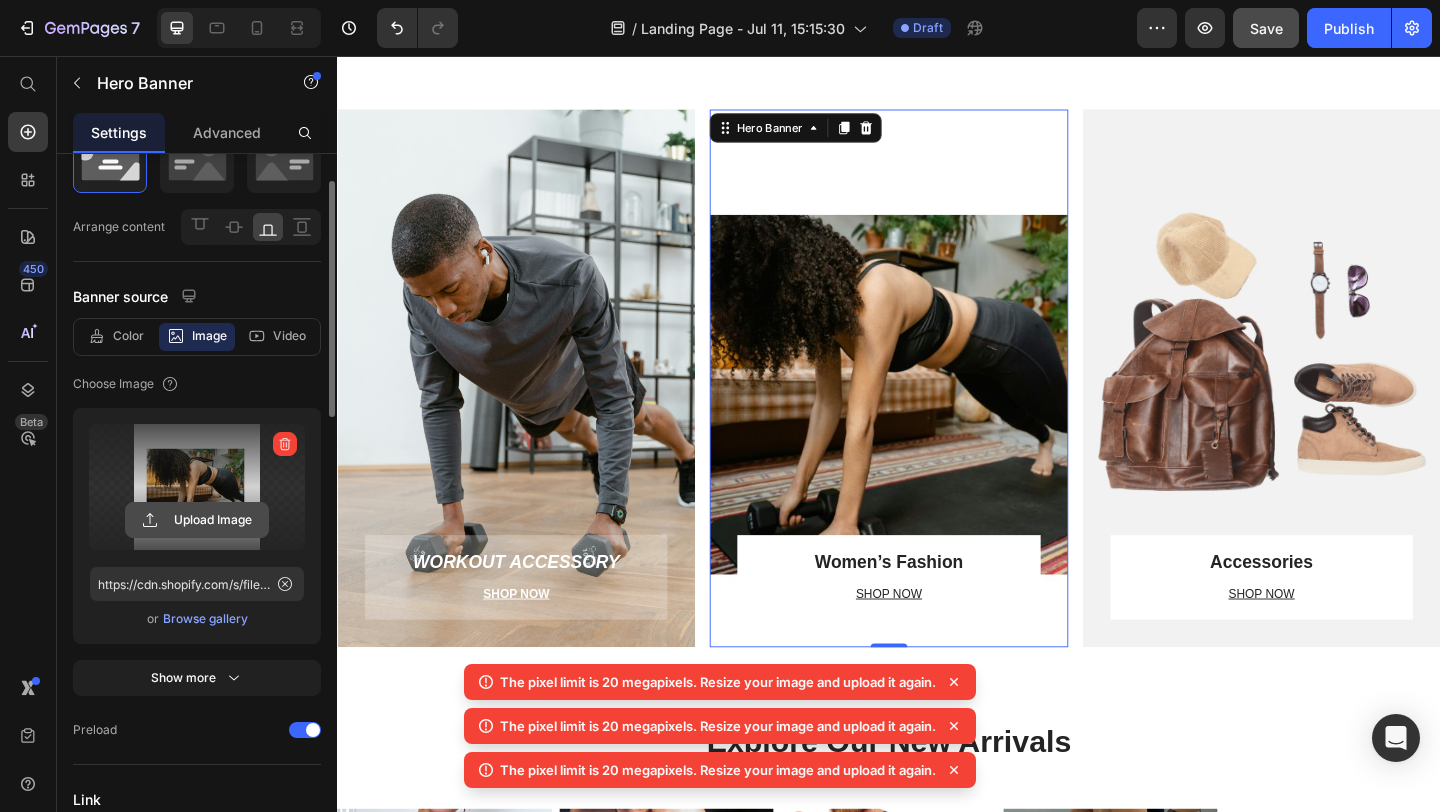click 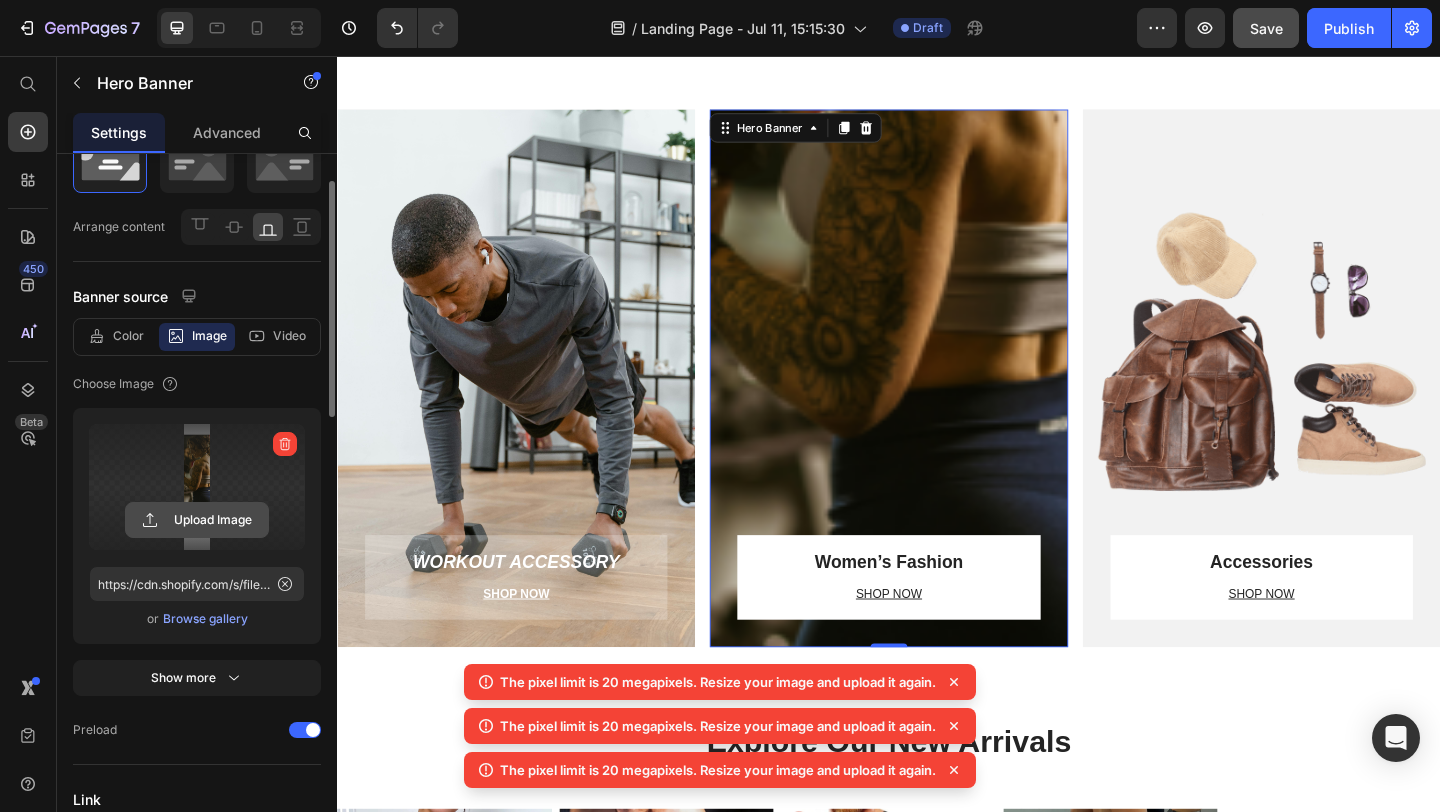 click 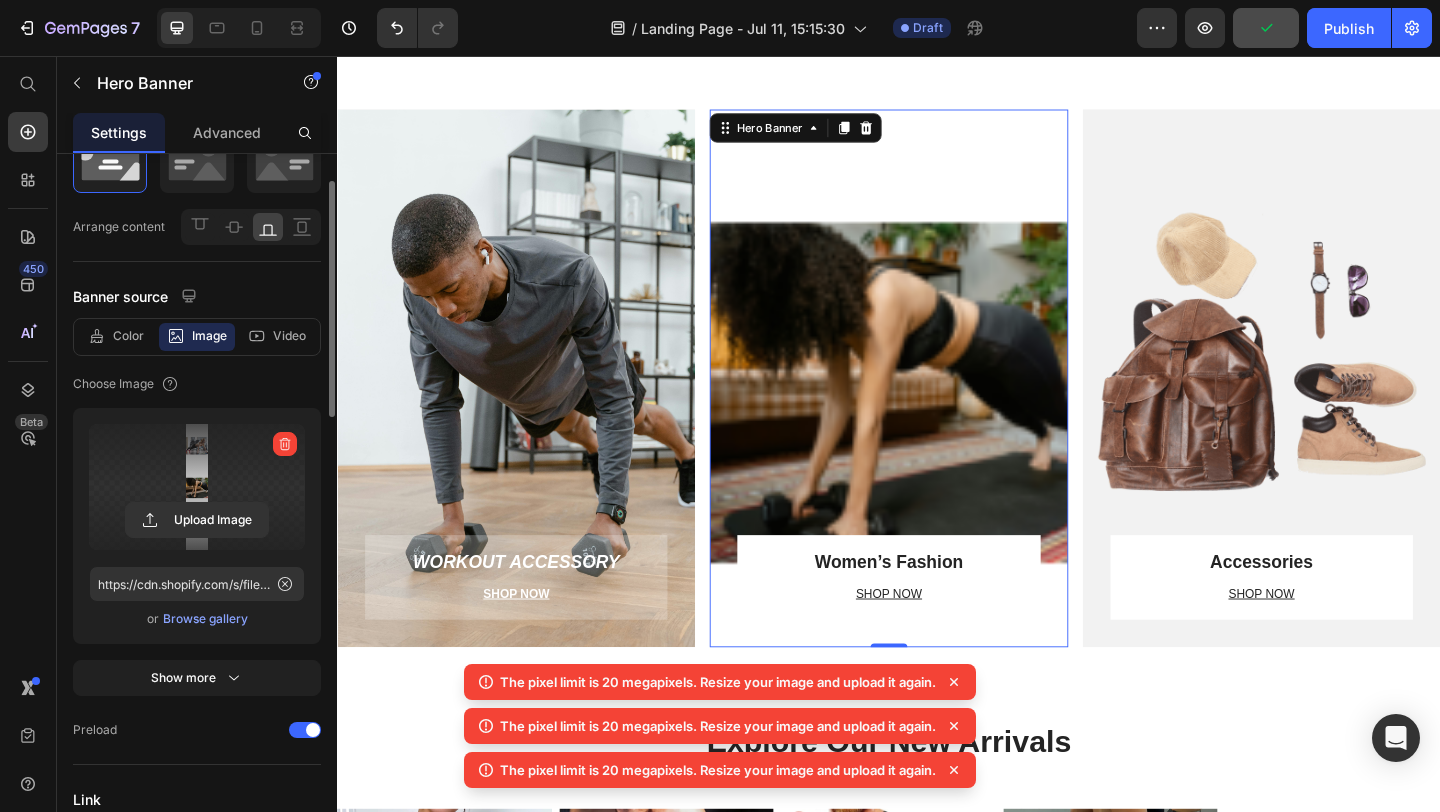 click on "Browse gallery" at bounding box center [205, 619] 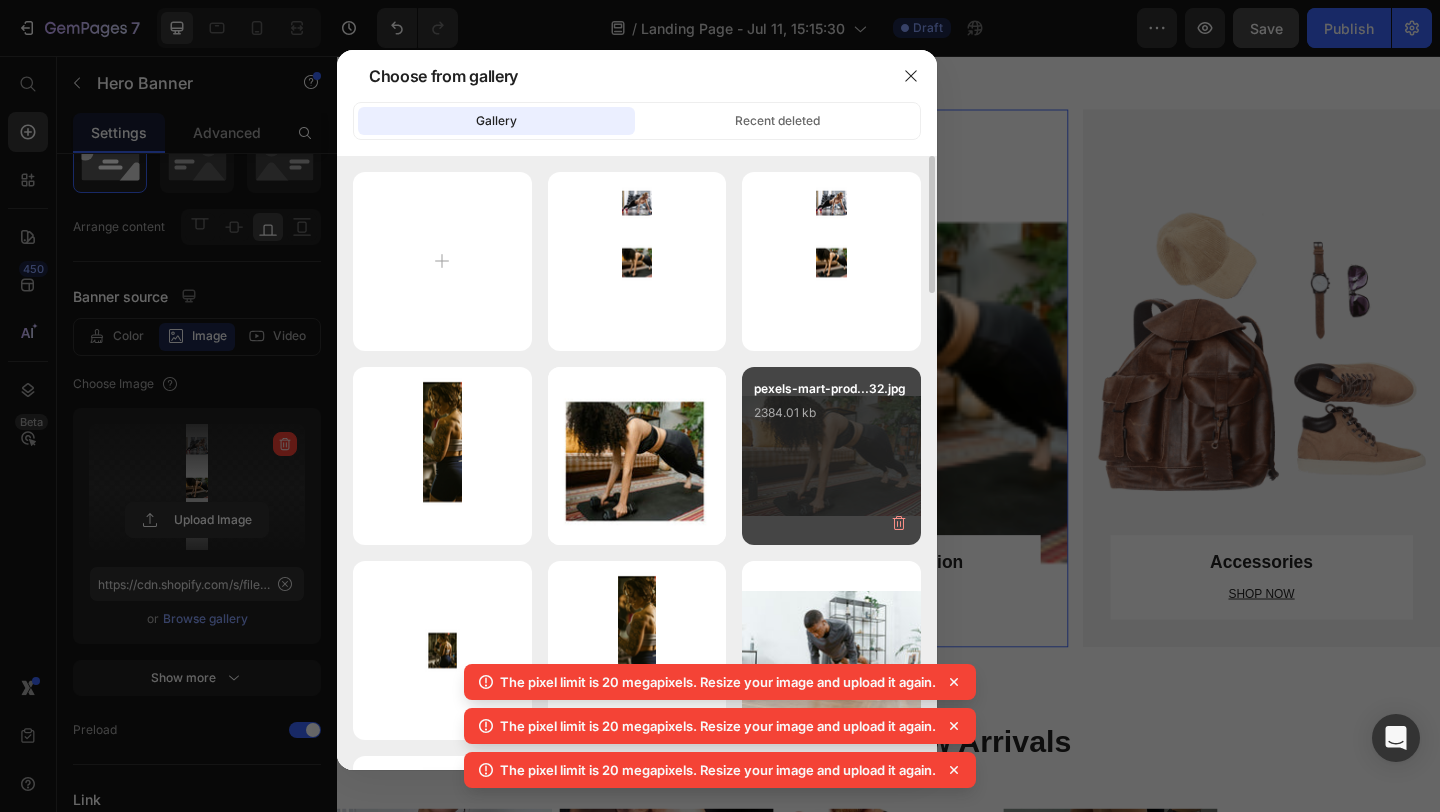 click on "pexels-mart-prod...32.jpg 2384.01 kb" at bounding box center (831, 419) 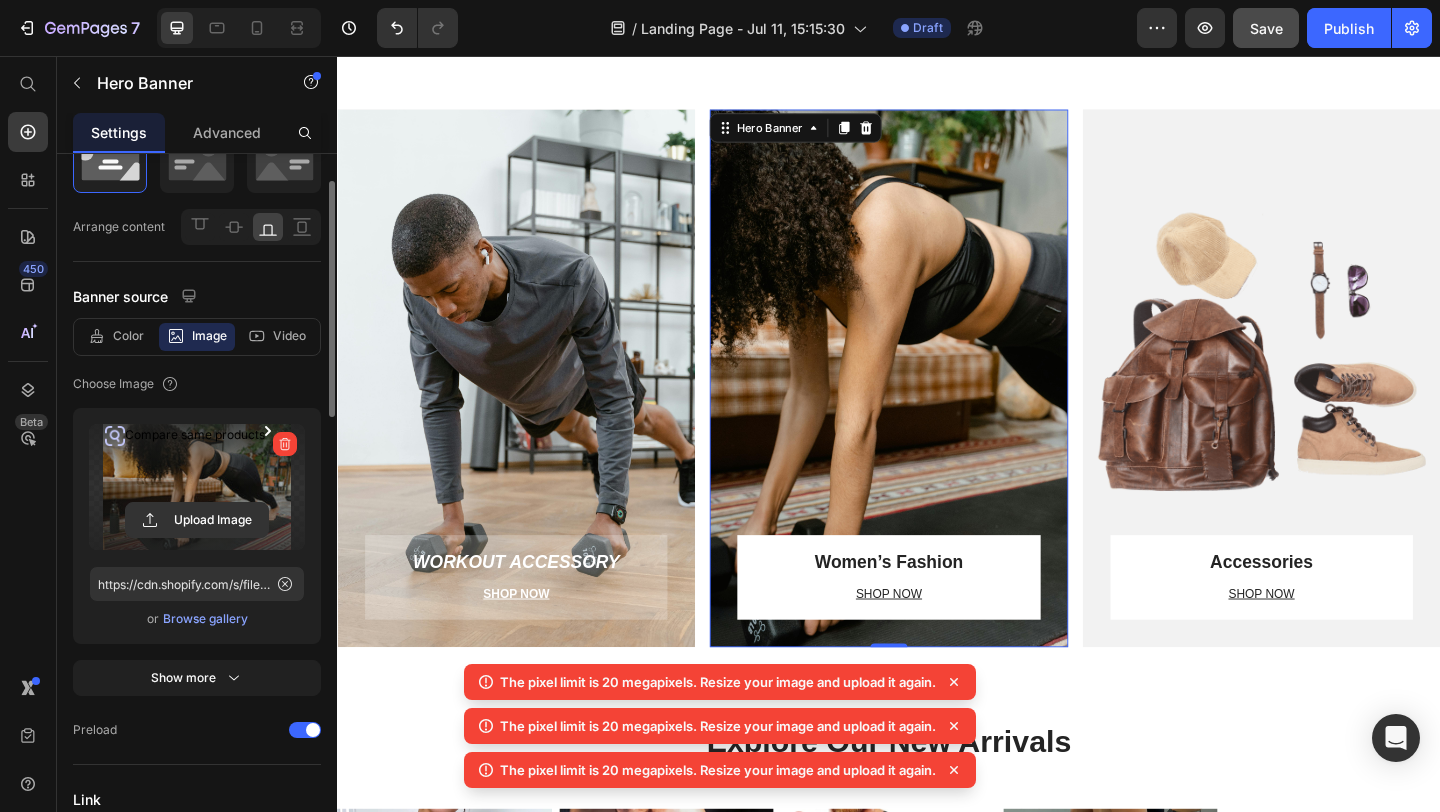 click on "Browse gallery" at bounding box center (205, 619) 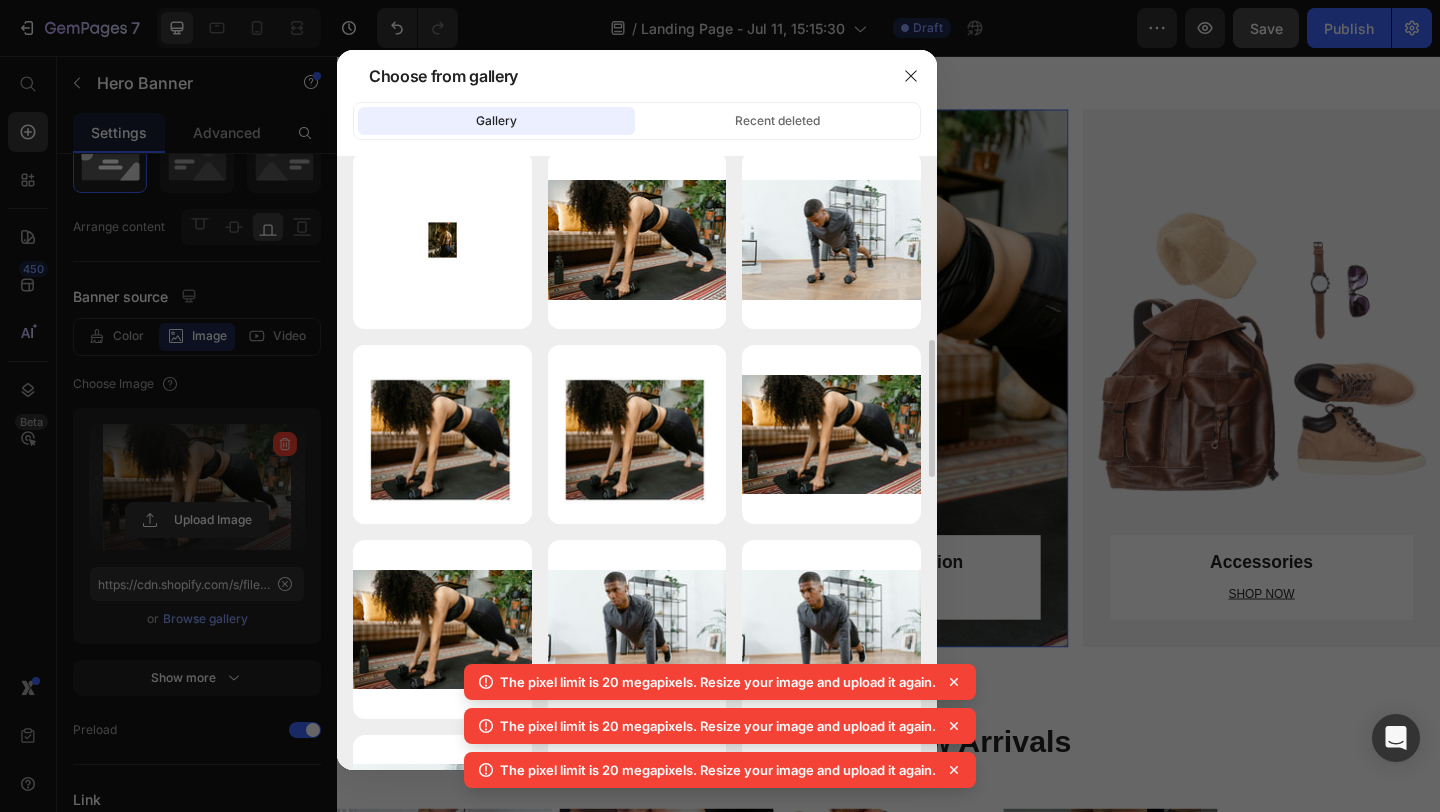 scroll, scrollTop: 805, scrollLeft: 0, axis: vertical 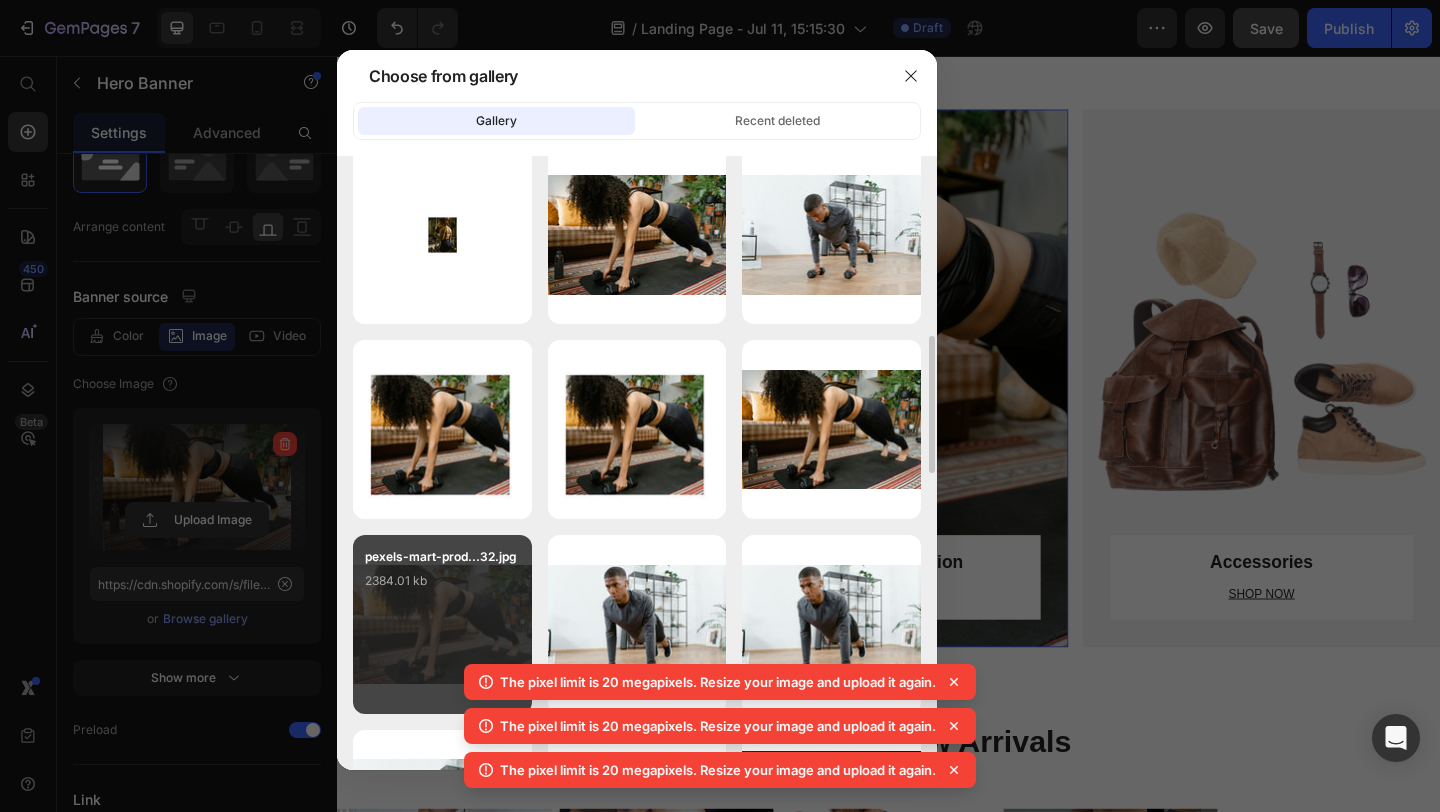 click on "pexels-mart-prod...32.jpg 2384.01 kb" at bounding box center [442, 587] 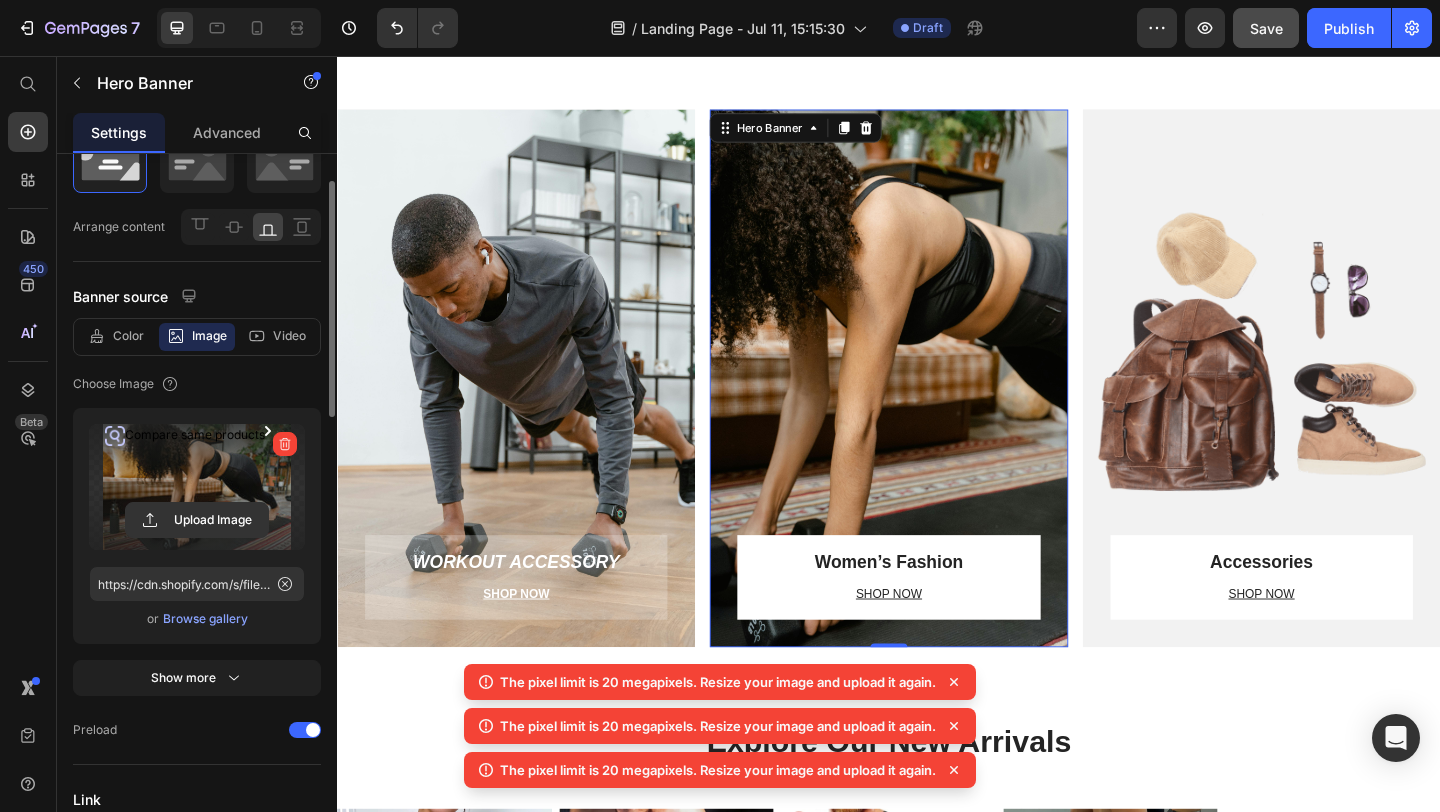 click on "Browse gallery" at bounding box center (205, 619) 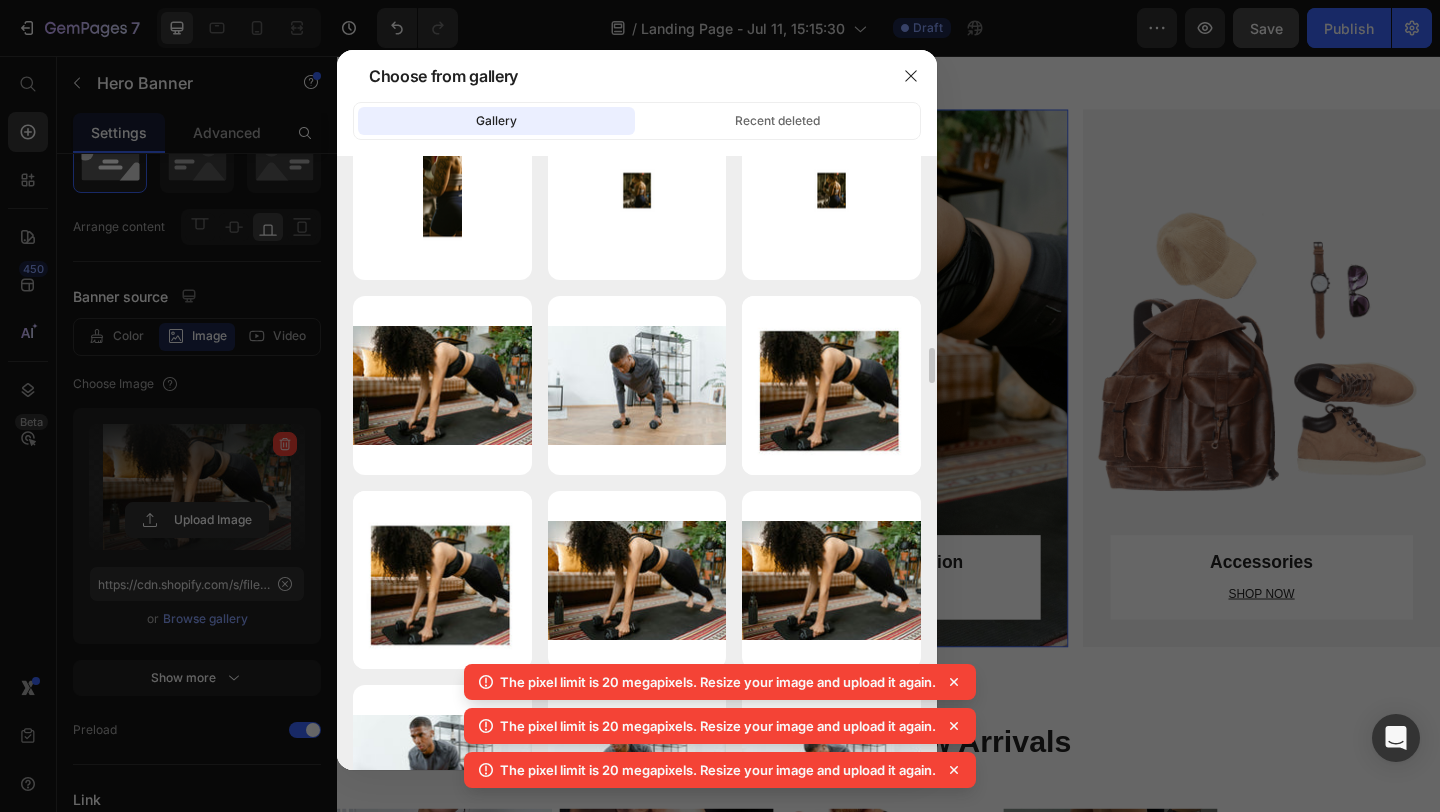 scroll, scrollTop: 3379, scrollLeft: 0, axis: vertical 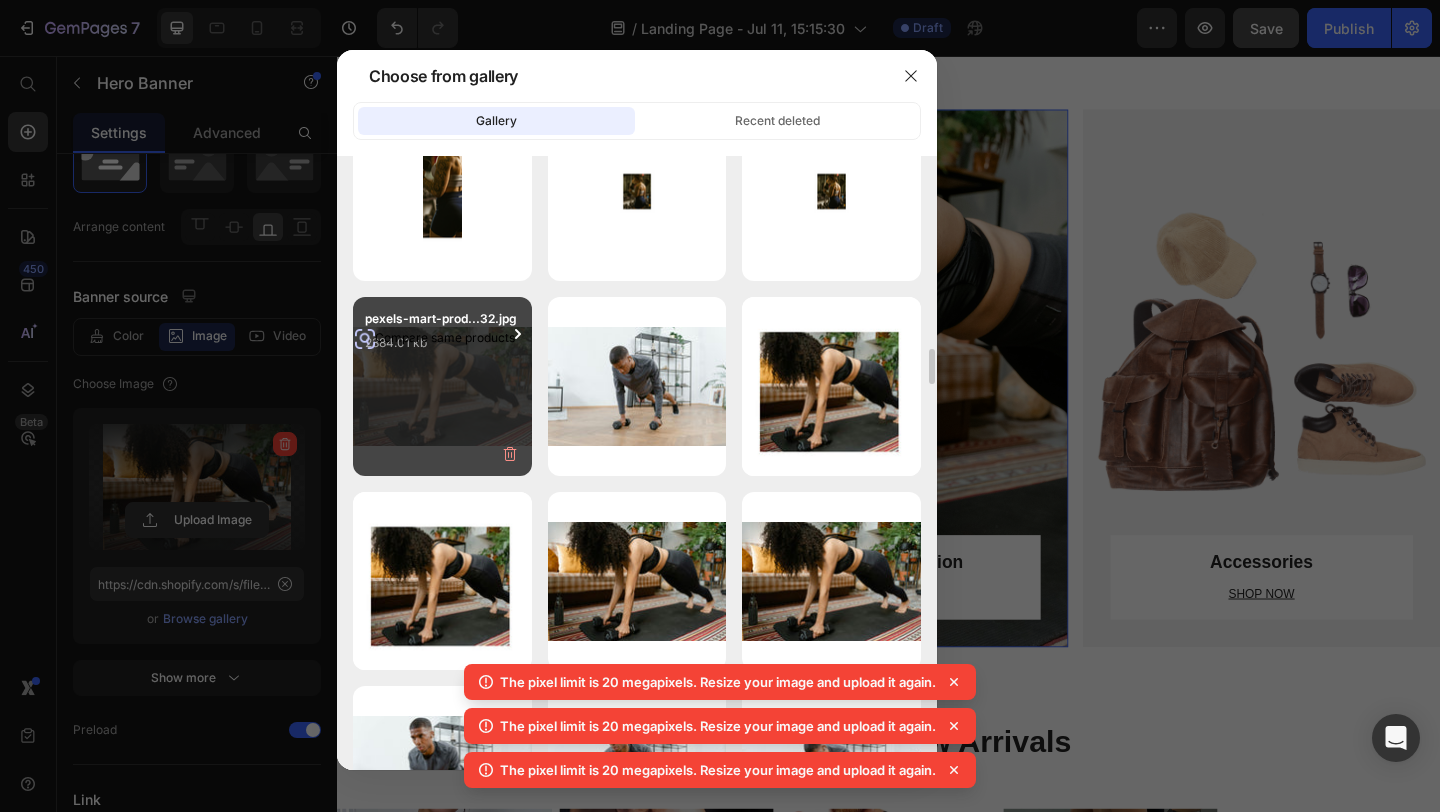 click on "pexels-mart-prod...32.jpg 2384.01 kb" at bounding box center (442, 386) 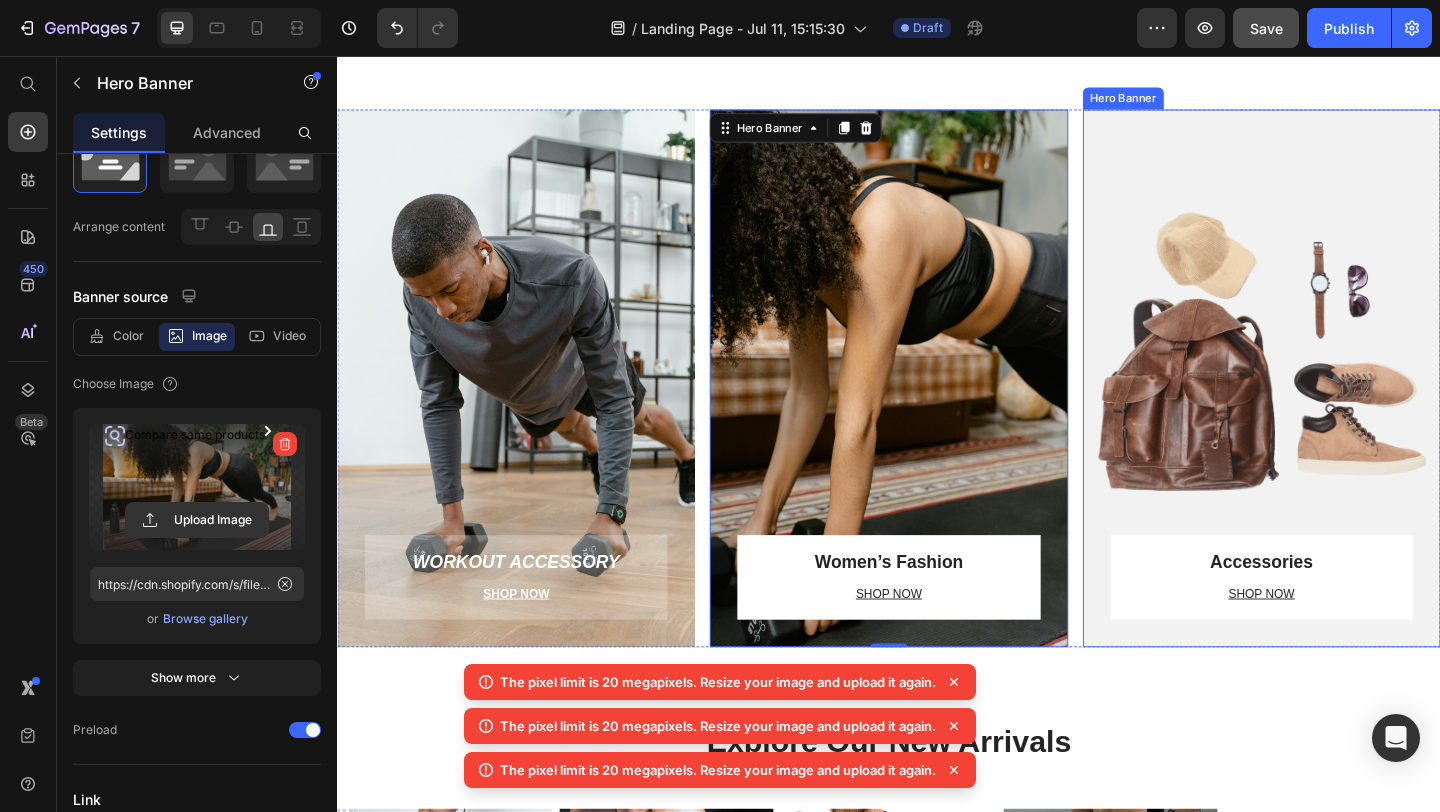 click at bounding box center (1342, 406) 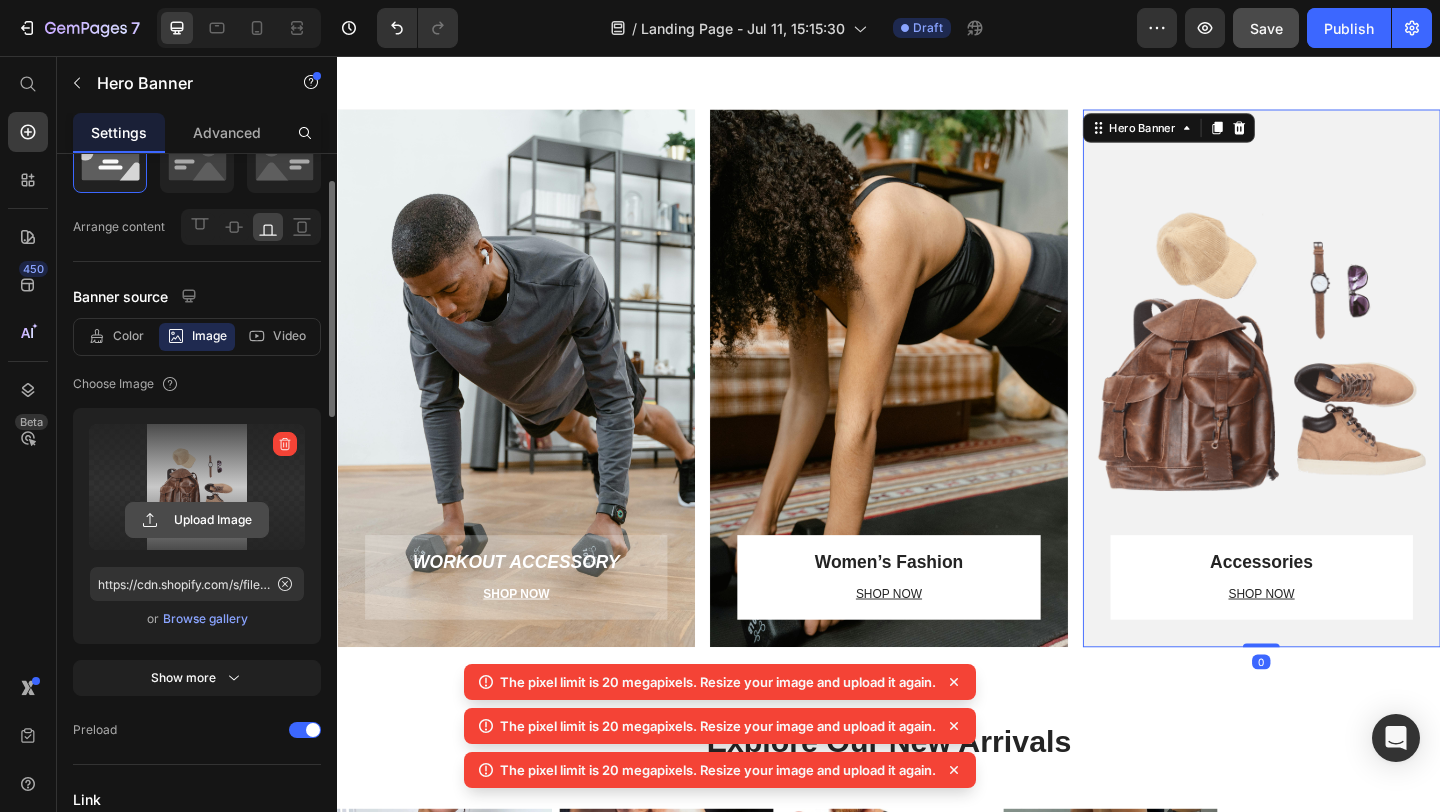 click 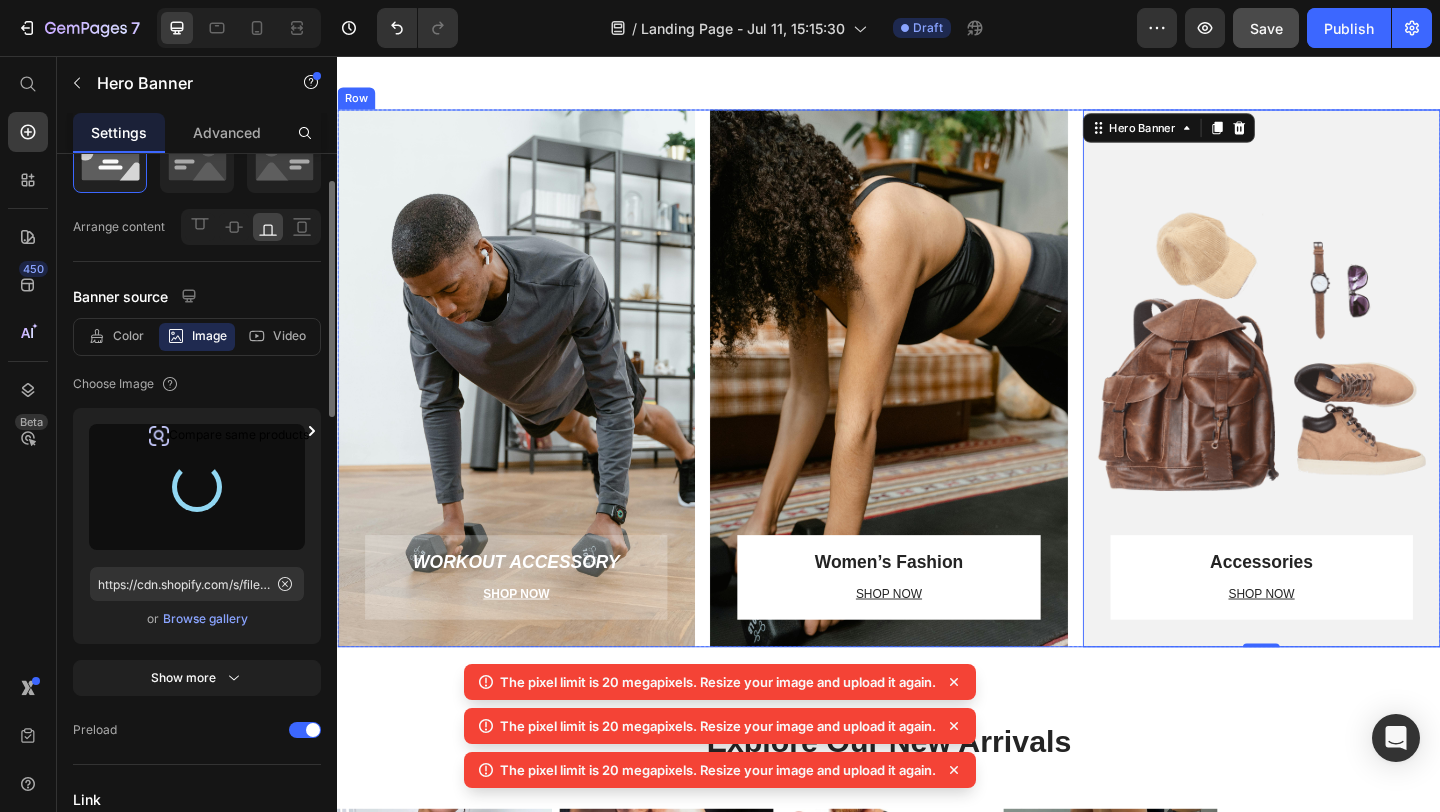 type on "https://cdn.shopify.com/s/files/1/0770/5251/0444/files/gempages_574324883538838576-9f4d860a-e481-4714-aa60-be8cff4341f4.jpg" 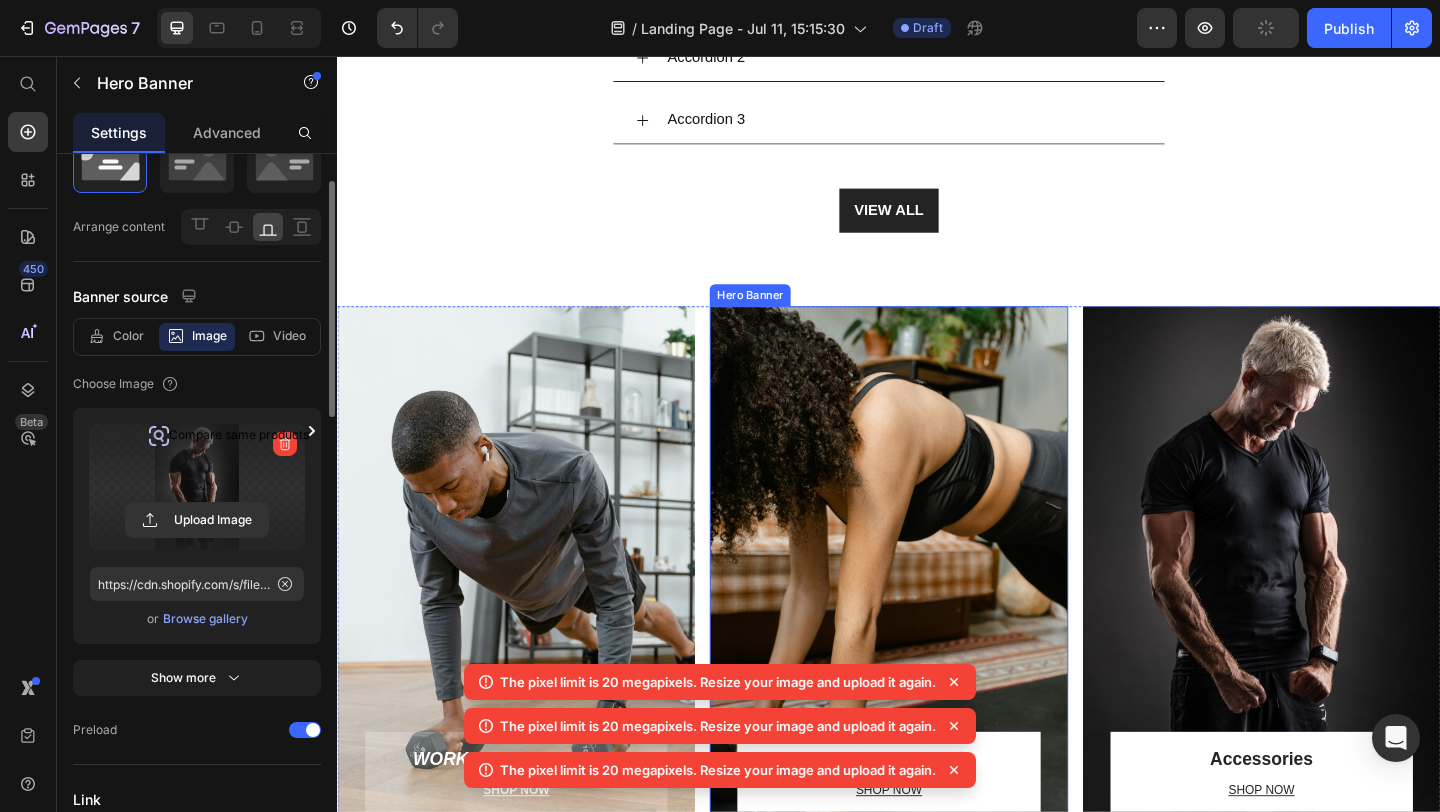 scroll, scrollTop: 1904, scrollLeft: 0, axis: vertical 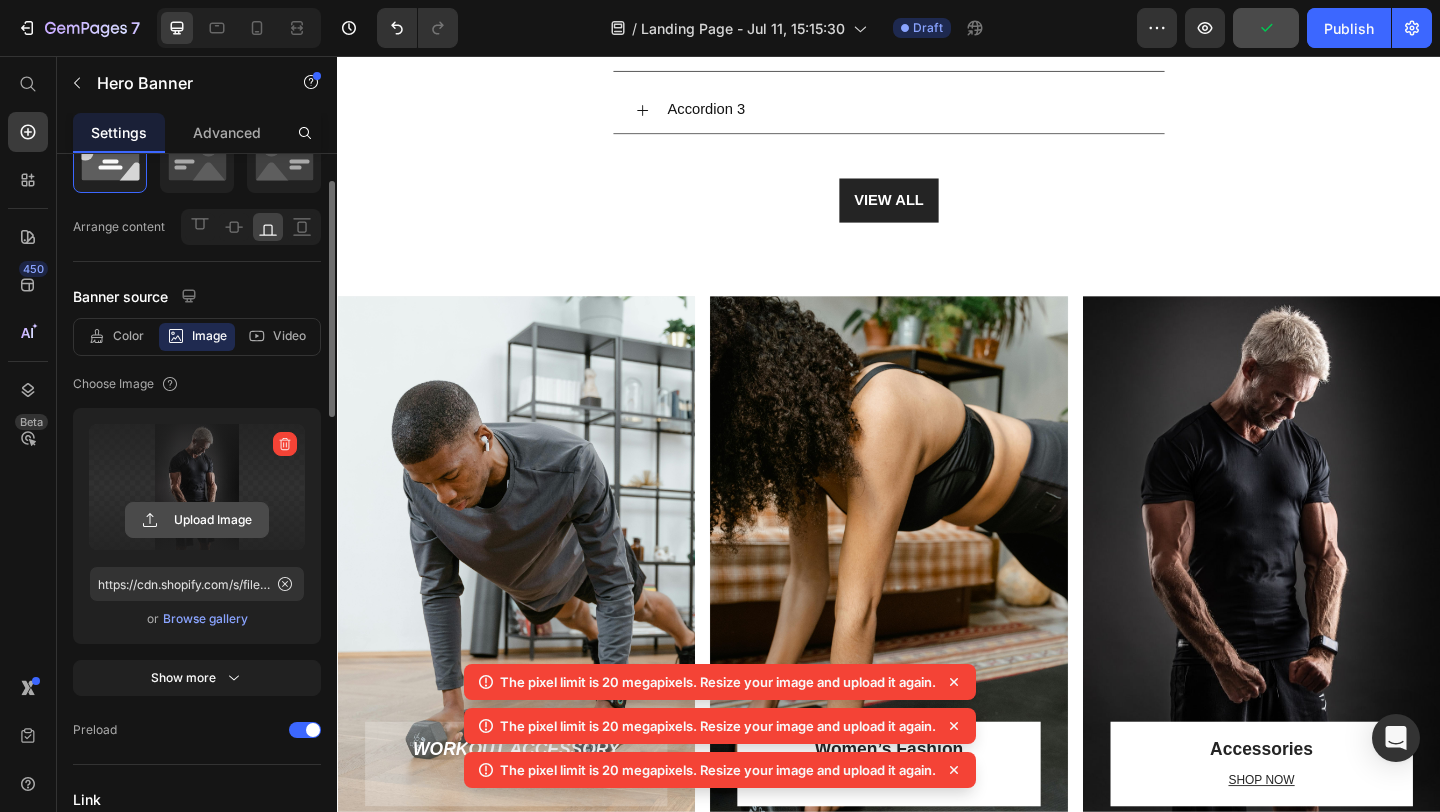 click 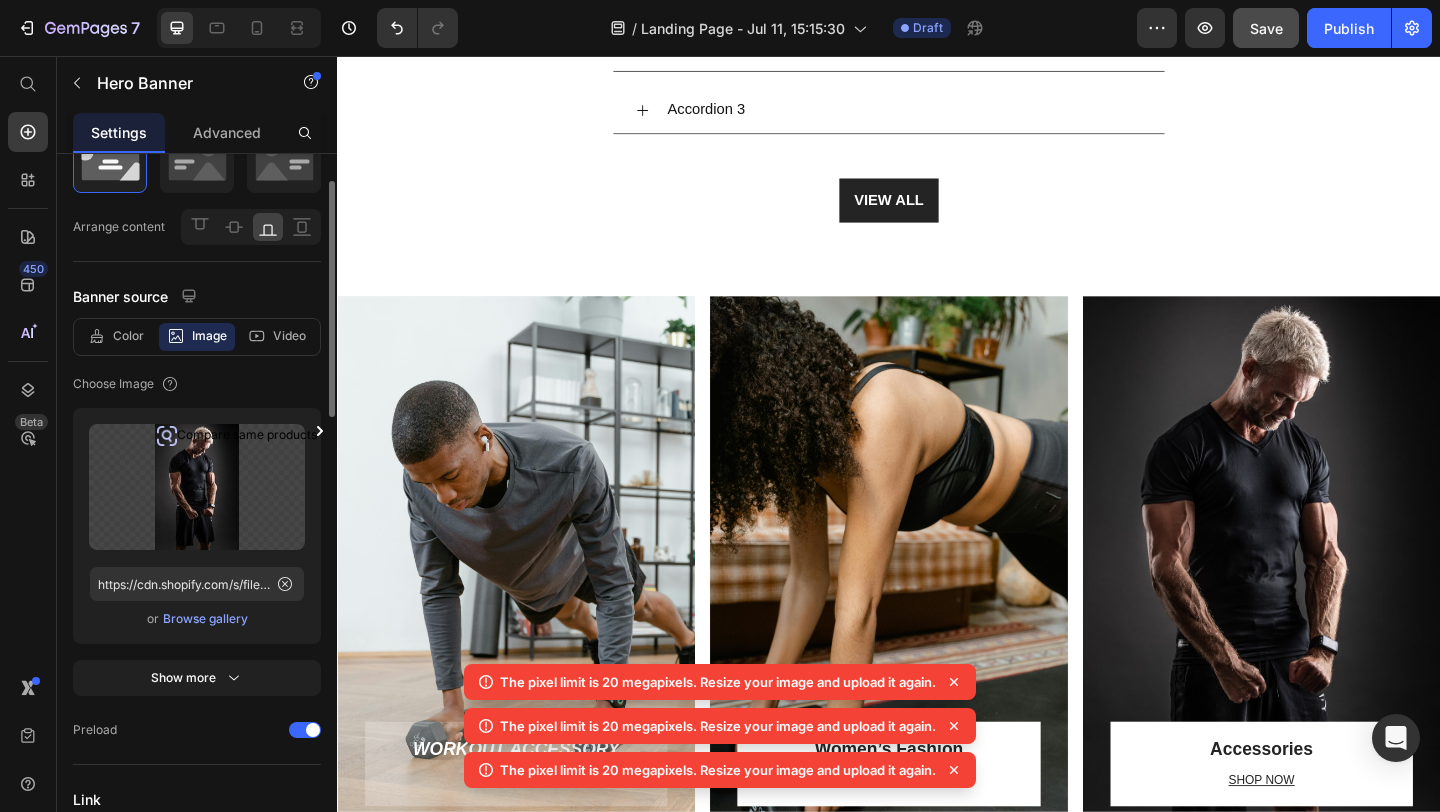 click on "Browse gallery" at bounding box center [205, 619] 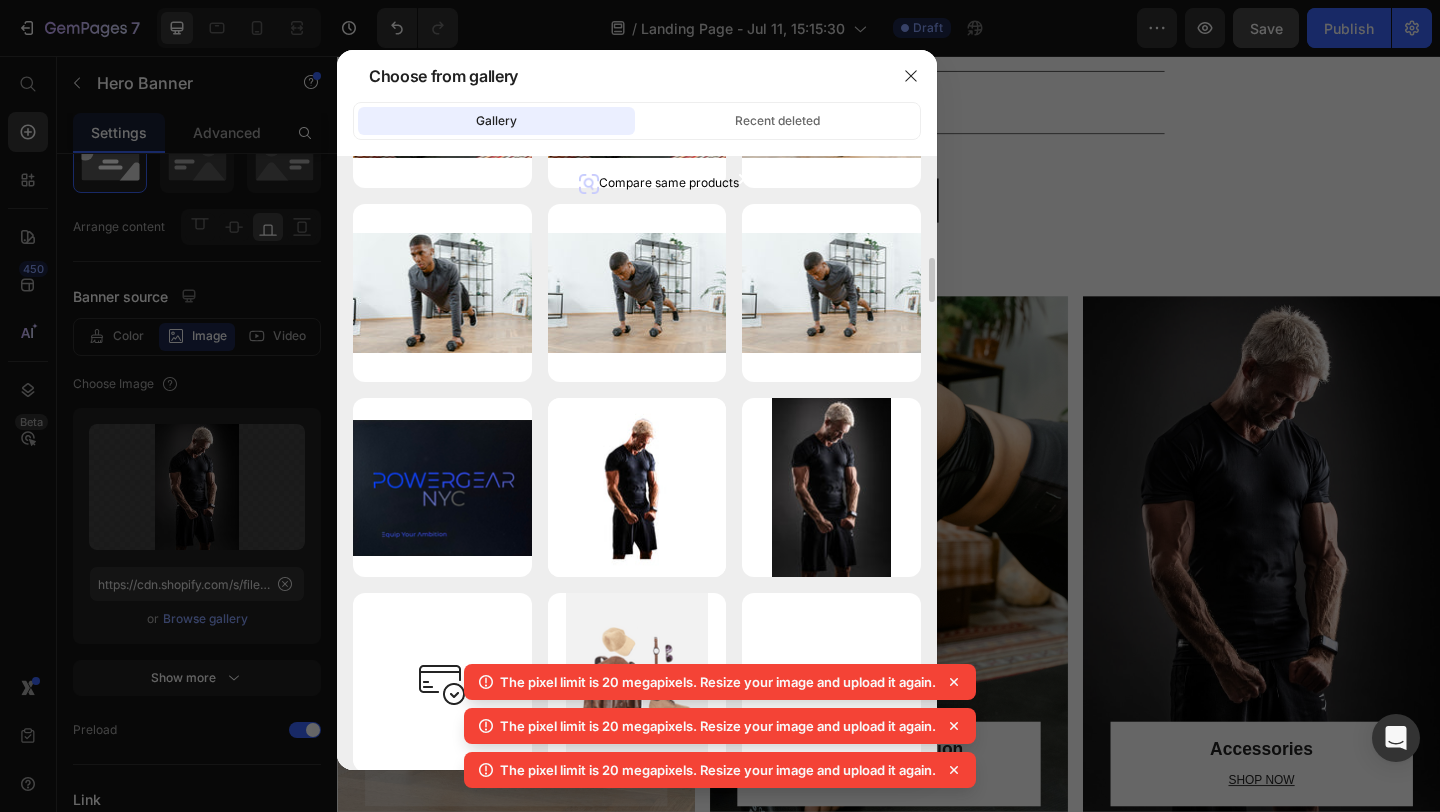 scroll, scrollTop: 1337, scrollLeft: 0, axis: vertical 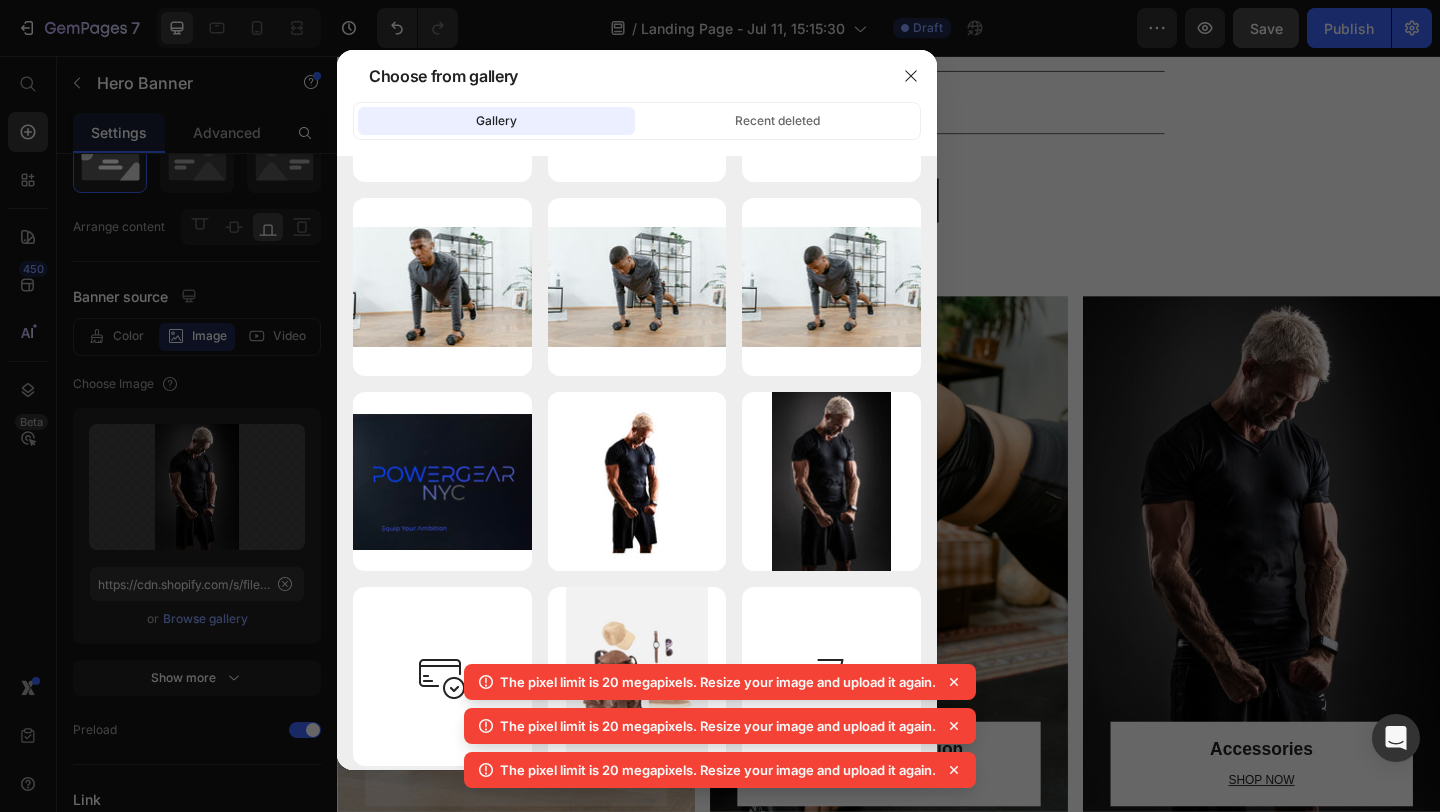 click at bounding box center (720, 406) 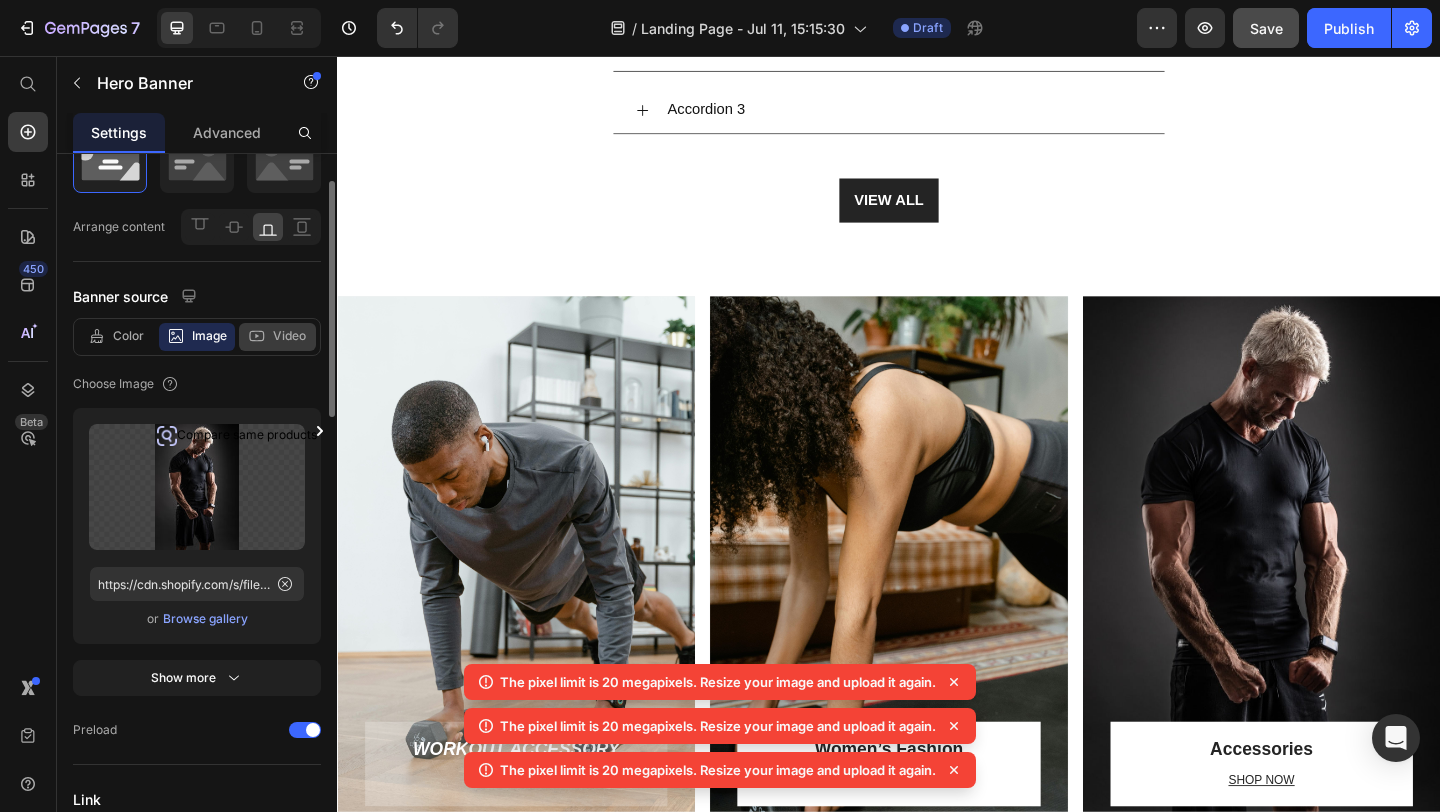 scroll, scrollTop: 0, scrollLeft: 0, axis: both 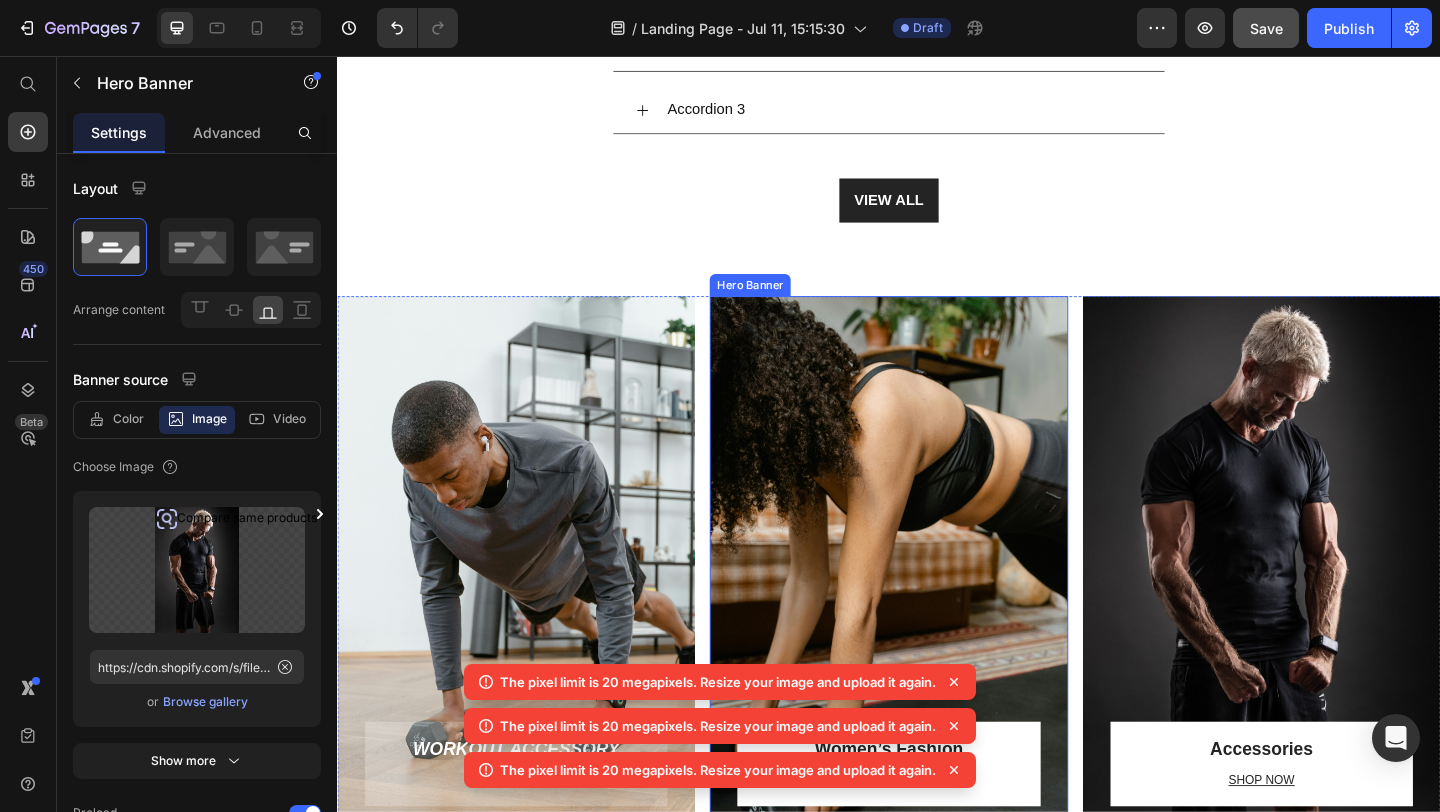 click at bounding box center (936, 609) 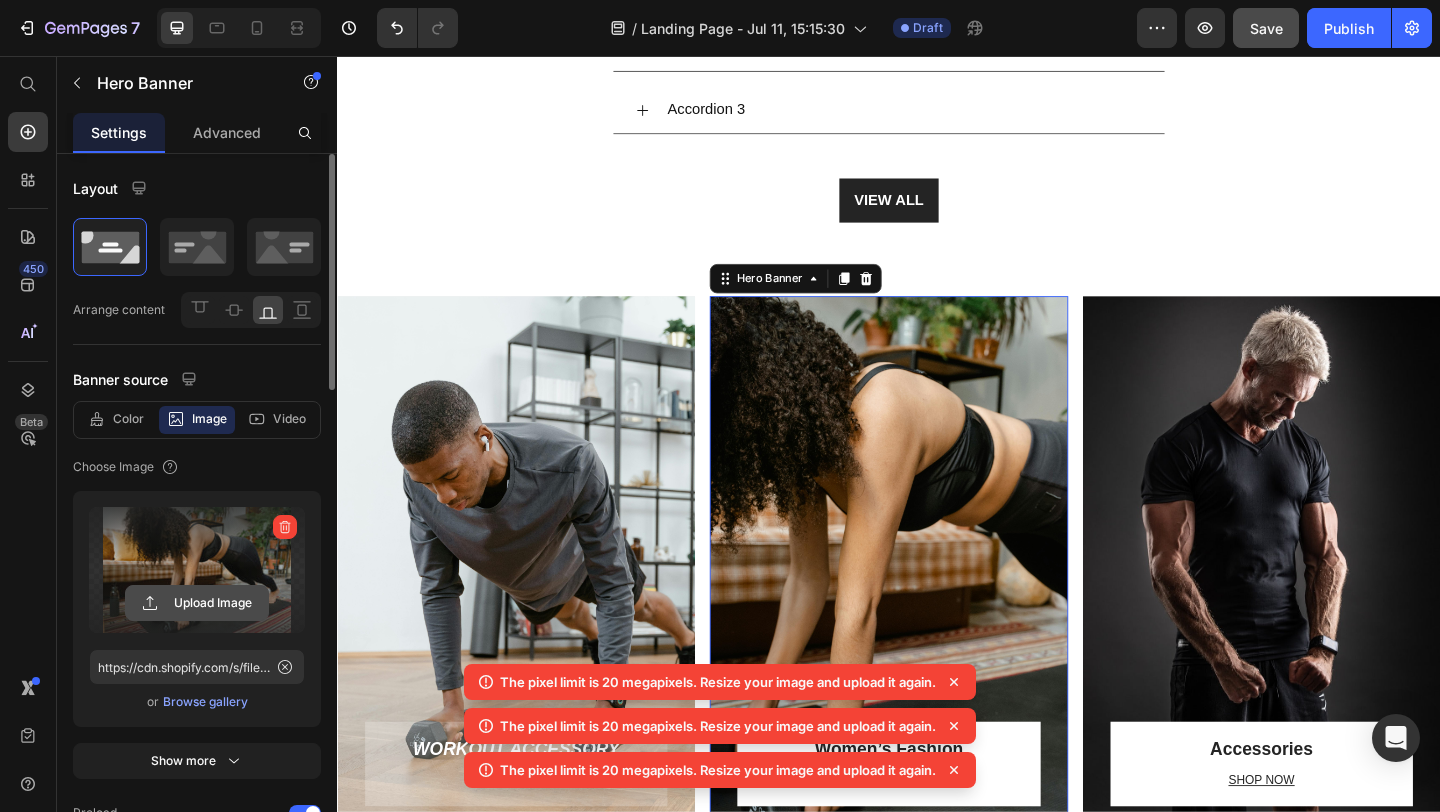 click 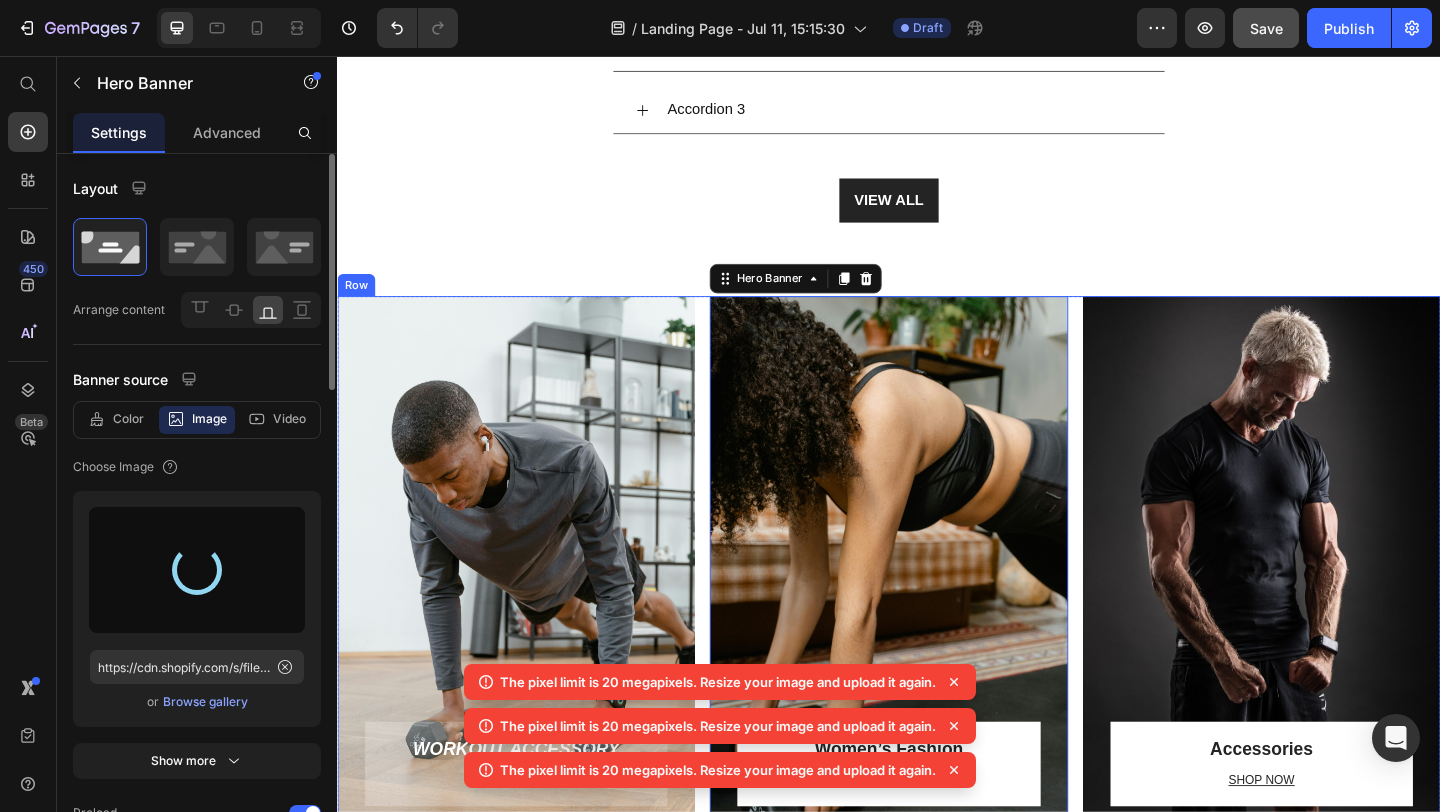 type on "https://cdn.shopify.com/s/files/1/0770/5251/0444/files/gempages_574324883538838576-911b5815-a586-4cdf-ab90-3ac8e40f63ec.jpg" 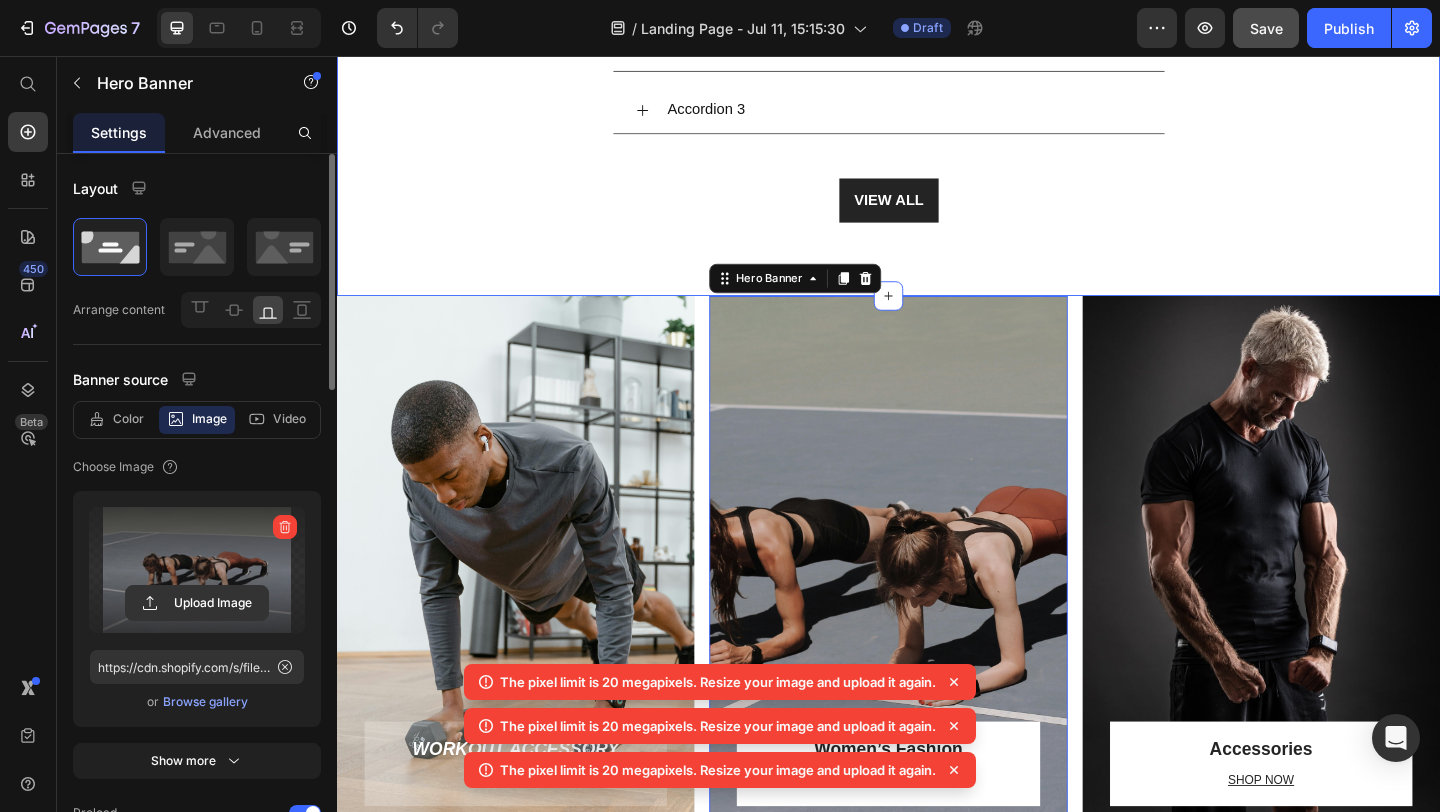 click on "Explore Our Best Sellers Heading Row 50% off Product Tag Product Images Row Multi functional KEYS POWER Product Title $59.99 Product Price $120.99 Product Price
Icon Row Board - $59.99  Product Variants & Swatches Row 50% off Product Tag Product Images Row Women's Sexy Power Bodysuit Product Title $29.99 Product Price $59.99 Product Price
Icon Row Brown / M - $29.99  Brown / XS - $29.99  SKY BLUE / XS - $29.99  Brown / L - $29.99  Brown / S - $29.99  SKY BLUE / XL - $29.99  SKY BLUE / L - $29.99  SKY BLUE / M - $29.99  SKY BLUE / S - $29.99  Pink / S - $29.99  Orange / XS - $29.99  Brown / XL - $29.99  Pink / M - $29.99  DEEP BLUE / XL - $29.99  DEEP BLUE / L - $29.99  DEEP BLUE / M - $29.99  DEEP BLUE / S - $29.99  DEEP BLUE / XS - $29.99  Claret / XL - $29.99  Orange / S - $29.99  black / XS - $29.99  Orange / M - $29.99  Pink / XS - $29.99  Pink / L - $29.99  Orange / L - $29.99  Pink / XL - $29.99  Orange / XL - $29.99  Claret / L - $29.99  Claret / M - $29.99  Claret / S - $29.99  Claret / XS - $29.99  Row 43% off" at bounding box center (937, -294) 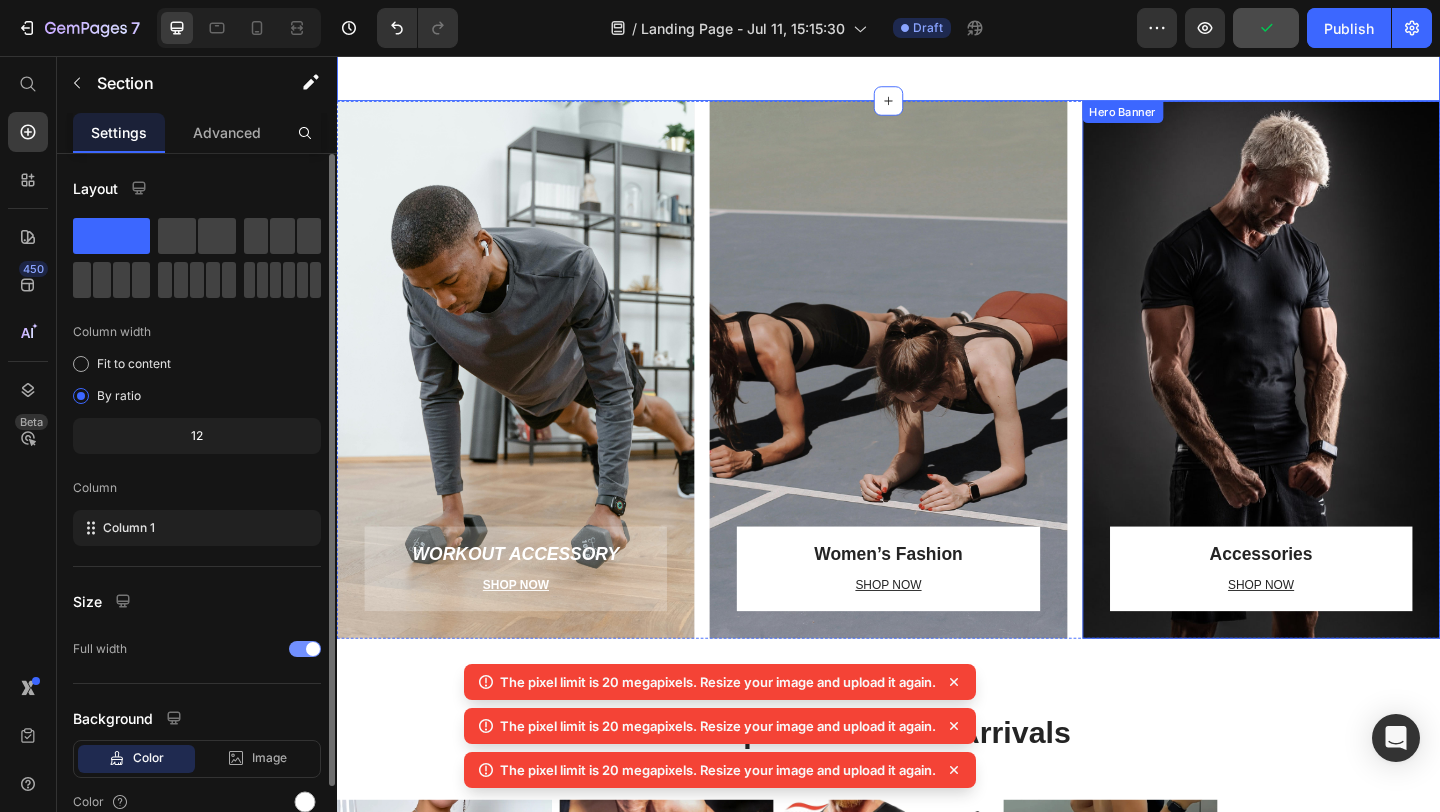 scroll, scrollTop: 2112, scrollLeft: 0, axis: vertical 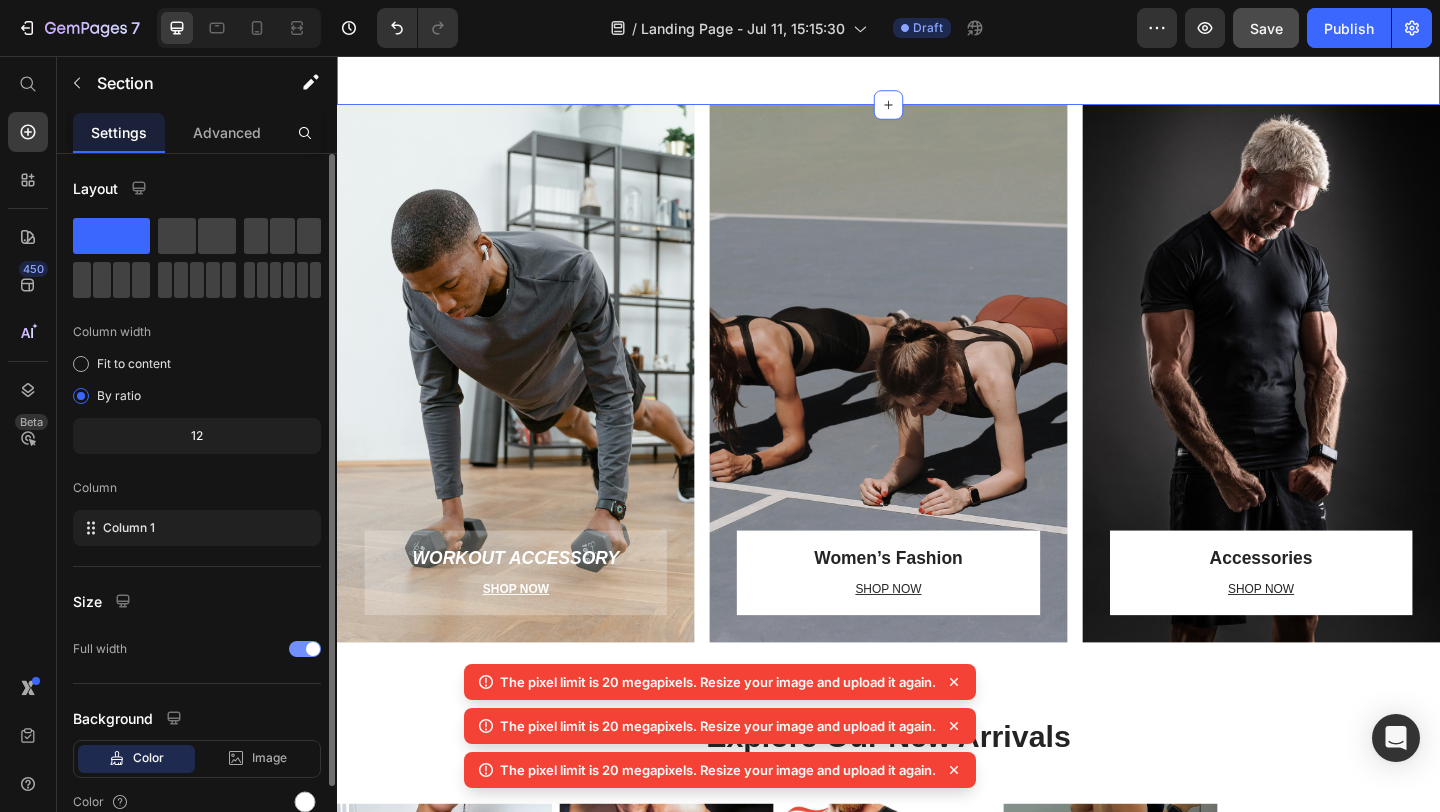 click 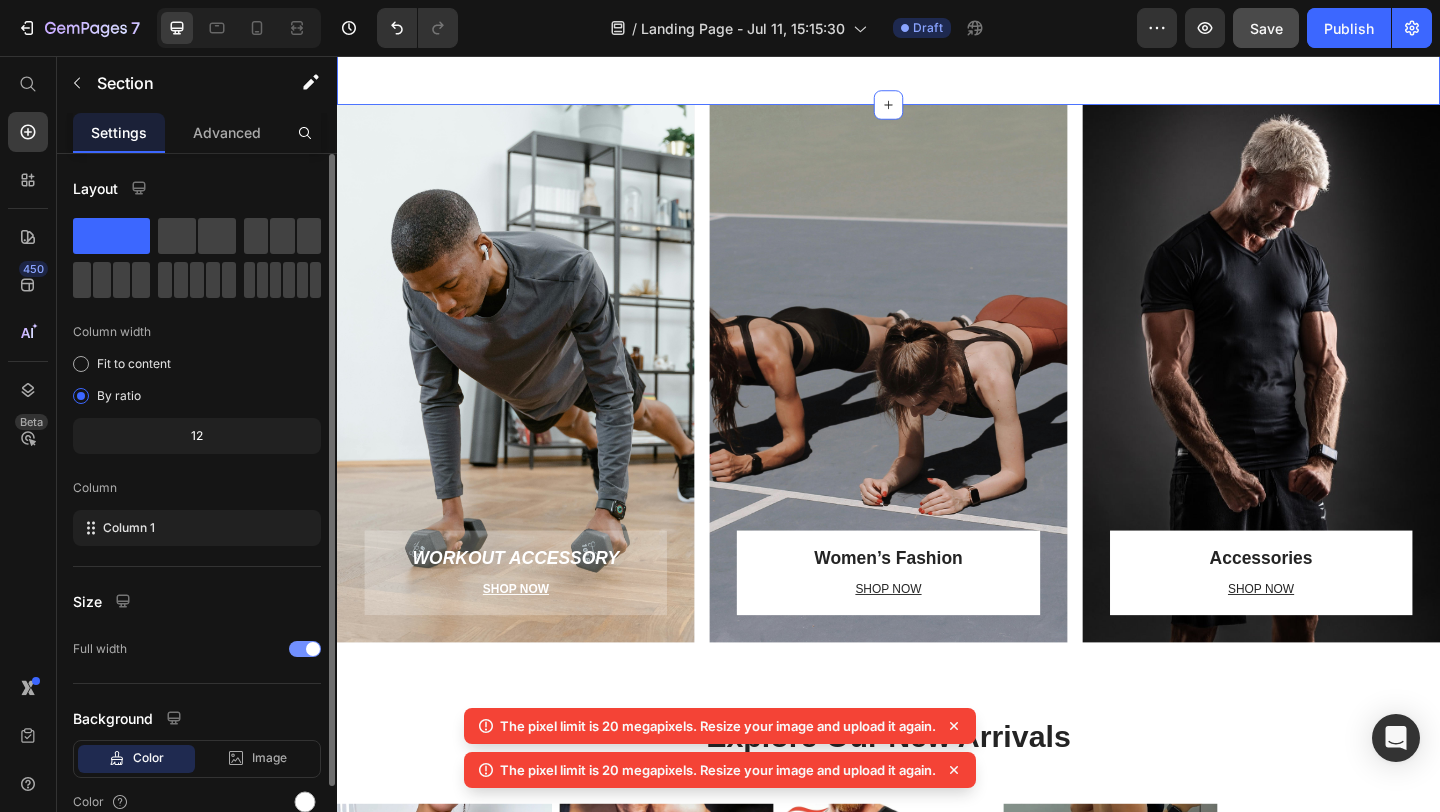 click 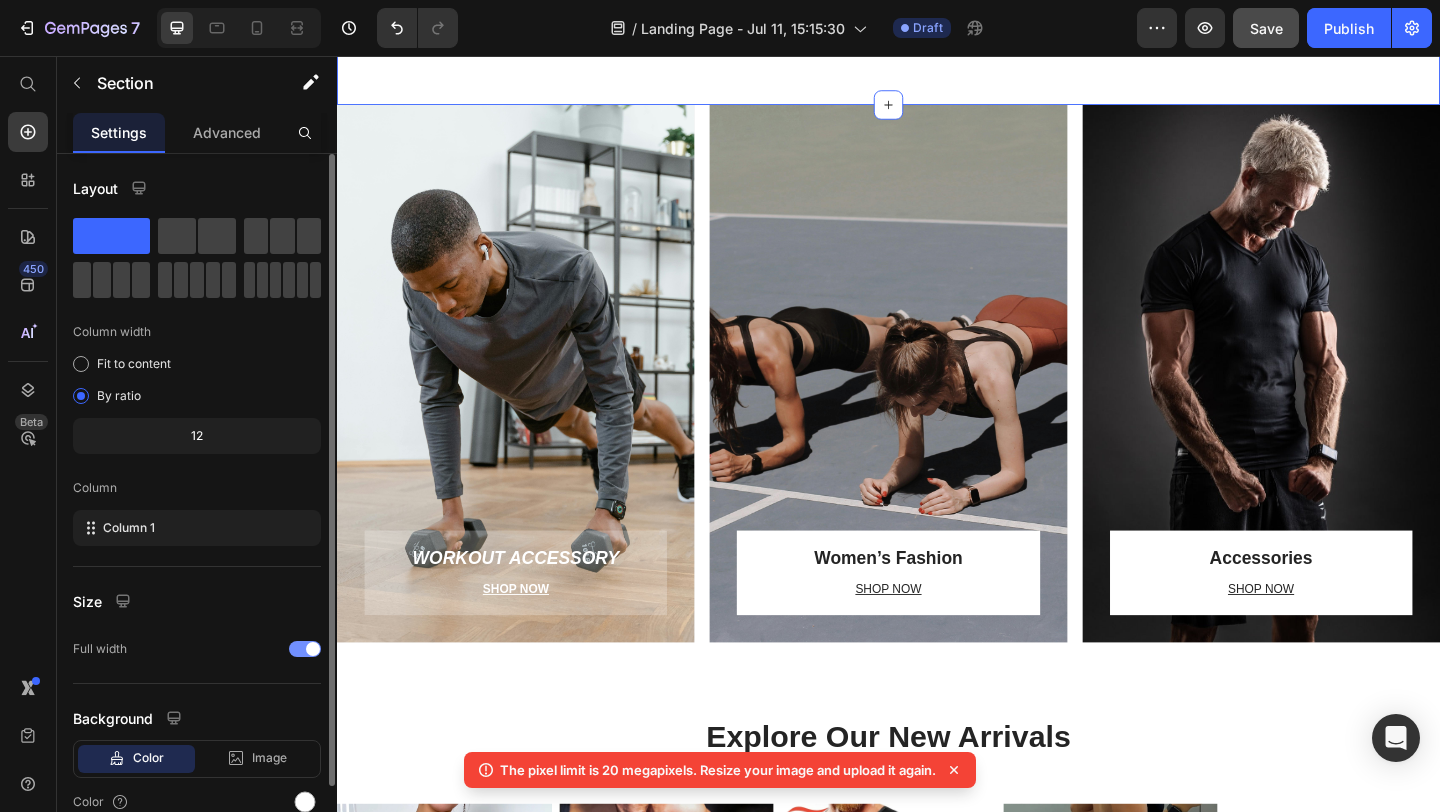 click 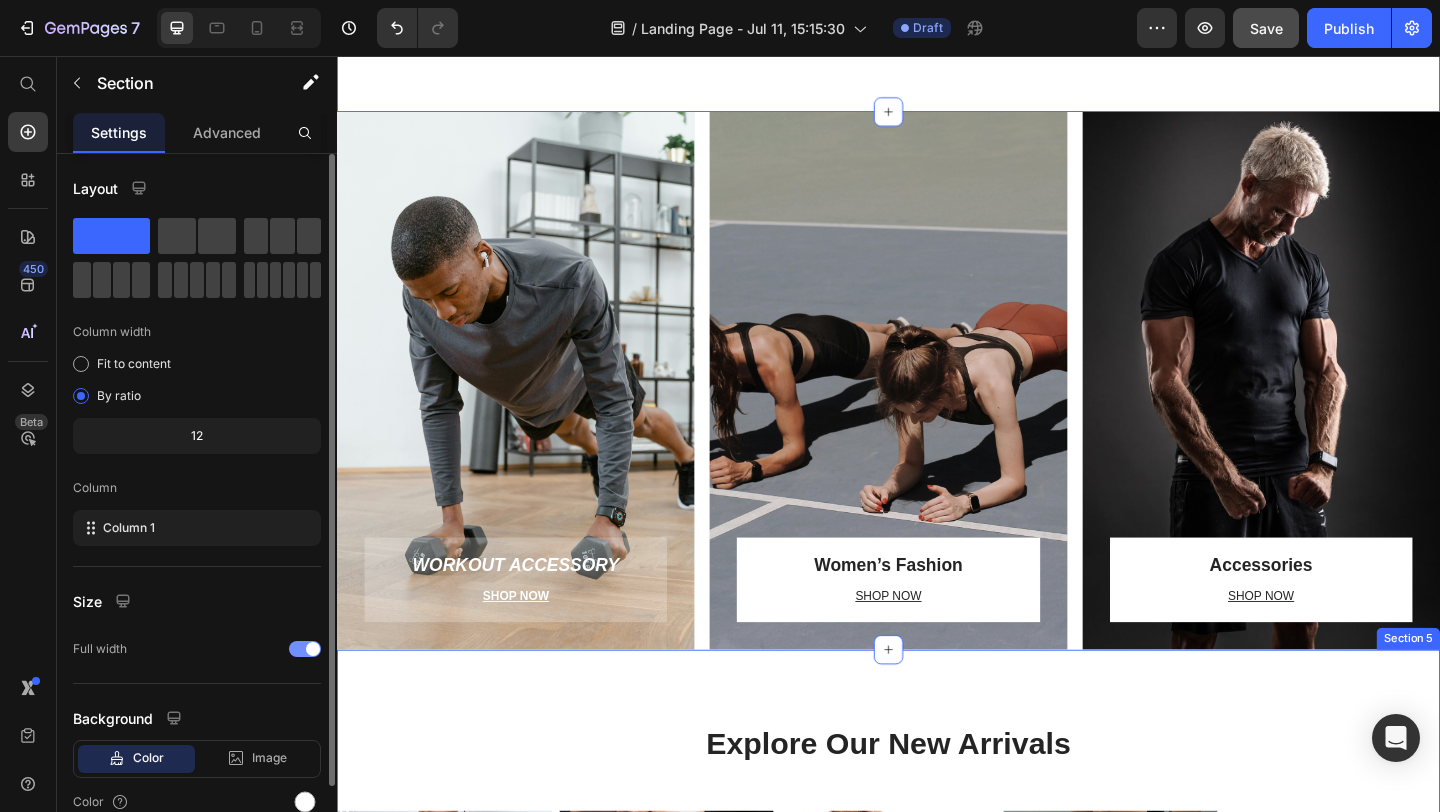 scroll, scrollTop: 2105, scrollLeft: 0, axis: vertical 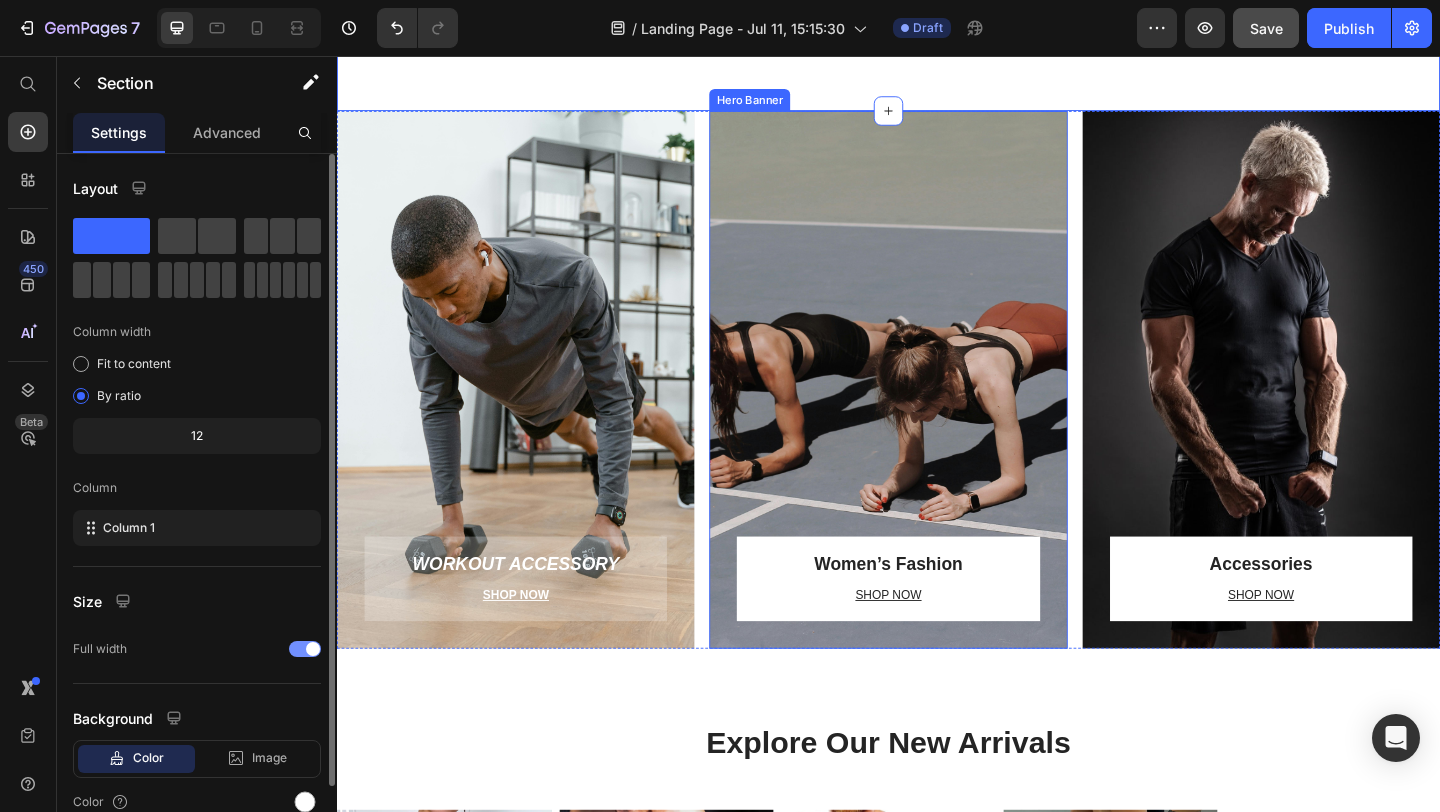 click at bounding box center [936, 408] 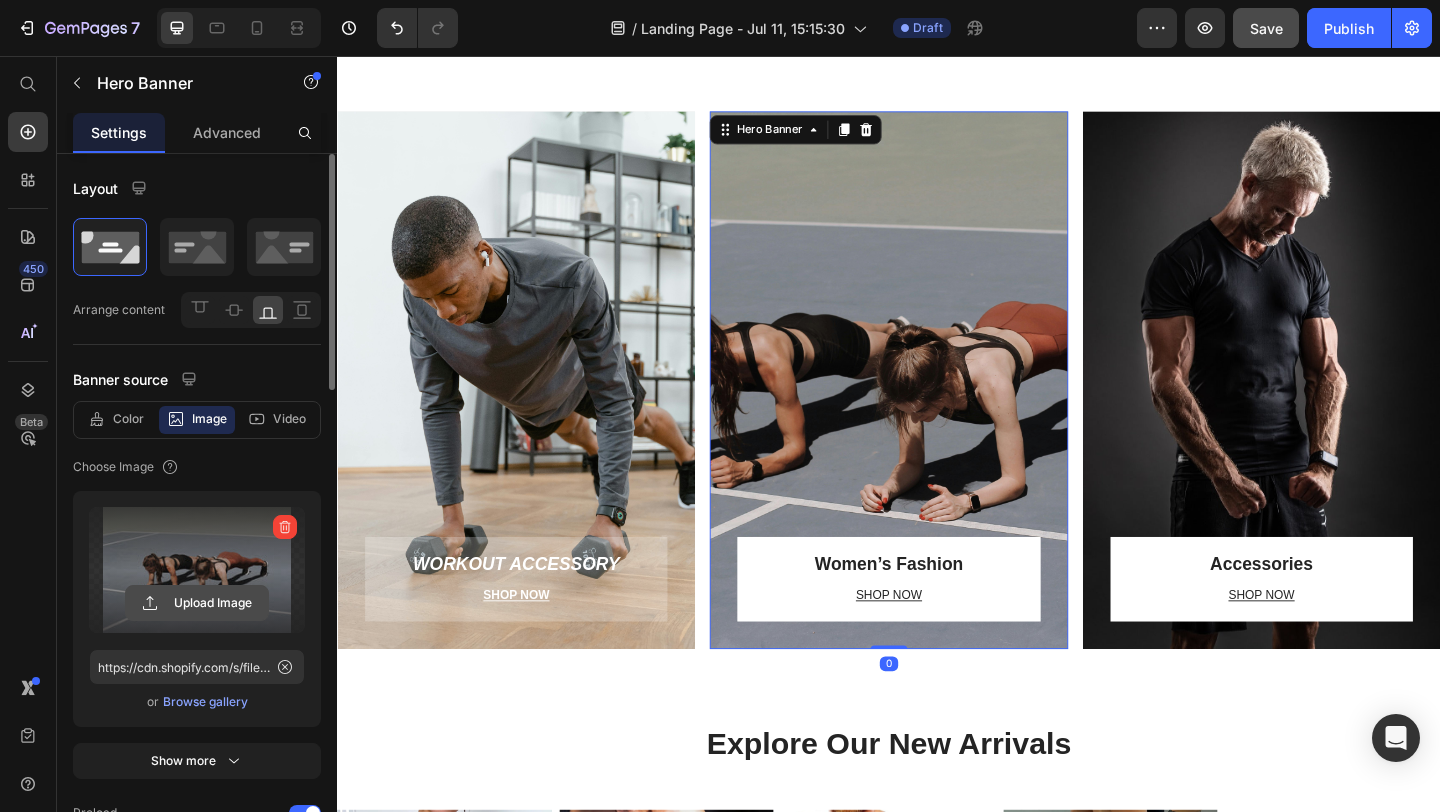 click 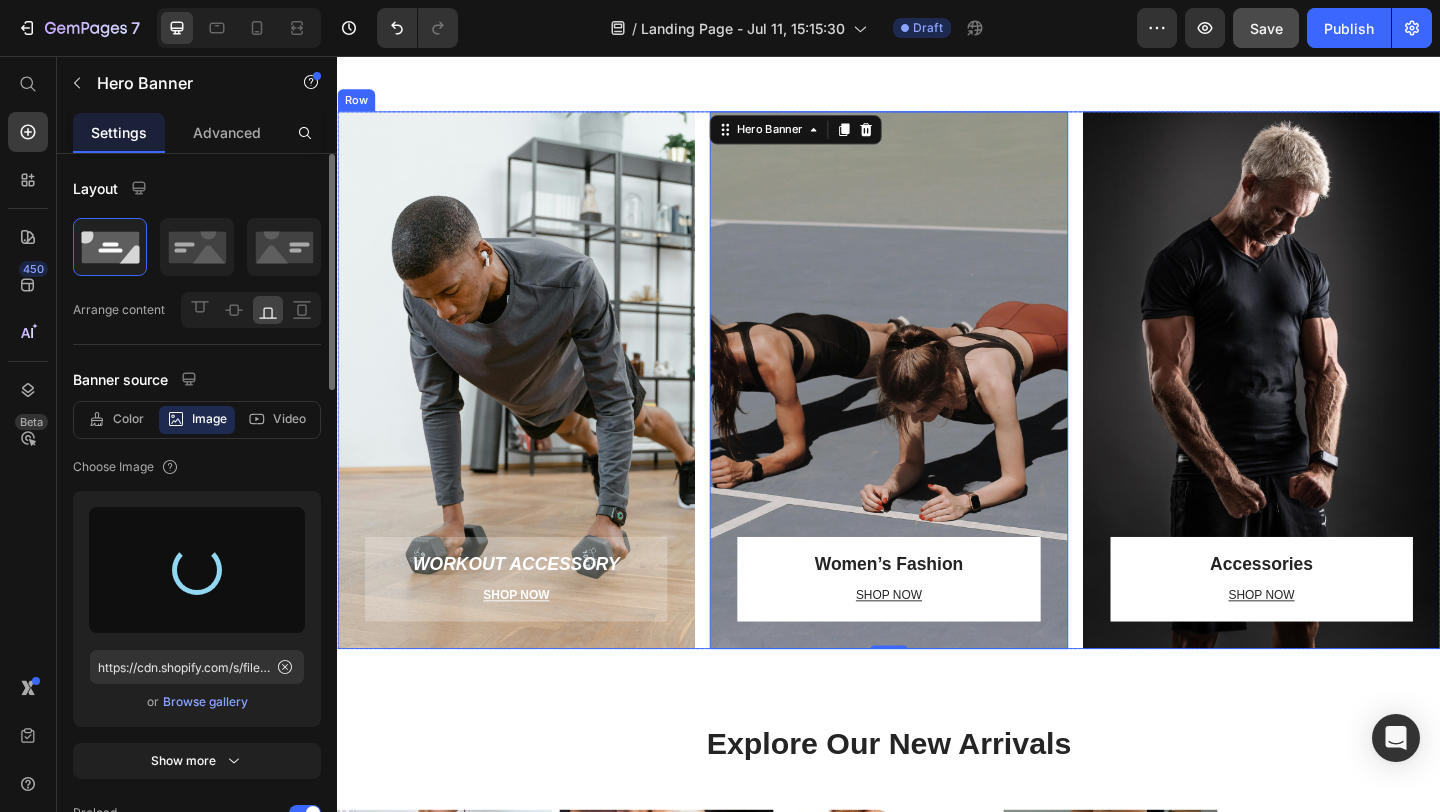 type on "https://cdn.shopify.com/s/files/1/0770/5251/0444/files/gempages_574324883538838576-9f2703f7-f4a9-488e-83e8-f323afbea017.jpg" 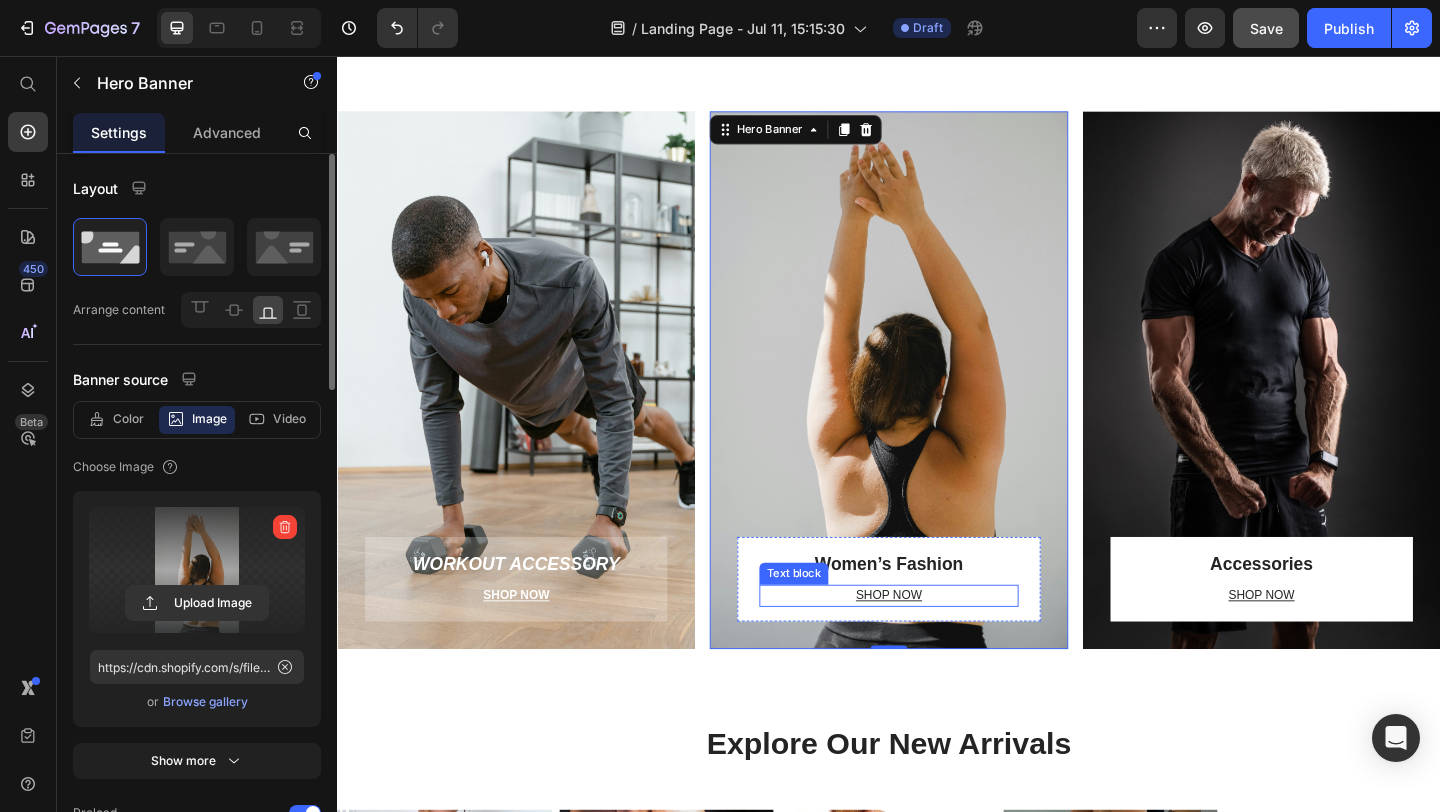 click on "SHOP NOW" at bounding box center (936, 643) 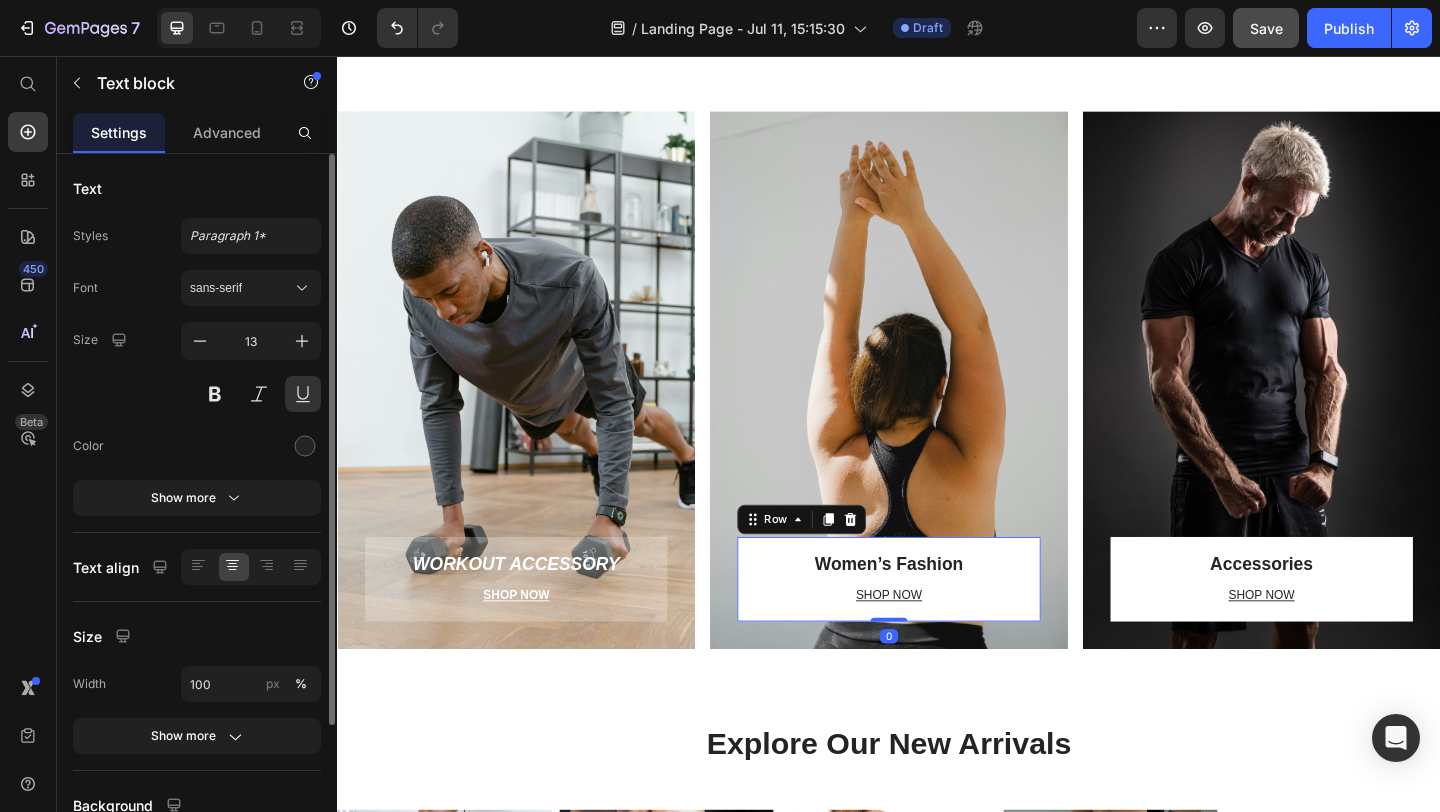 click on "Women’s Fashion Heading SHOP NOW Text block Row   0" at bounding box center [936, 625] 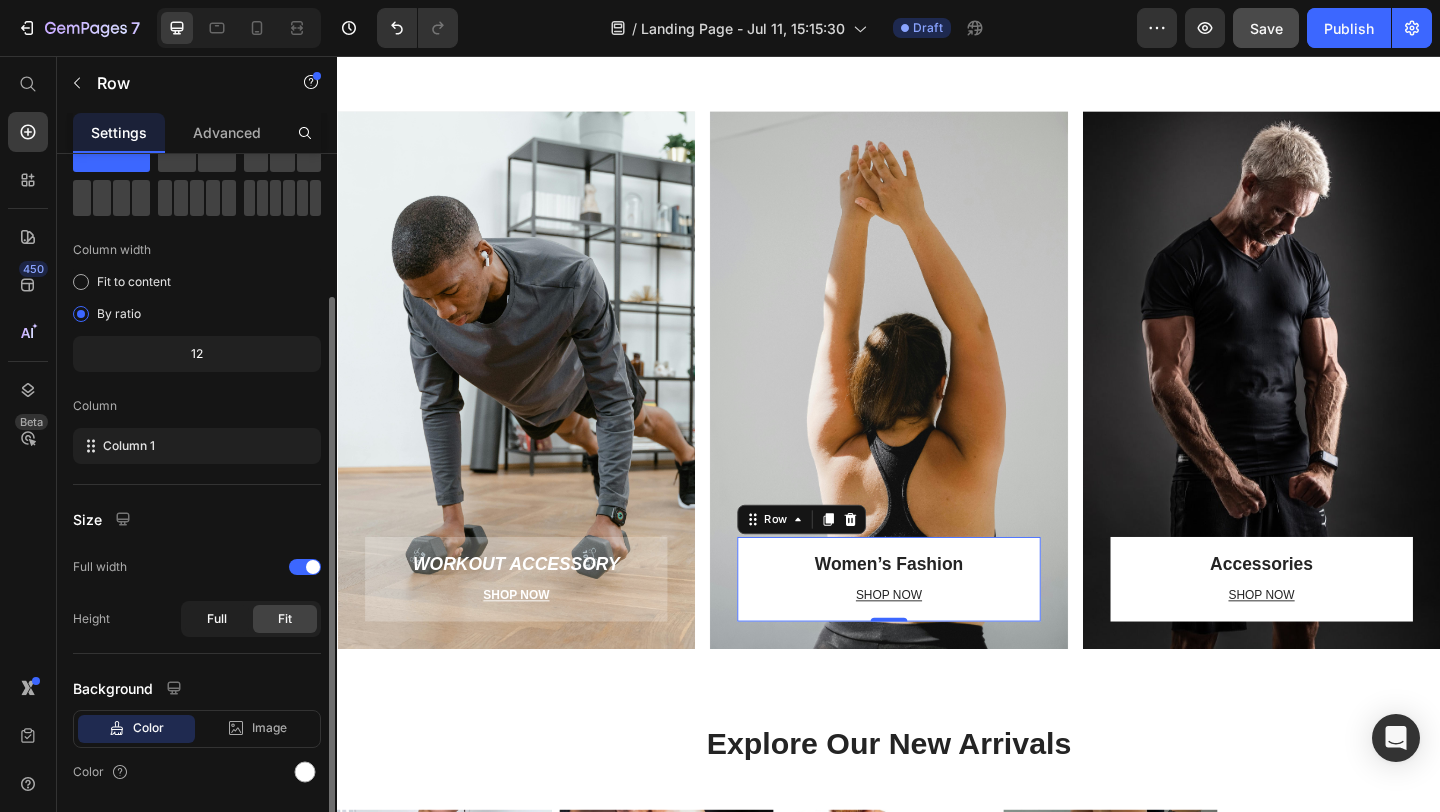 scroll, scrollTop: 145, scrollLeft: 0, axis: vertical 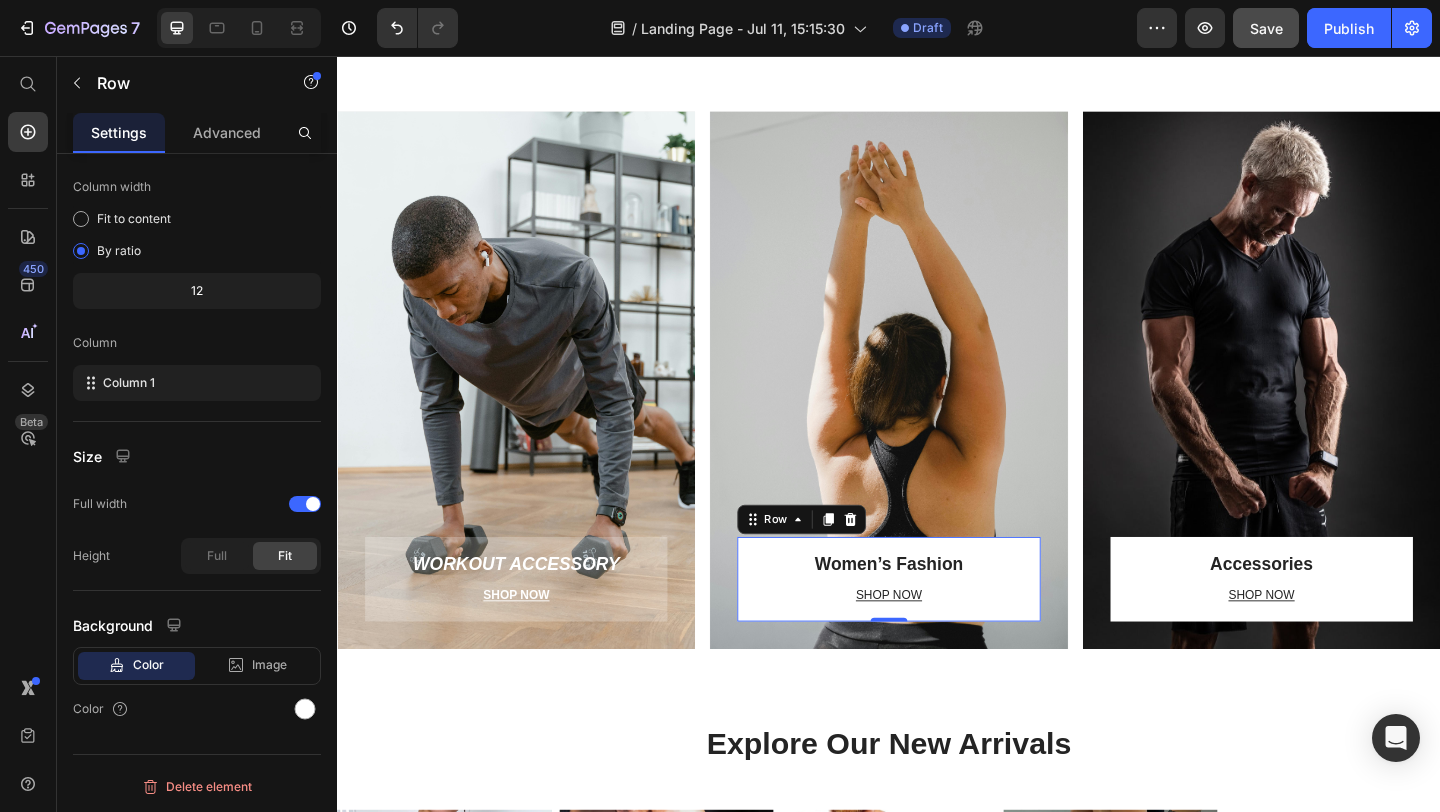 click on "Women’s Fashion Heading SHOP NOW Text block Row   0" at bounding box center [936, 625] 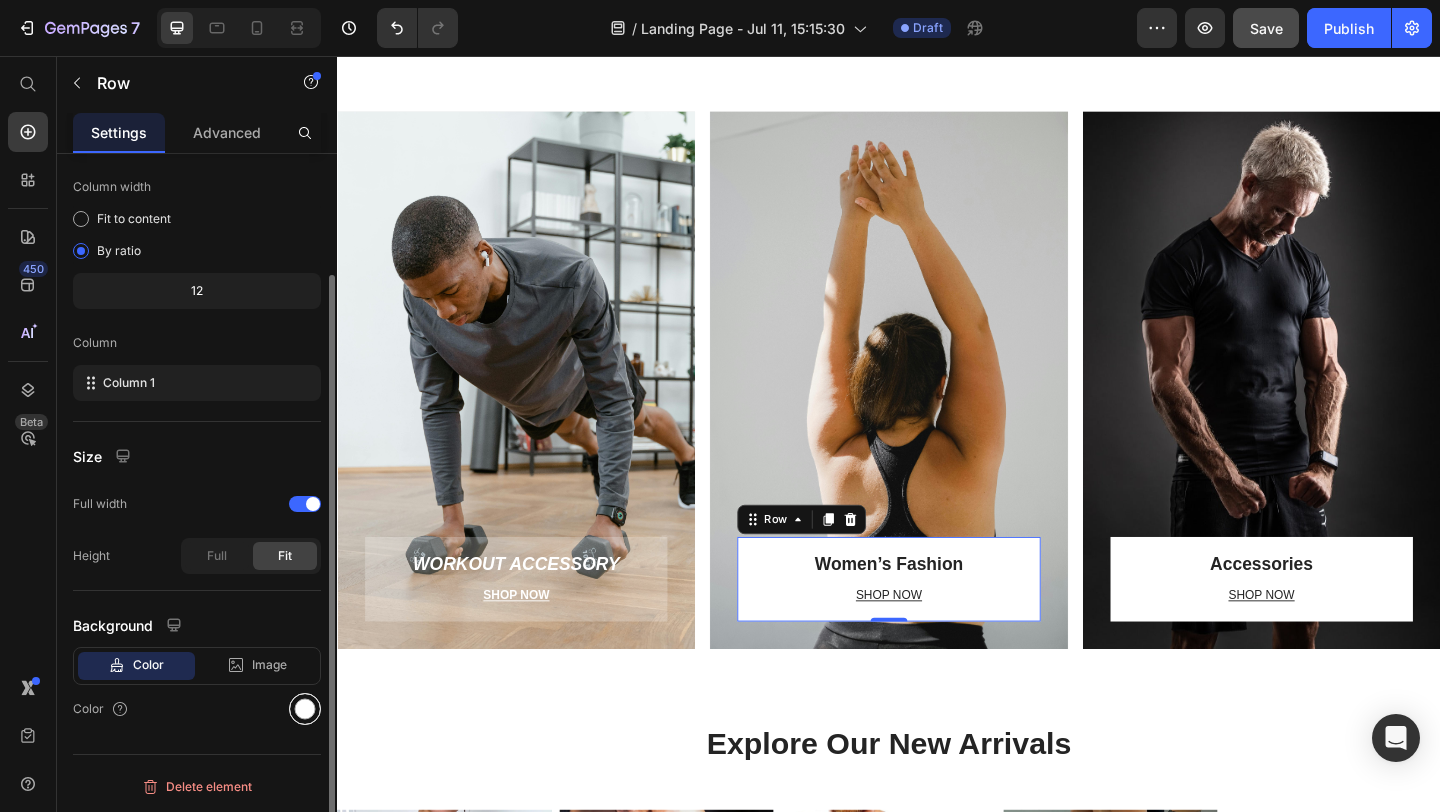 click at bounding box center [305, 709] 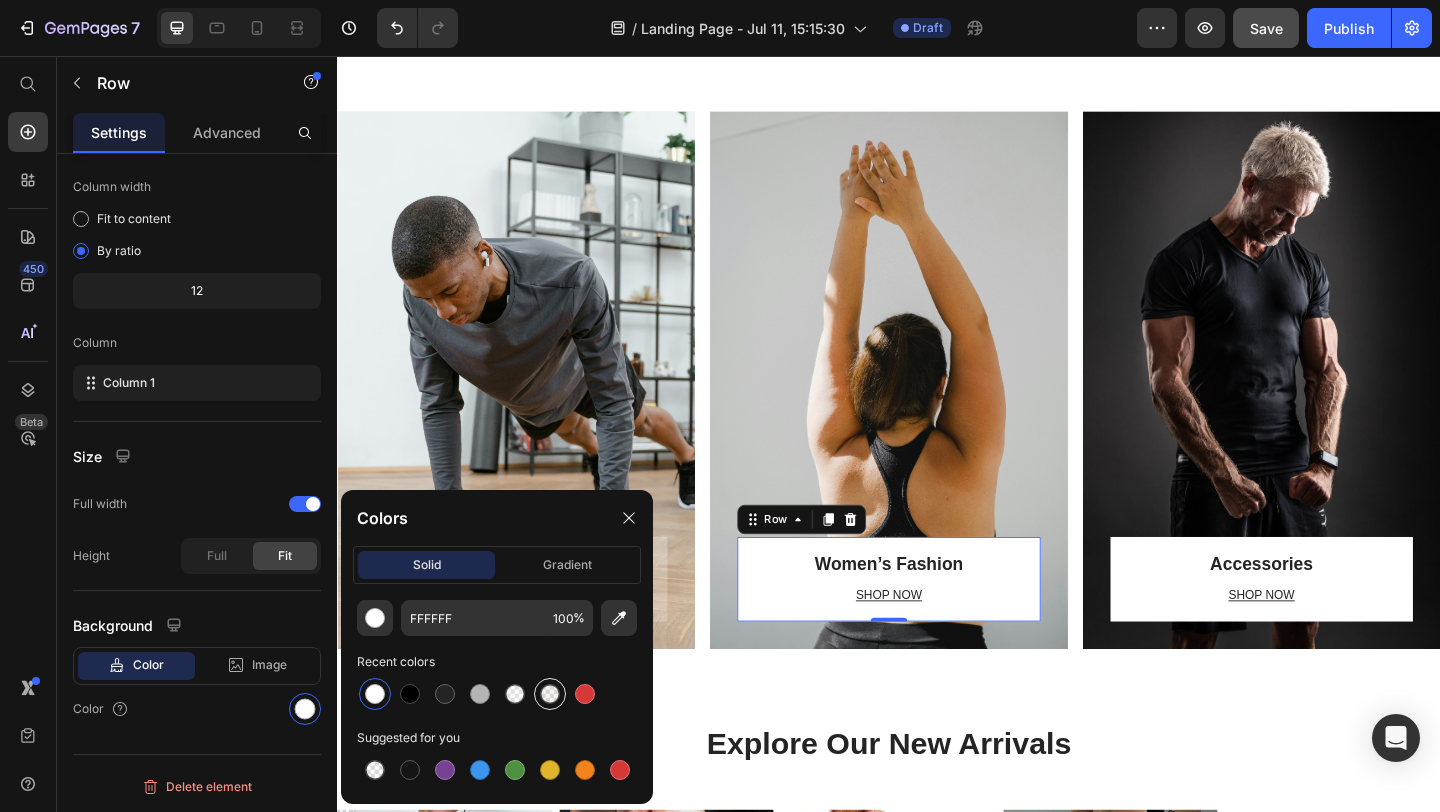 click at bounding box center [550, 694] 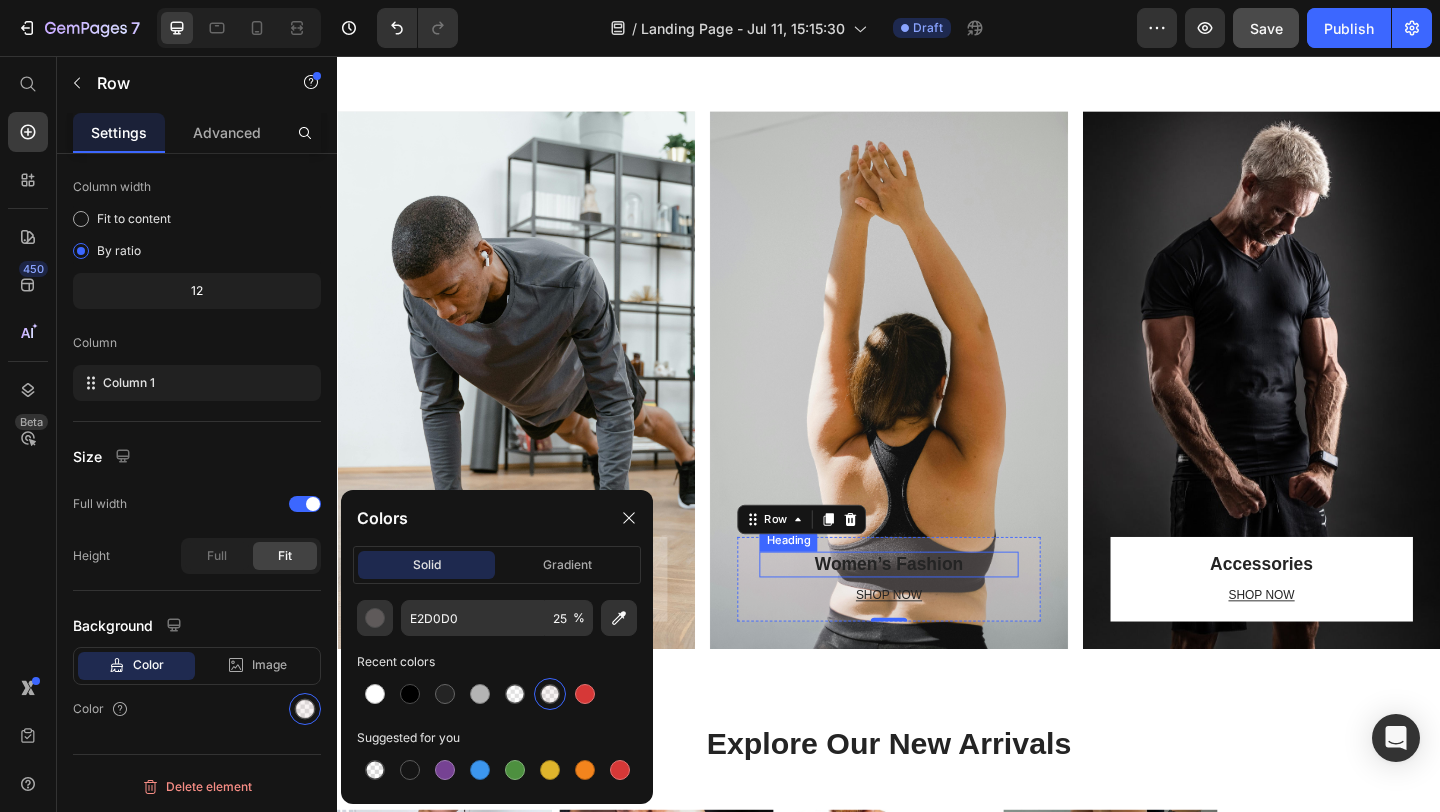 click on "Women’s Fashion" at bounding box center [936, 609] 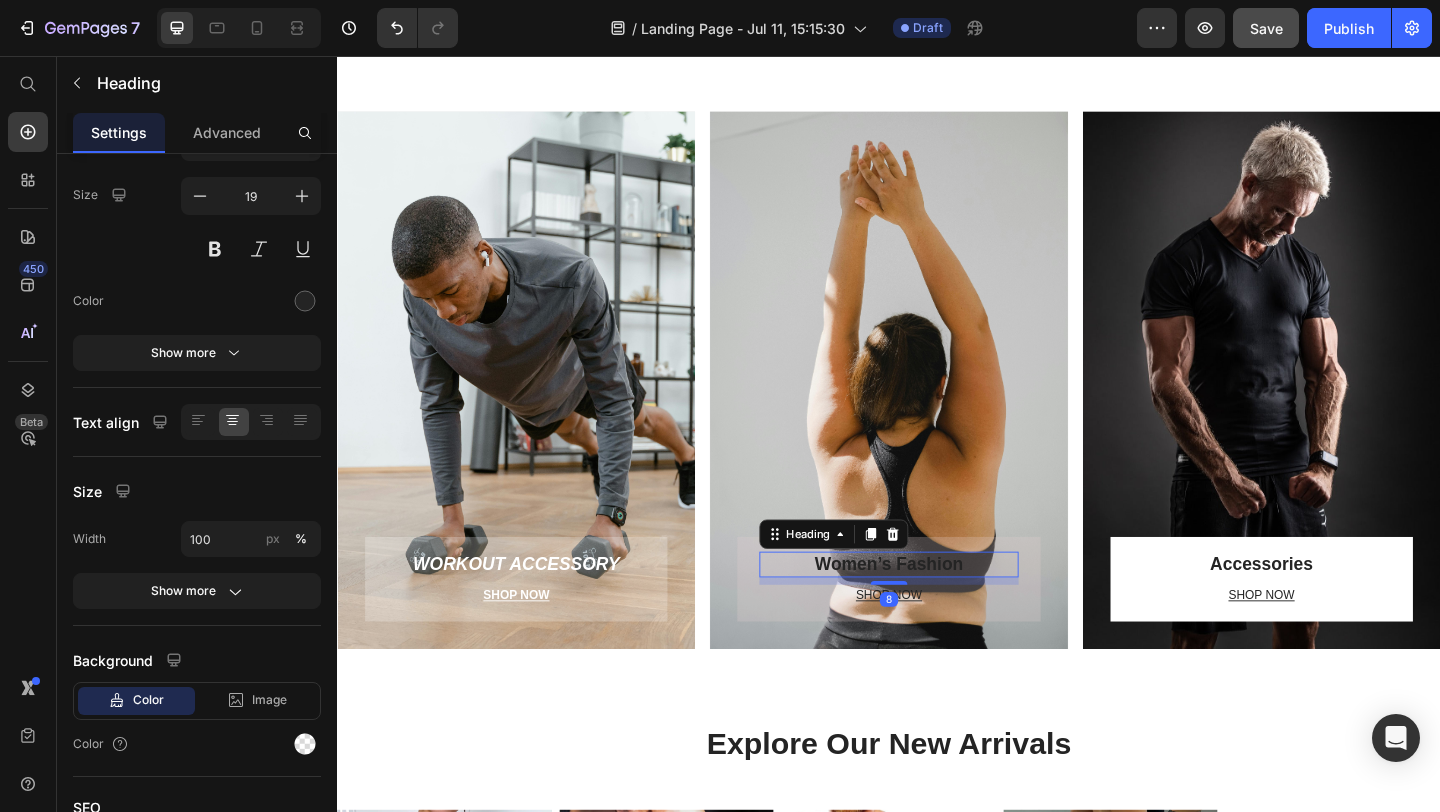 scroll, scrollTop: 0, scrollLeft: 0, axis: both 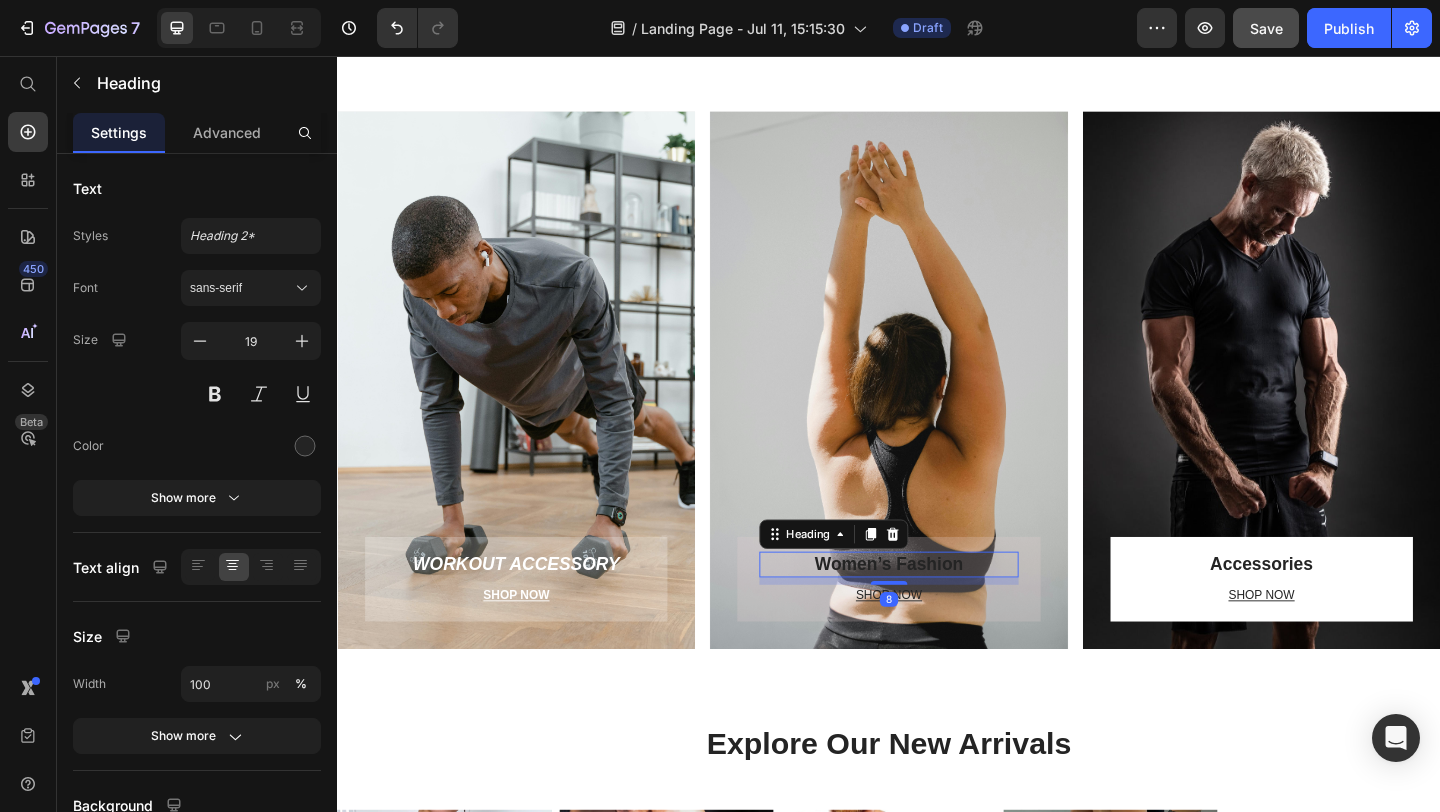 click on "Women’s Fashion" at bounding box center (936, 609) 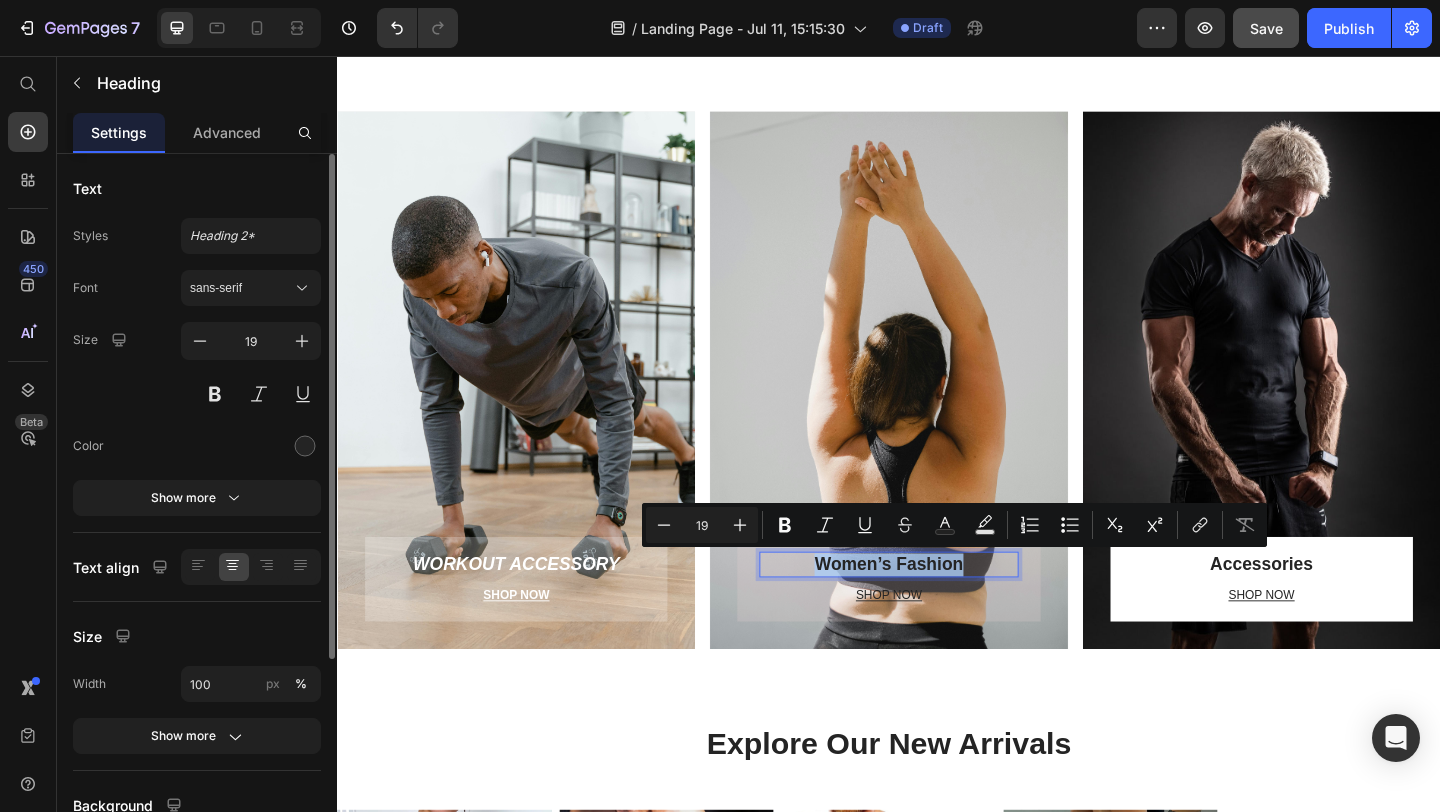 click on "Women’s Fashion" at bounding box center (936, 609) 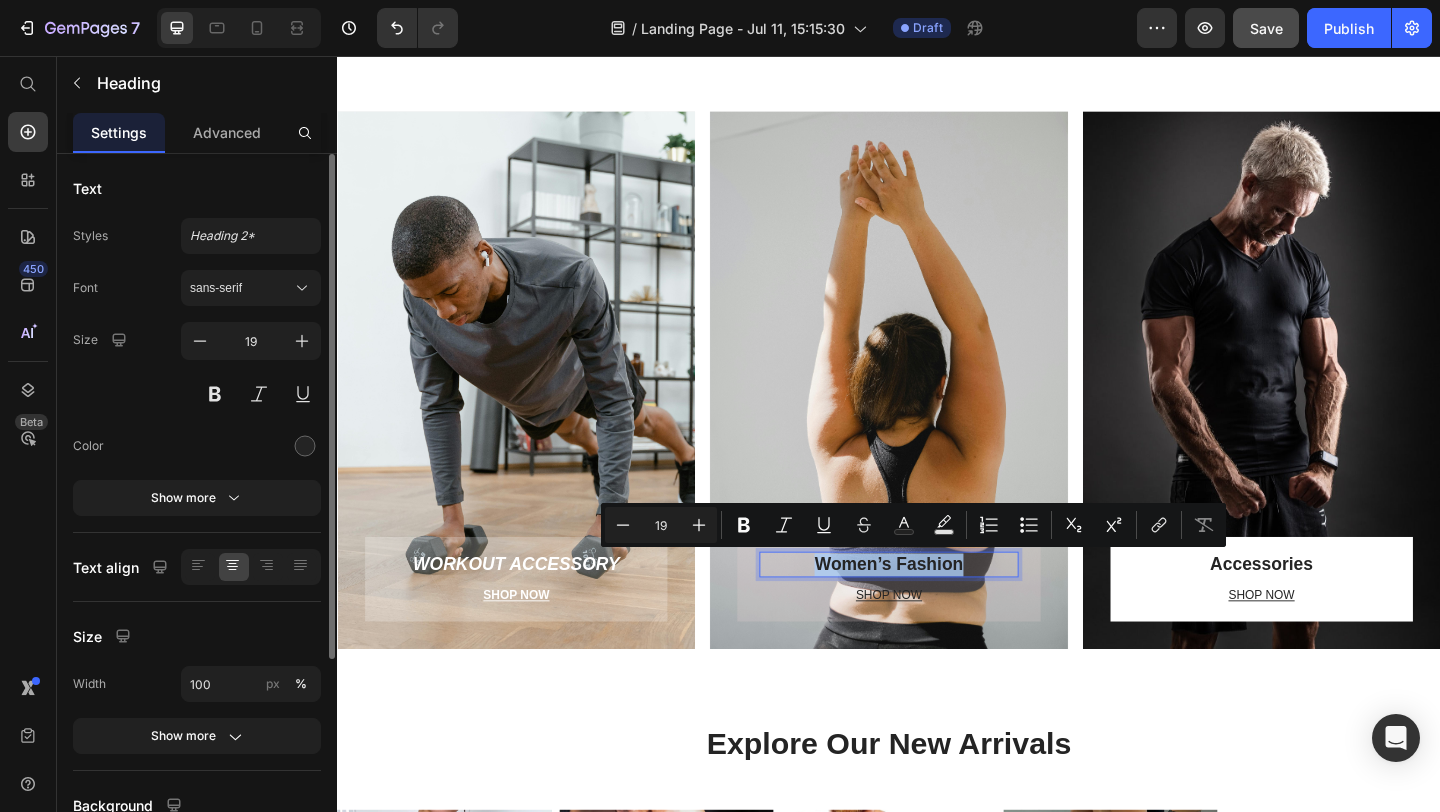 click on "Women’s Fashion" at bounding box center (936, 609) 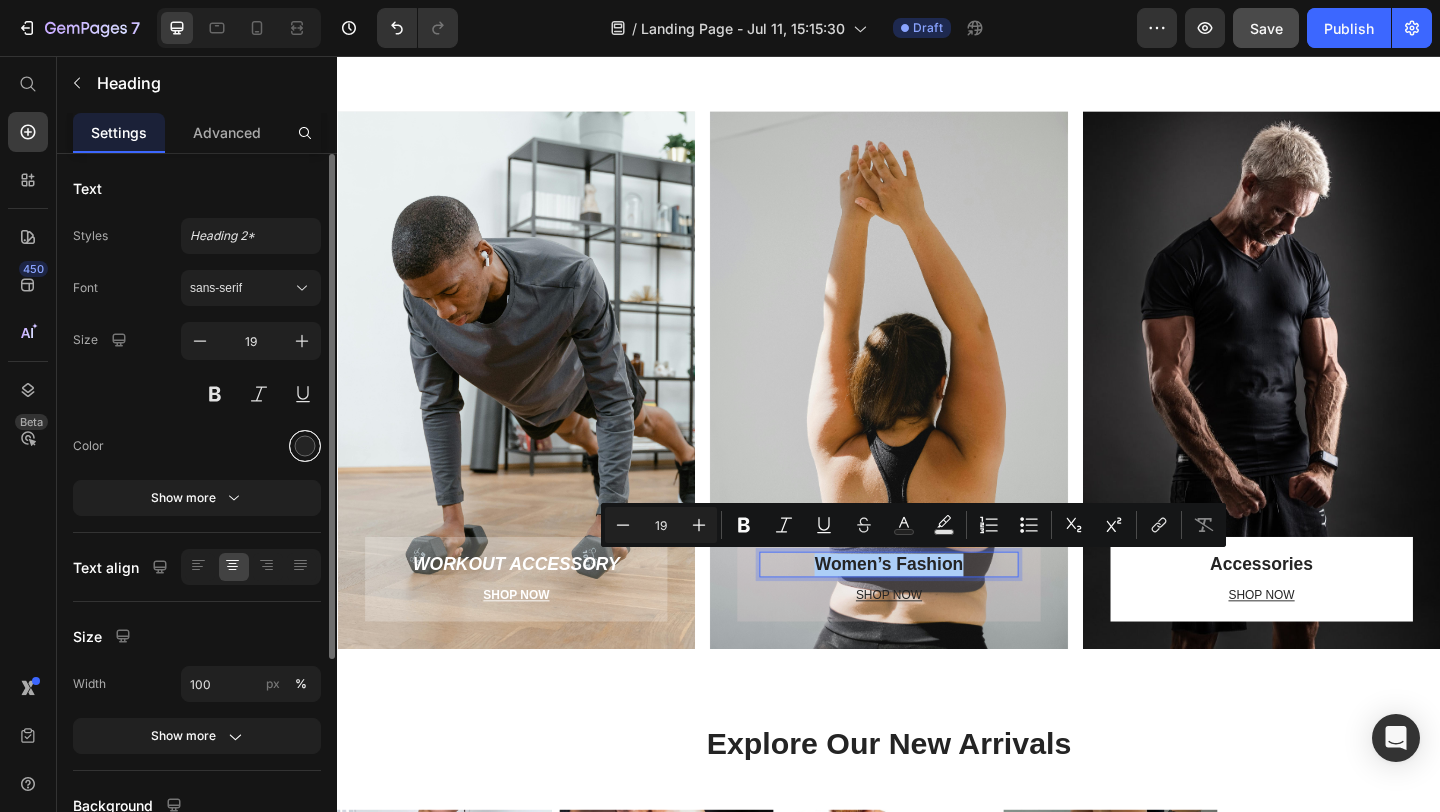 click at bounding box center [305, 446] 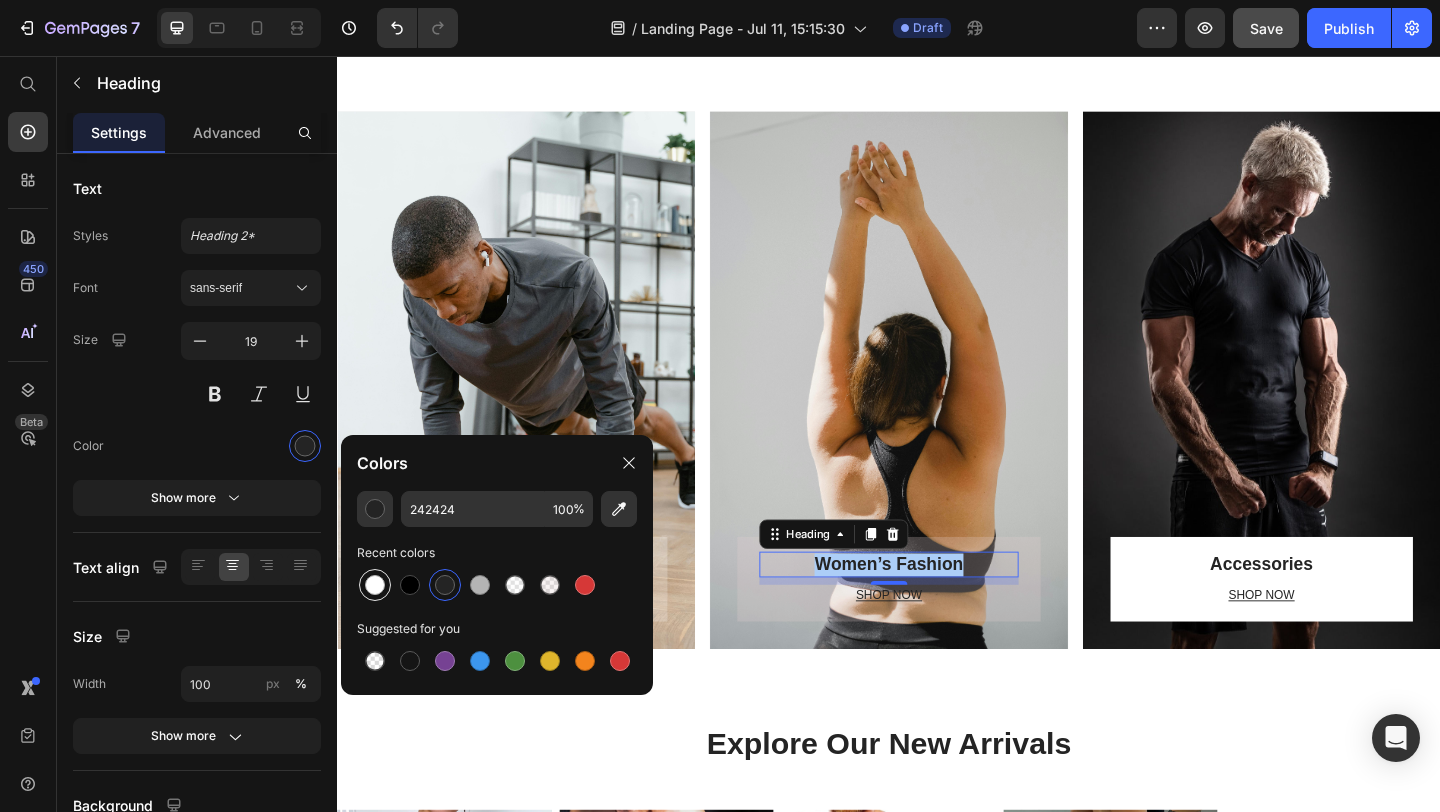 click at bounding box center (375, 585) 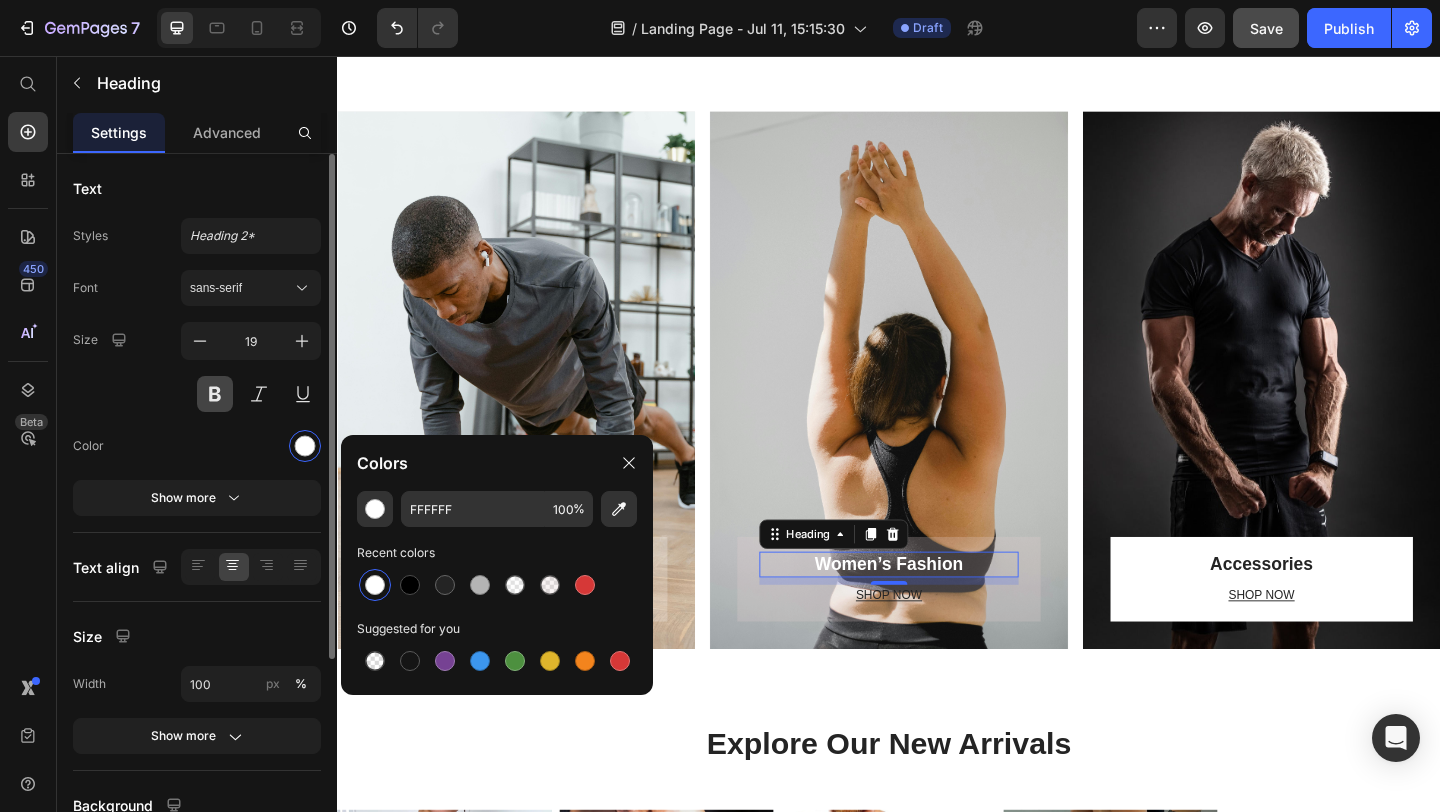 click at bounding box center [215, 394] 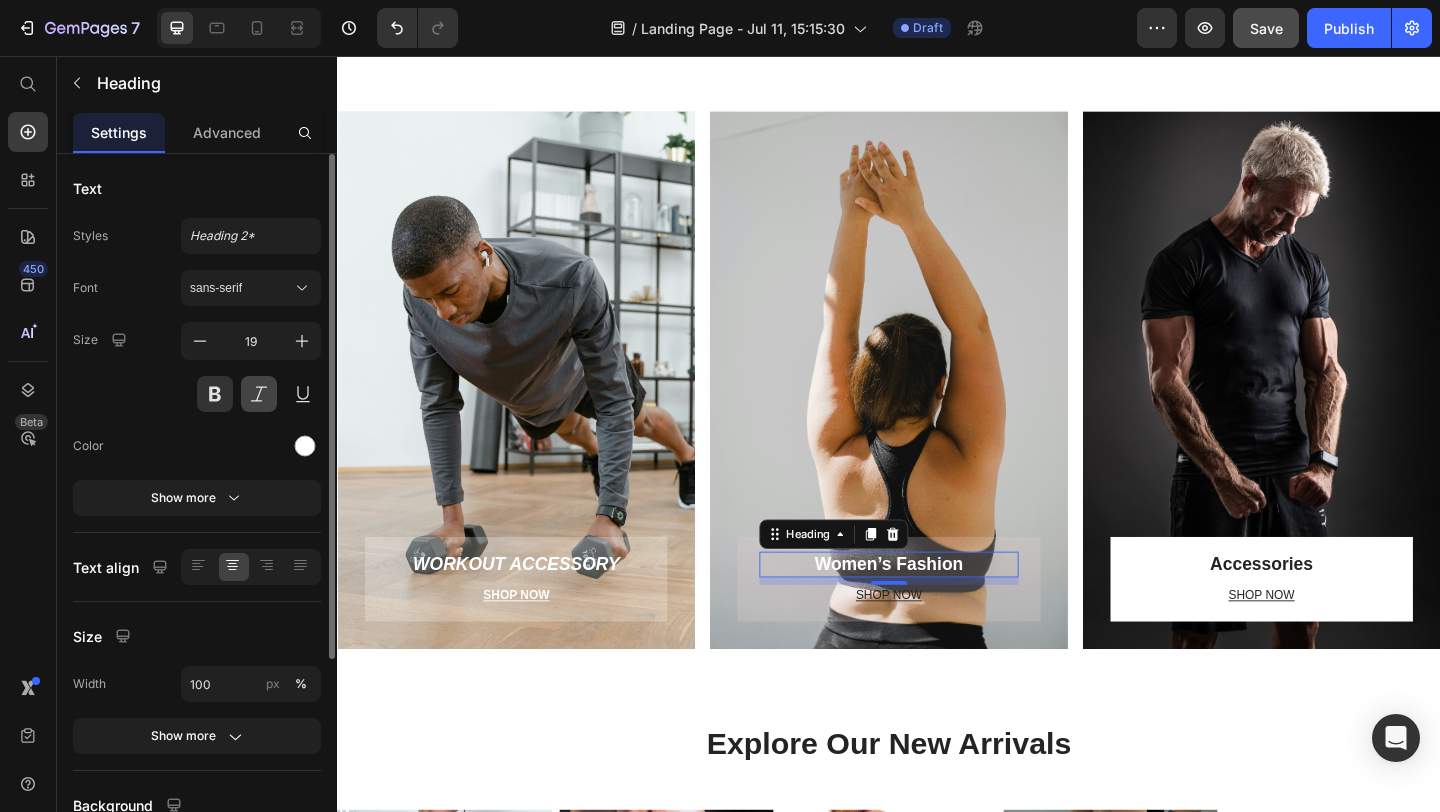 click at bounding box center [259, 394] 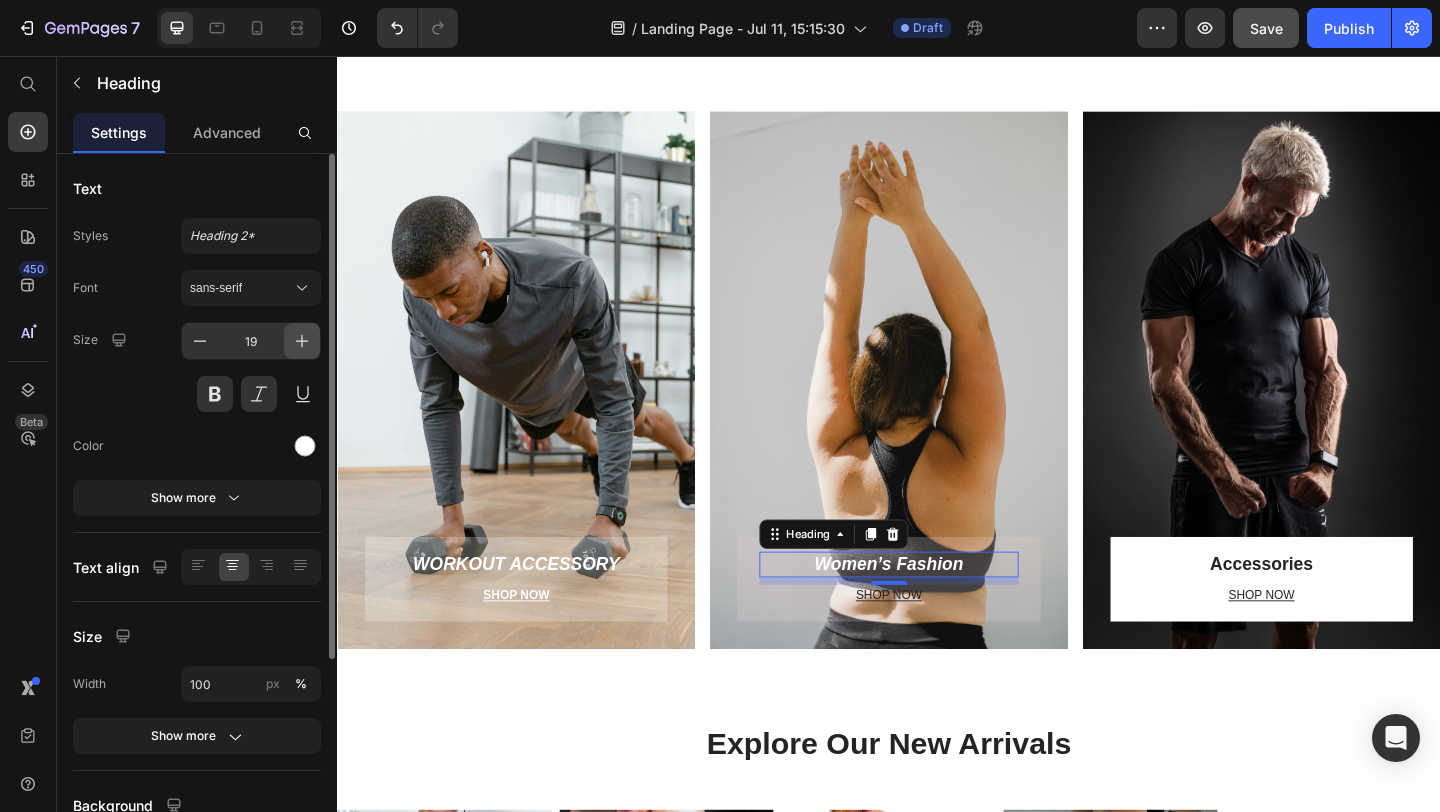 click 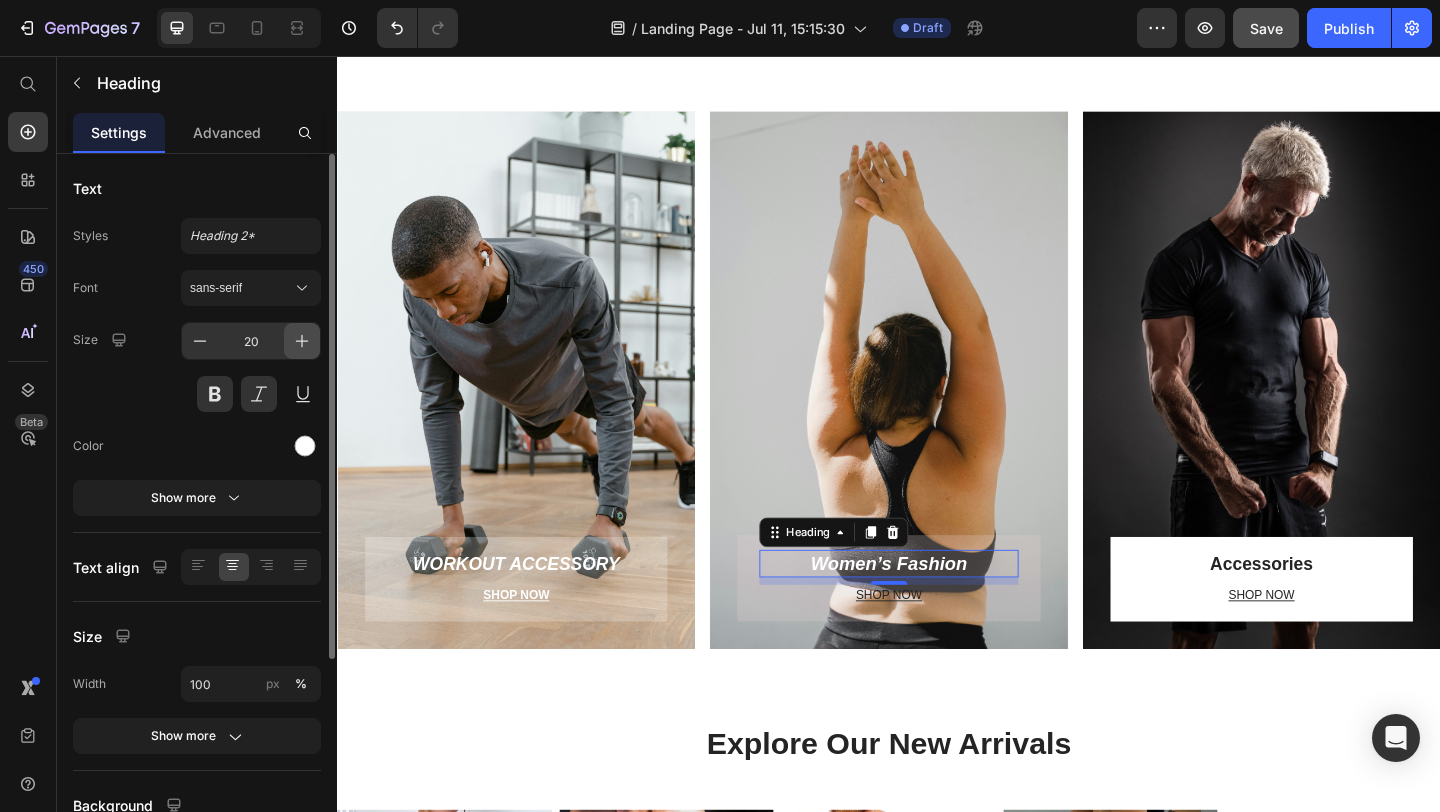 click 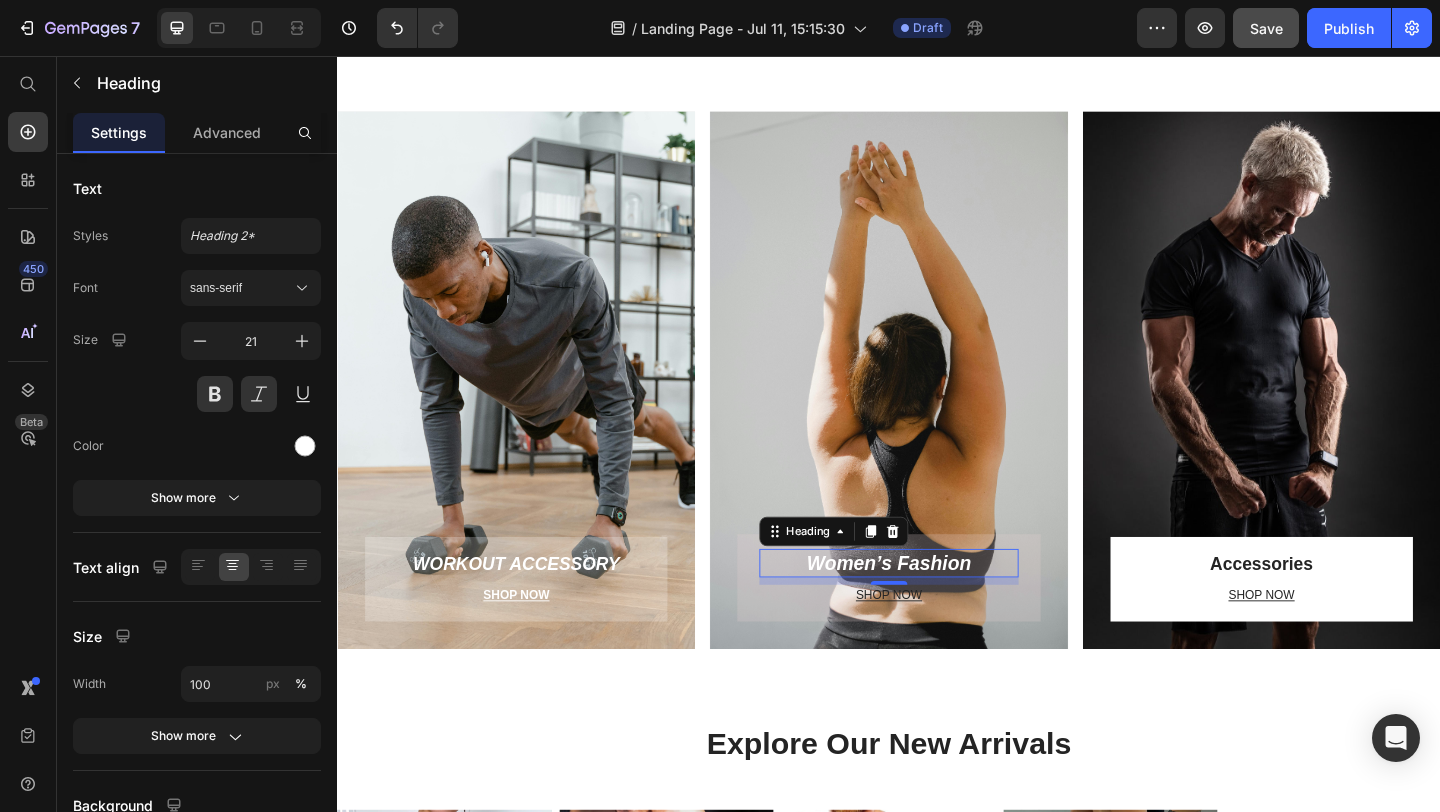 click on "8" at bounding box center (937, 647) 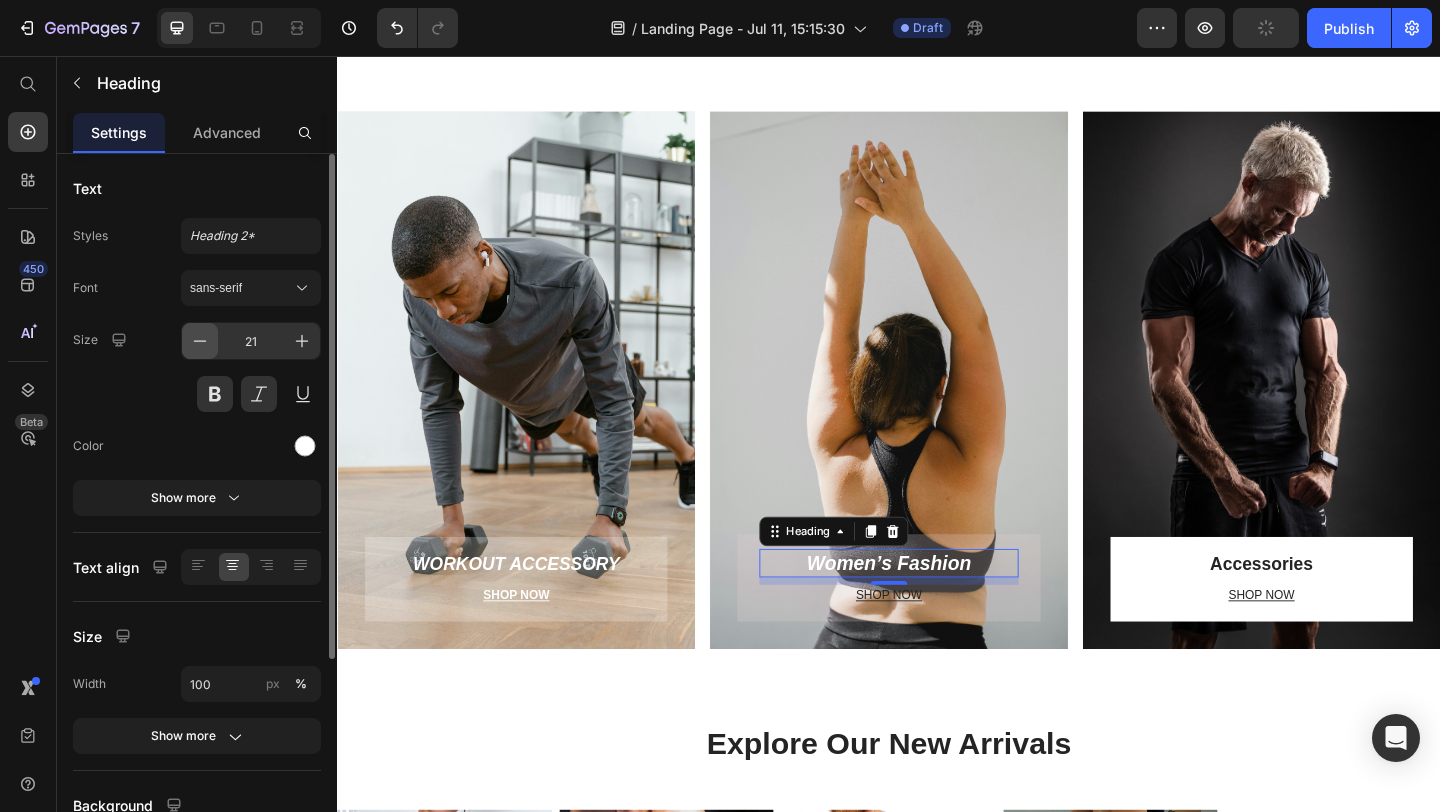 click 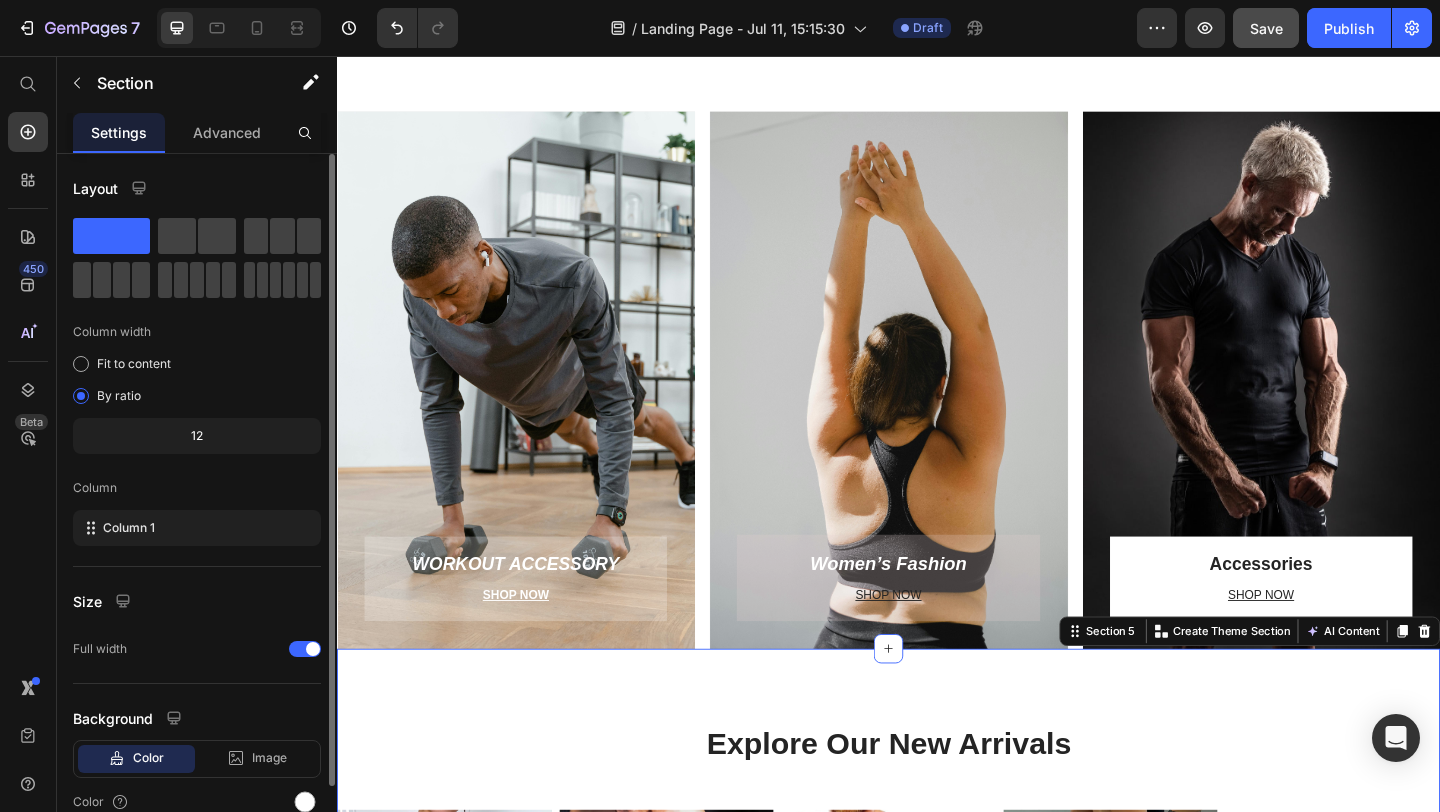 click on "Explore Our New Arrivals Heading Row Product Images Women's Sexy Power Bodysuit Product Title $29.99 Product Price Brown Brown SKY BLUE SKY BLUE Pink Pink Orange Orange DEEP BLUE DEEP BLUE DEEP BLUE Claret Claret Claret black black M XS L S XL Product Variants & Swatches Row Product Images Training Power Gloves Lifting Product Title $19.99 Product Price A-Red A-Red A-Red B-Black B-Black B-Black A-Black A-Black A-Black B-Red B-Red B-Red L M XL Product Variants & Swatches Row Product Images Power abs vest Product Title $39.99 Product Price grey grey grey black black XL L M S XXXL XXL Product Variants & Swatches Row Product Images Gear Shorts Women Fitness Product Title $25.99 Product Price Dark Grey Dark Grey Dark Grey Pink Pink Black Black White White Ice blue Ice blue Ice blue Light Yellow Light Yellow Light Yellow S M XL XS L Product Variants & Swatches Row Product List VIEW ALL Button Section 5   You can create reusable sections Create Theme Section AI Content Write with GemAI Tone and Voice Persuasive" at bounding box center [937, 1124] 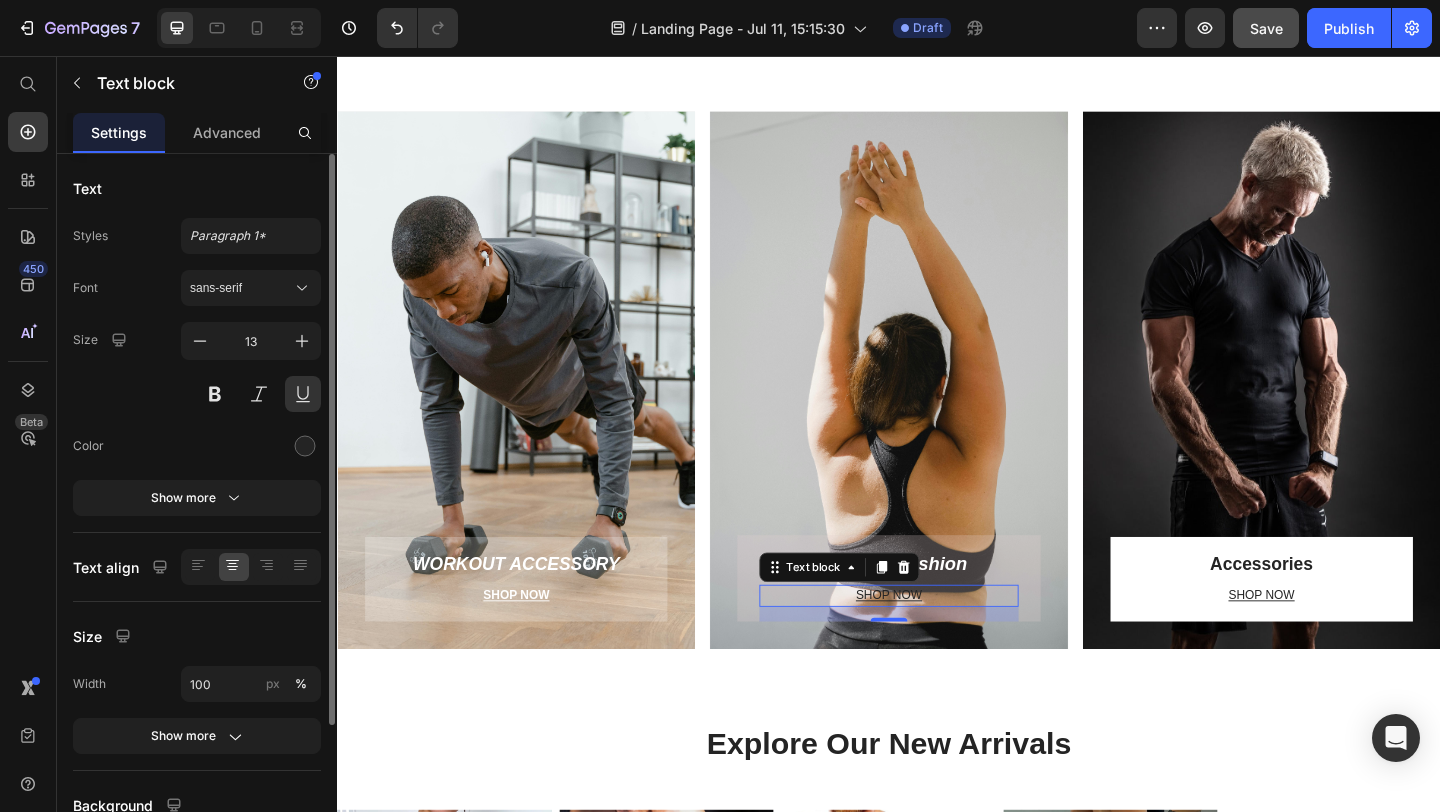 click on "SHOP NOW" at bounding box center [936, 643] 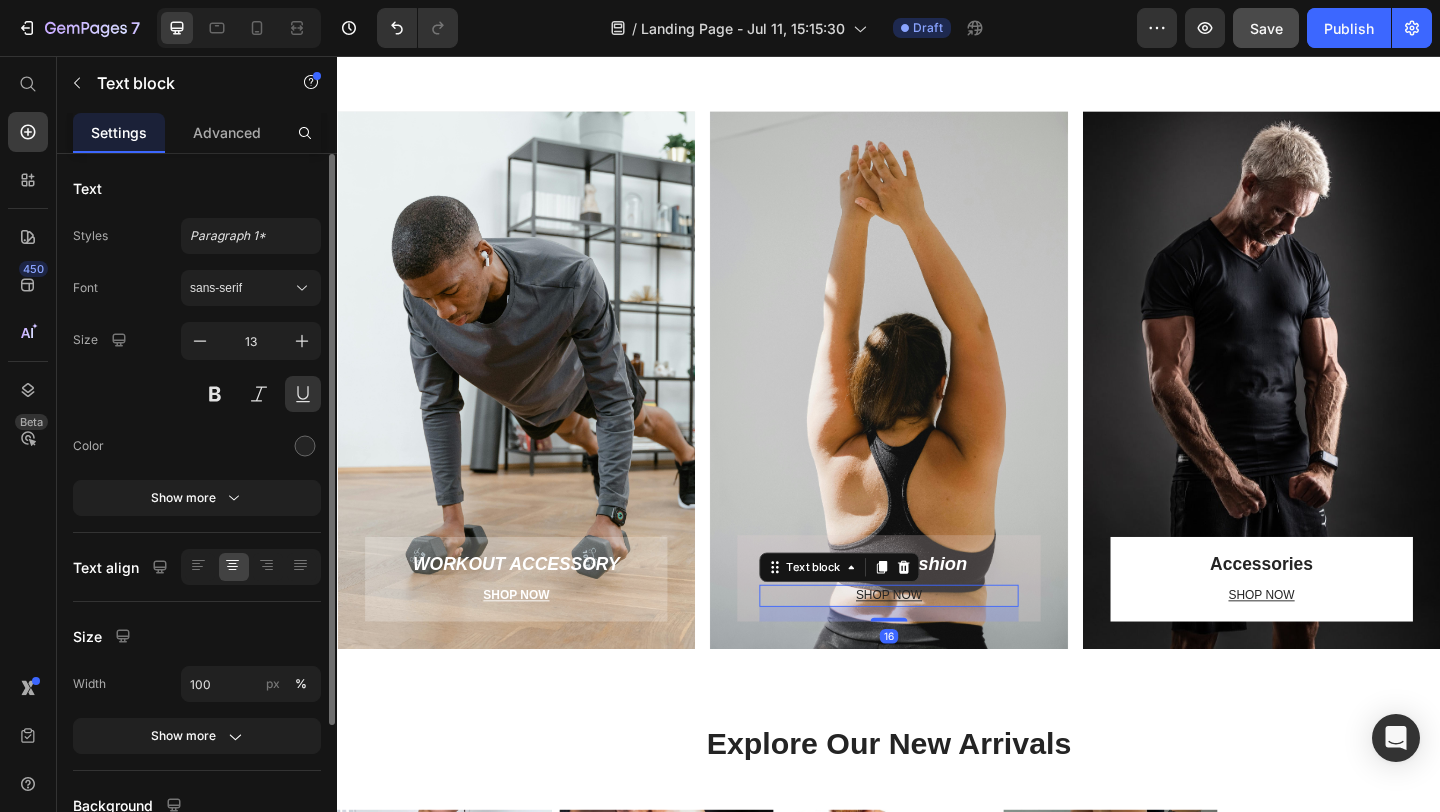 click on "SHOP NOW" at bounding box center [936, 643] 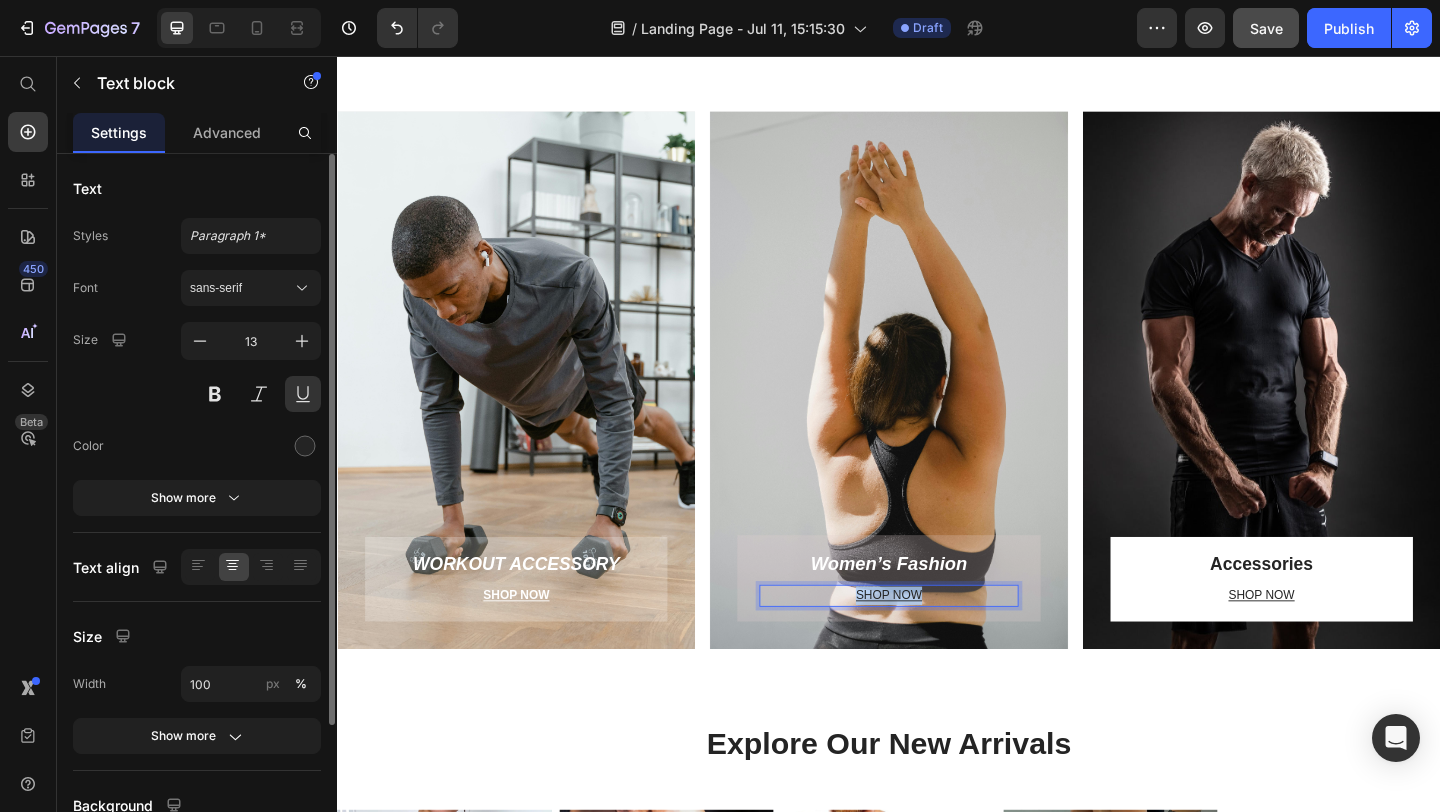 click on "SHOP NOW" at bounding box center (936, 643) 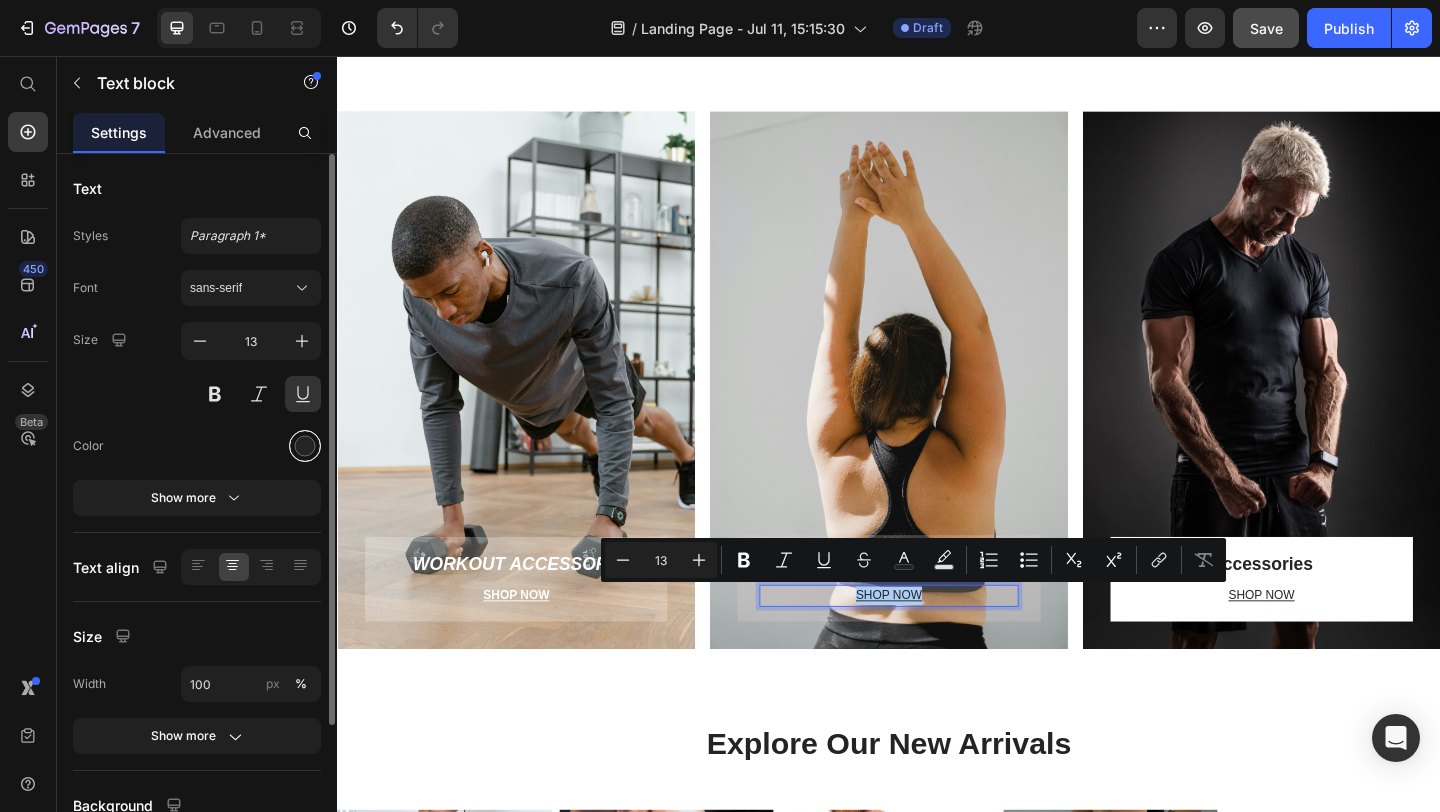 click at bounding box center [305, 446] 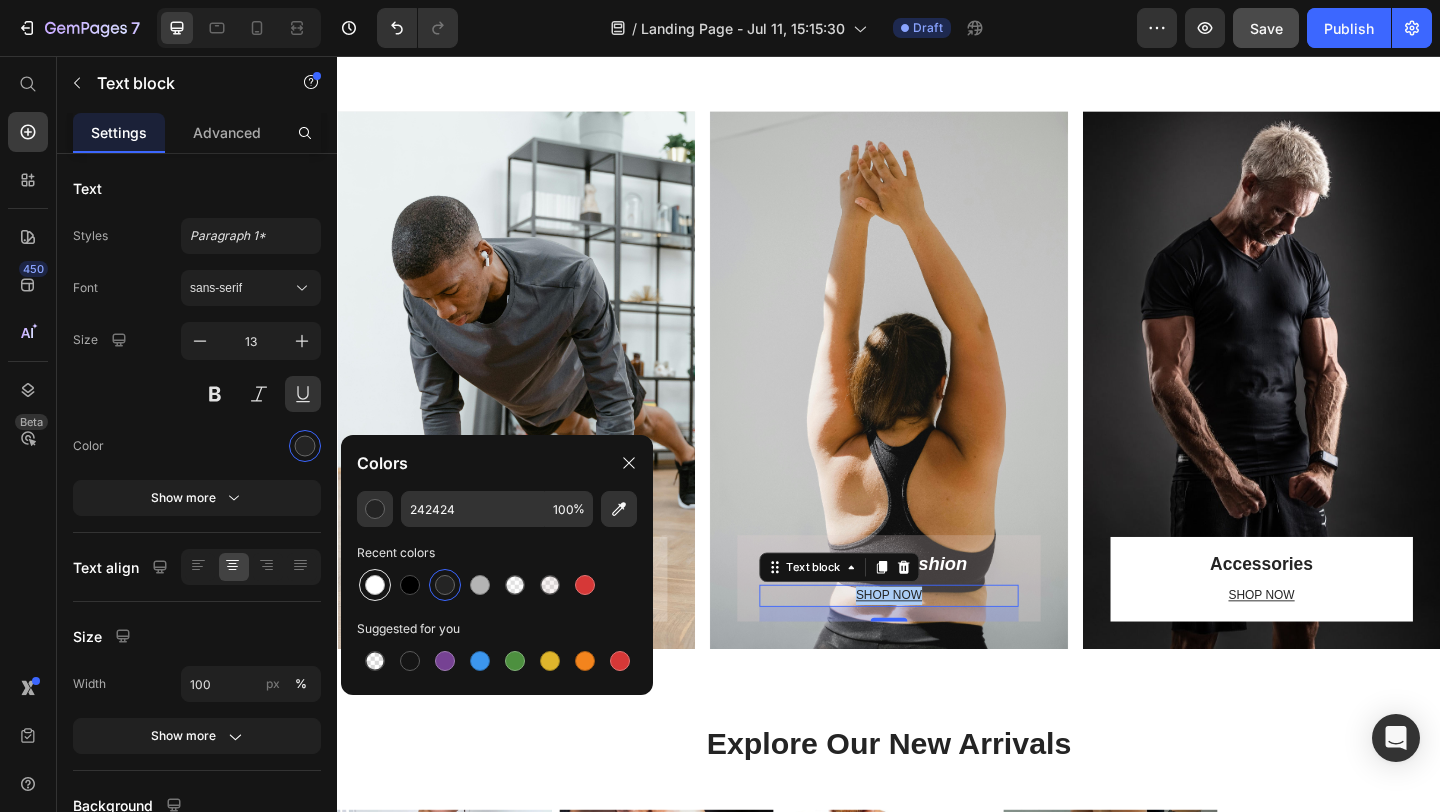 click at bounding box center [375, 585] 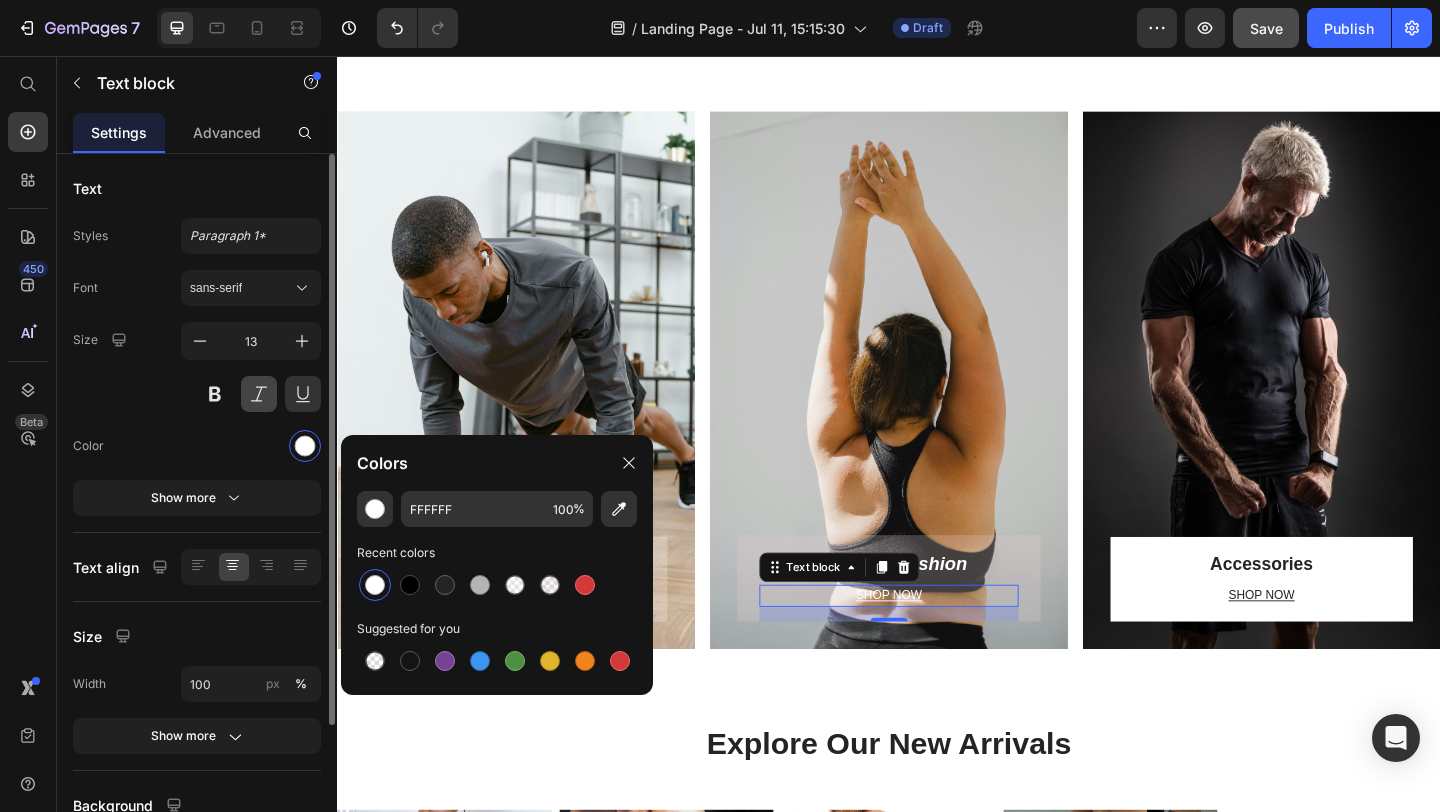 click at bounding box center [259, 394] 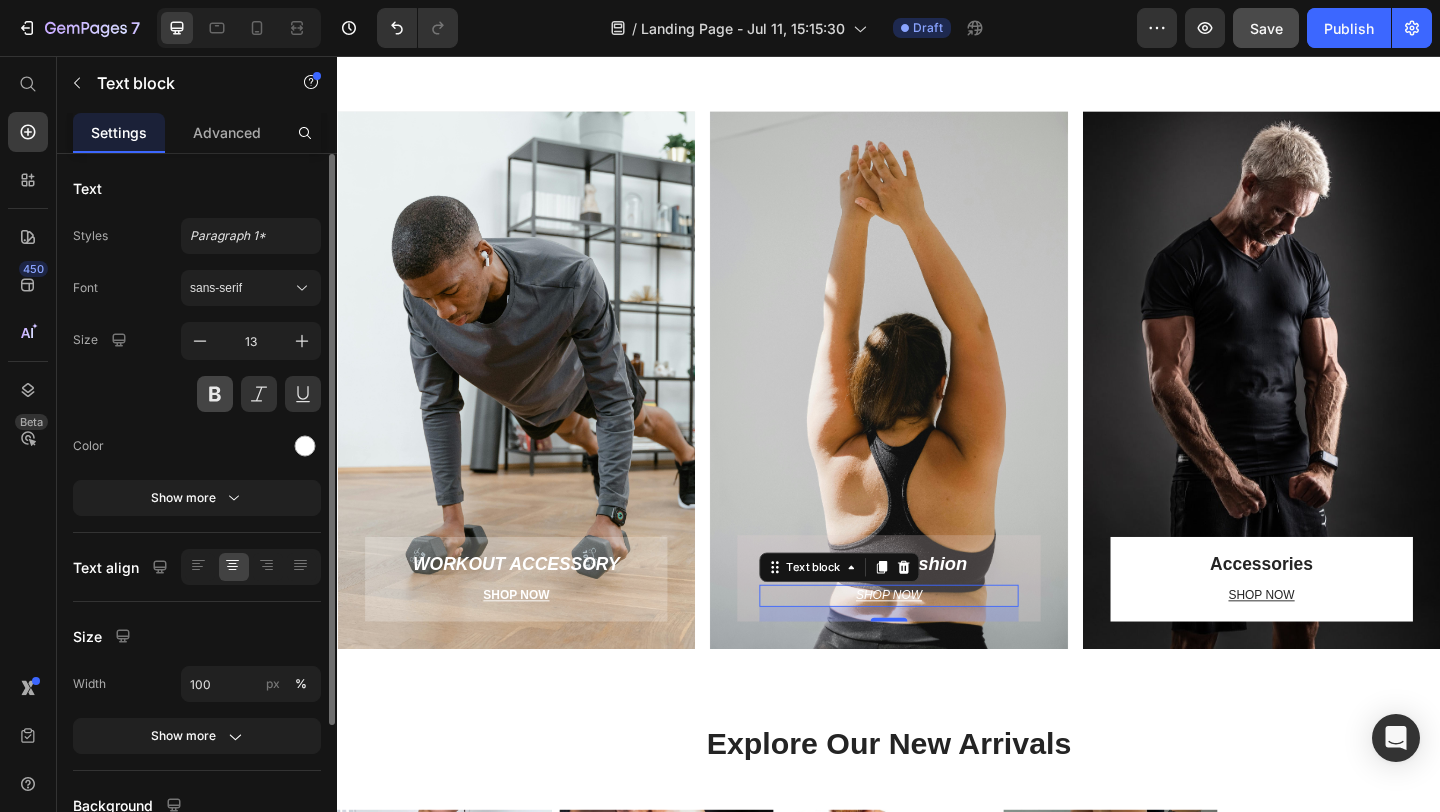 click at bounding box center (215, 394) 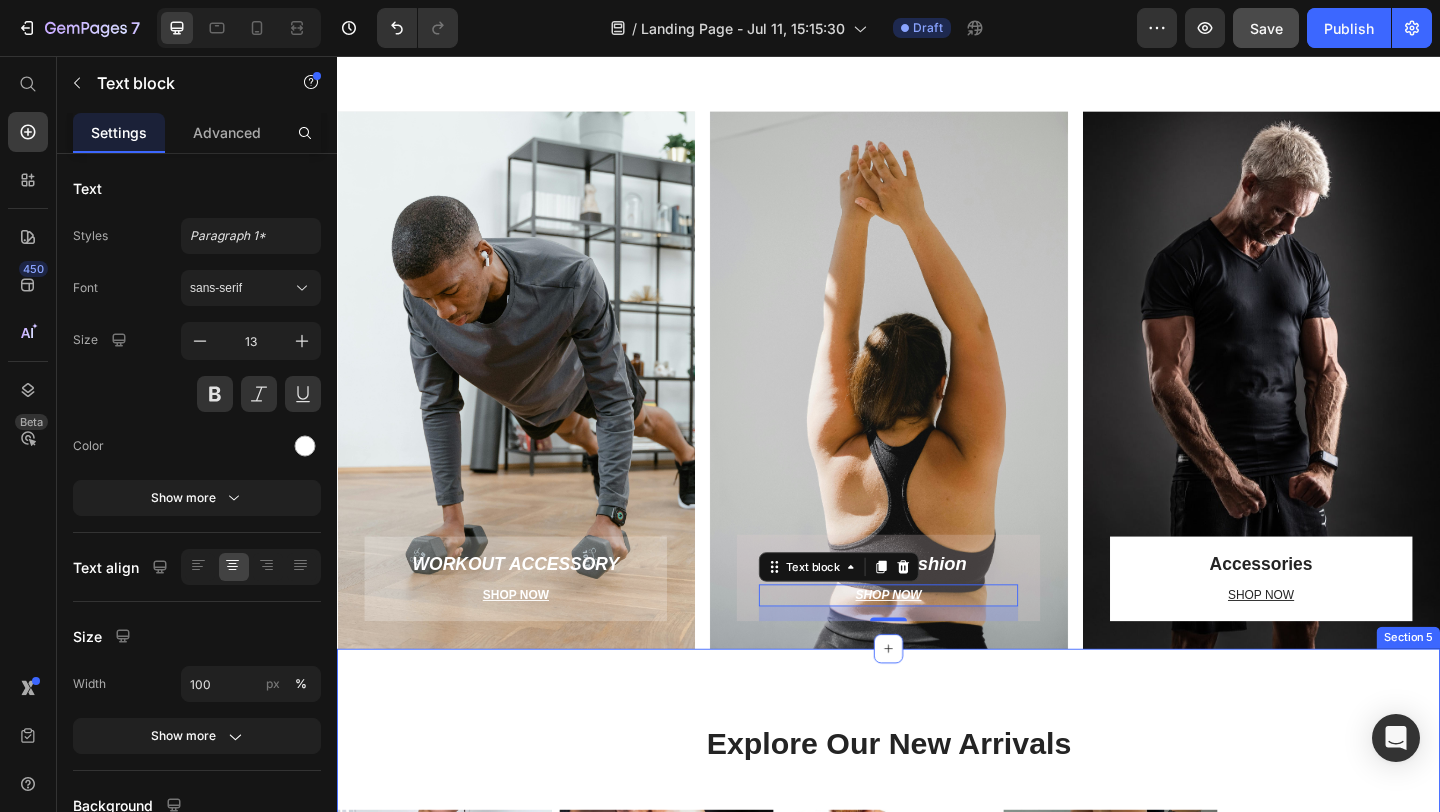 click on "Explore Our New Arrivals Heading Row Product Images Women's Sexy Power Bodysuit Product Title $29.99 Product Price Brown Brown SKY BLUE SKY BLUE Pink Pink Orange Orange DEEP BLUE DEEP BLUE DEEP BLUE Claret Claret Claret black black M XS L S XL Product Variants & Swatches Row Product Images Training Power Gloves Lifting Product Title $19.99 Product Price A-Red A-Red A-Red B-Black B-Black B-Black A-Black A-Black A-Black B-Red B-Red B-Red L M XL Product Variants & Swatches Row Product Images Power abs vest Product Title $39.99 Product Price grey grey grey black black XL L M S XXXL XXL Product Variants & Swatches Row Product Images Gear Shorts Women Fitness Product Title $25.99 Product Price Dark Grey Dark Grey Dark Grey Pink Pink Black Black White White Ice blue Ice blue Ice blue Light Yellow Light Yellow Light Yellow S M XL XS L Product Variants & Swatches Row Product List VIEW ALL Button Section 5" at bounding box center (937, 1124) 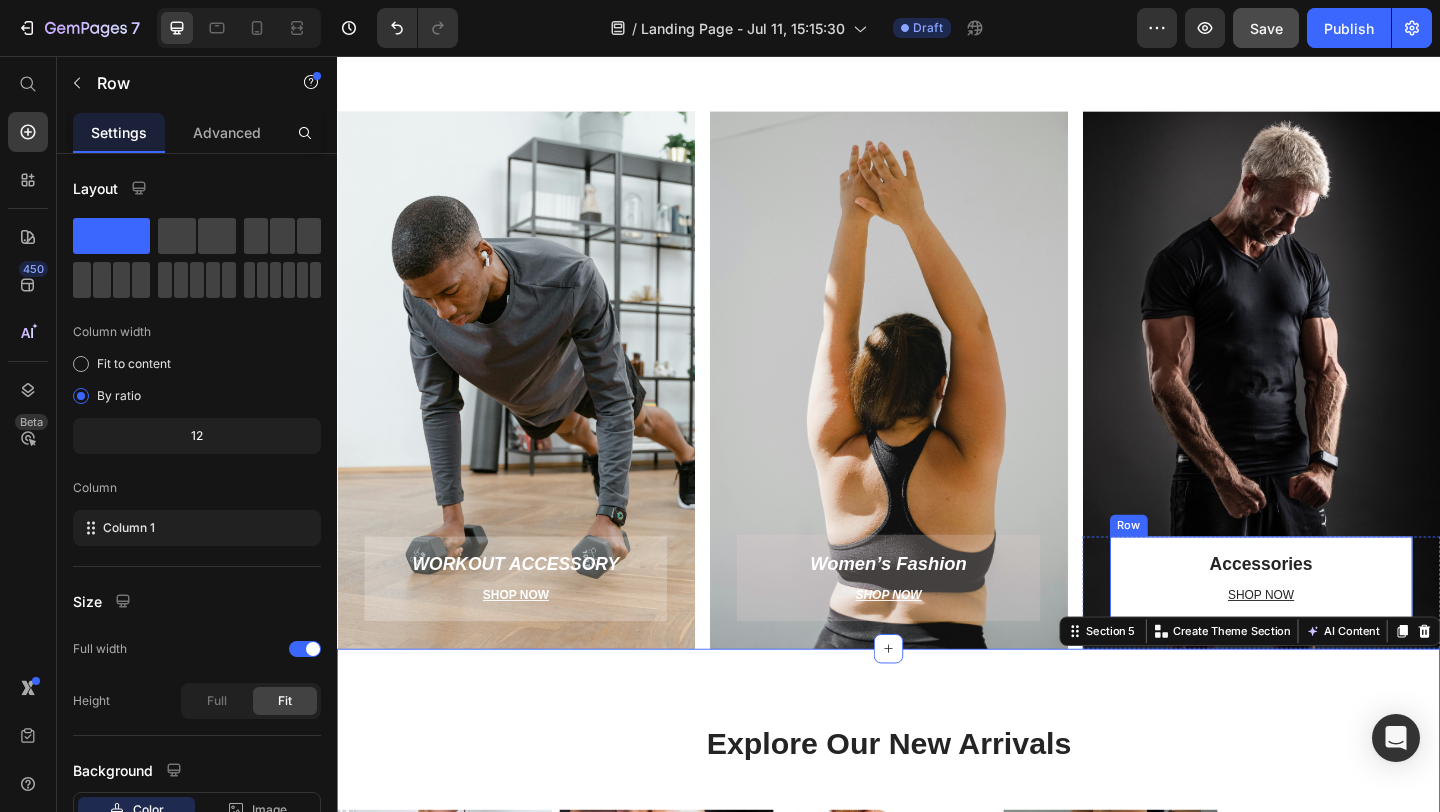 click on "Accessories Heading SHOP NOW Text block Row" at bounding box center [1342, 625] 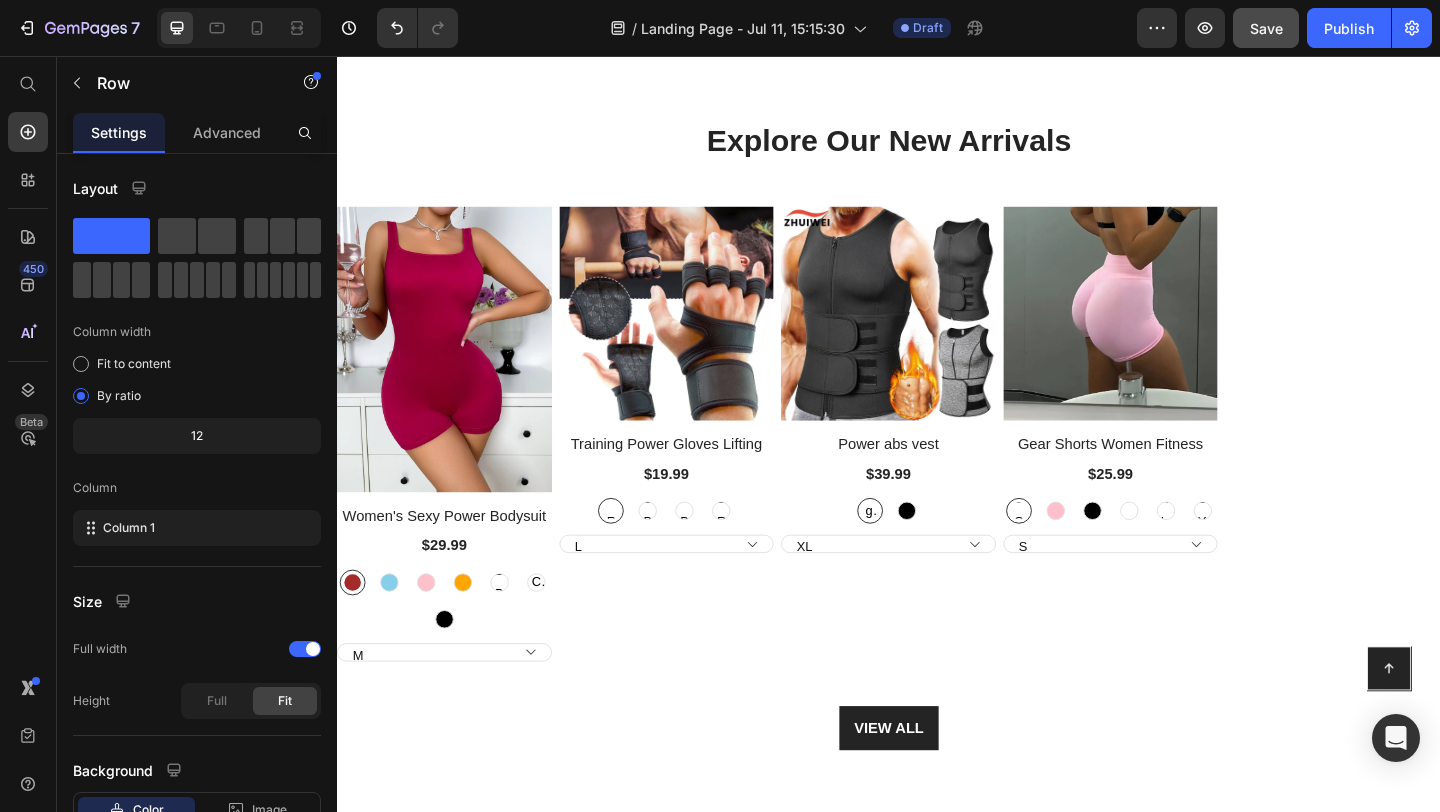 scroll, scrollTop: 2763, scrollLeft: 0, axis: vertical 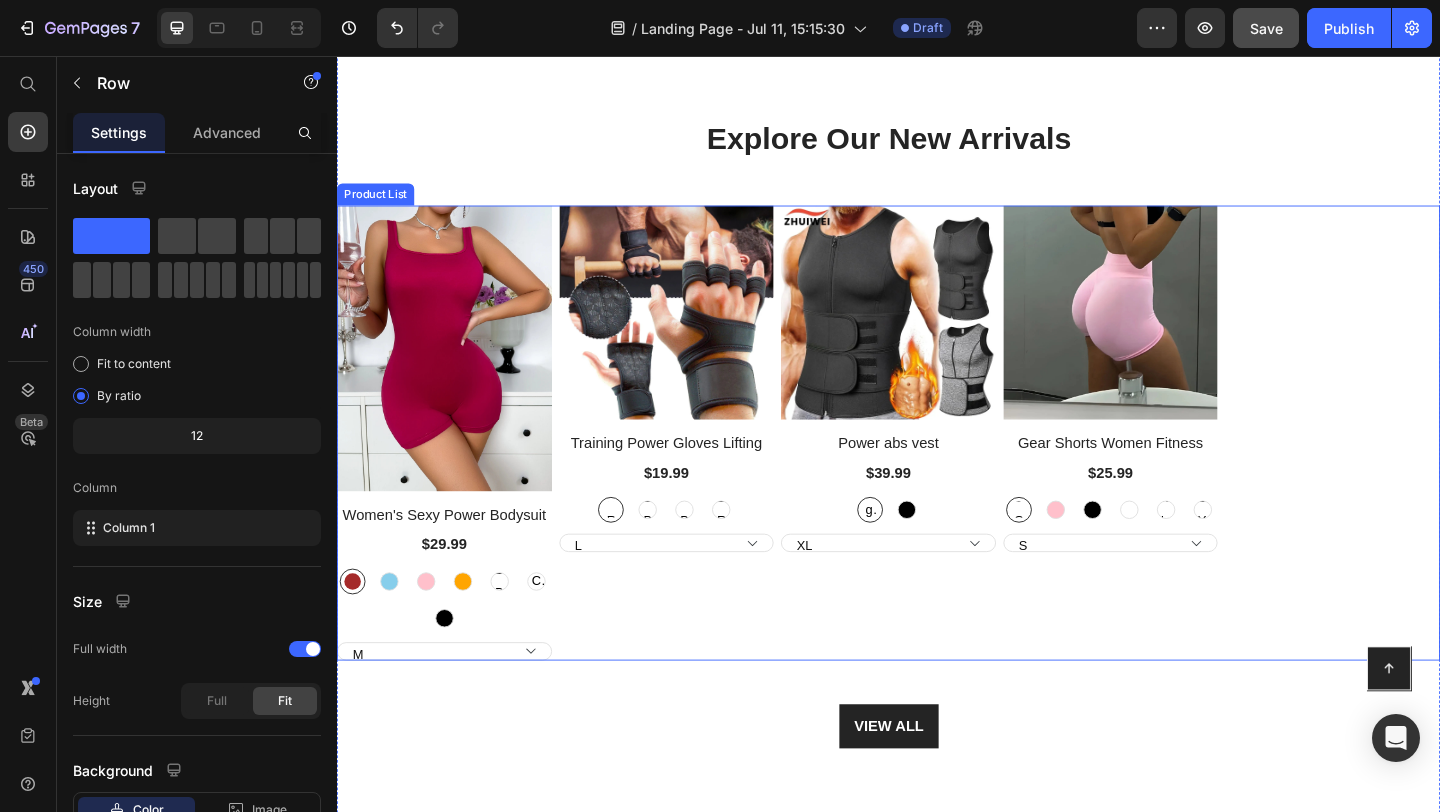 click on "Product Images Women's Sexy Power Bodysuit Product Title $29.99 Product Price Brown Brown SKY BLUE SKY BLUE Pink Pink Orange Orange DEEP BLUE DEEP BLUE DEEP BLUE Claret Claret Claret black black M XS L S XL Product Variants & Swatches Row Product Images Training Power Gloves Lifting Product Title $19.99 Product Price A-Red A-Red A-Red B-Black B-Black B-Black A-Black A-Black A-Black B-Red B-Red B-Red L M XL Product Variants & Swatches Row Product Images Power abs vest Product Title $39.99 Product Price grey grey grey black black XL L M S XXXL XXL Product Variants & Swatches Row Product Images Gear Shorts Women Fitness Product Title $25.99 Product Price Dark Grey Dark Grey Dark Grey Pink Pink Black Black White White Ice blue Ice blue Ice blue Light Yellow Light Yellow Light Yellow S M XL XS L Product Variants & Swatches Row" at bounding box center [937, 465] 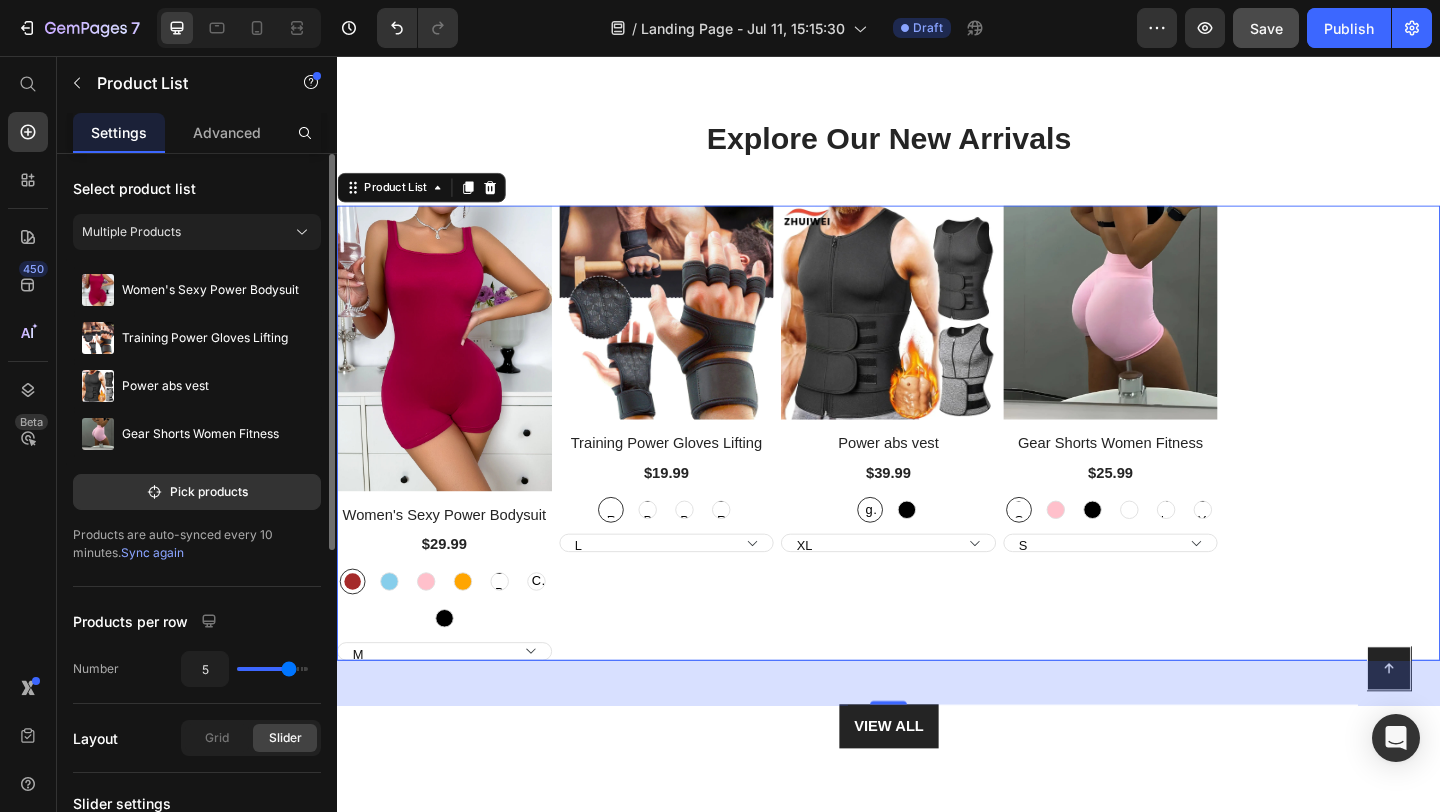 type on "4" 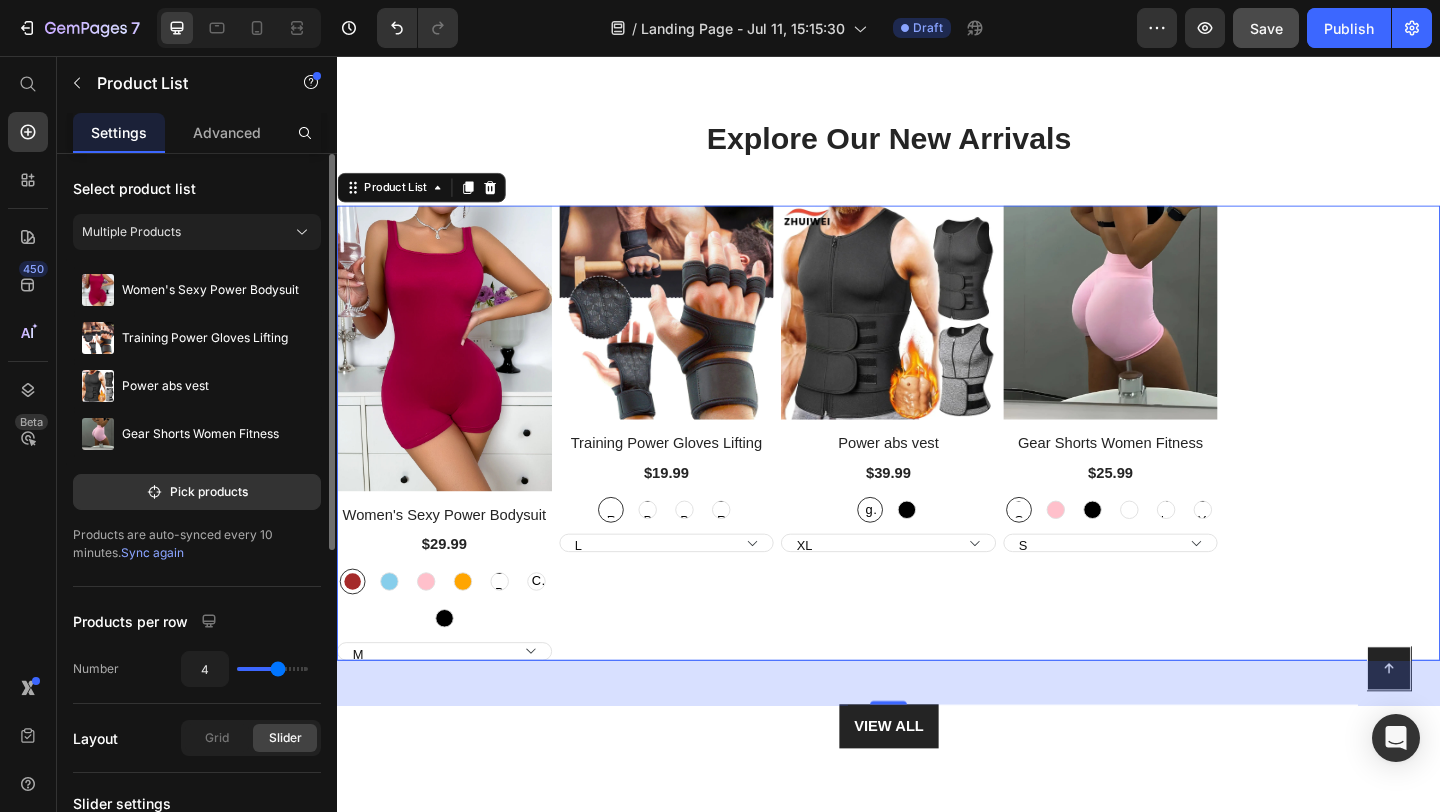 drag, startPoint x: 292, startPoint y: 671, endPoint x: 280, endPoint y: 671, distance: 12 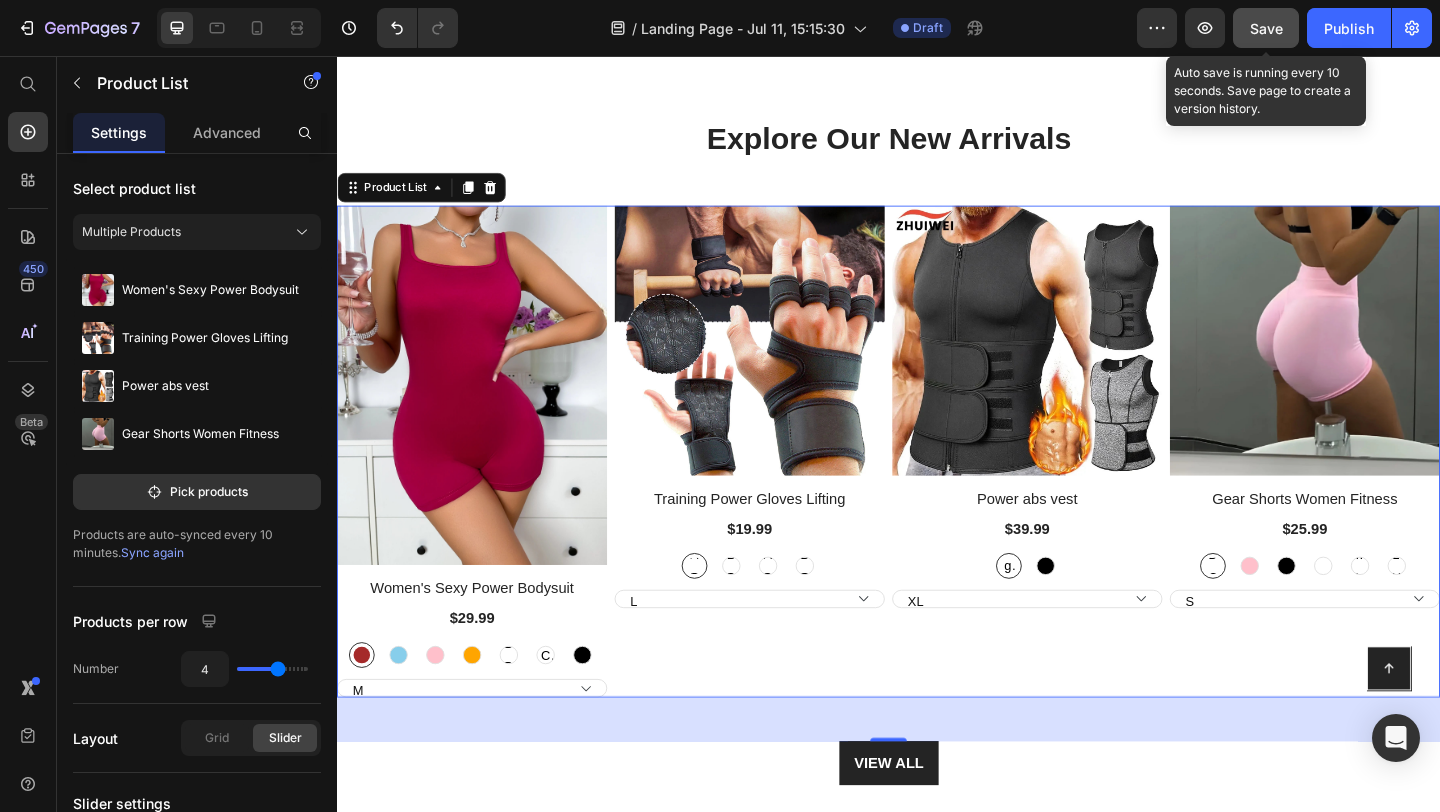 click on "Save" 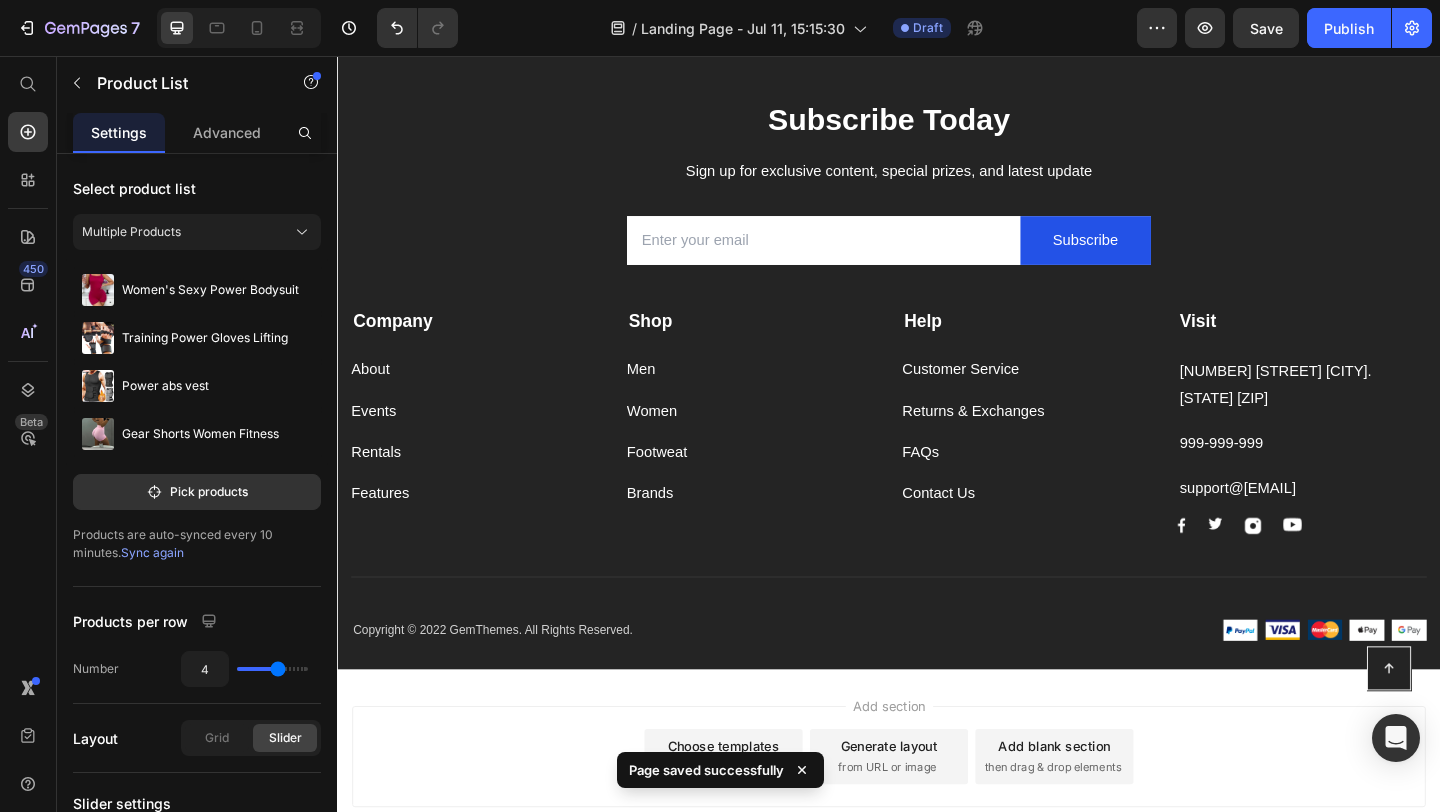 scroll, scrollTop: 3932, scrollLeft: 0, axis: vertical 